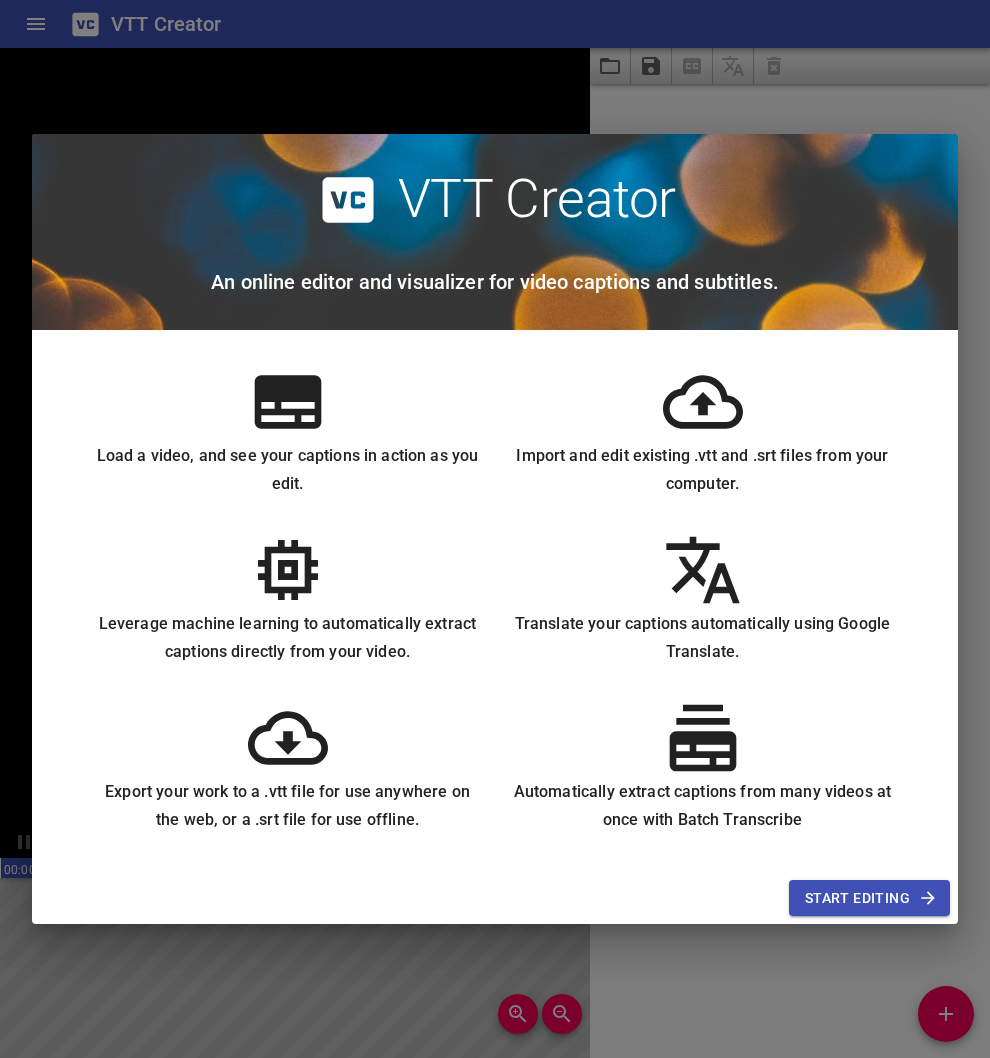scroll, scrollTop: 0, scrollLeft: 0, axis: both 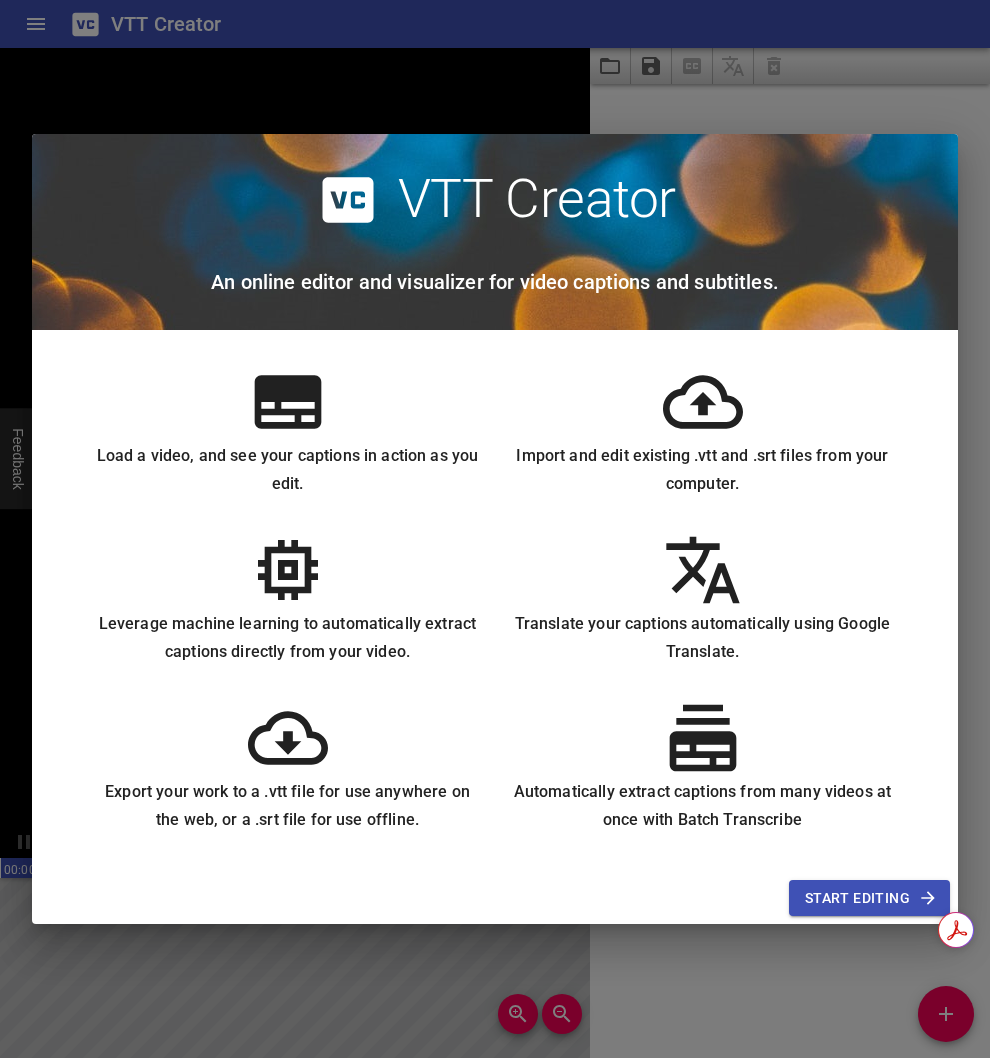 click on "Start Editing" at bounding box center (869, 898) 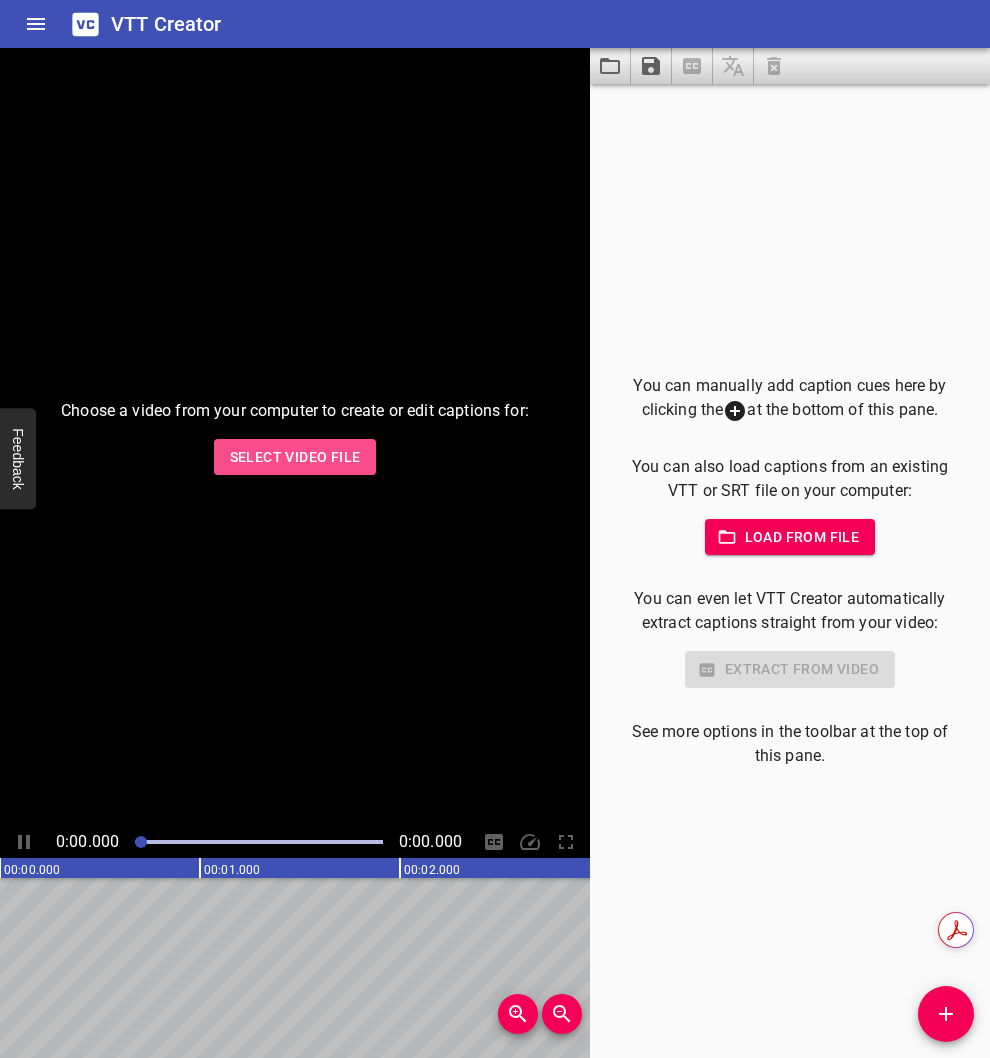 click on "Select Video File" at bounding box center [295, 457] 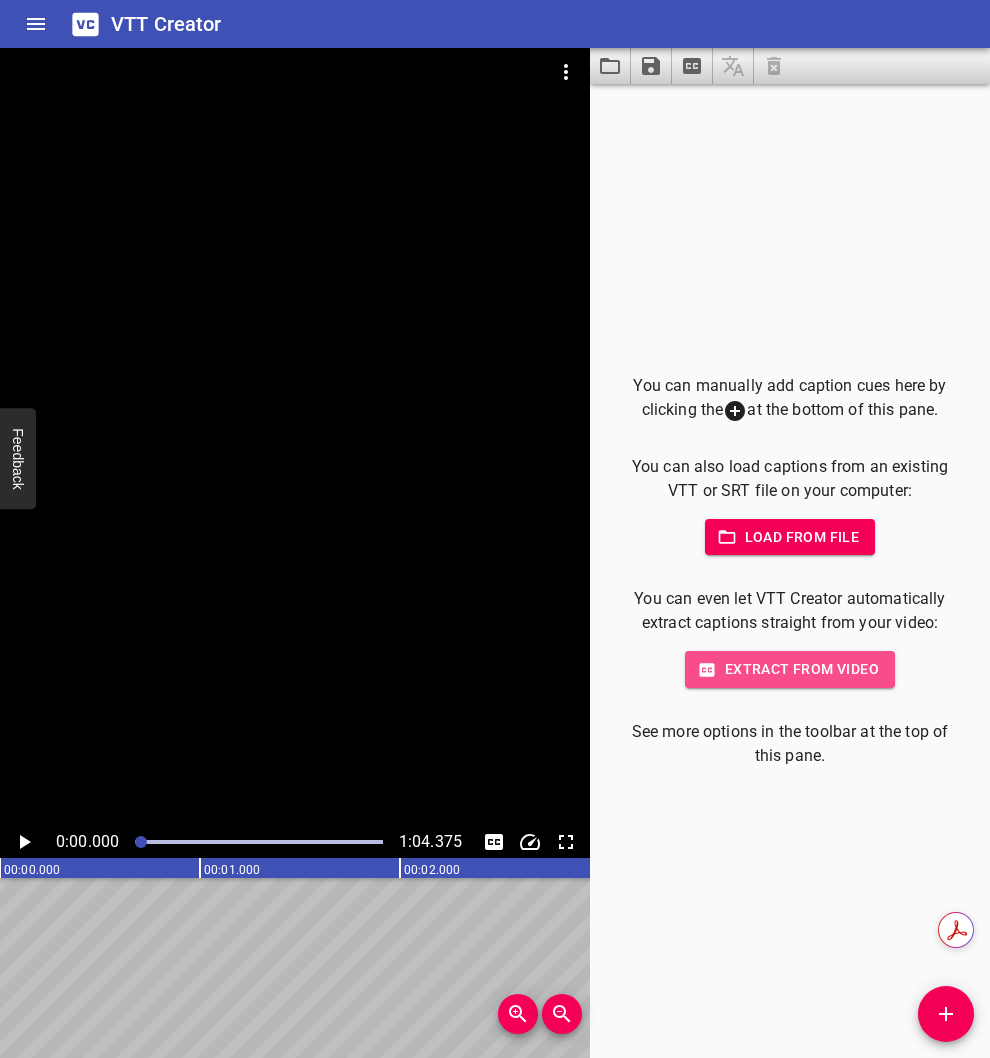 click on "Extract from video" at bounding box center [790, 669] 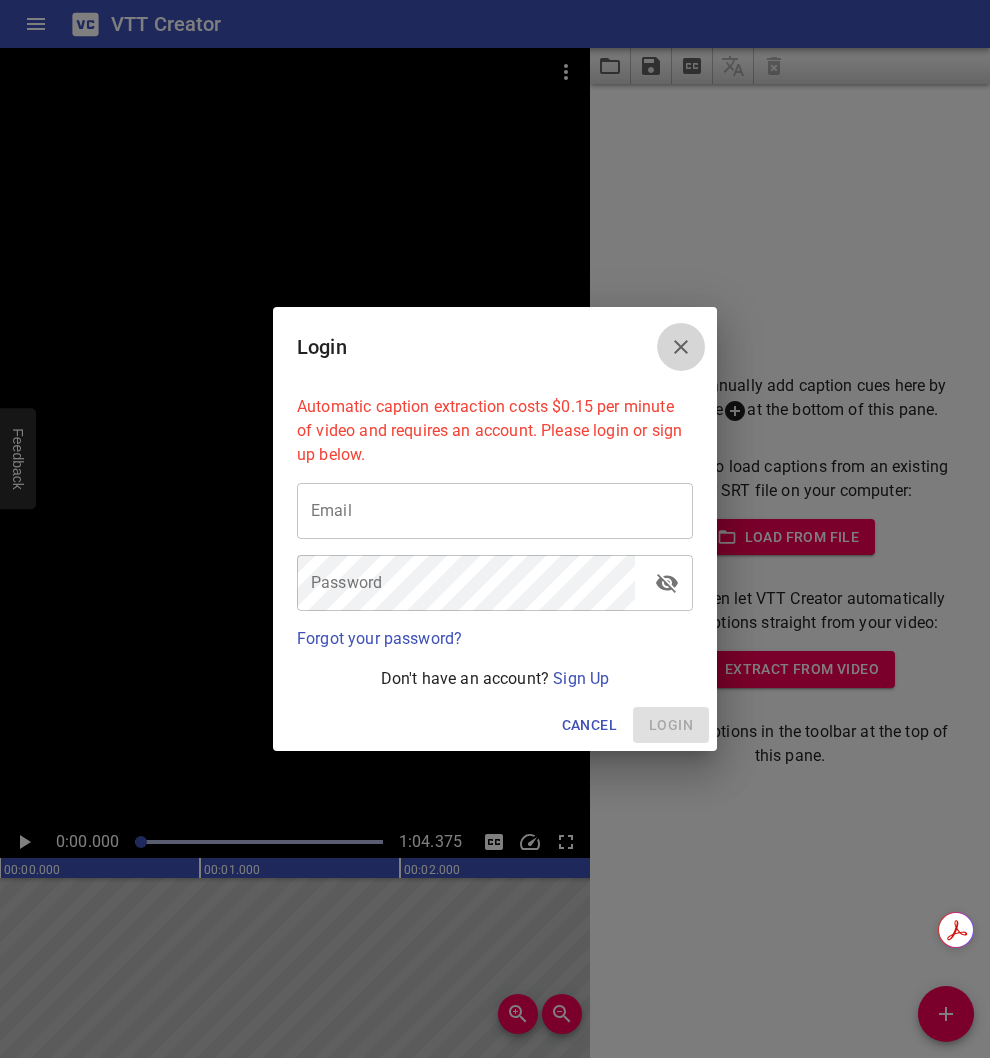 click 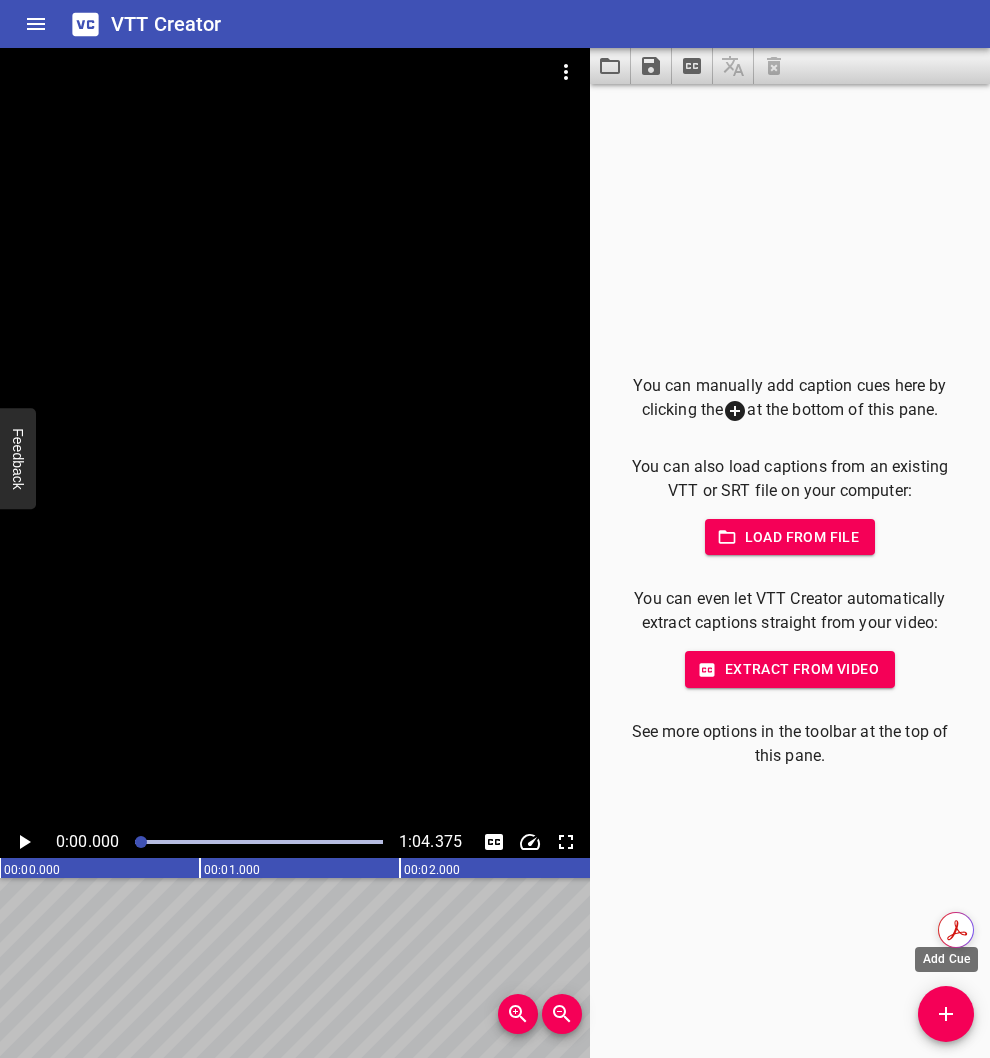 click 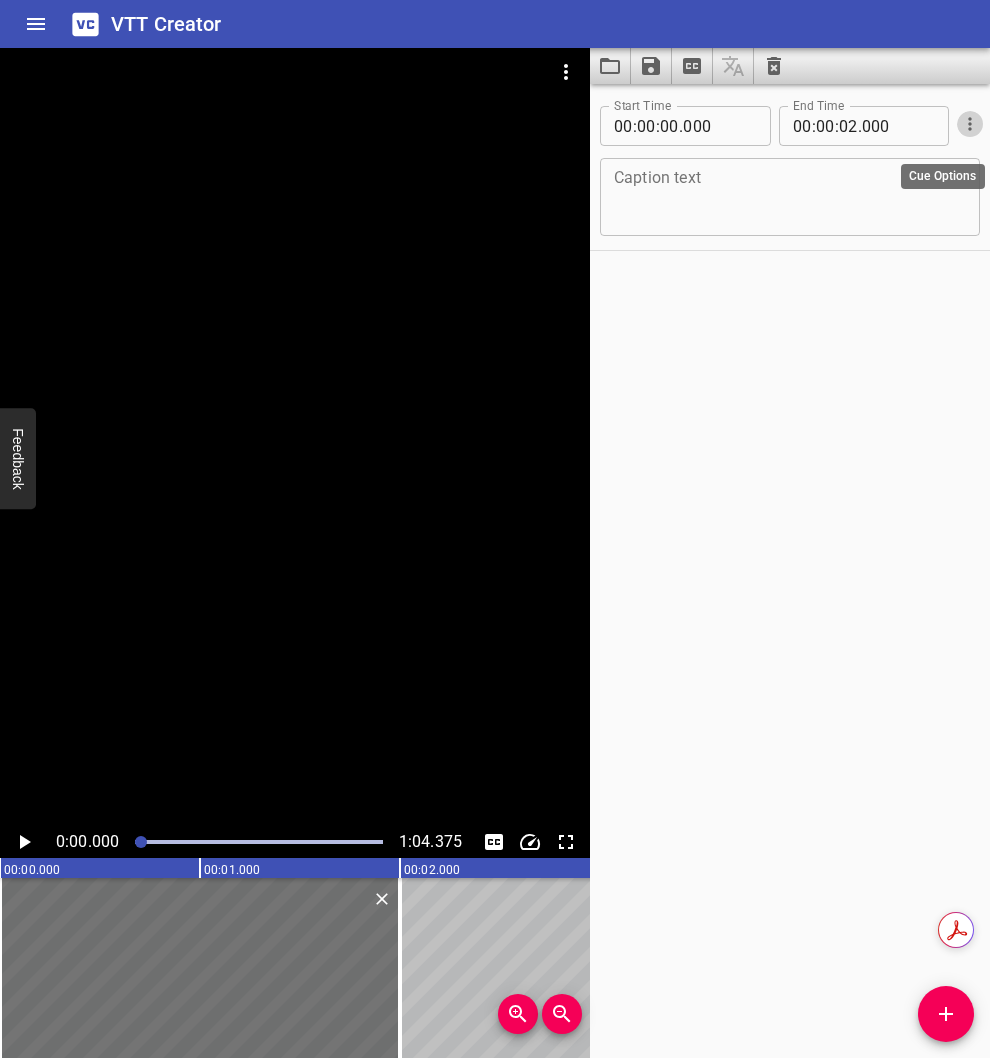 click 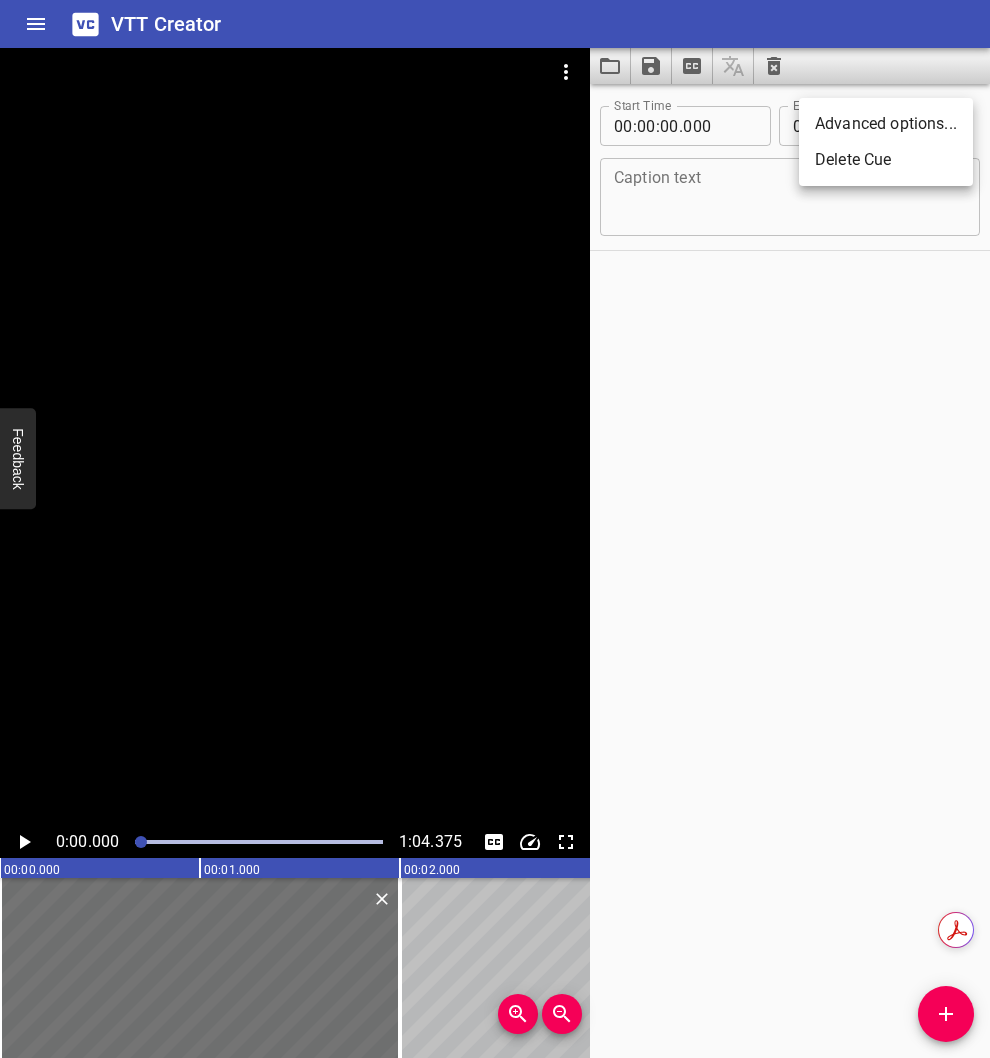 click on "Advanced options..." at bounding box center [886, 124] 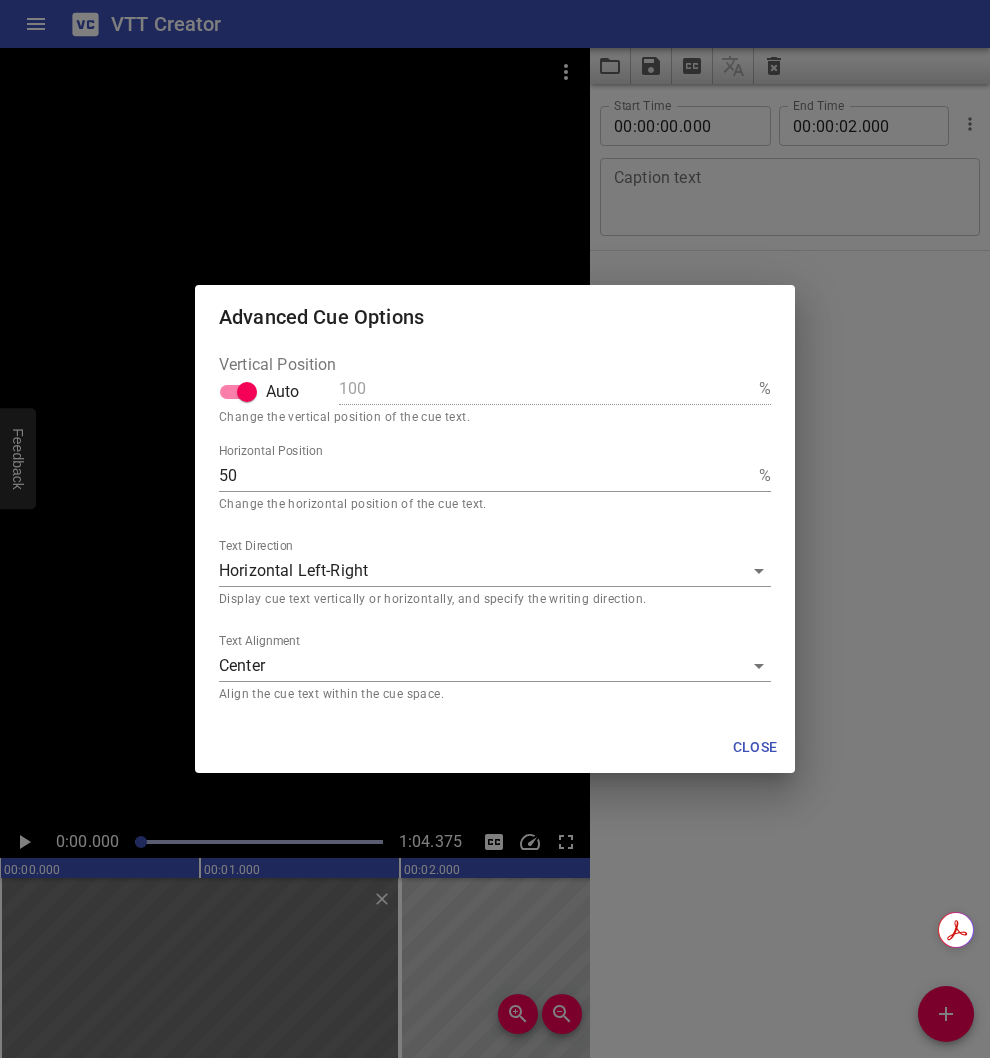 click on "Close" at bounding box center (755, 747) 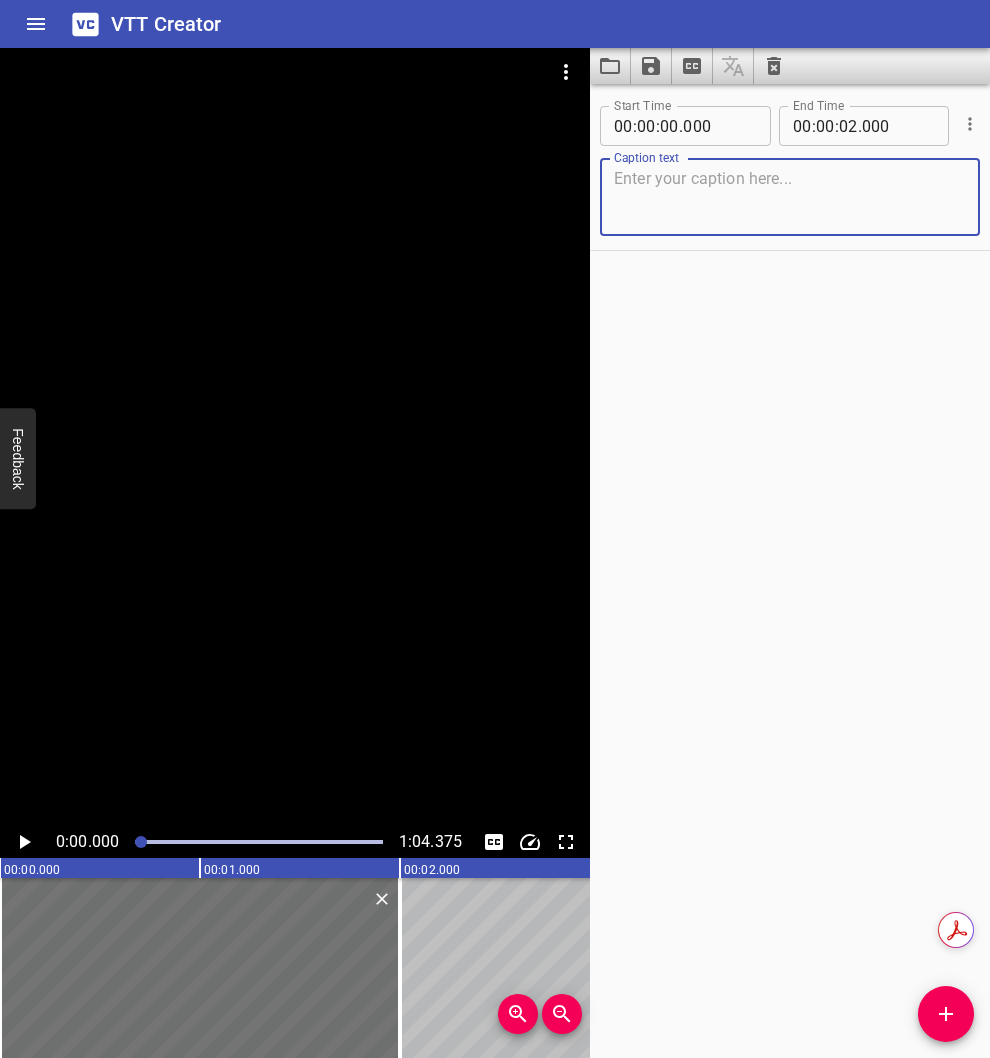 click at bounding box center (790, 197) 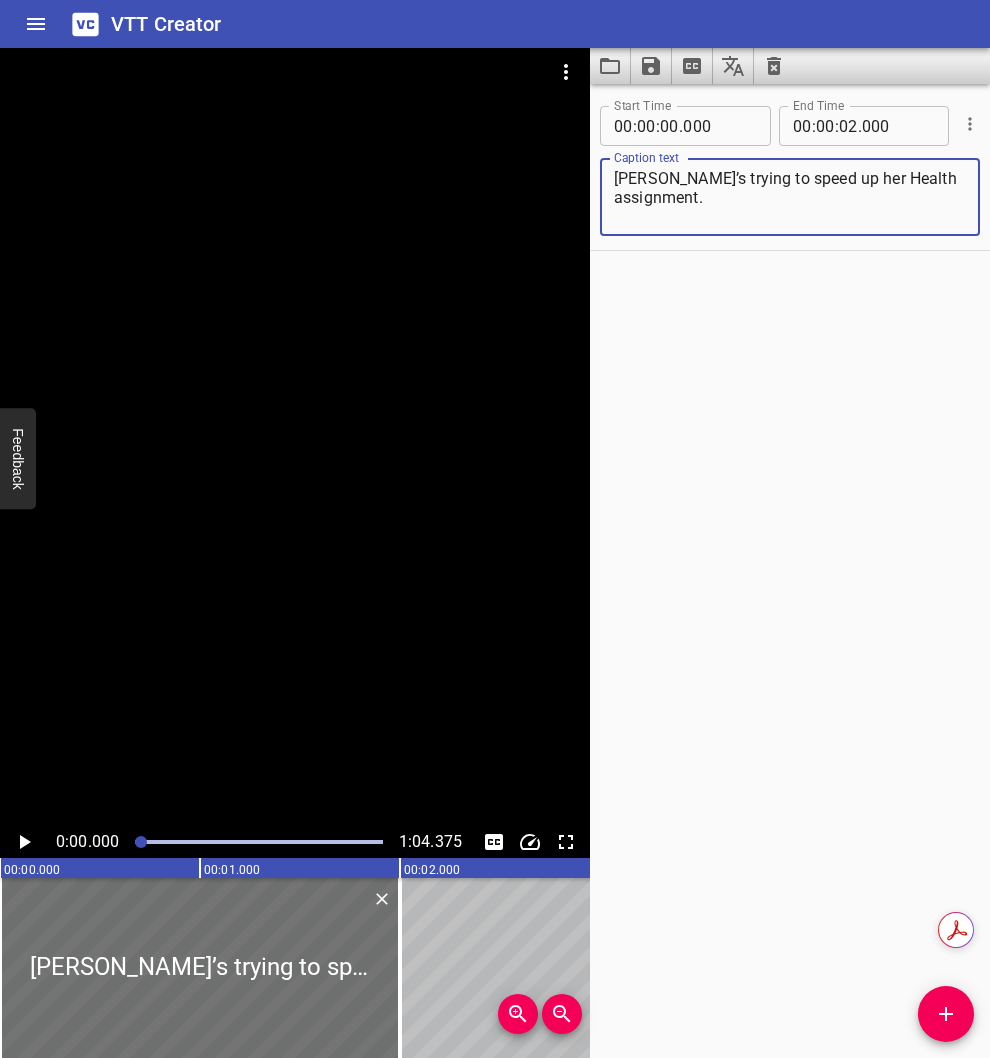 type on "[PERSON_NAME]’s trying to speed up her Health assignment." 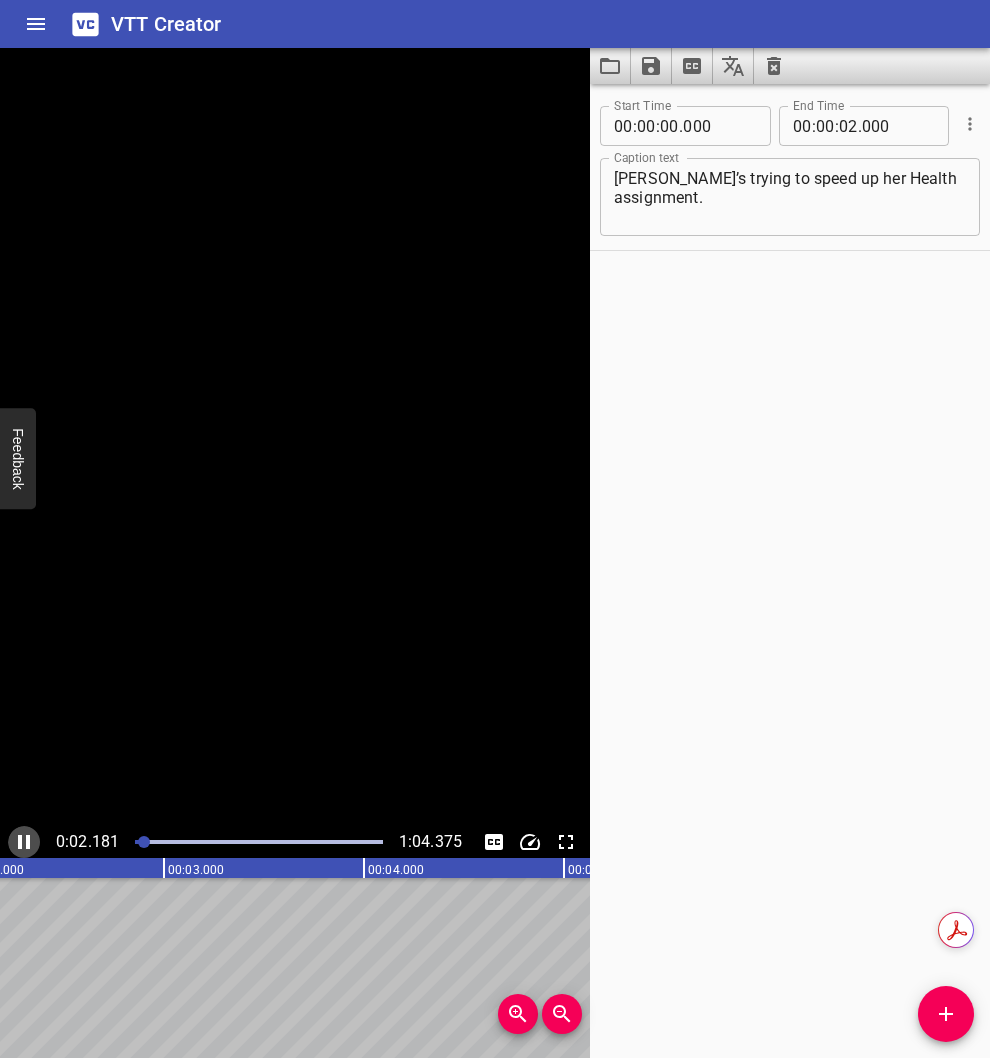 click 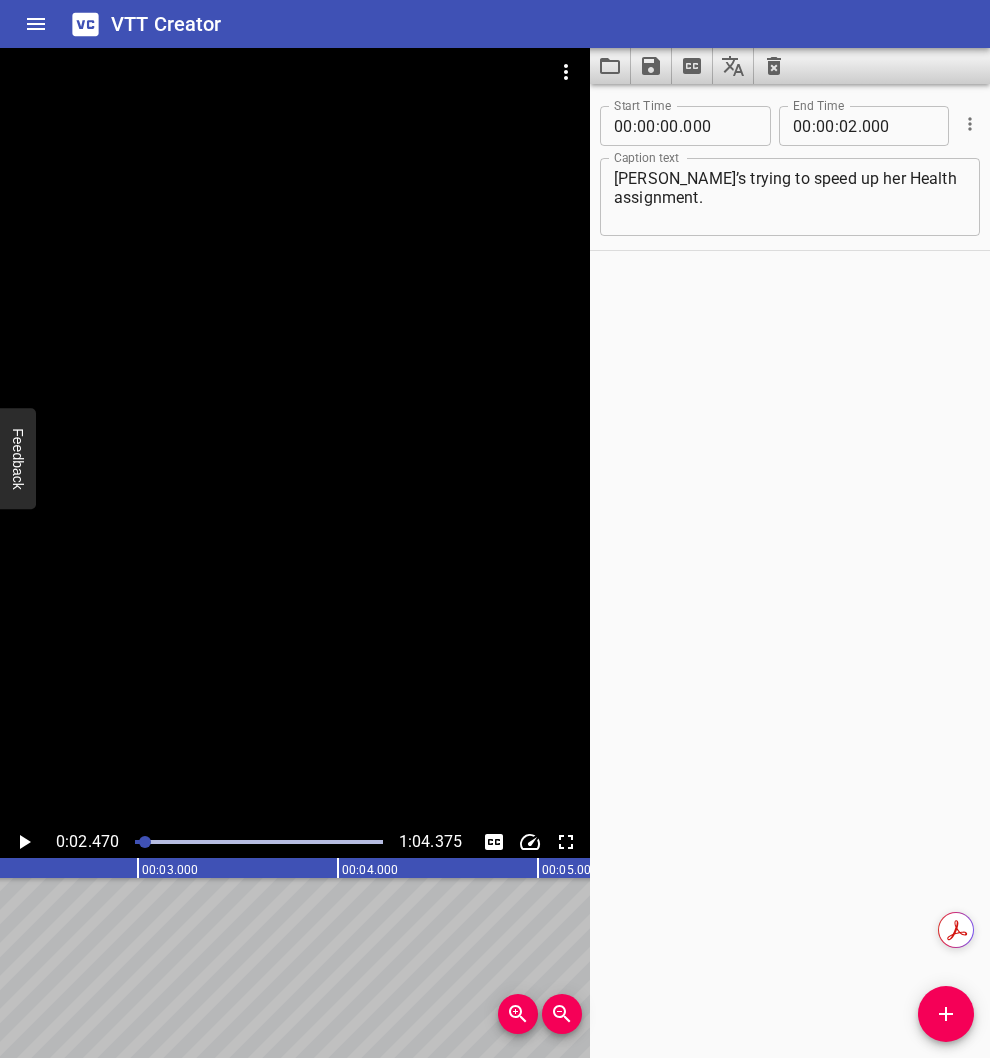 scroll, scrollTop: 0, scrollLeft: 494, axis: horizontal 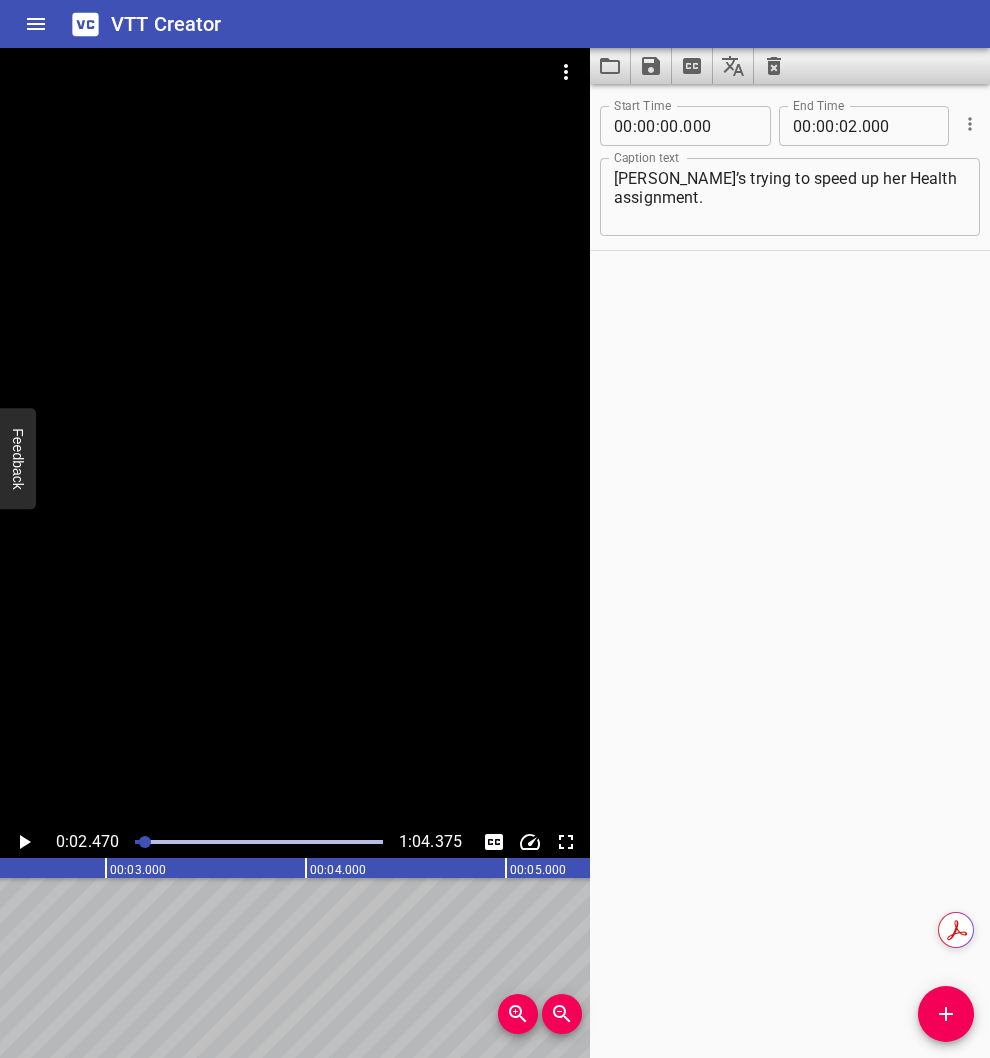 click 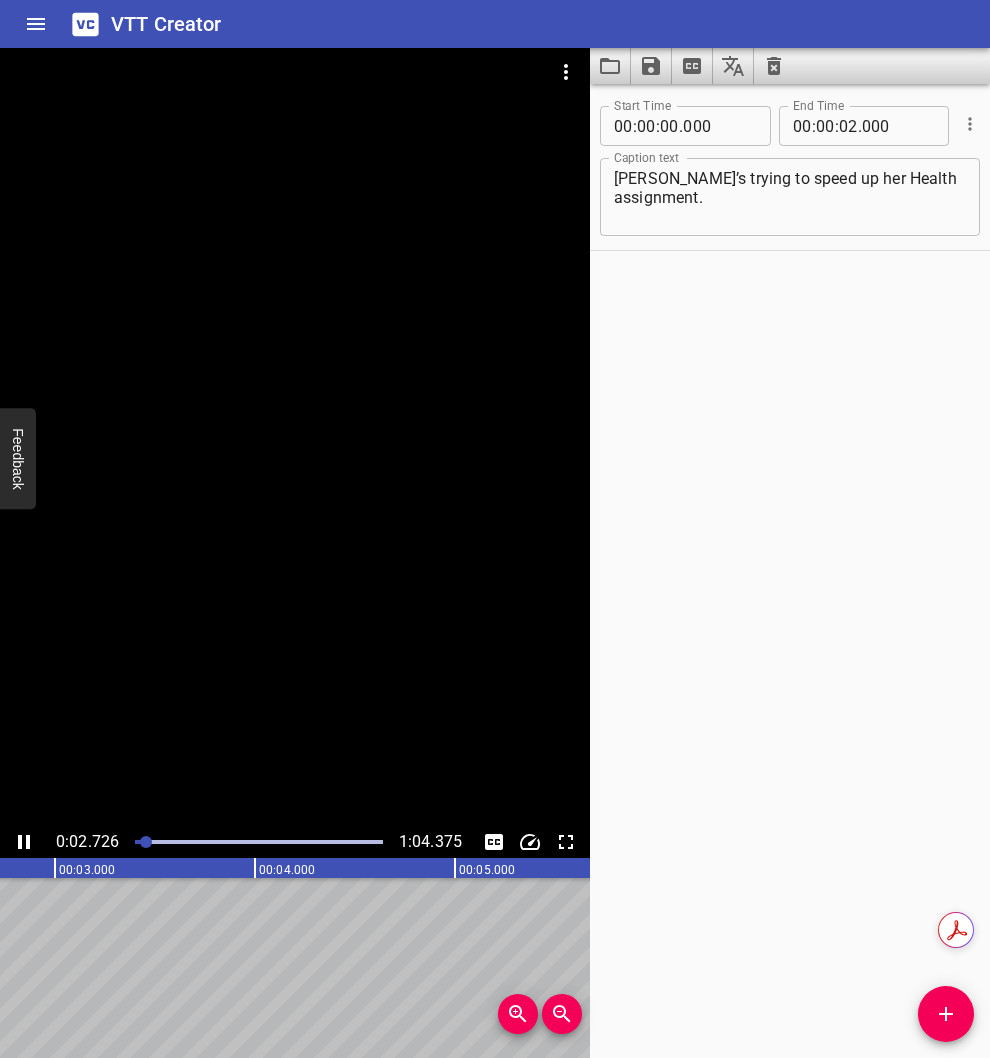 click 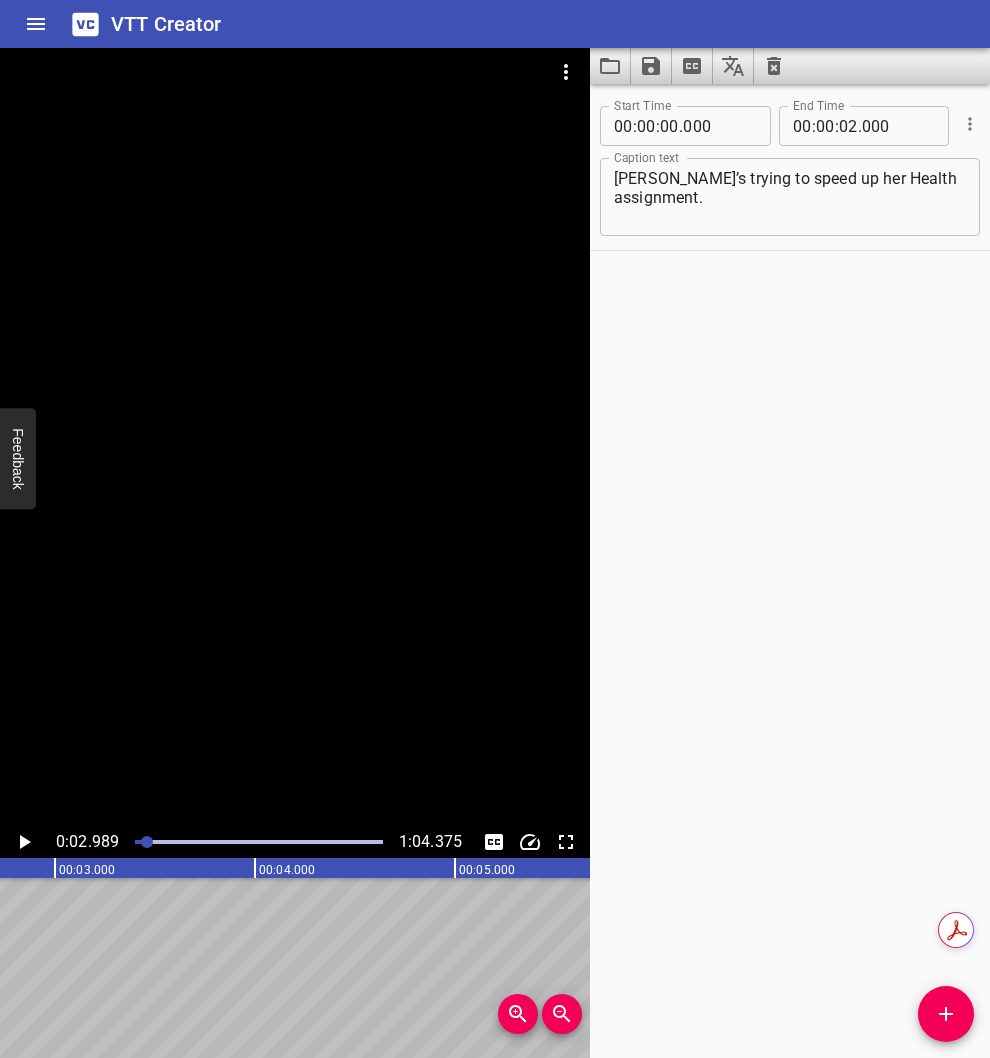 scroll, scrollTop: 0, scrollLeft: 598, axis: horizontal 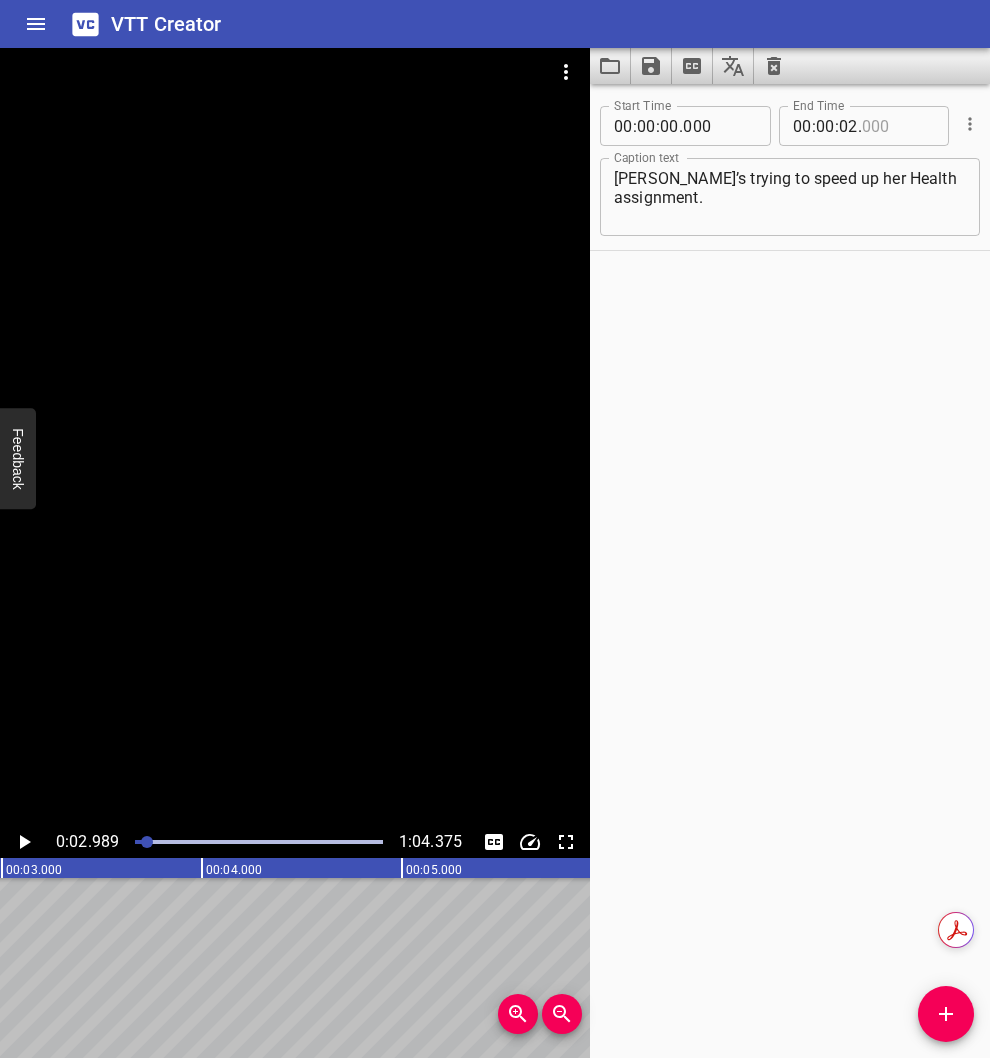 click at bounding box center (898, 126) 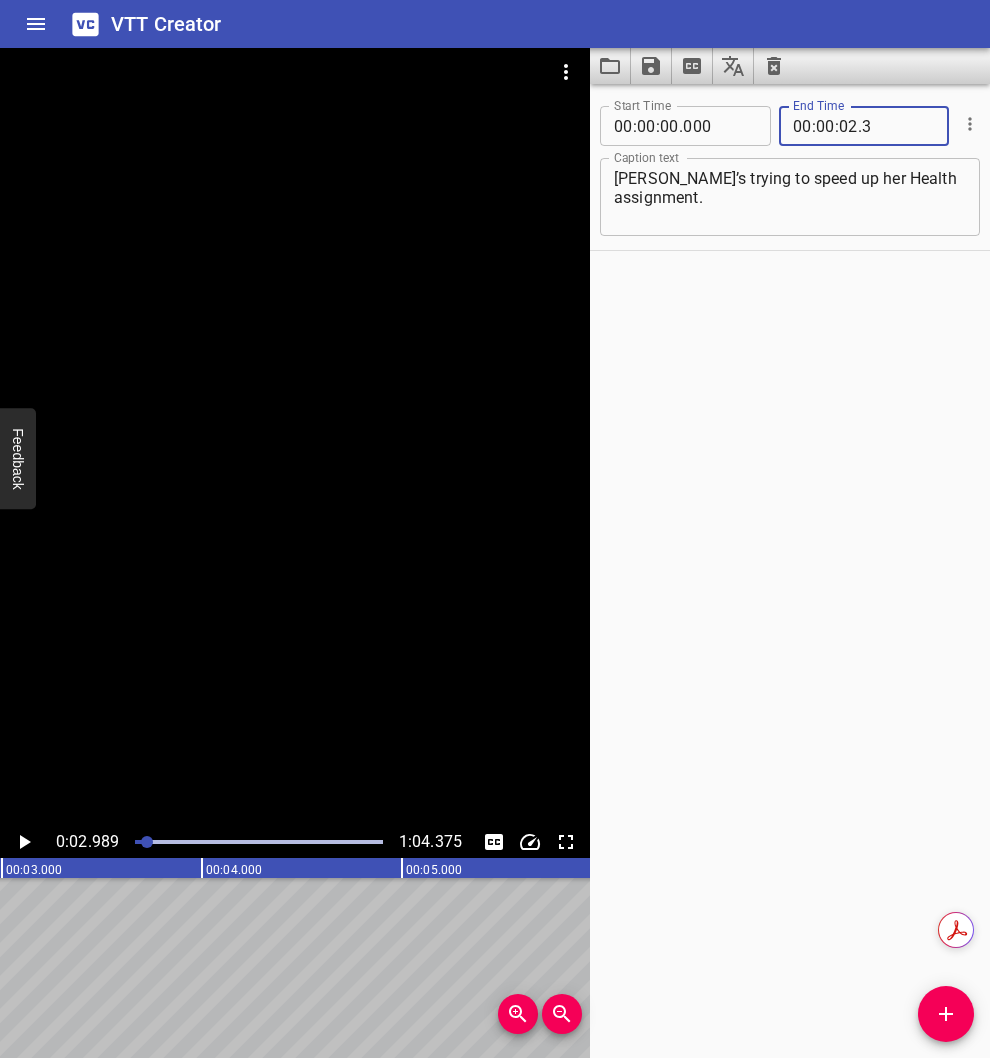 type on "003" 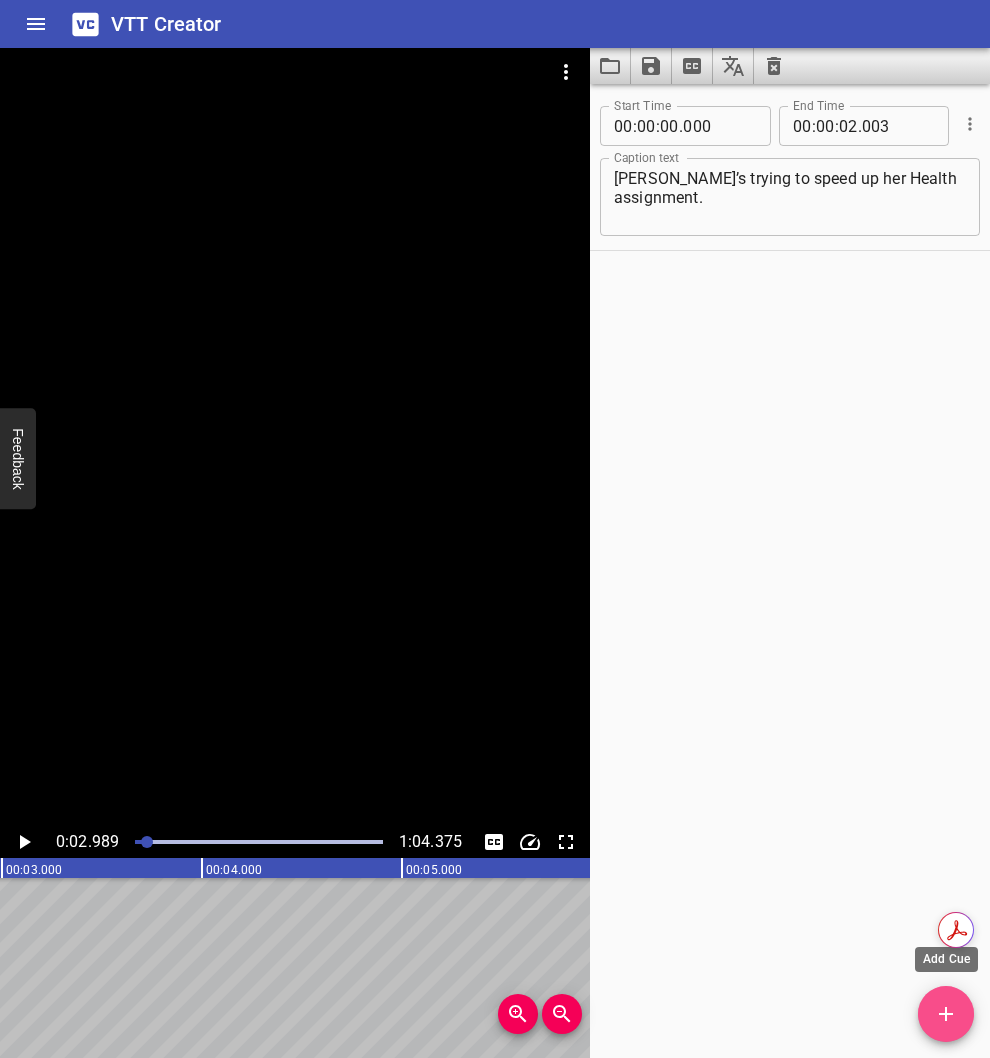 click 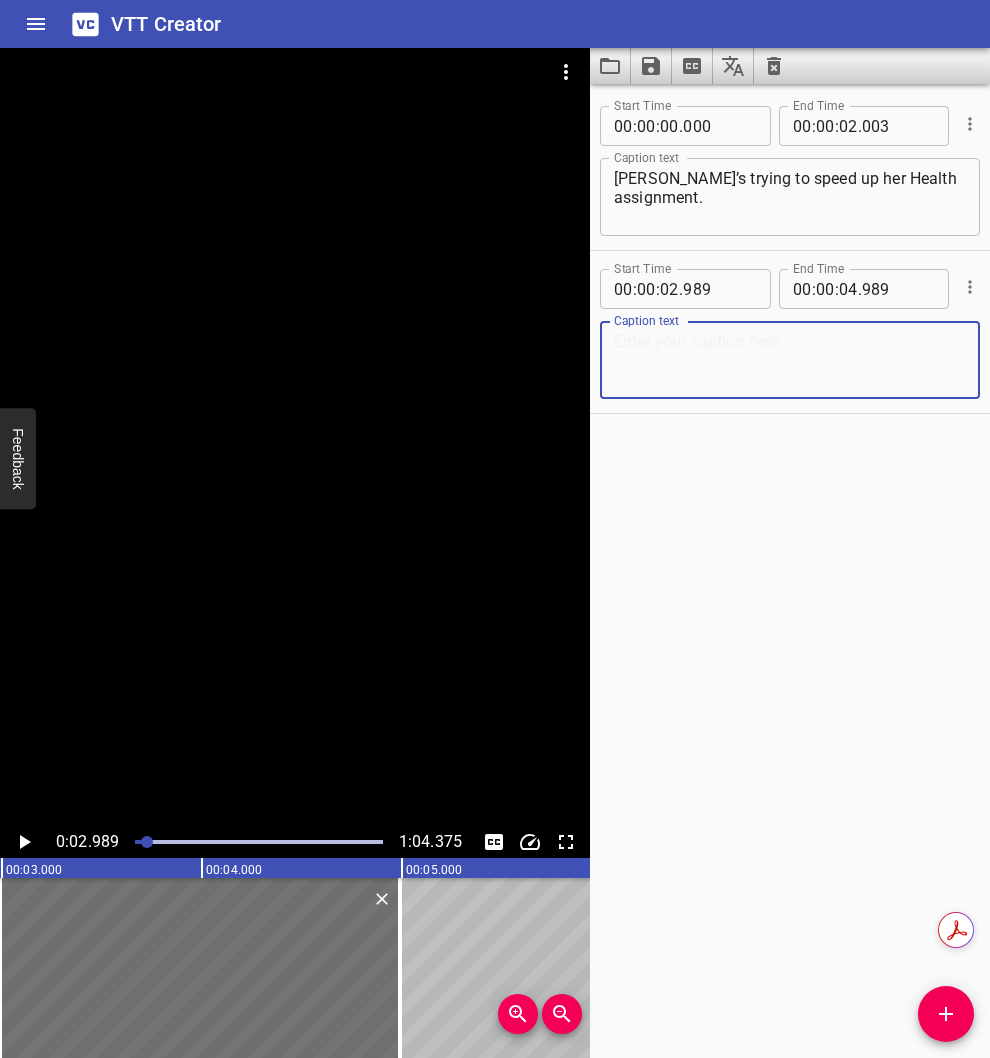 paste on "She gives the AI tool details about someone she knows" 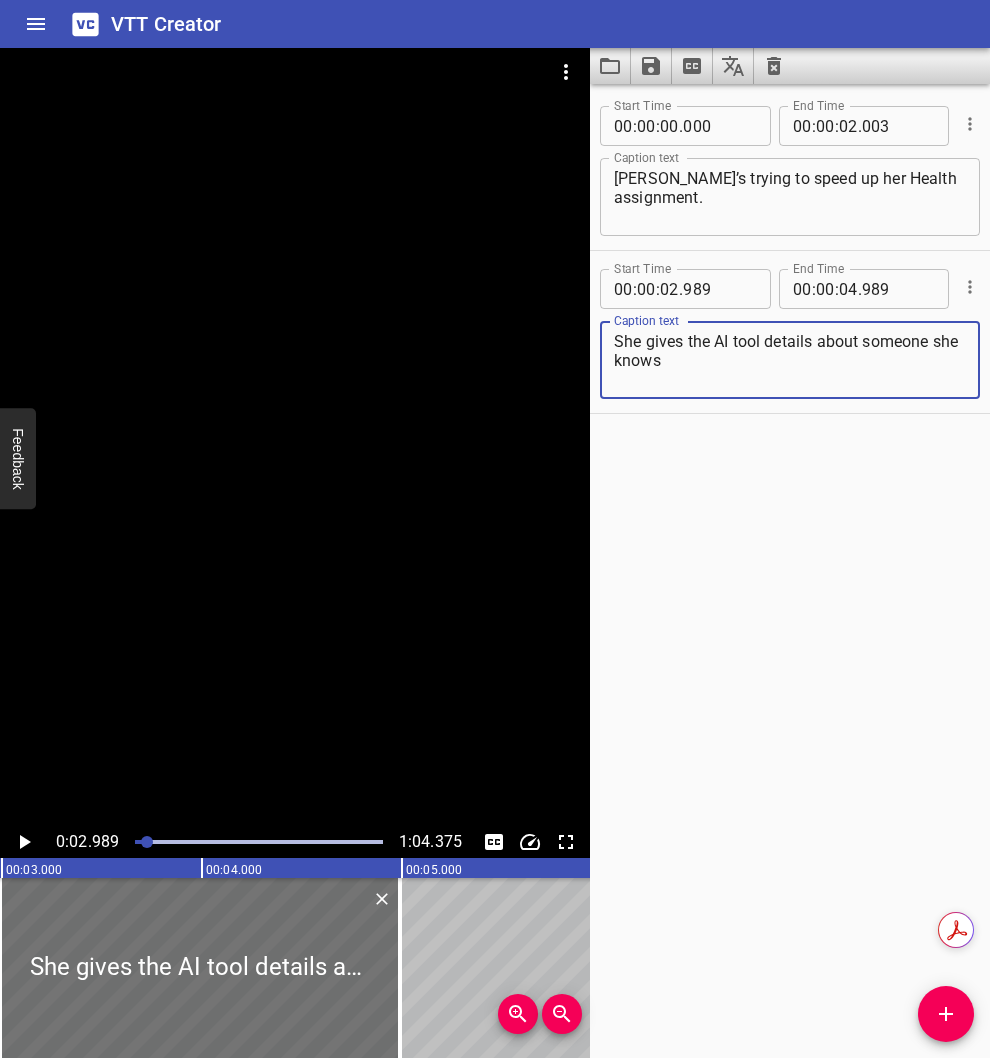 type on "She gives the AI tool details about someone she knows" 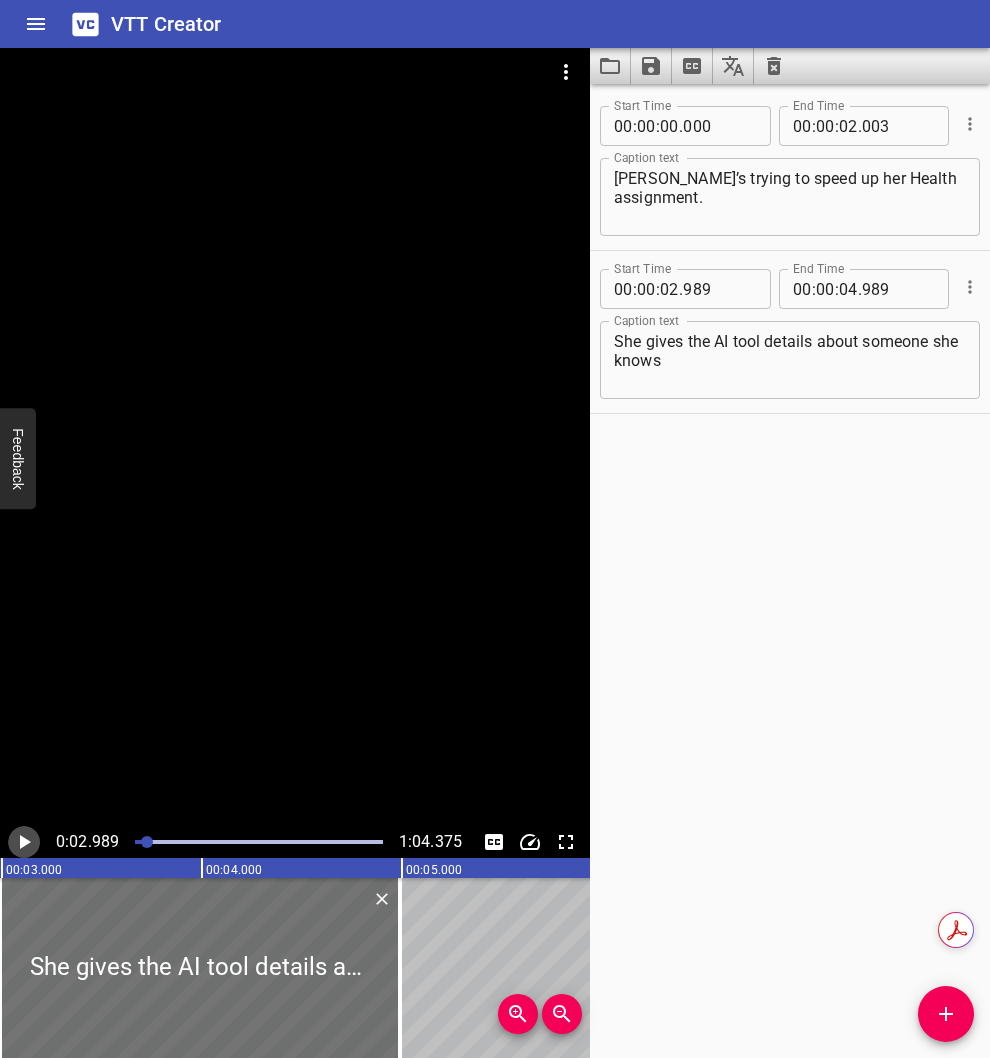 click 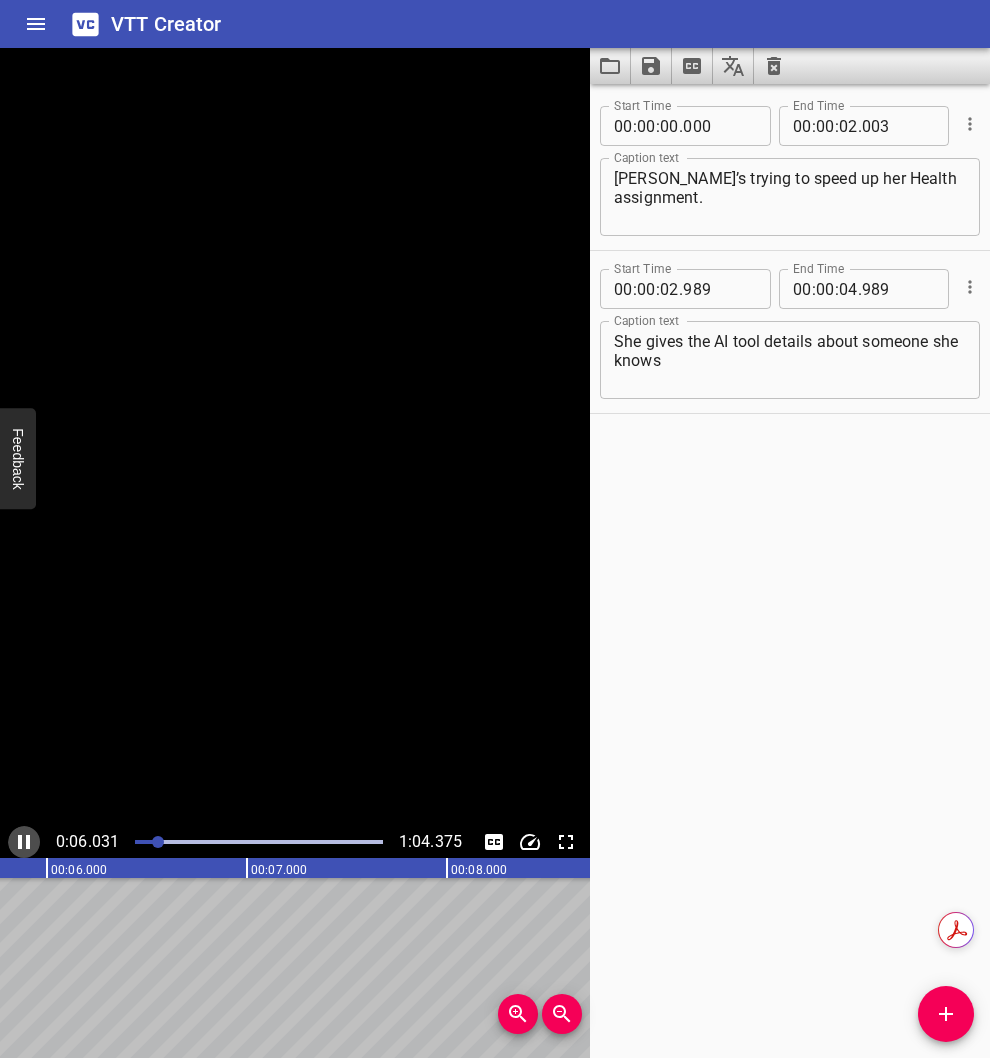 click 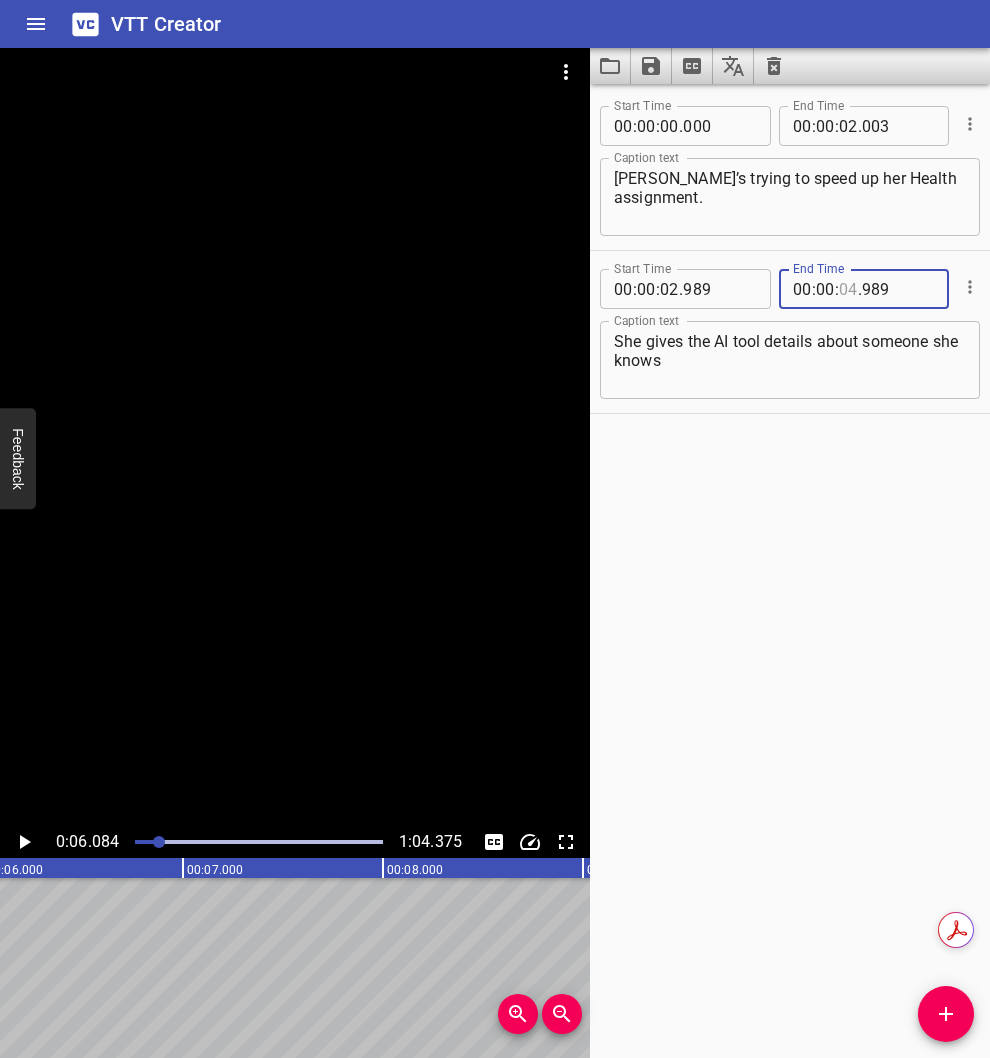 click at bounding box center [848, 289] 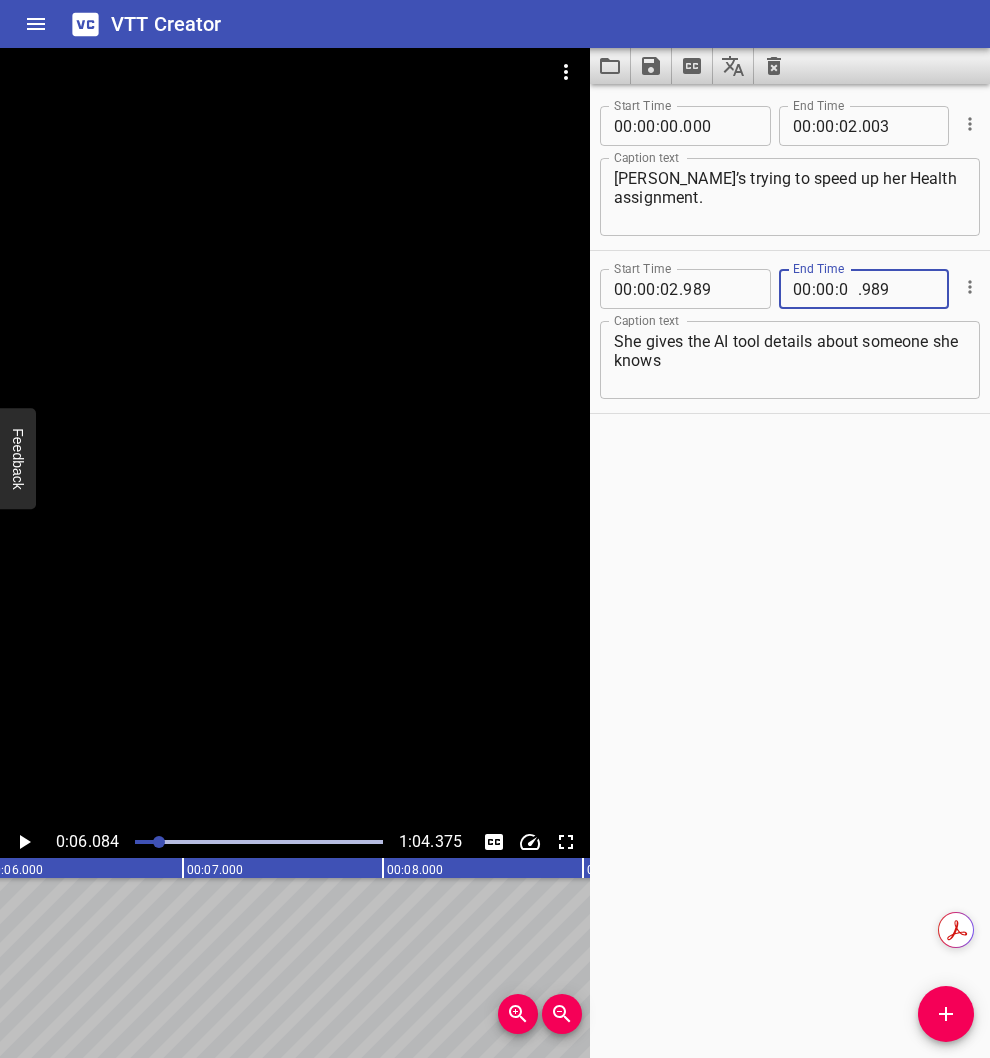 type on "06" 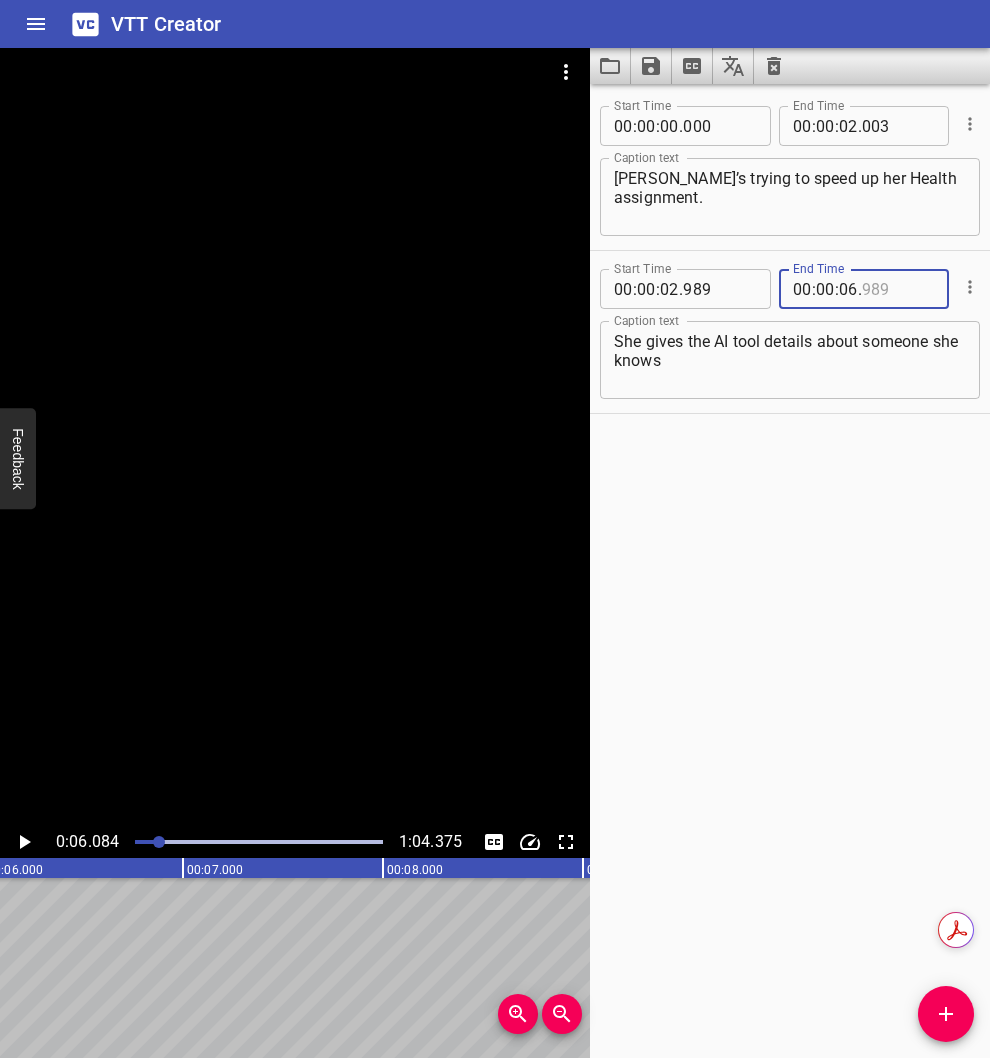 type on "989" 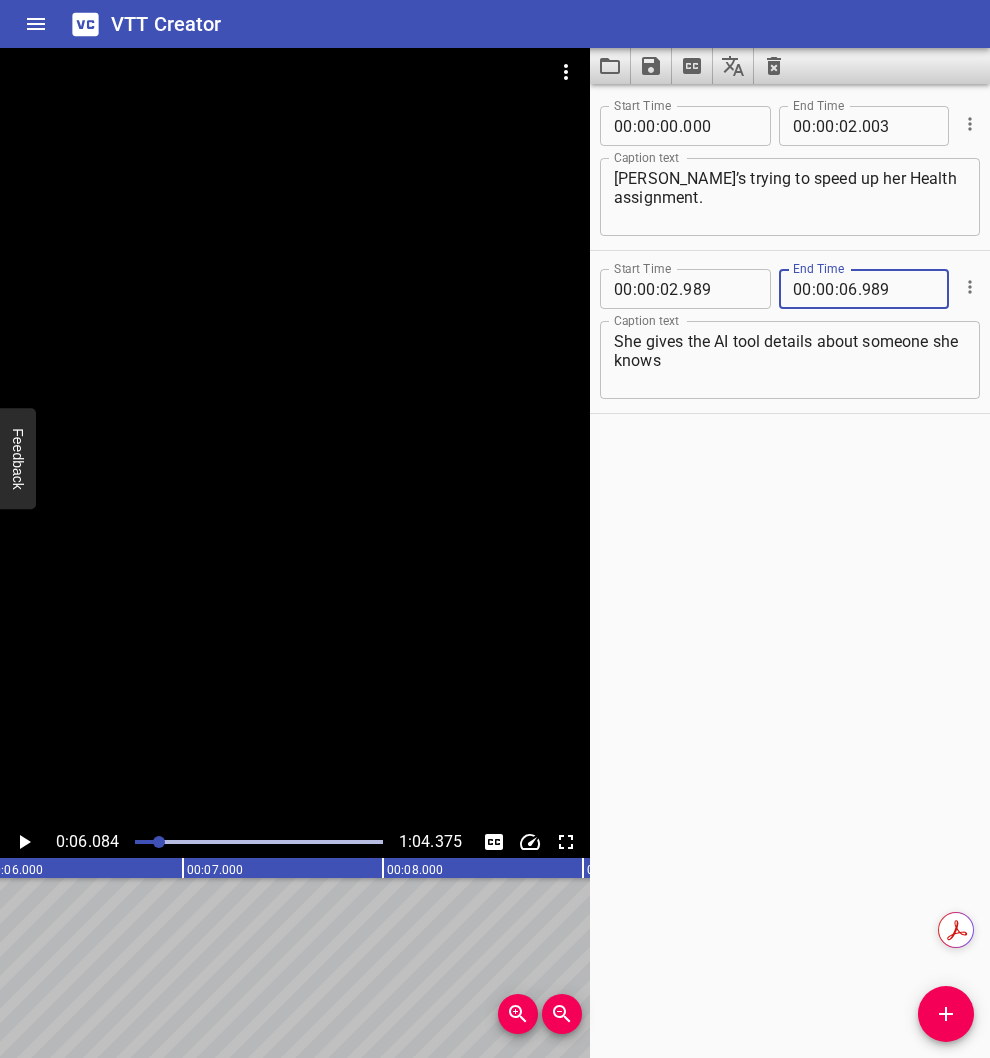 click on "Start Time 00 : 00 : 00 . 000 Start Time End Time 00 : 00 : 02 . 003 End Time Caption text [PERSON_NAME]’s trying to speed up her Health assignment. Caption text Start Time 00 : 00 : 02 . 989 Start Time End Time 00 : 00 : 06 . 989 End Time Caption text She gives the AI tool details about someone she knows Caption text" at bounding box center [790, 571] 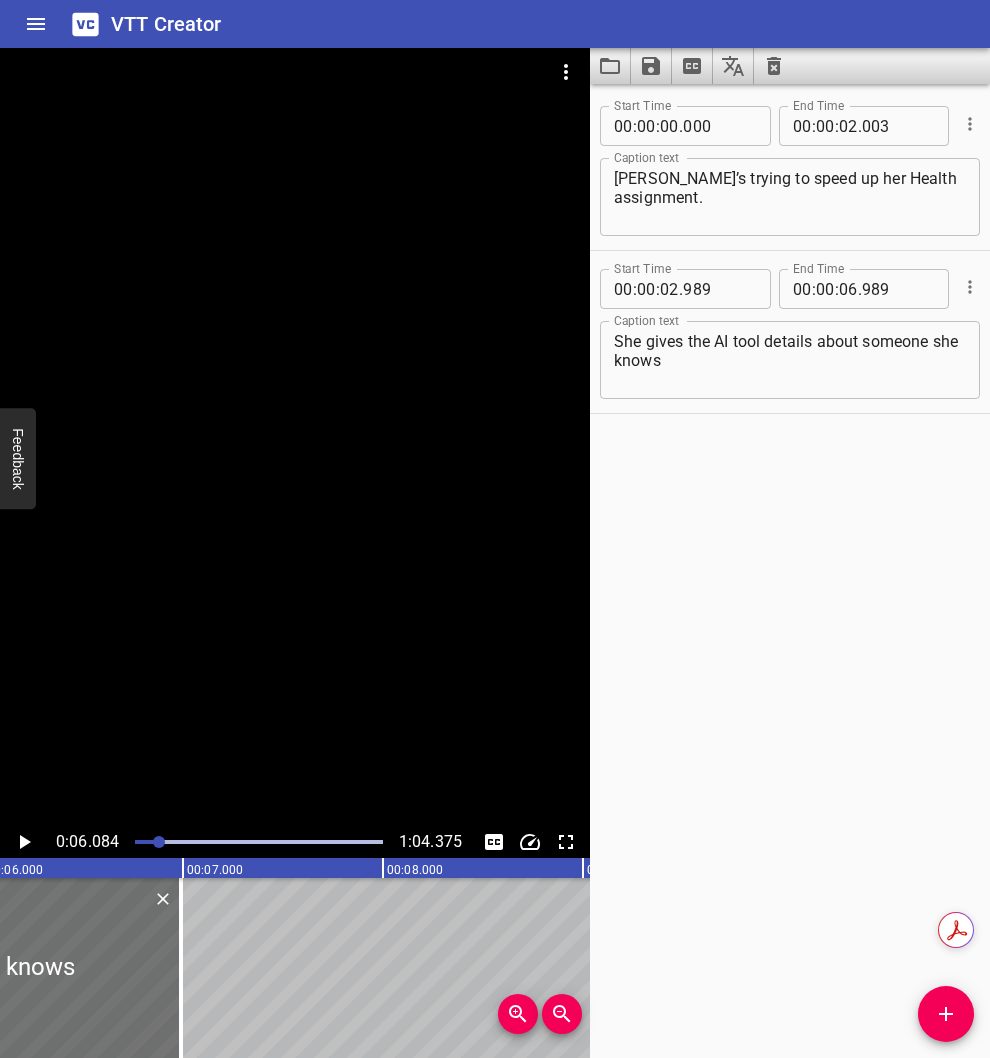 click 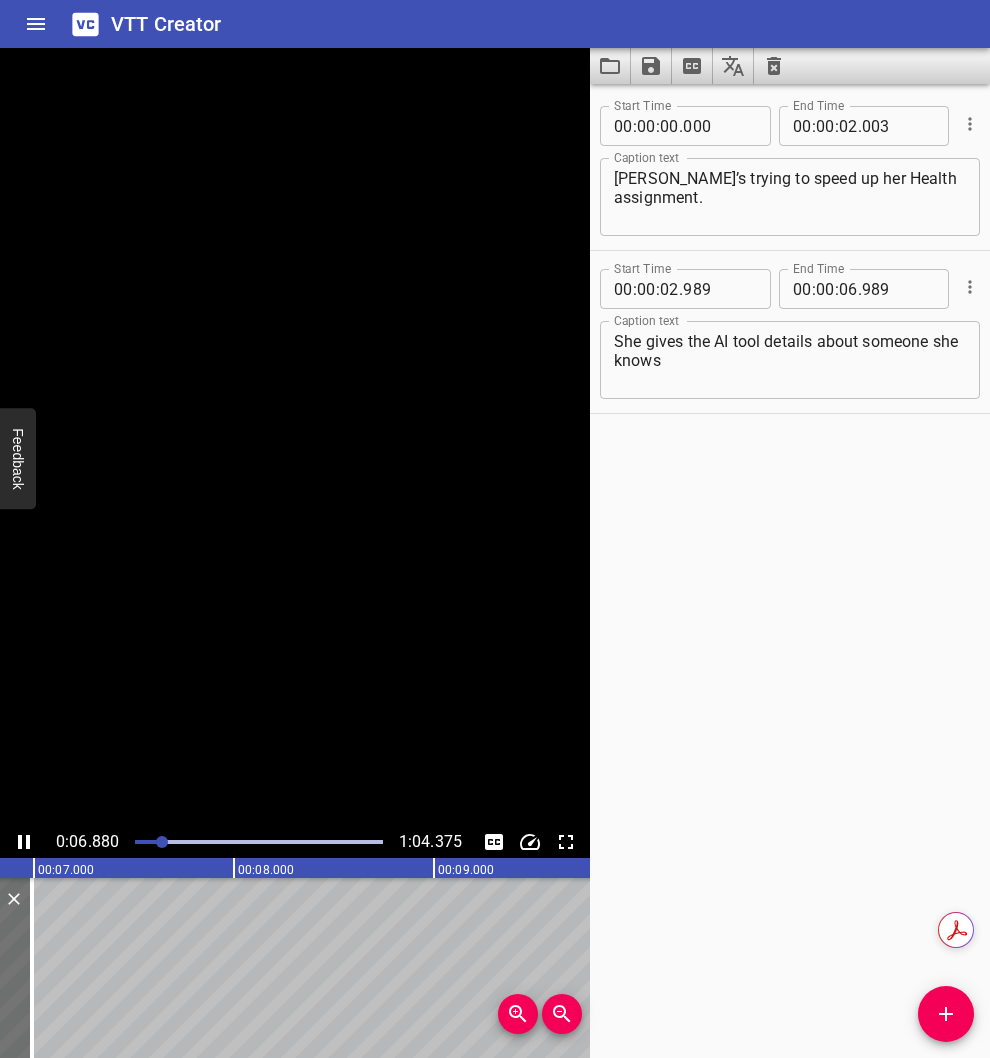 click 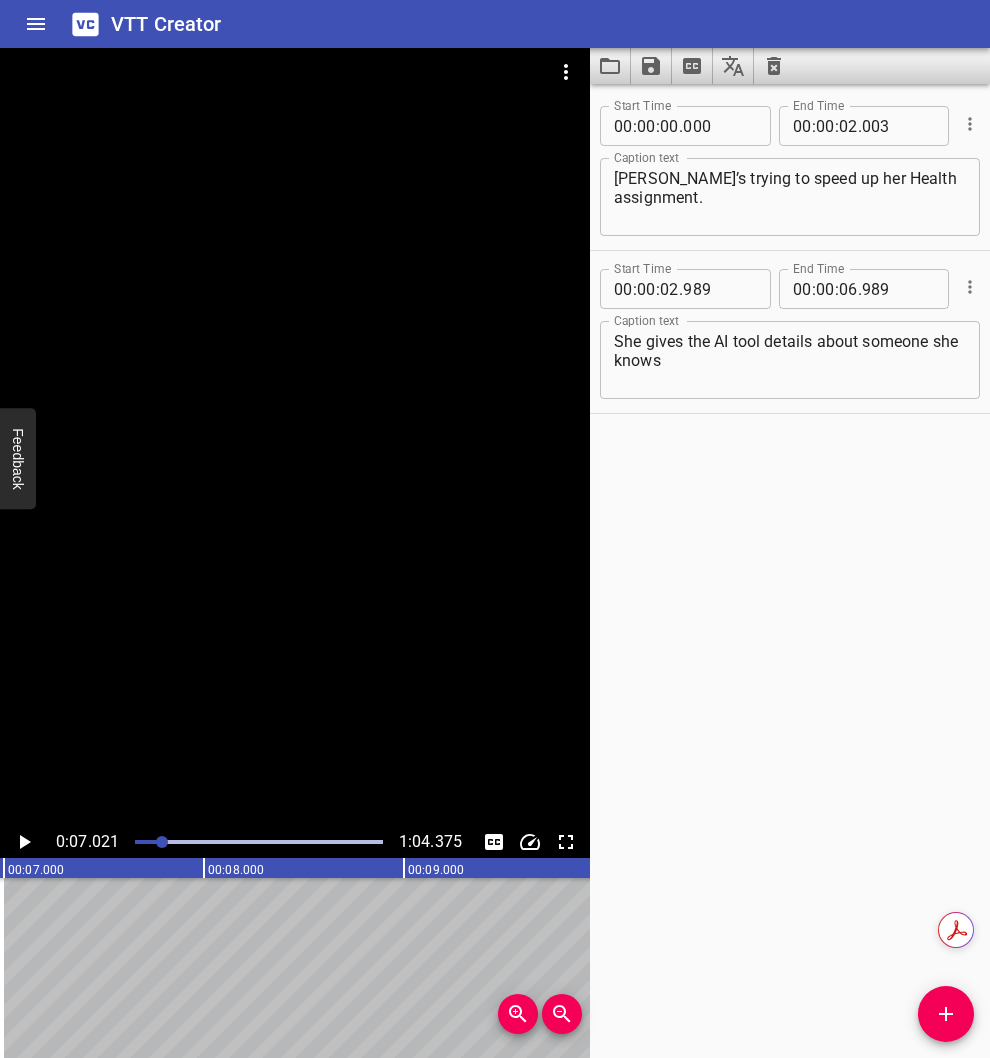 scroll, scrollTop: 0, scrollLeft: 1404, axis: horizontal 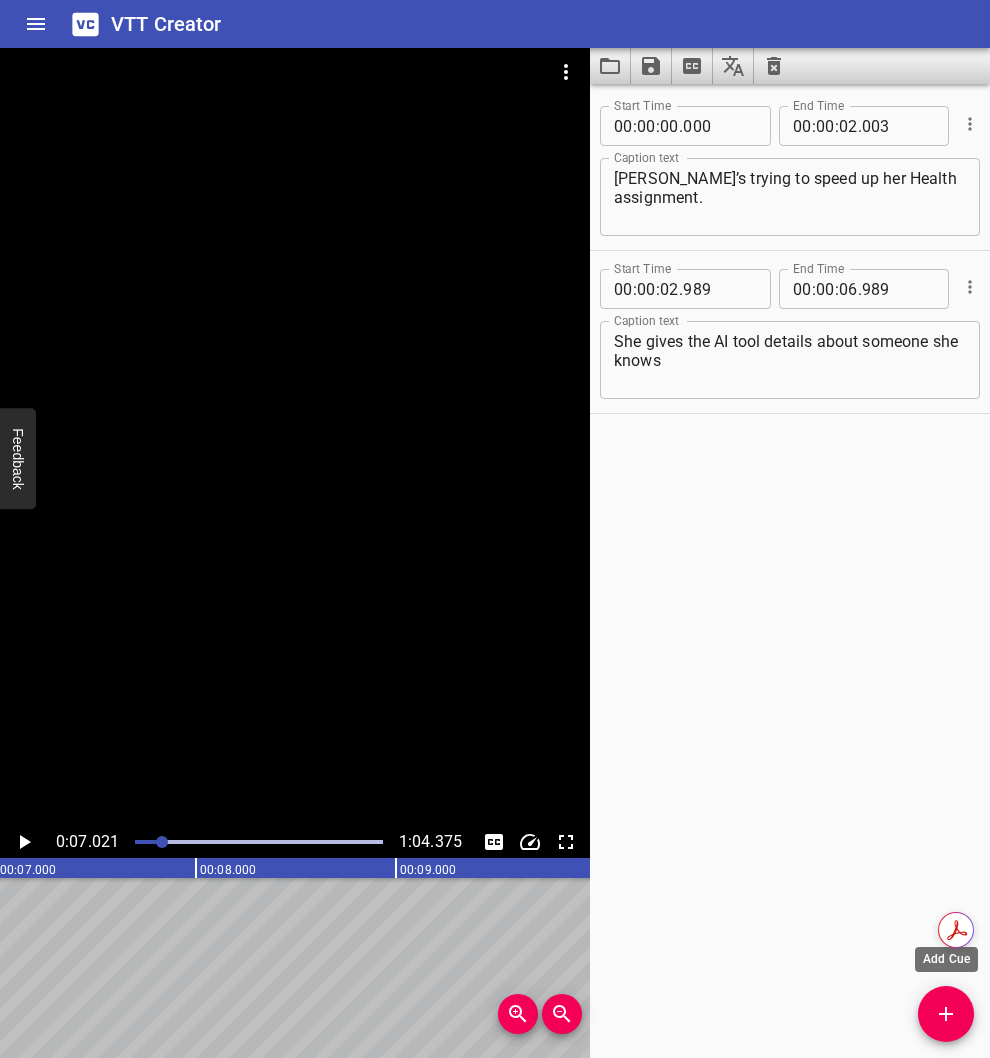 click 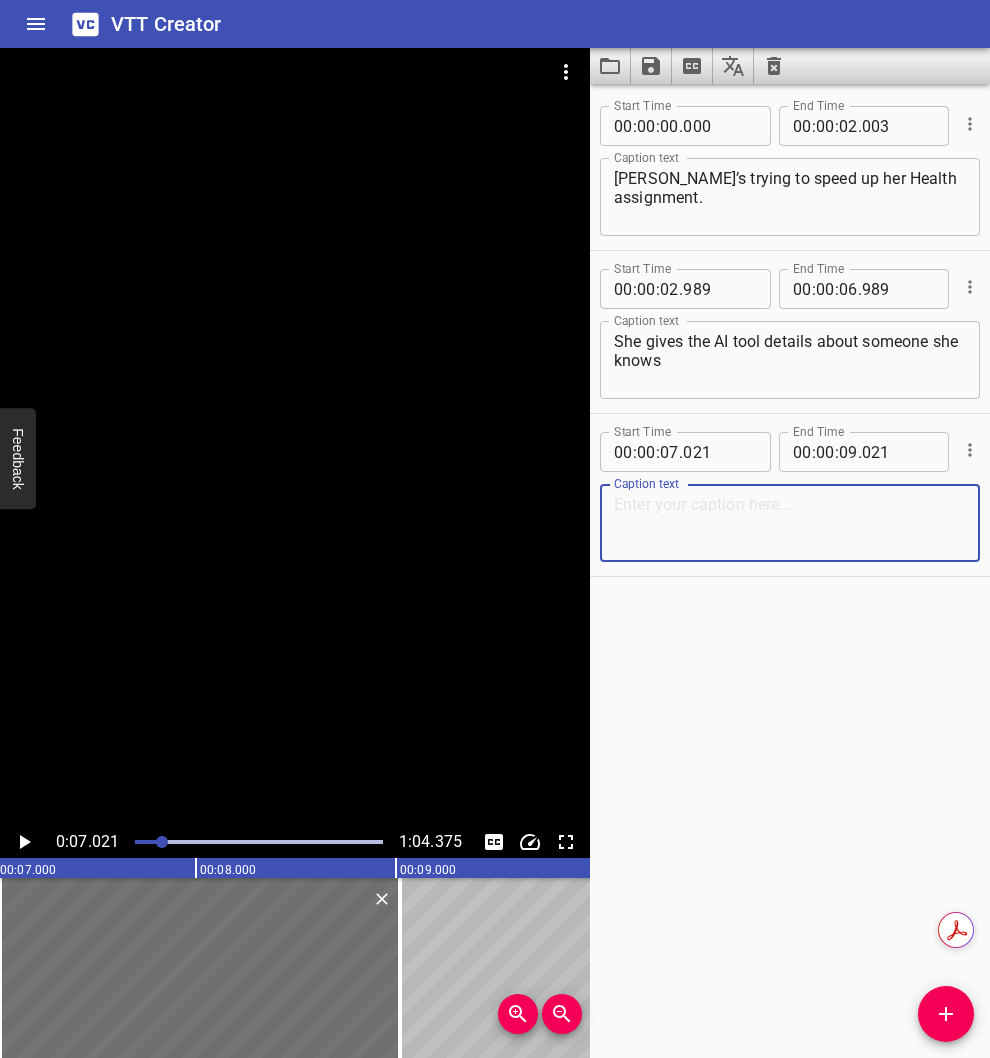 paste on "name, age, address and health conditions - and hits send." 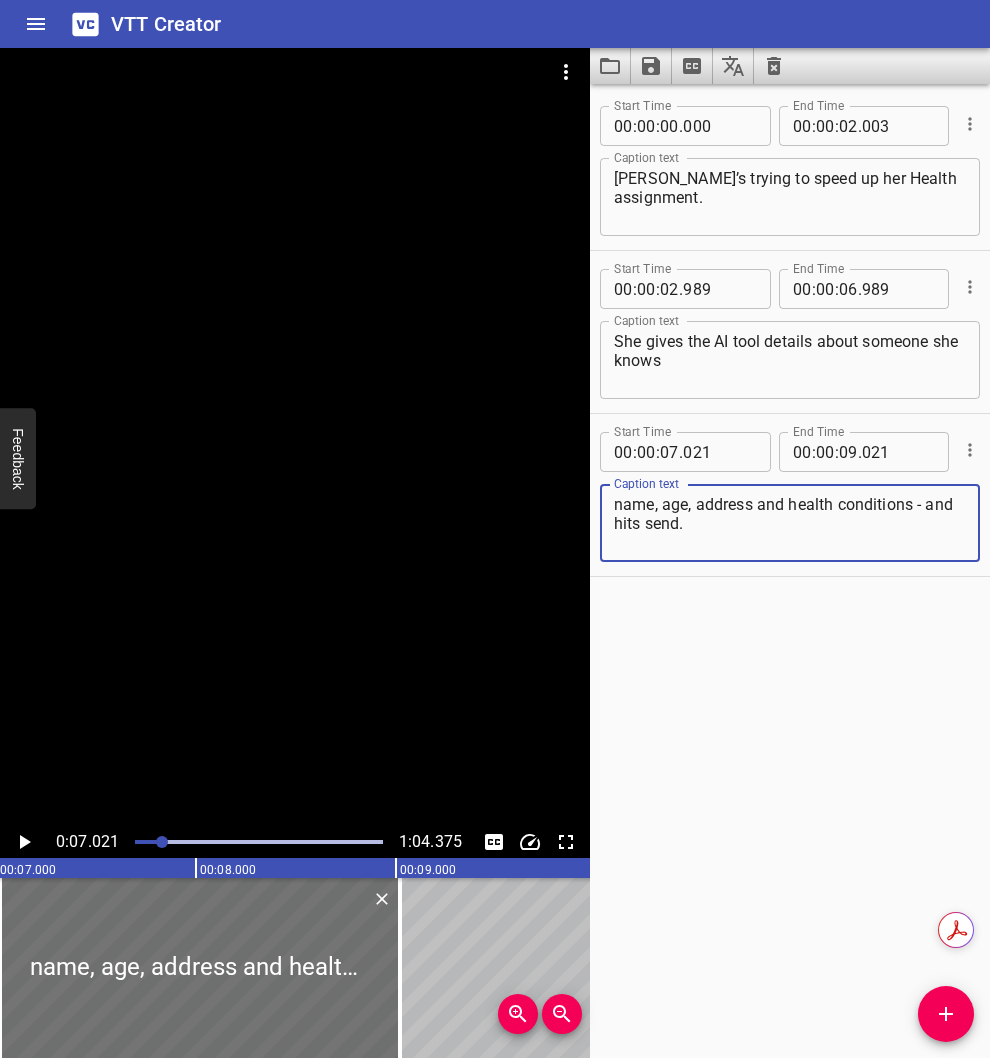 type on "name, age, address and health conditions - and hits send." 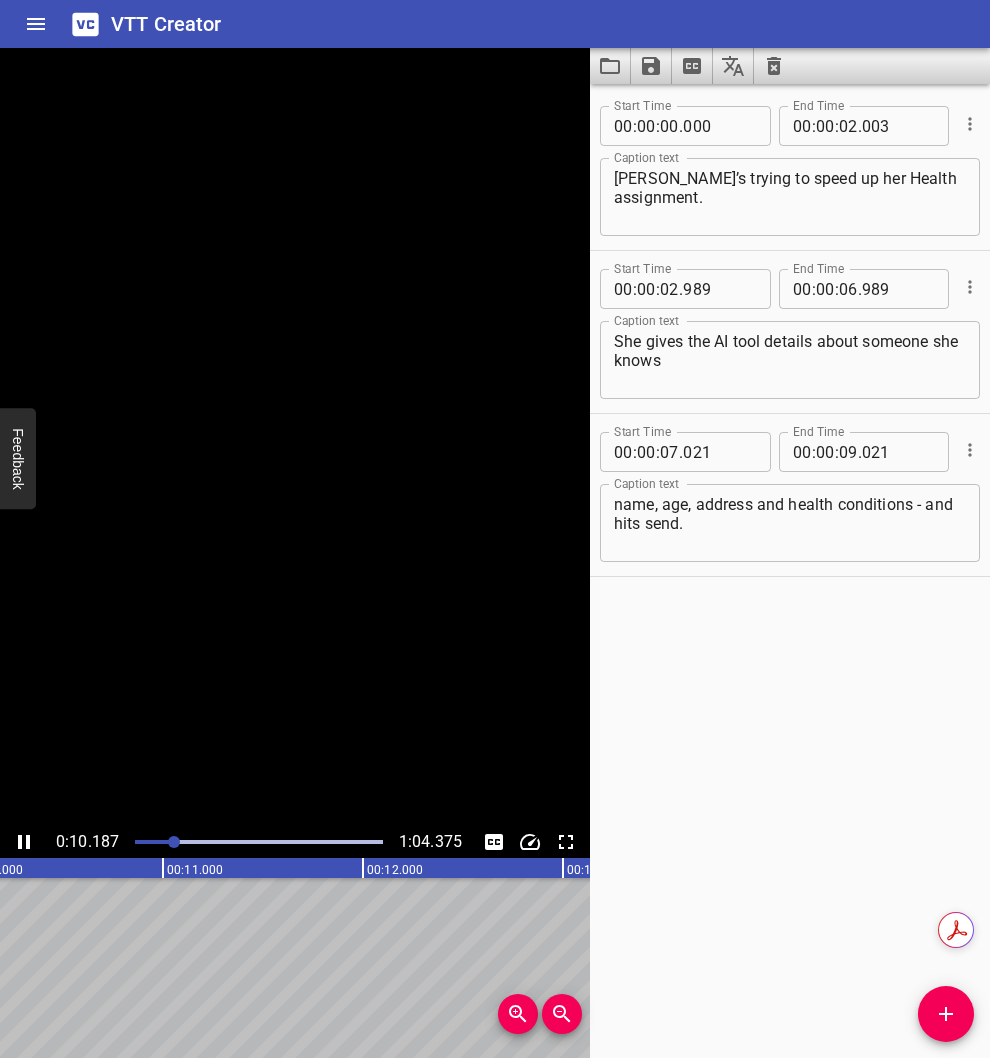 click 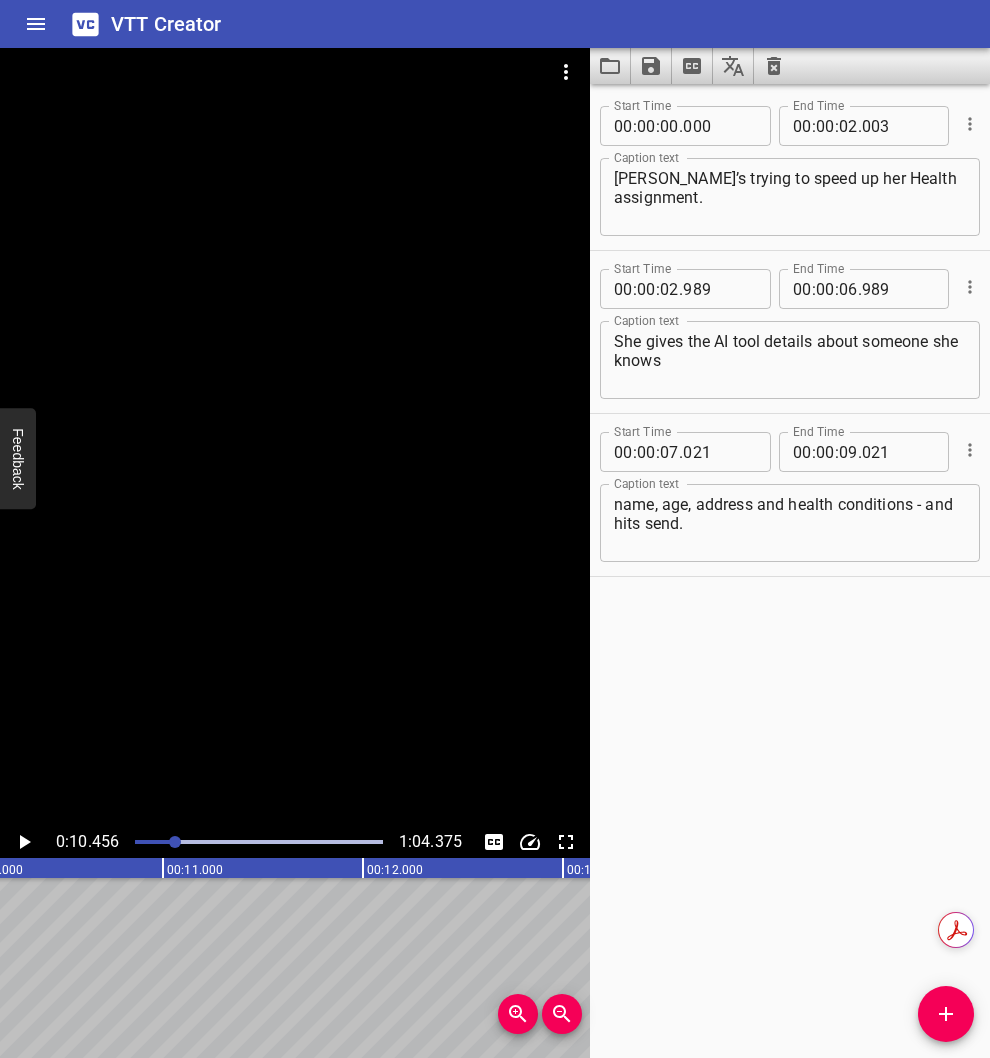 scroll, scrollTop: 0, scrollLeft: 2091, axis: horizontal 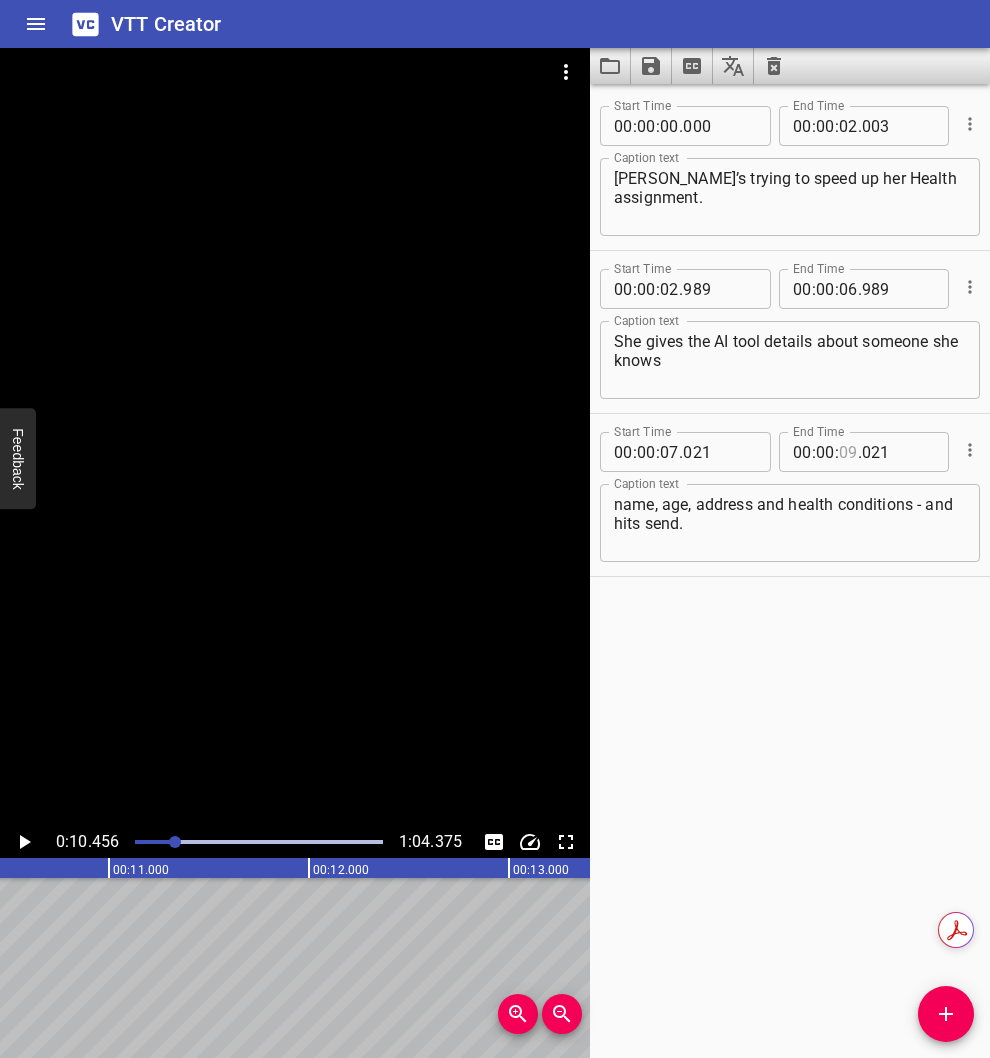 click at bounding box center (848, 452) 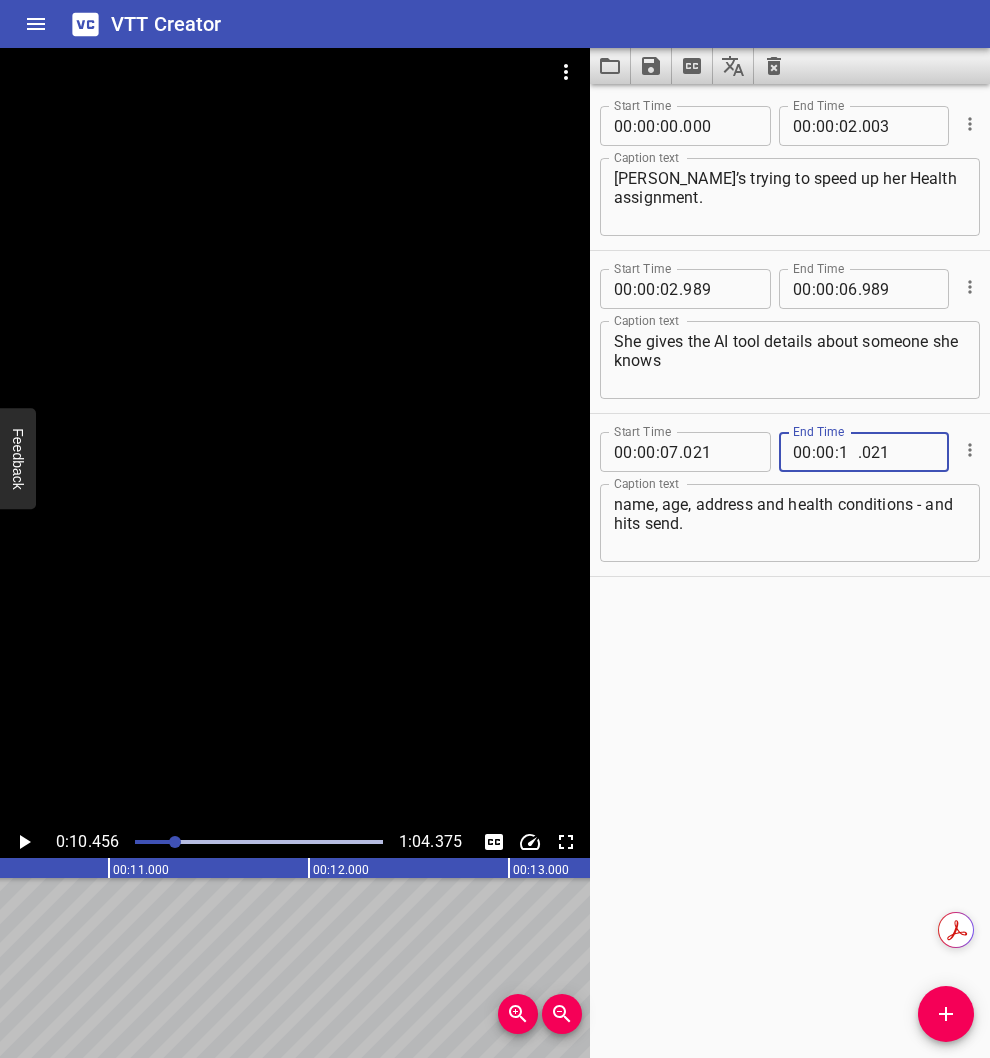 type on "10" 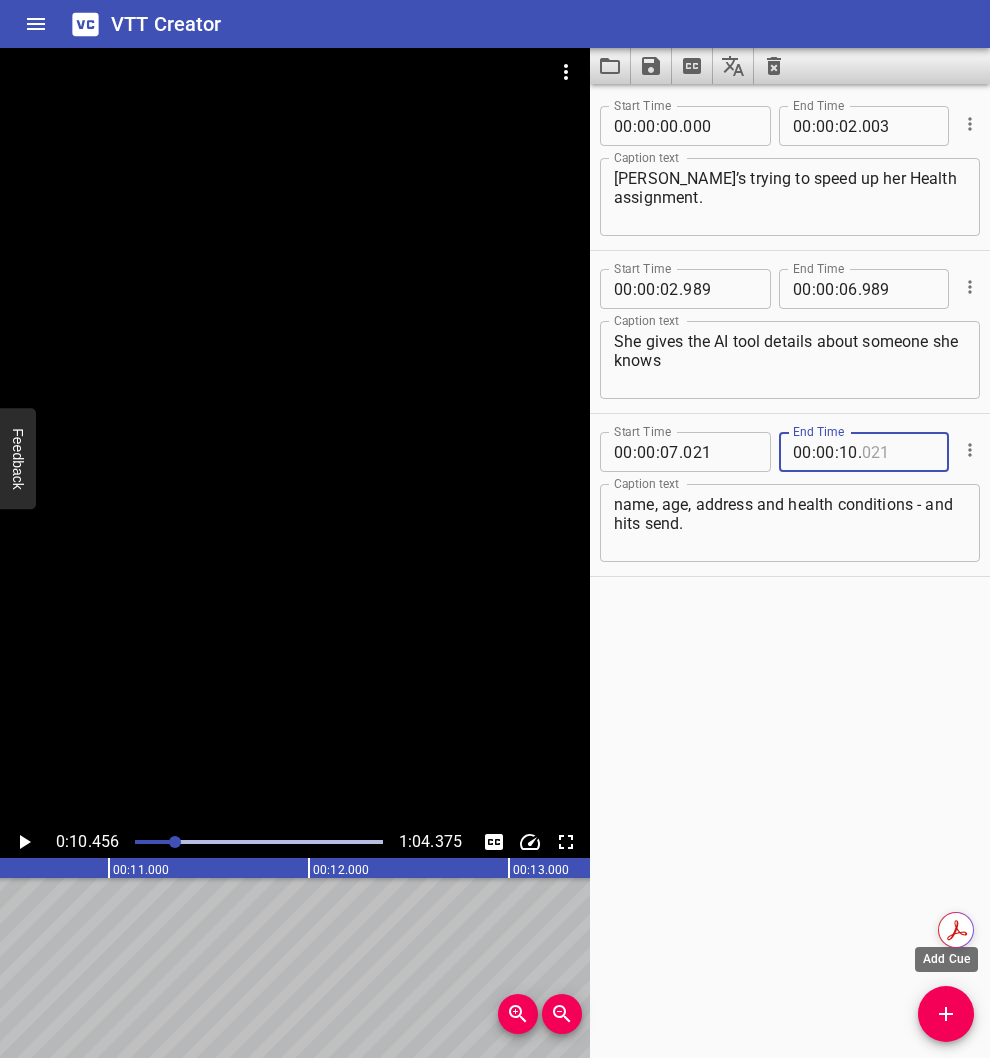 type on "021" 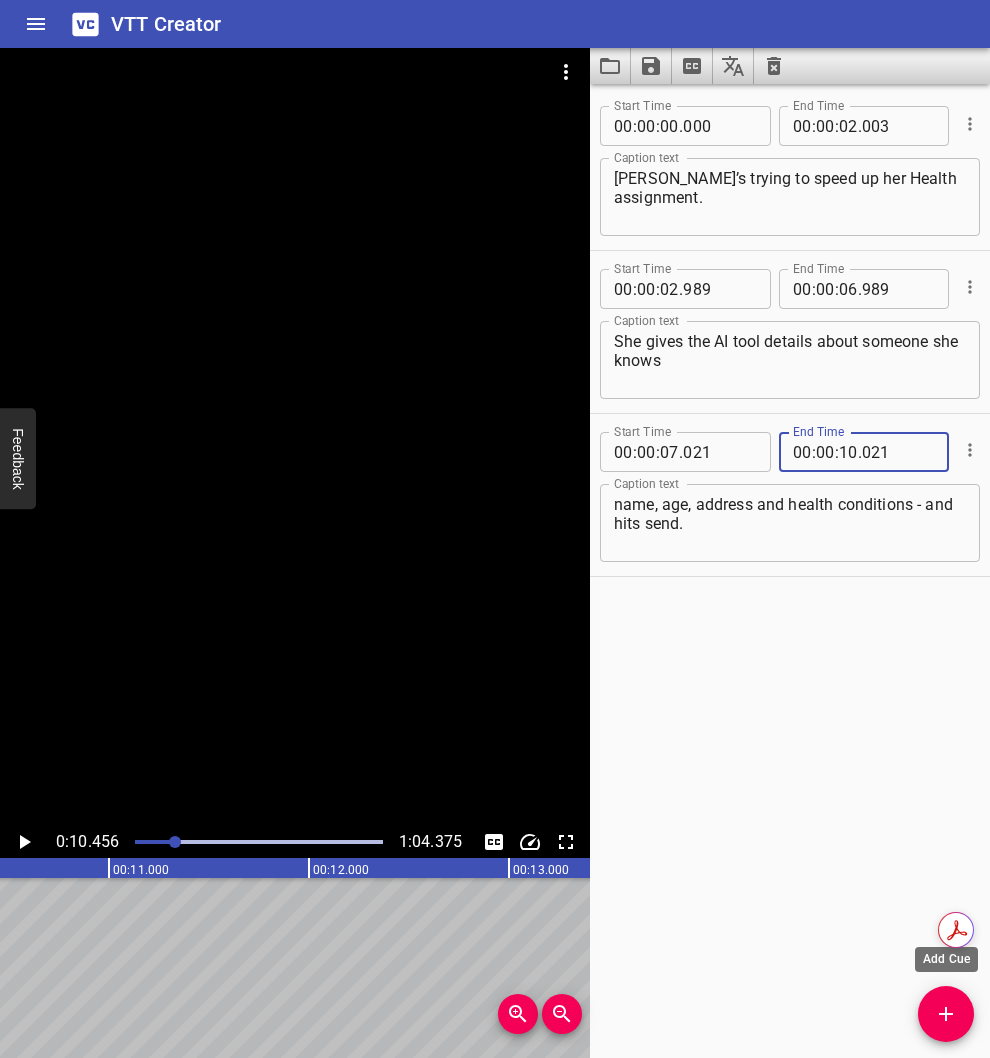 click 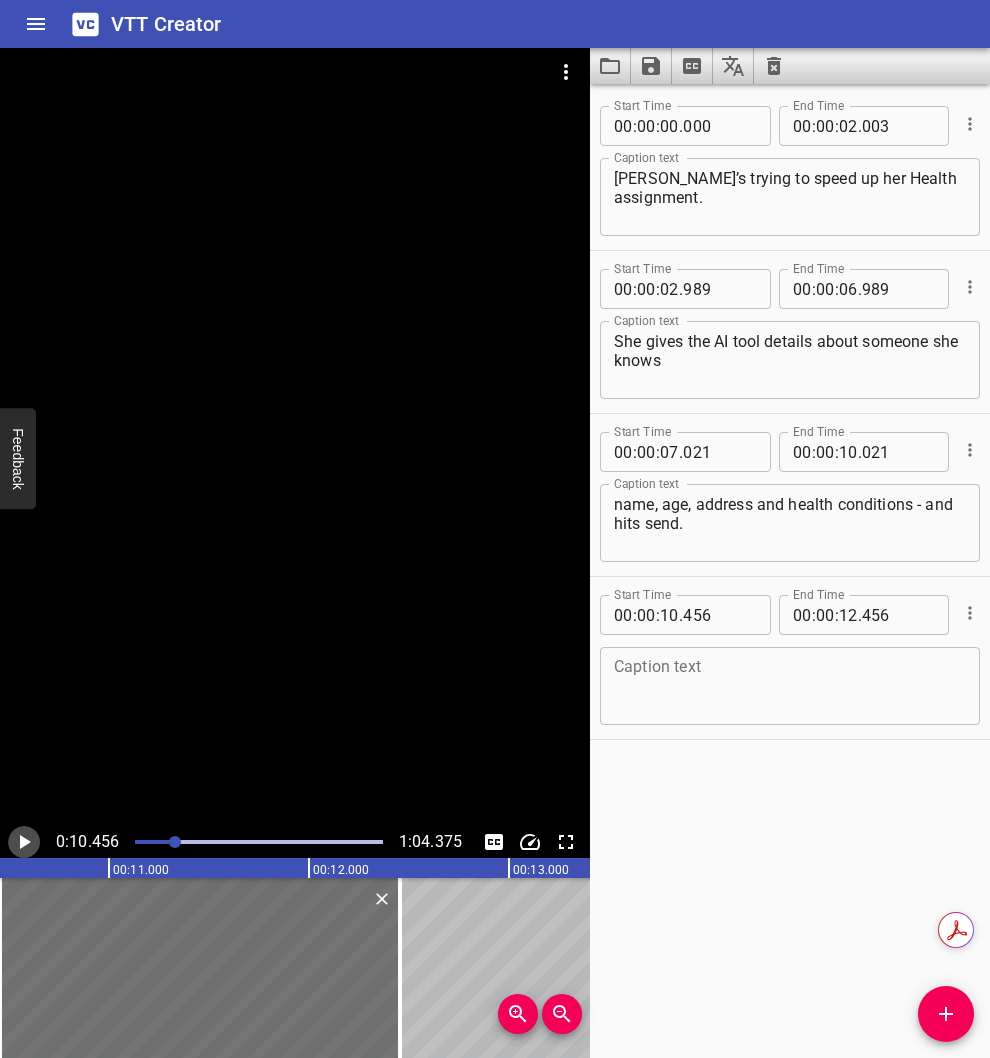 click 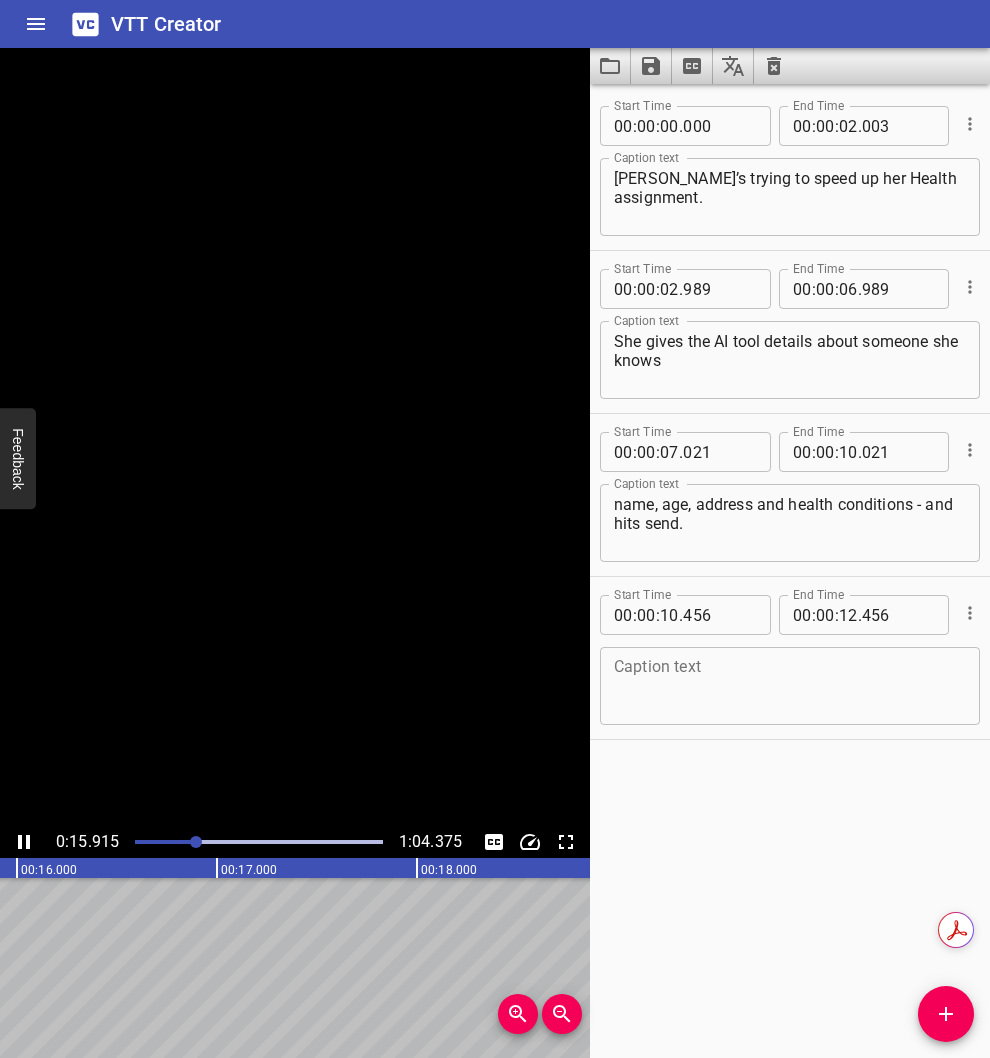 click 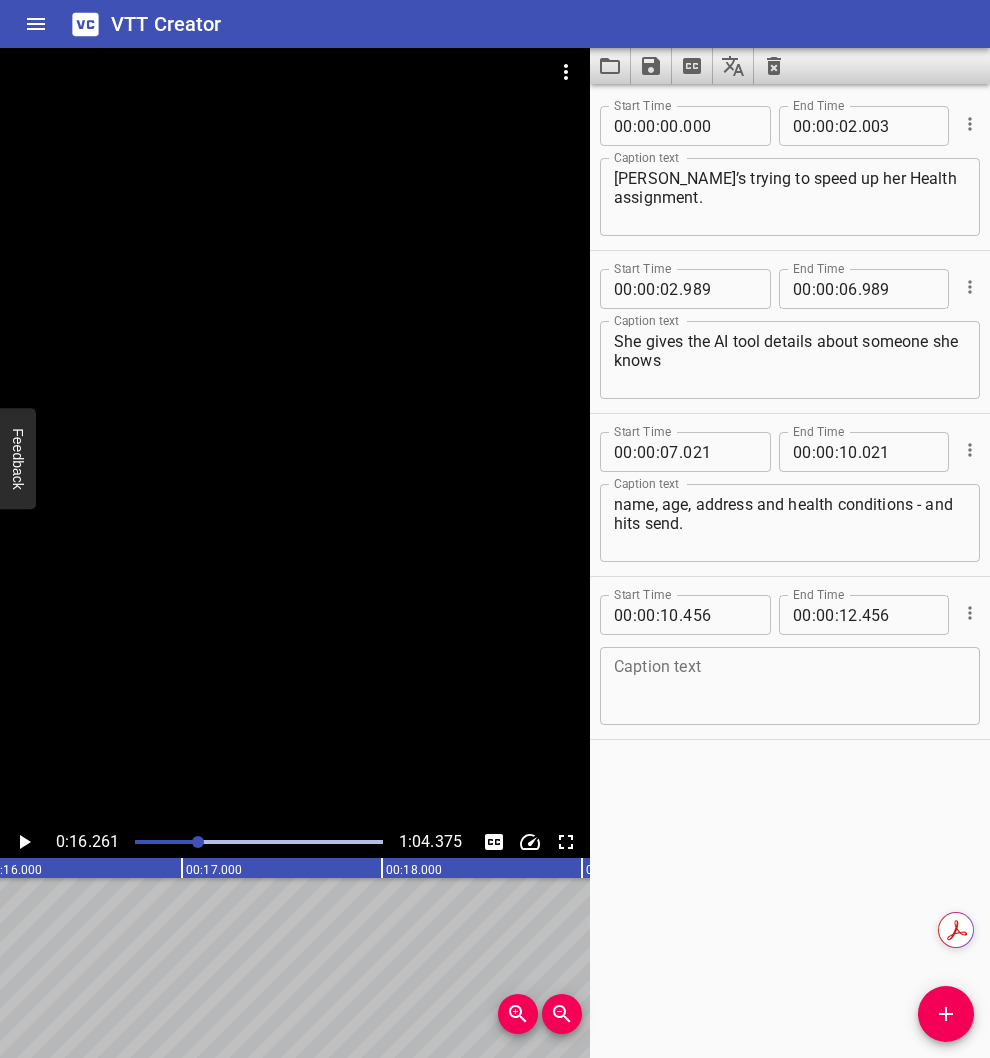 scroll, scrollTop: 0, scrollLeft: 3252, axis: horizontal 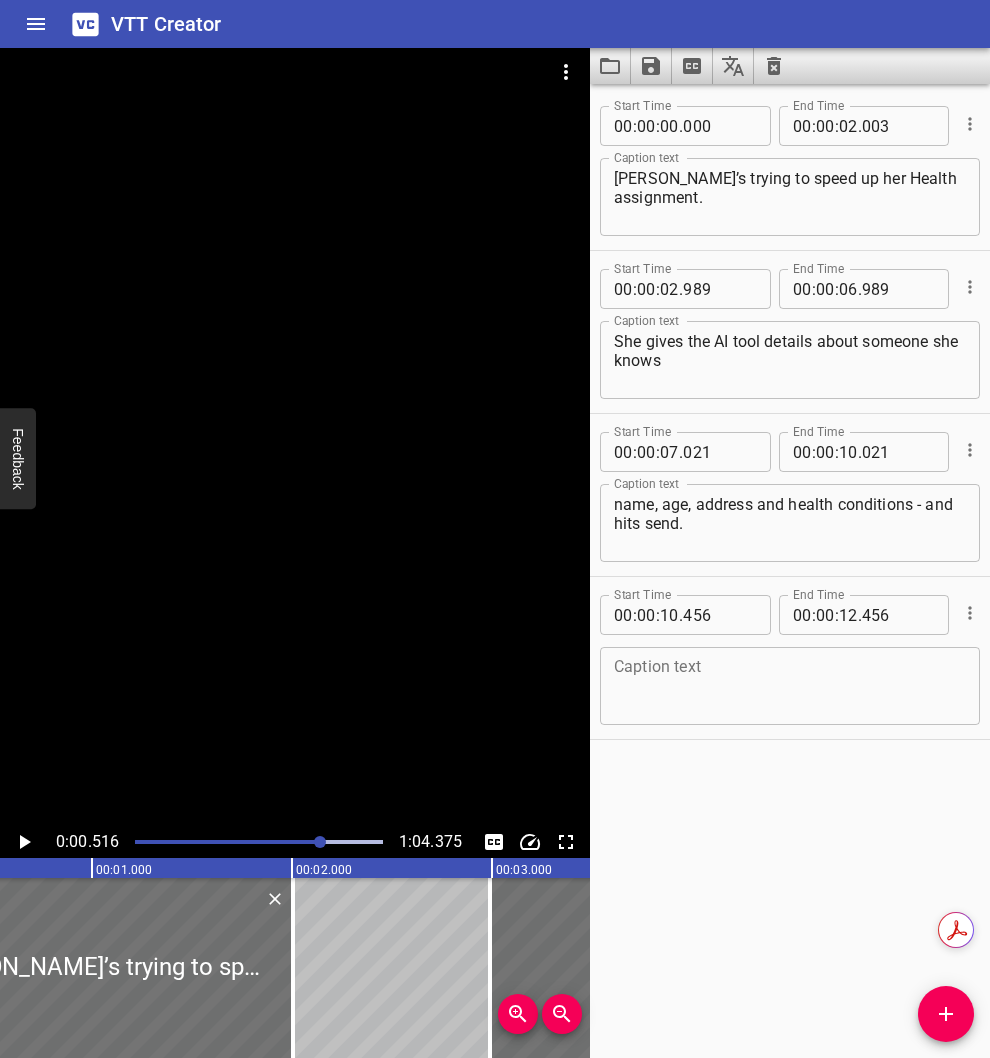 drag, startPoint x: 200, startPoint y: 843, endPoint x: 320, endPoint y: 842, distance: 120.004166 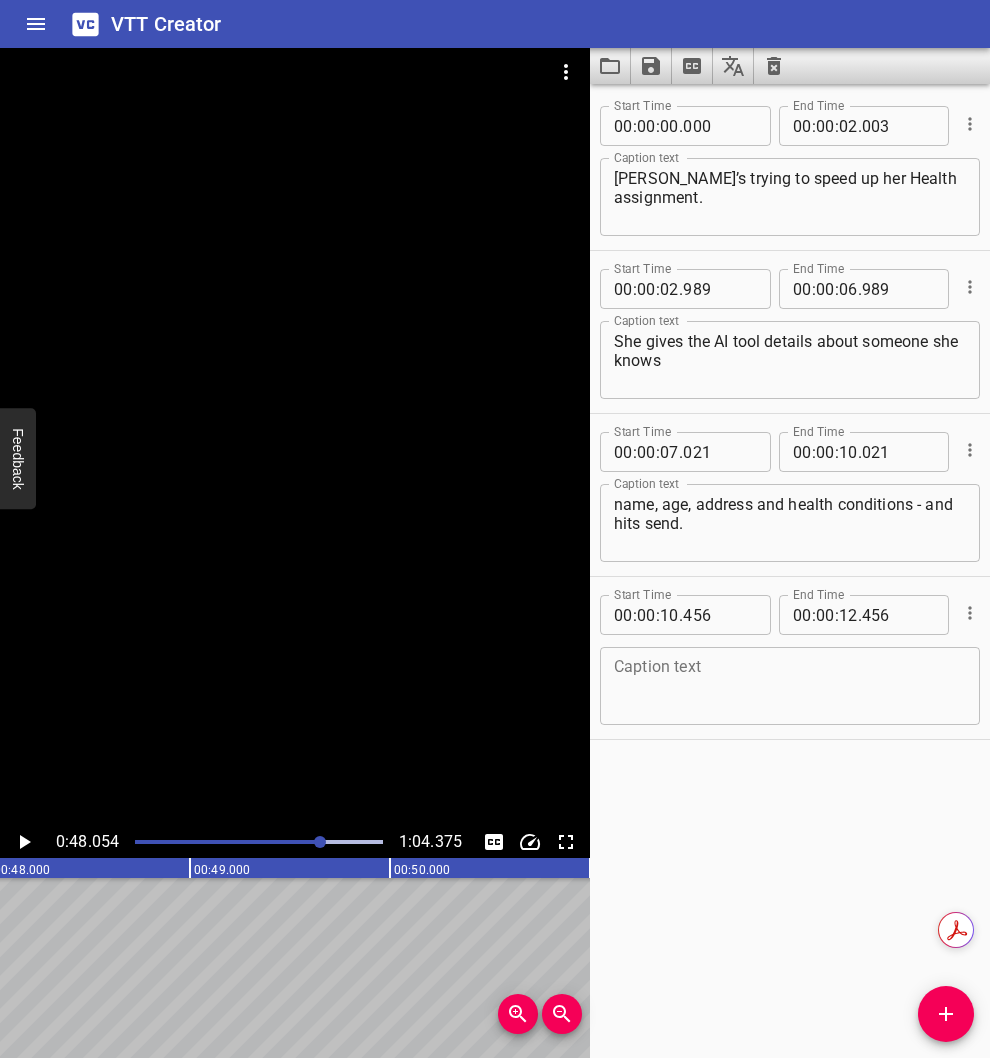 click at bounding box center (196, 842) 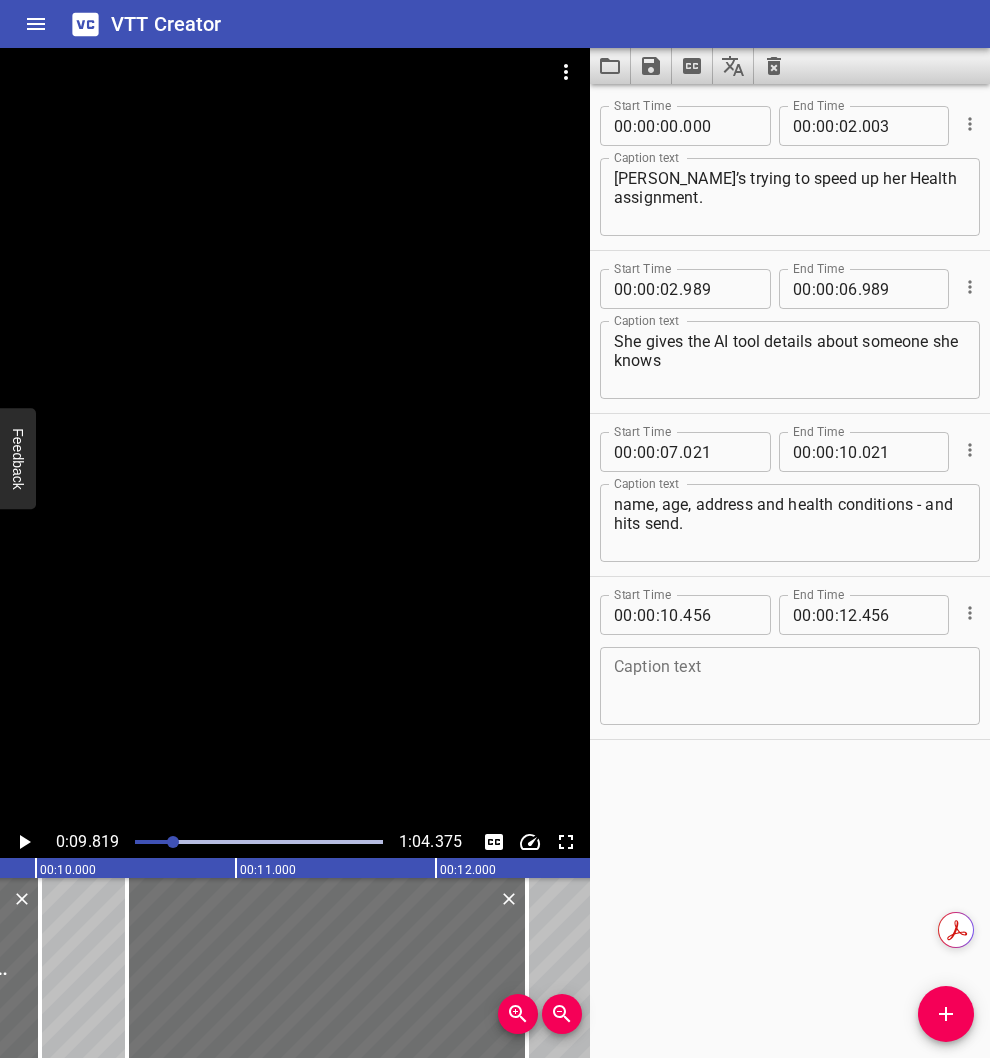 click 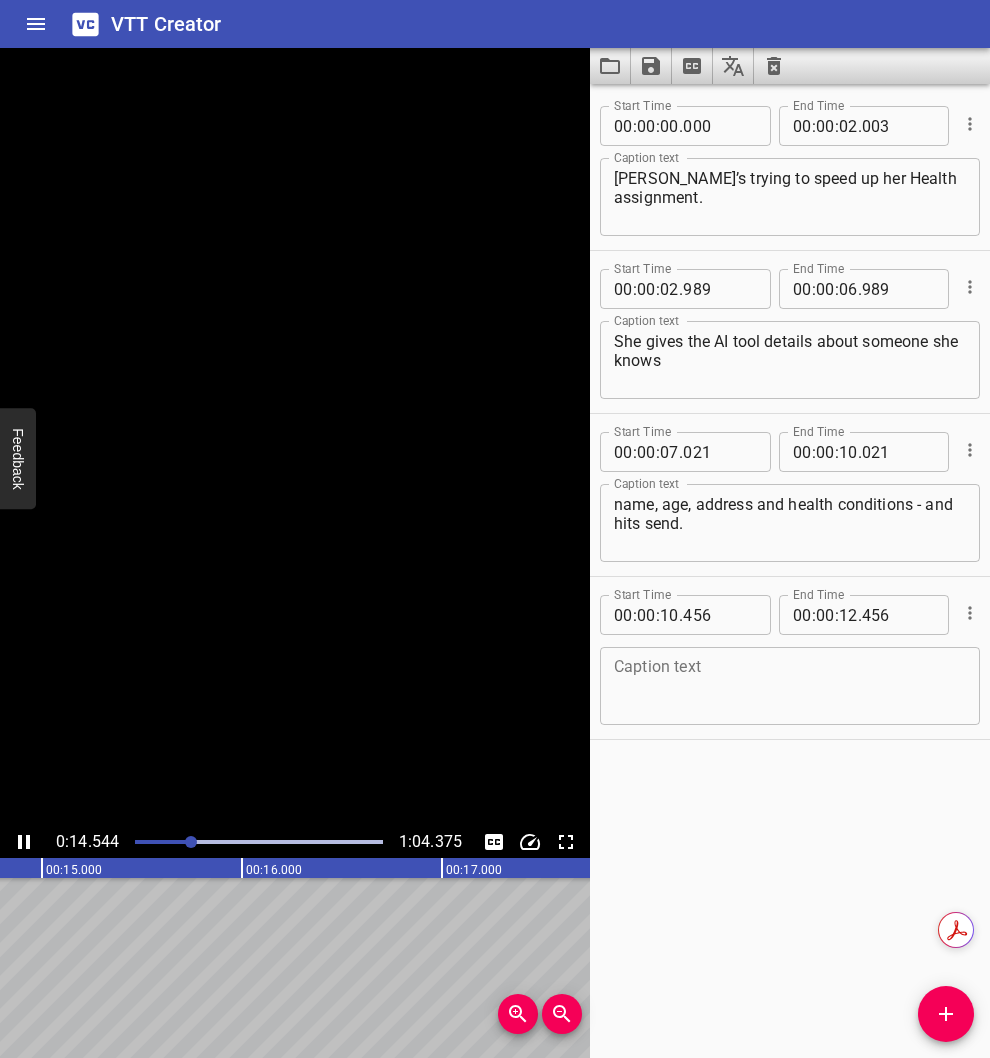 click 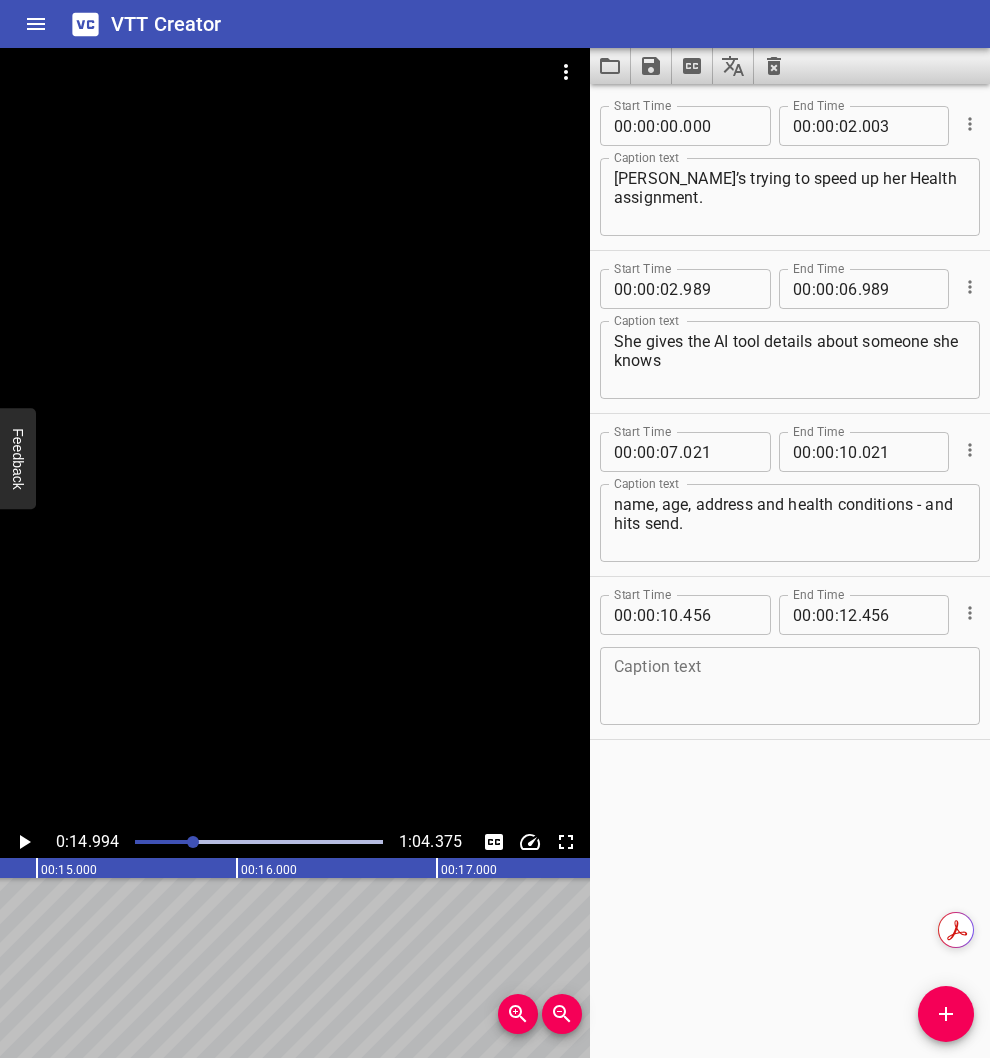 scroll, scrollTop: 0, scrollLeft: 2999, axis: horizontal 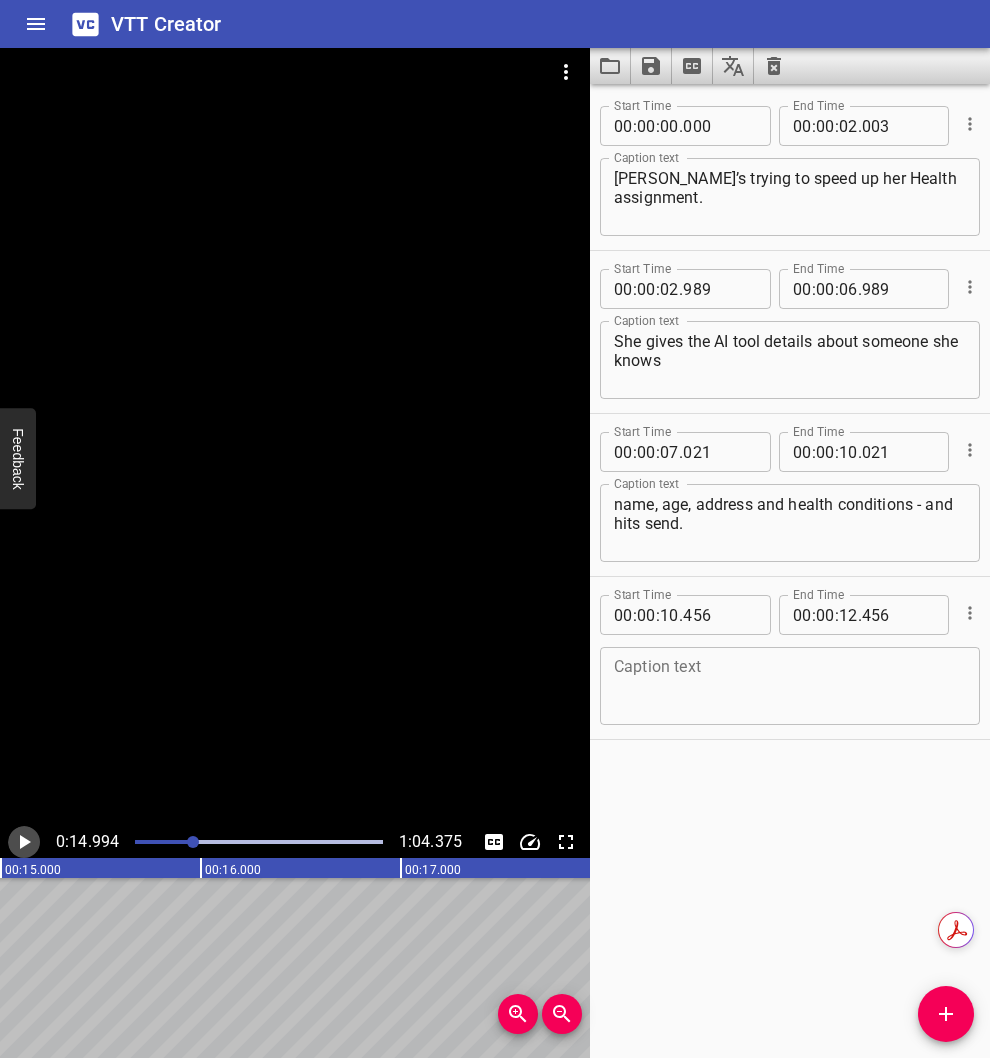 click 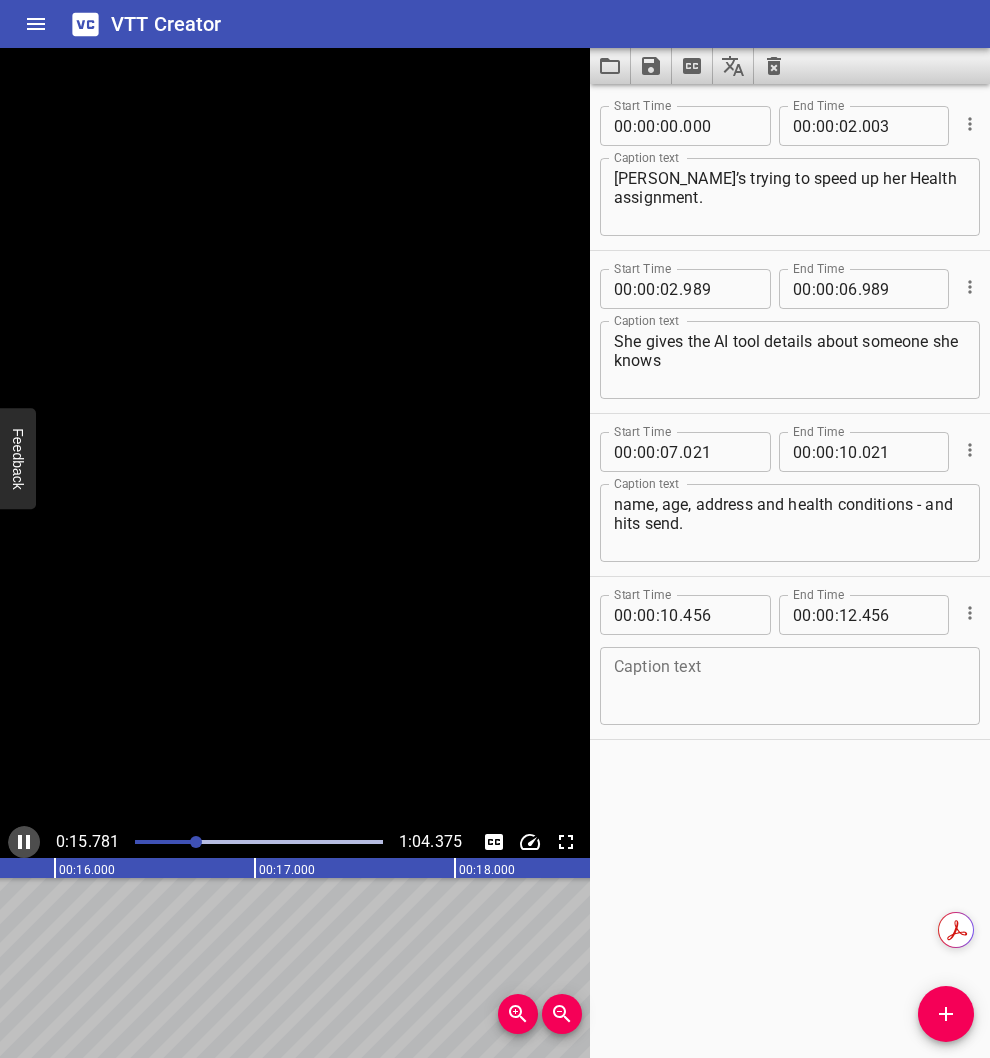 click 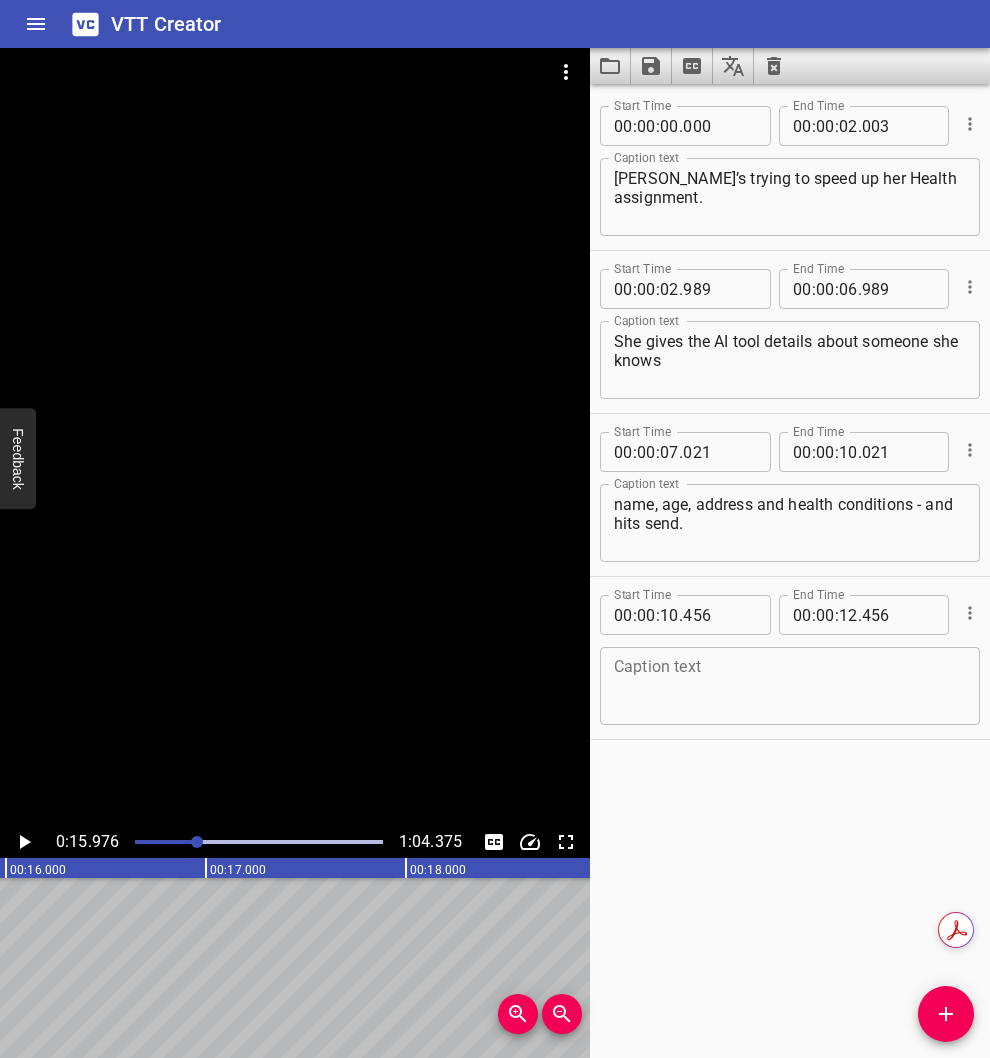 scroll, scrollTop: 0, scrollLeft: 3195, axis: horizontal 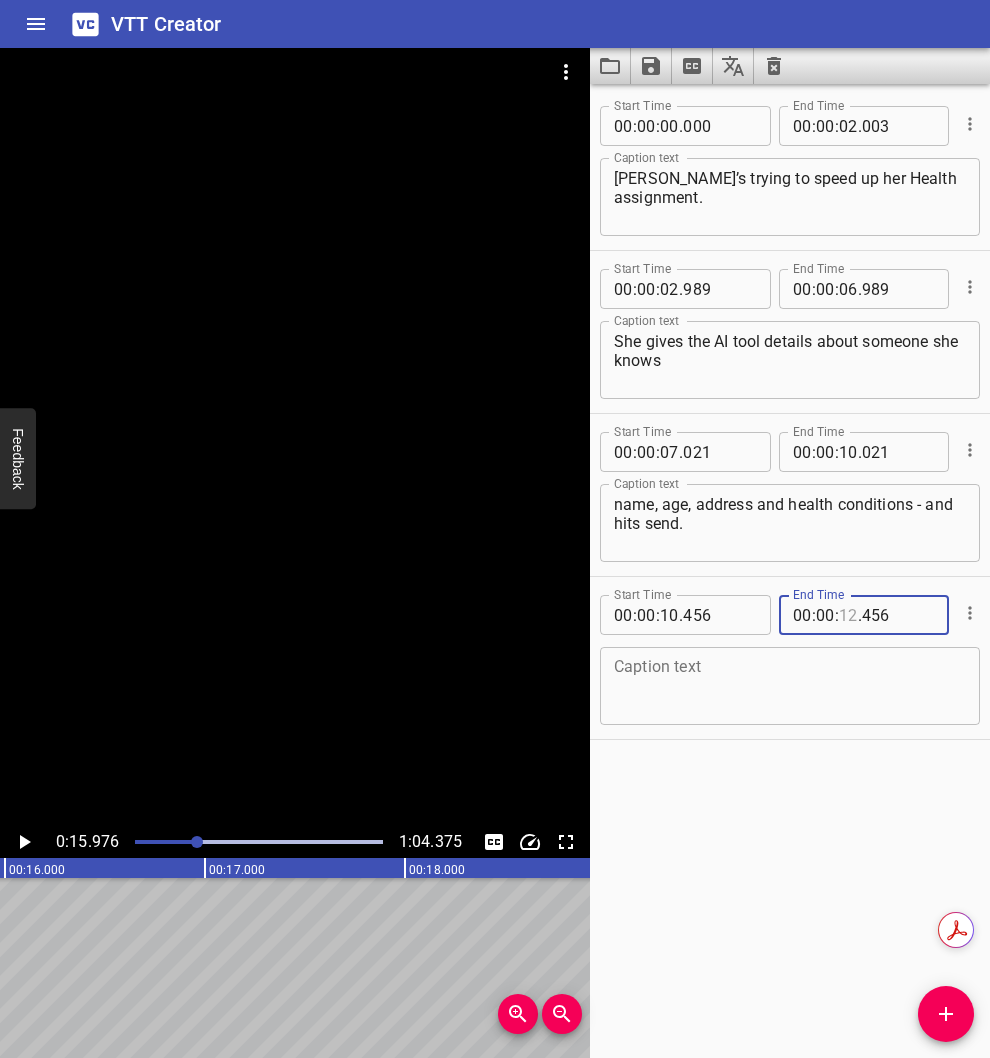 click at bounding box center [848, 615] 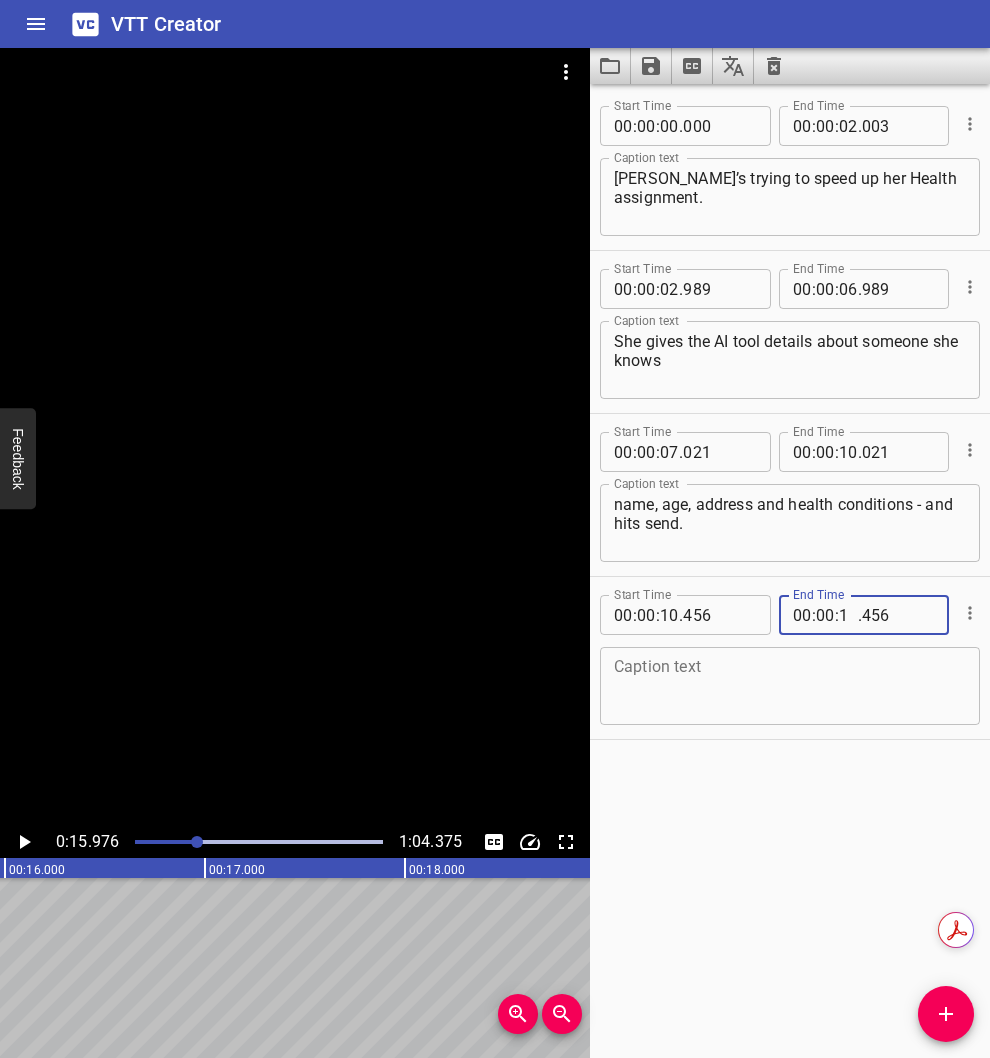 type on "15" 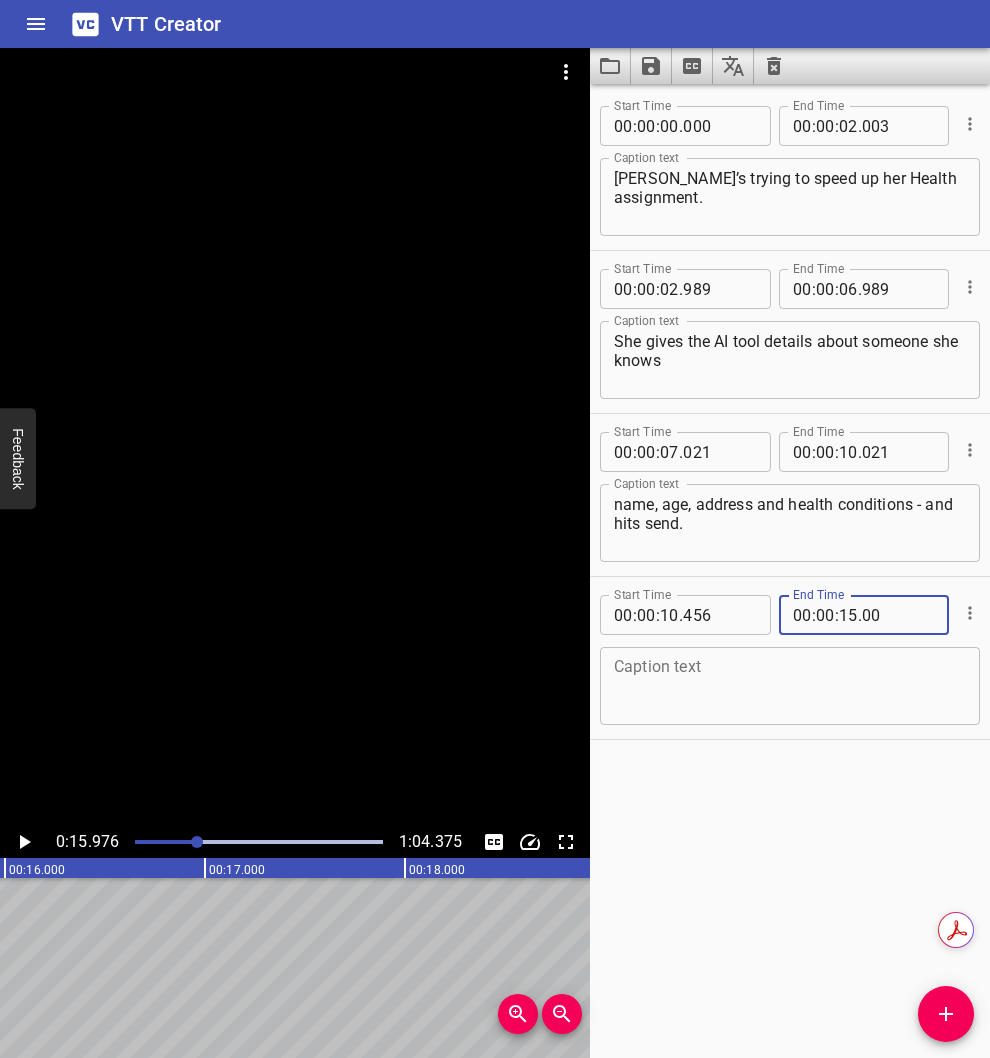 type on "000" 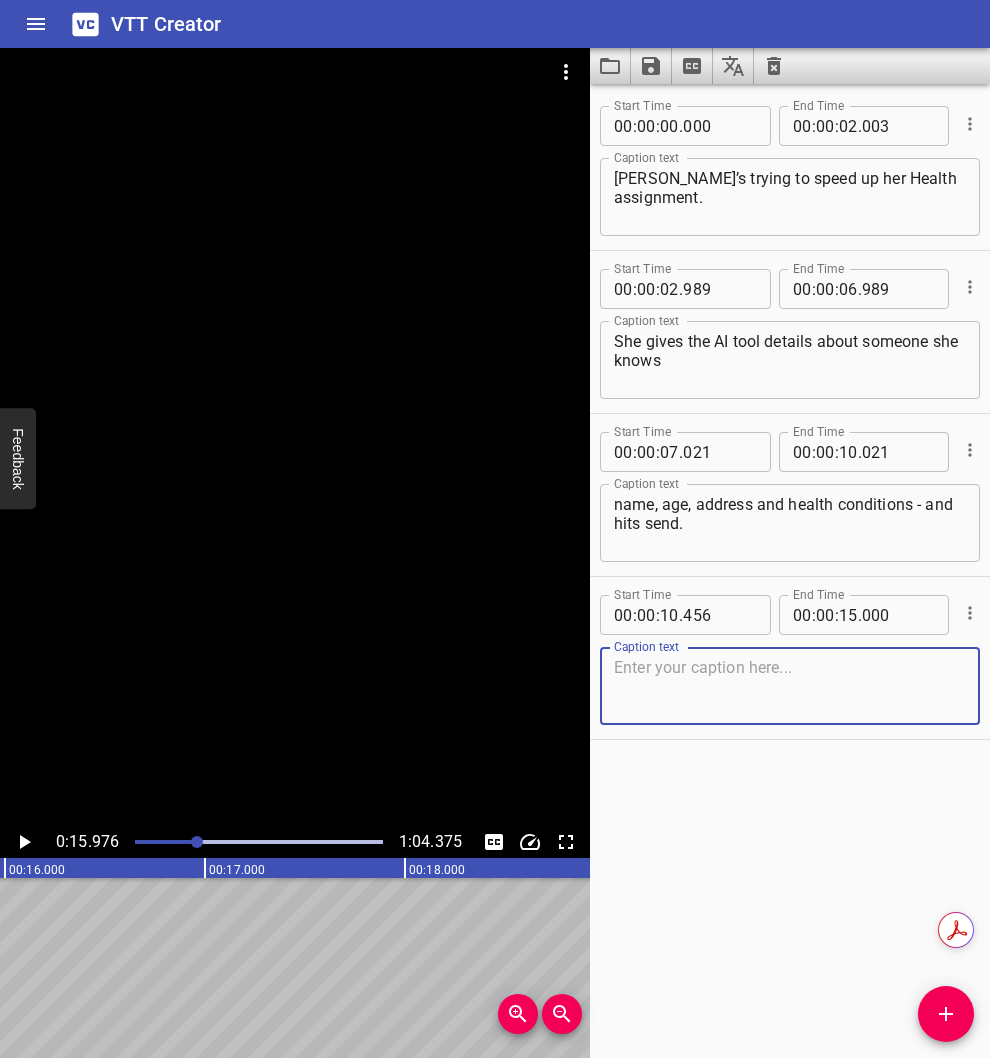 click at bounding box center [790, 686] 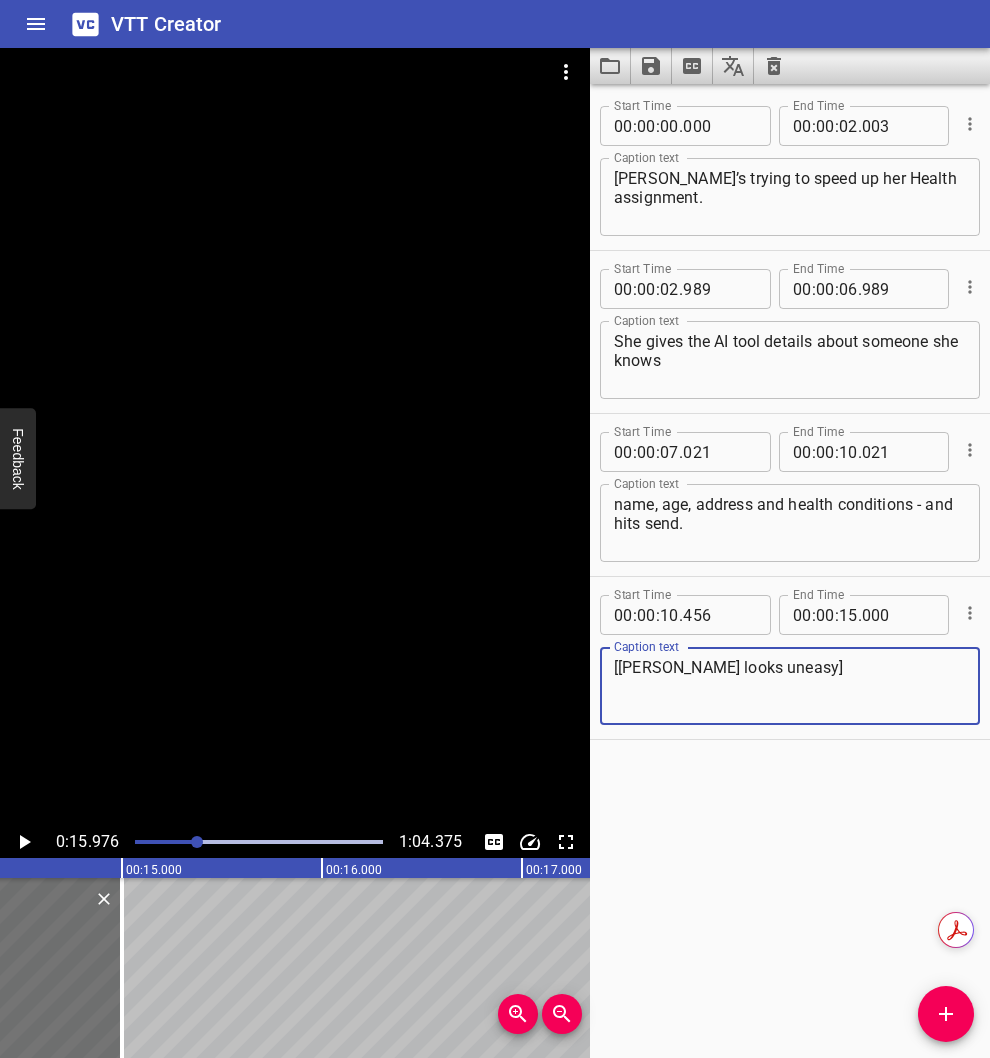 scroll, scrollTop: 0, scrollLeft: 2880, axis: horizontal 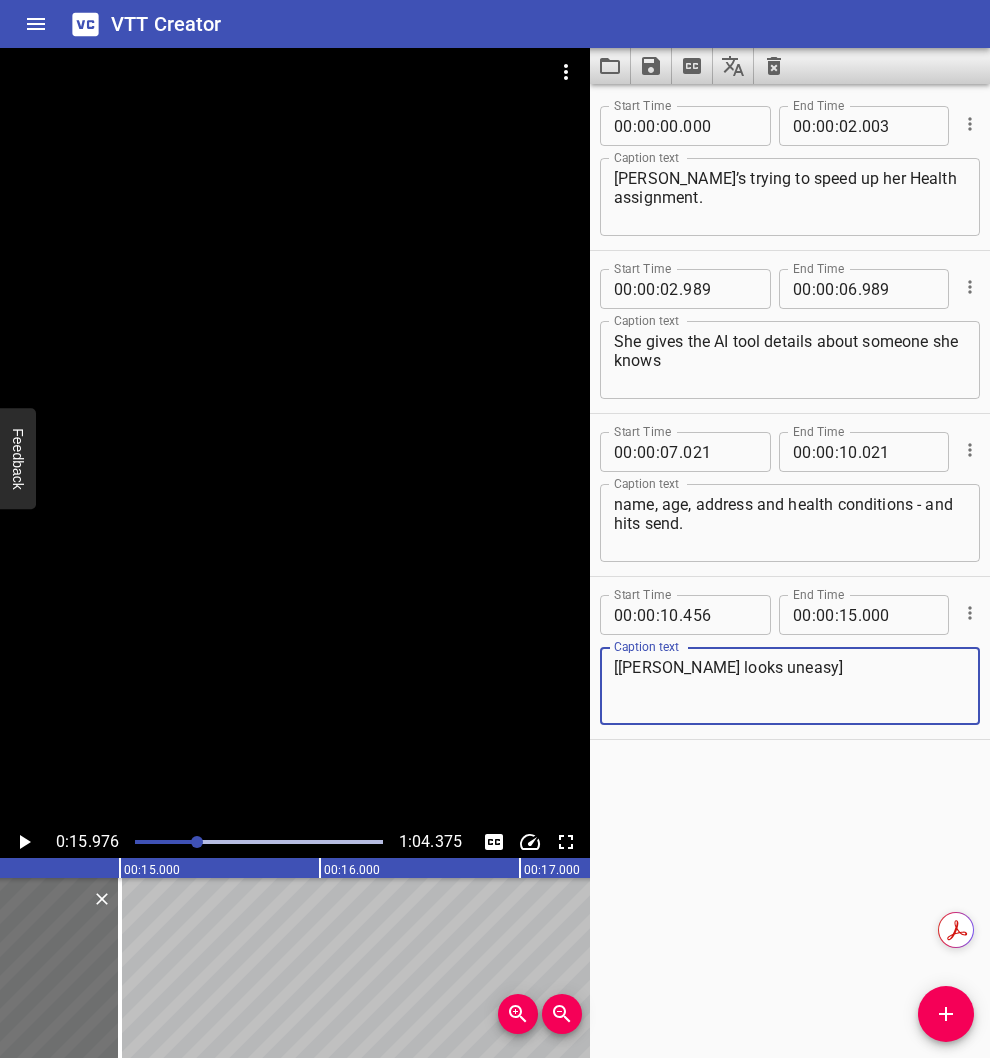 type on "[[PERSON_NAME] looks uneasy]" 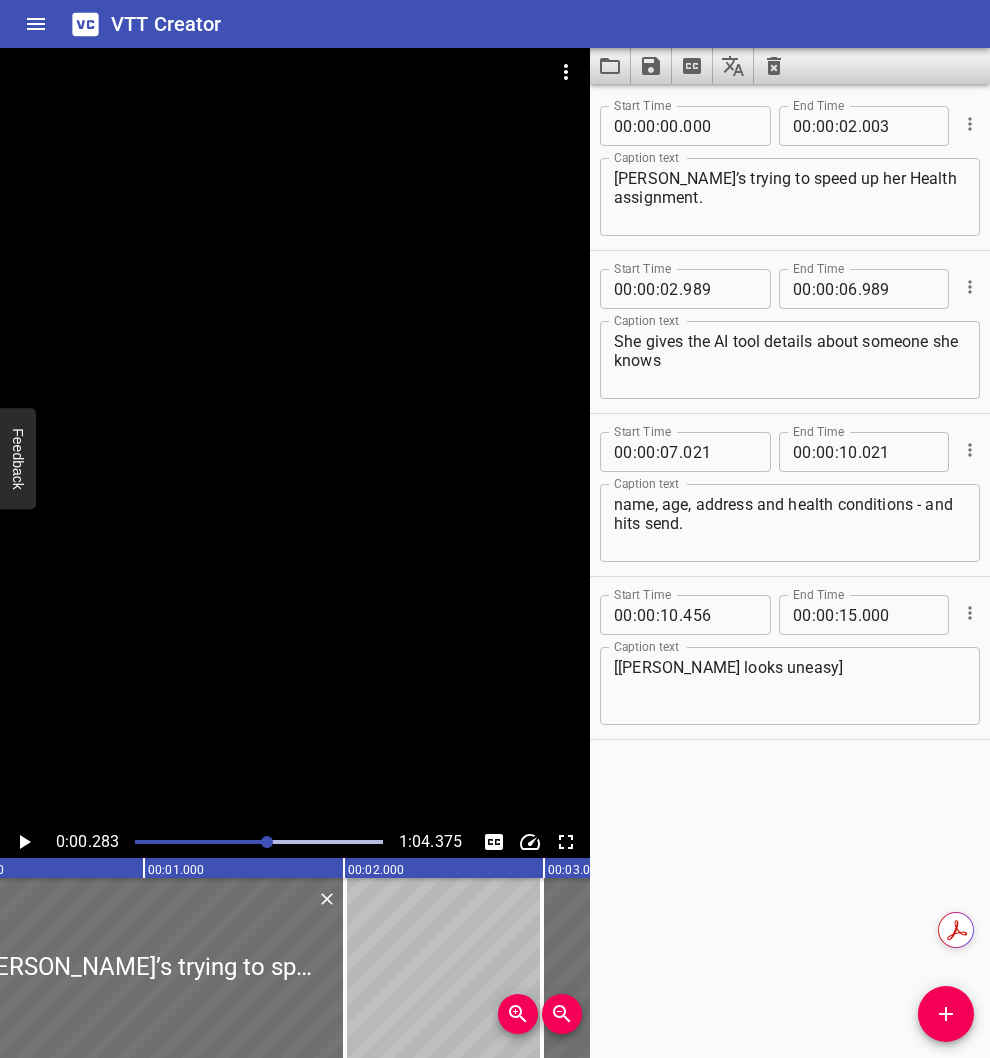 drag, startPoint x: 195, startPoint y: 843, endPoint x: 267, endPoint y: 845, distance: 72.02777 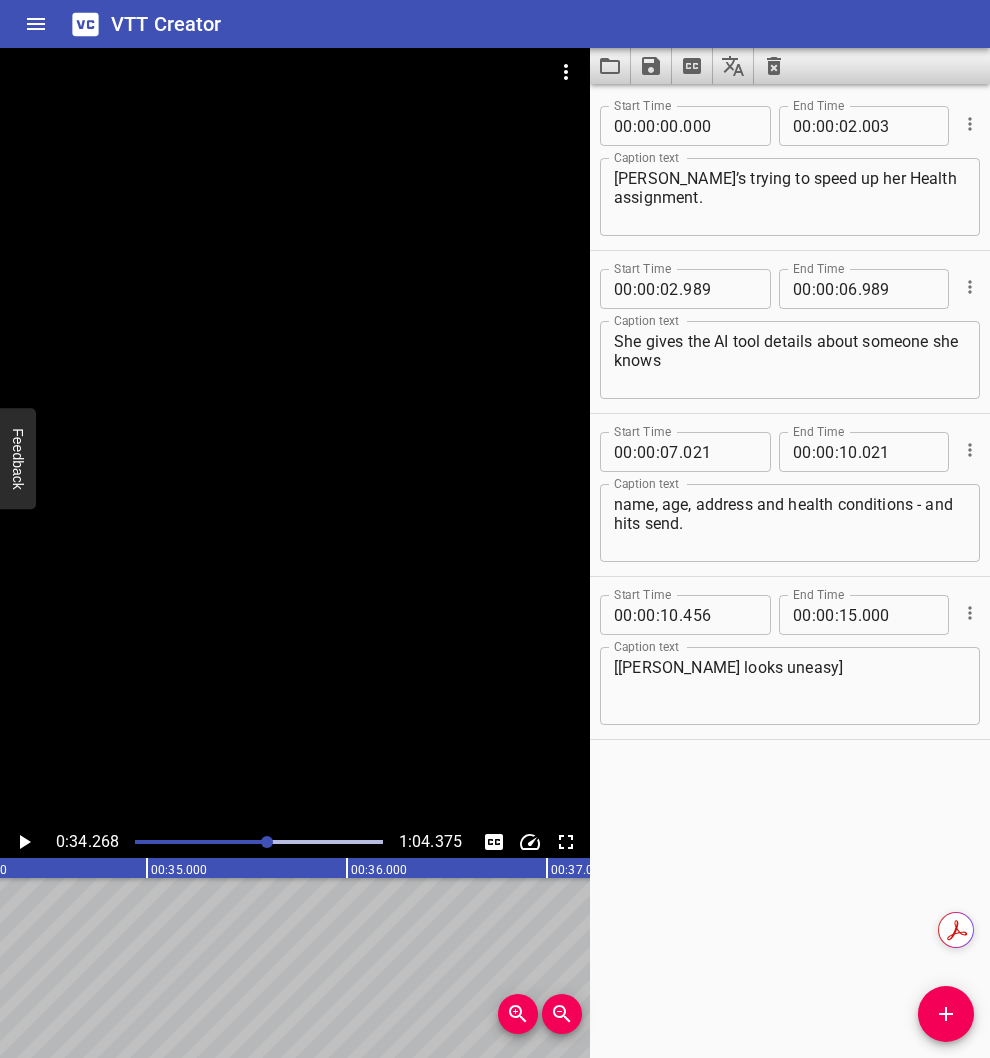 click at bounding box center (143, 842) 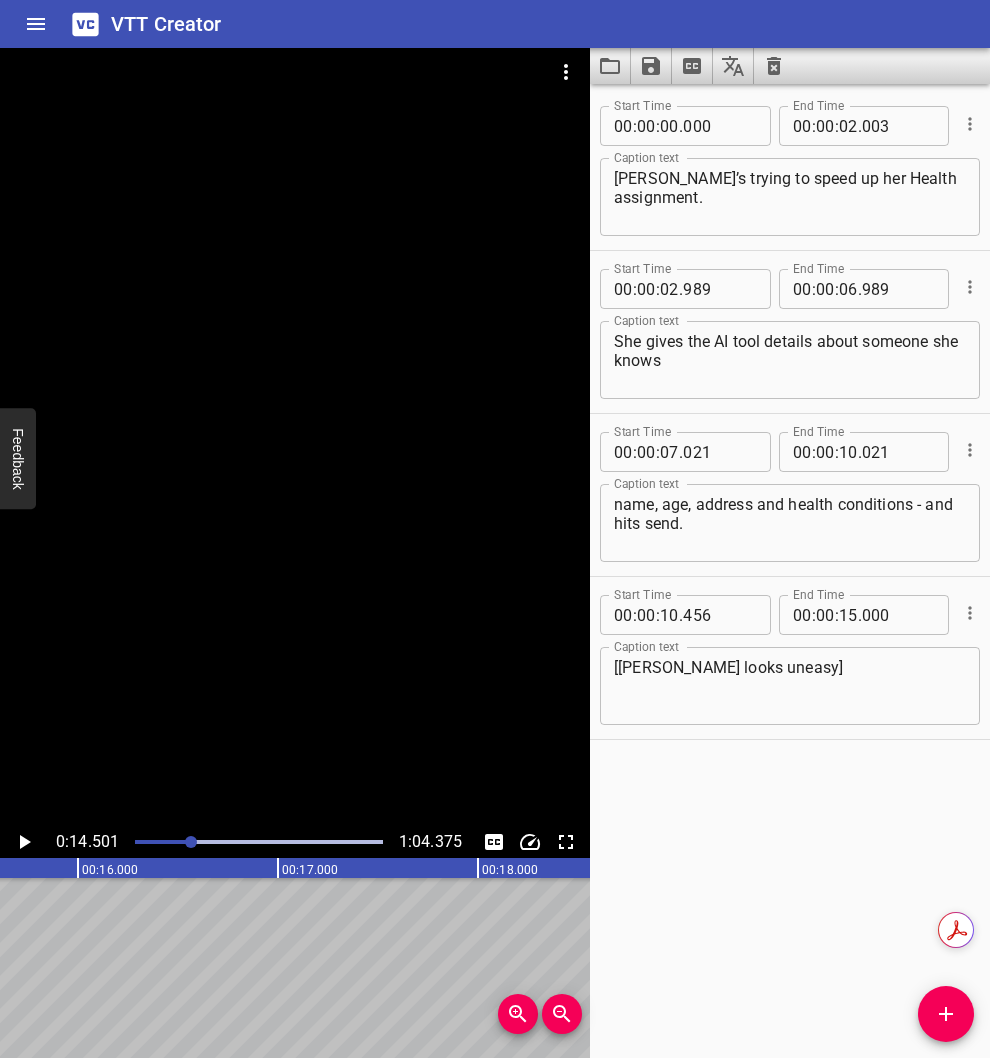 scroll, scrollTop: 0, scrollLeft: 2900, axis: horizontal 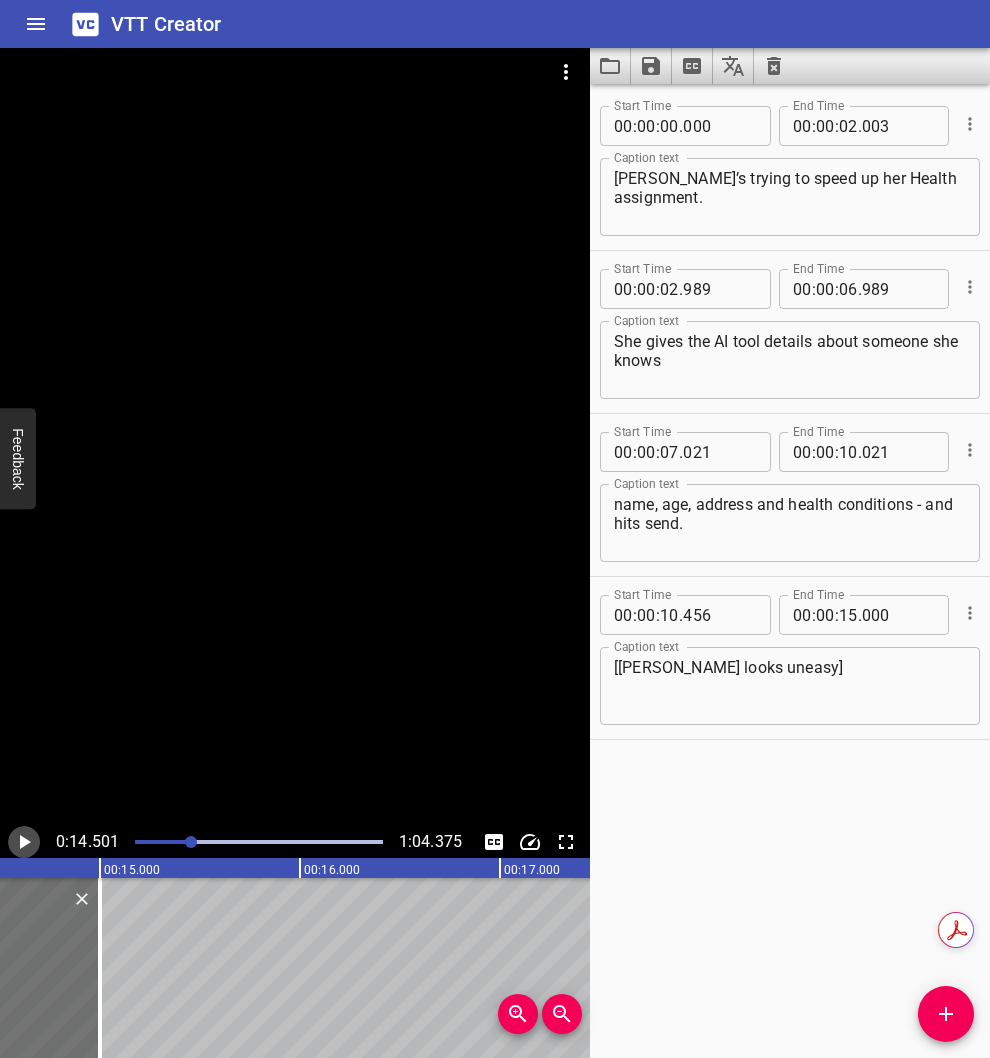 click 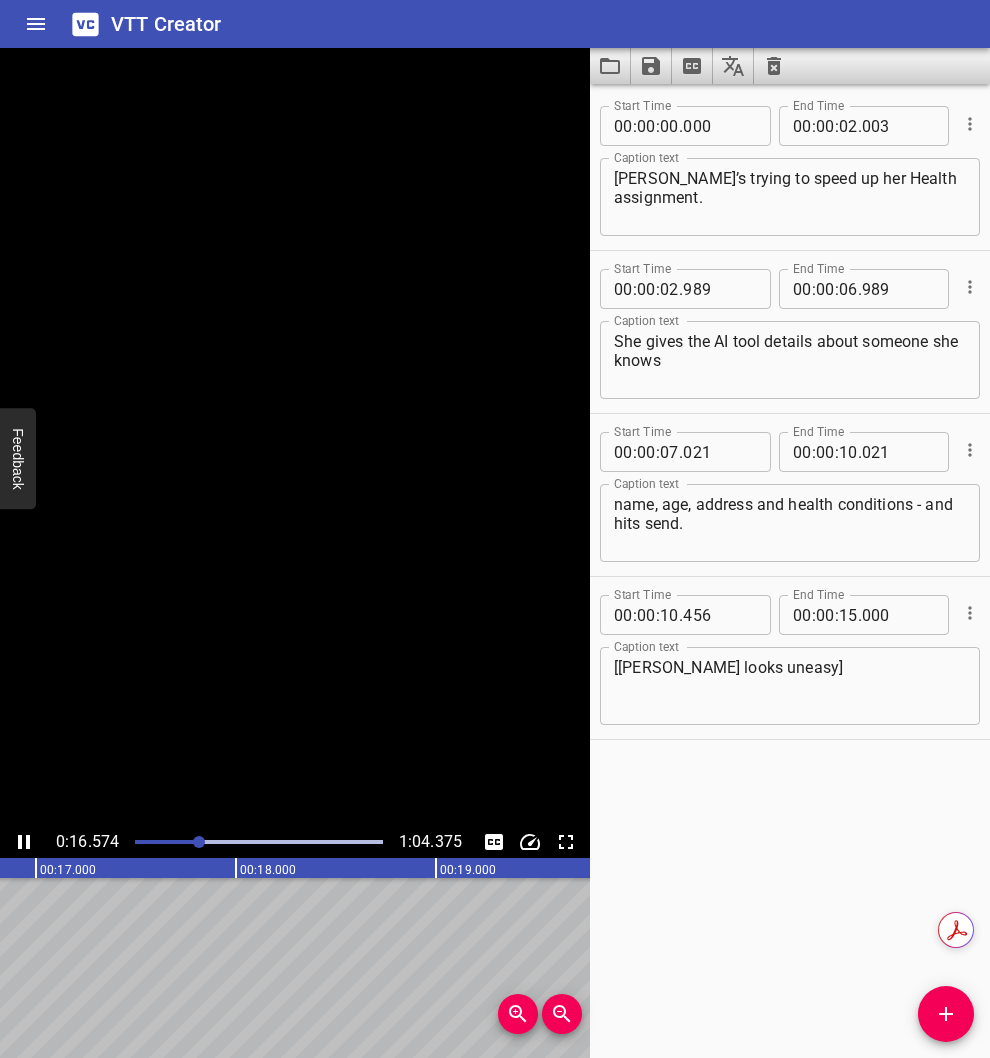 click 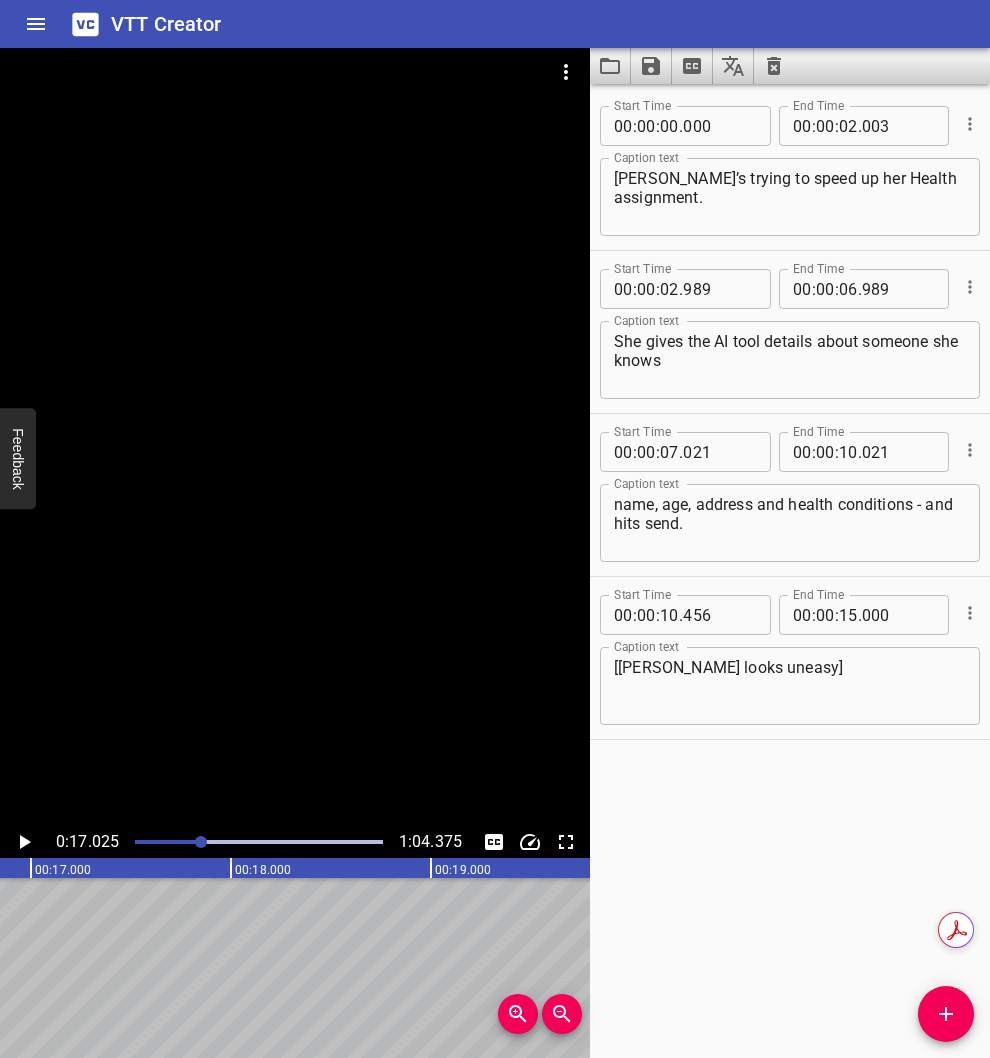 scroll, scrollTop: 0, scrollLeft: 3405, axis: horizontal 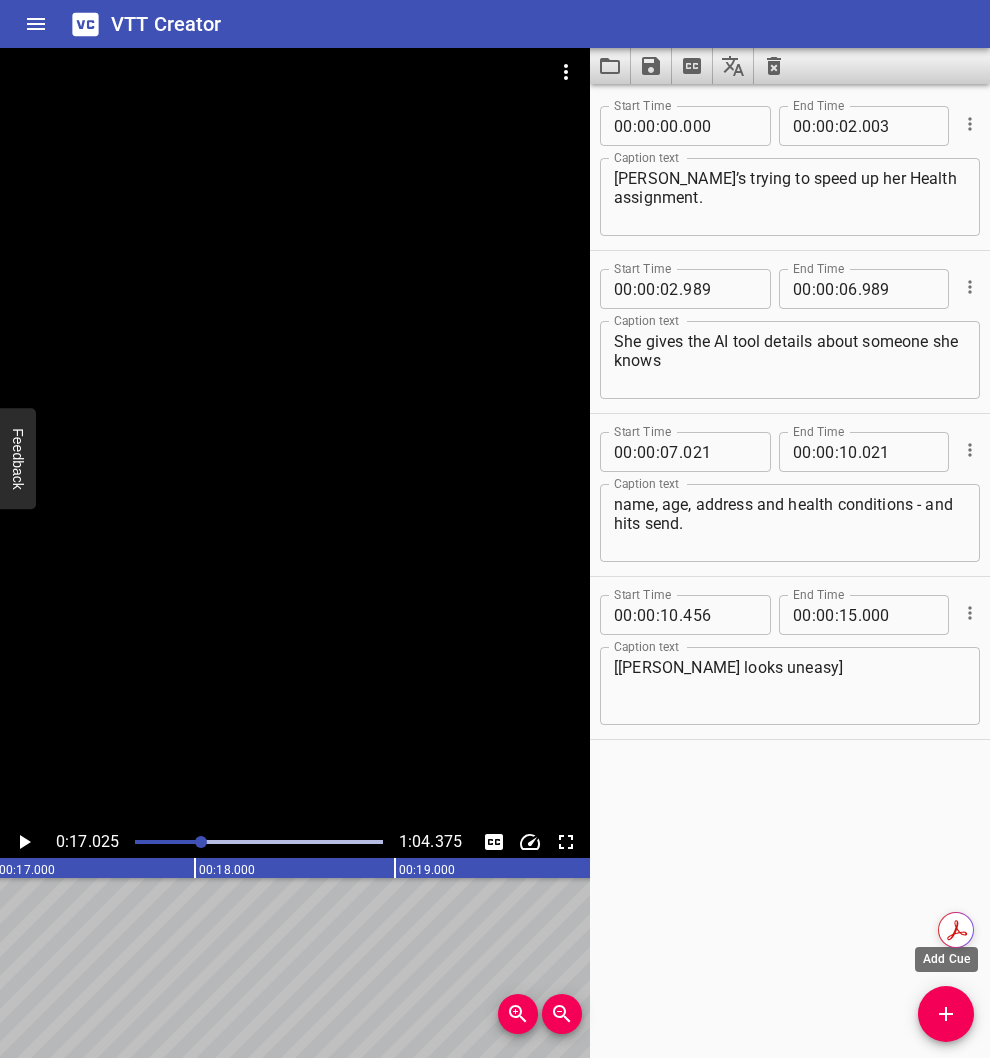 click 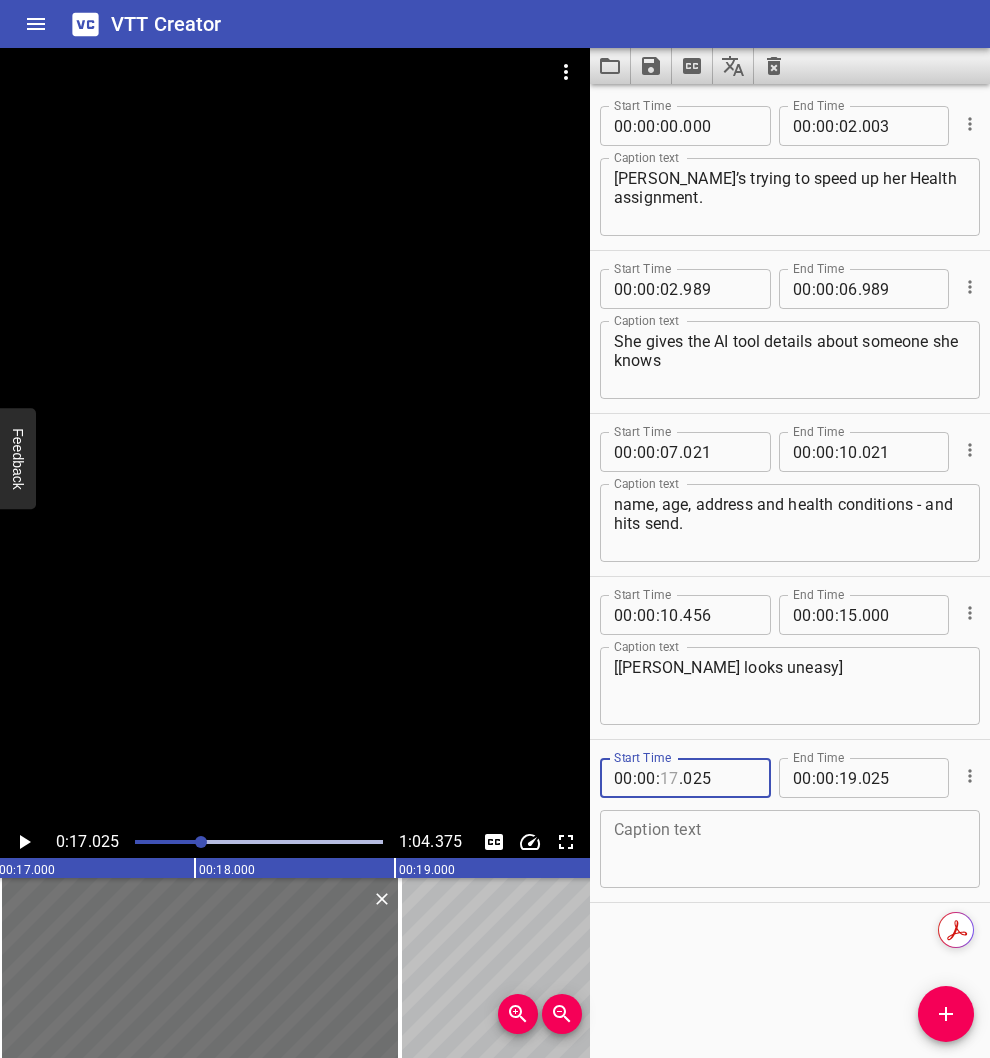click at bounding box center (669, 778) 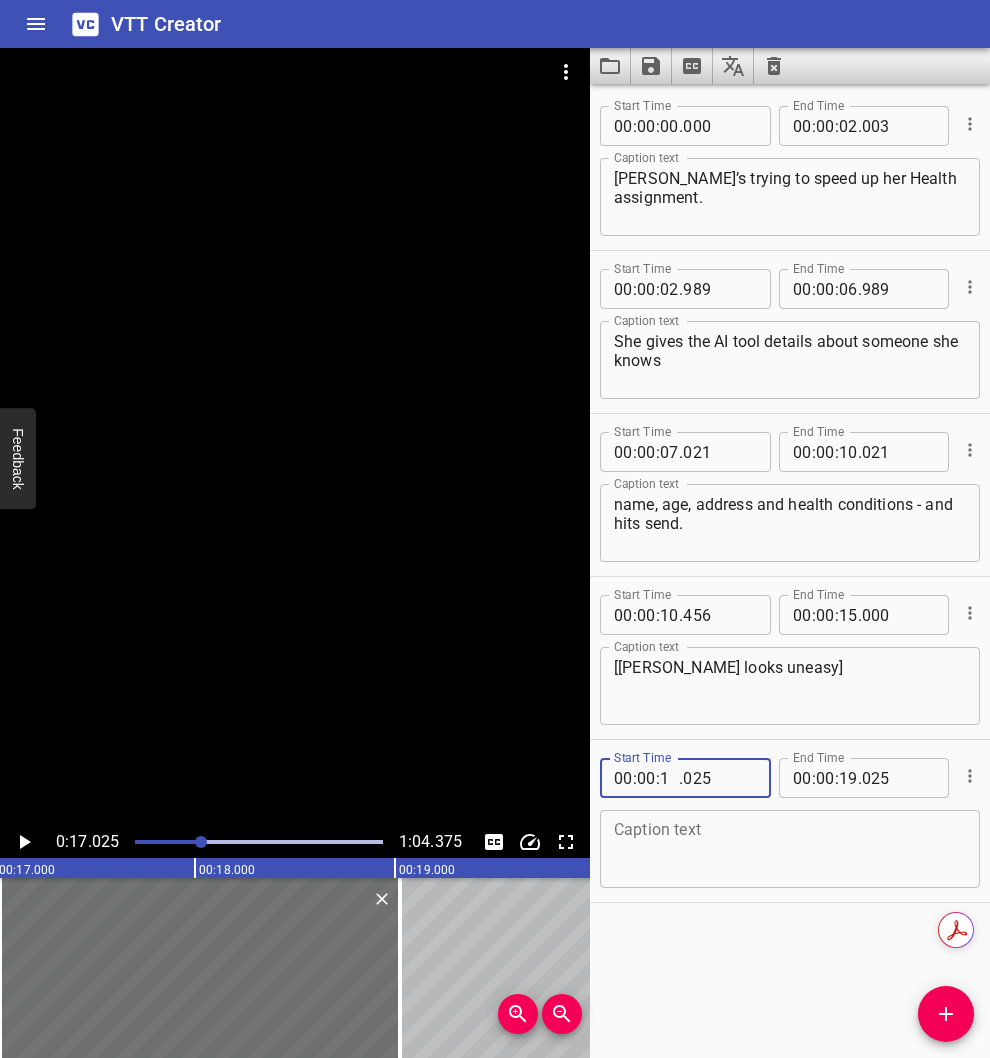type on "16" 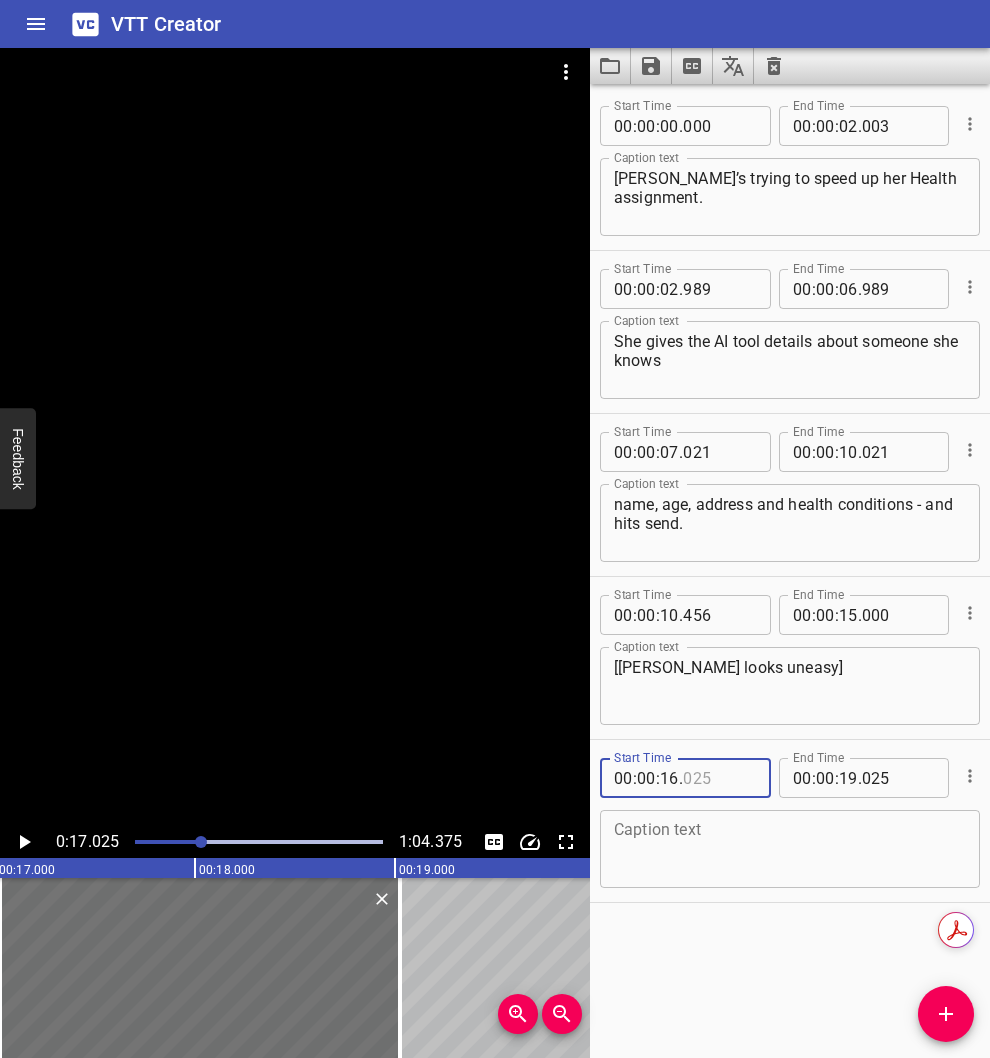 type on "025" 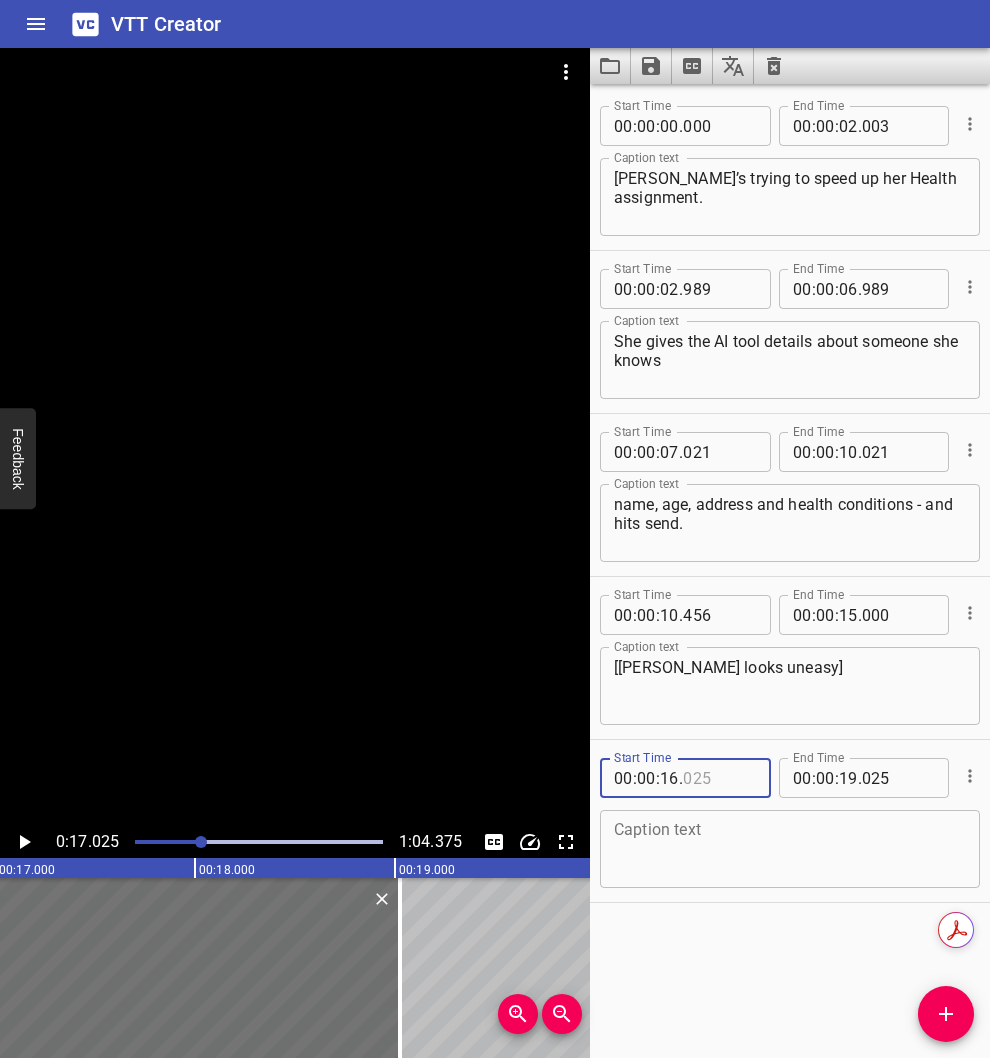type on "025" 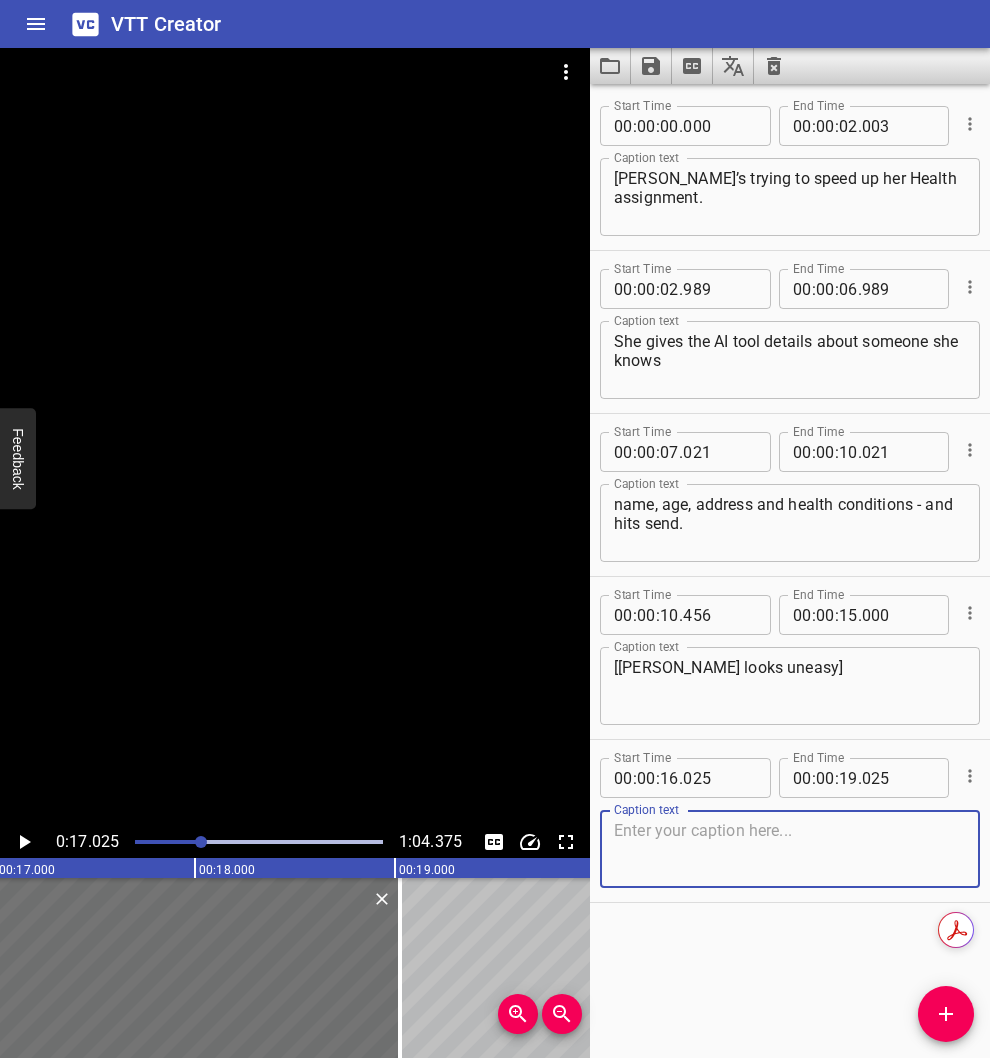 click at bounding box center (790, 849) 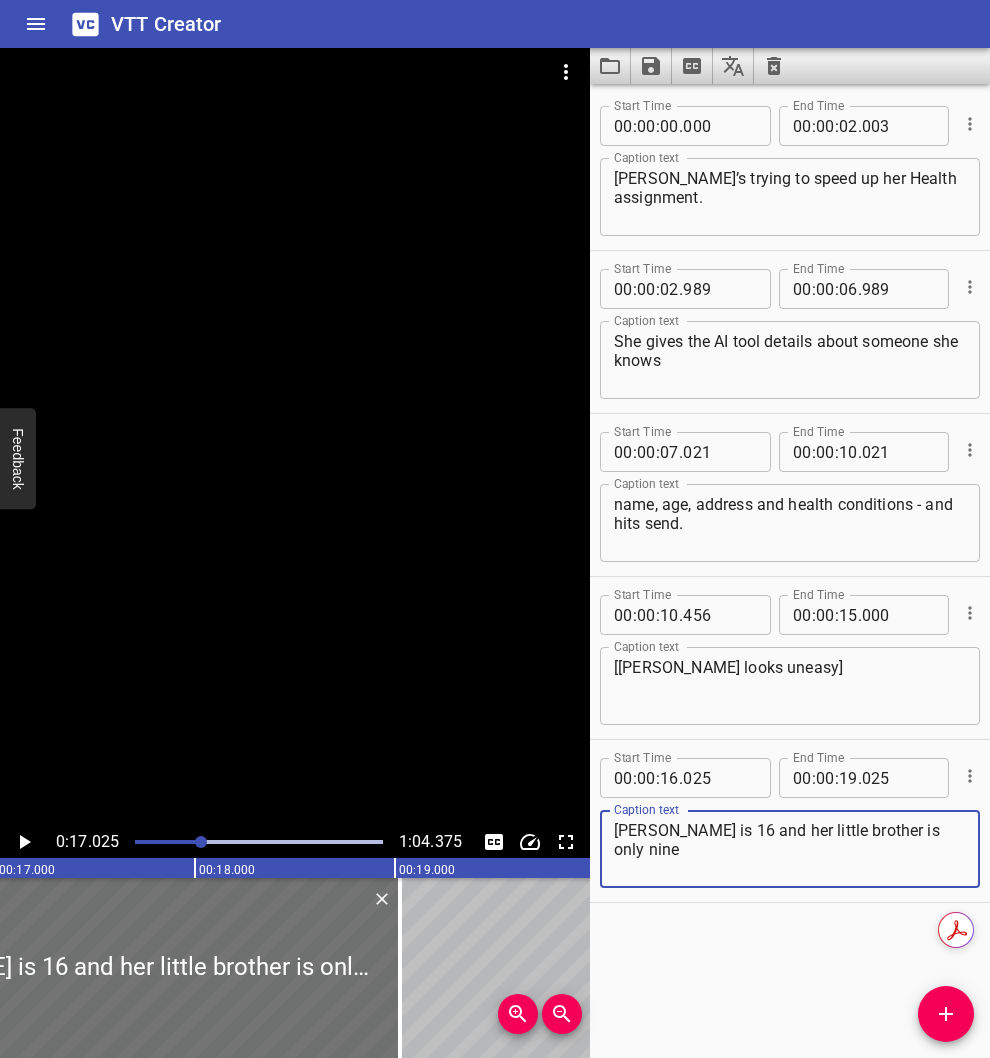 drag, startPoint x: 932, startPoint y: 831, endPoint x: 895, endPoint y: 830, distance: 37.01351 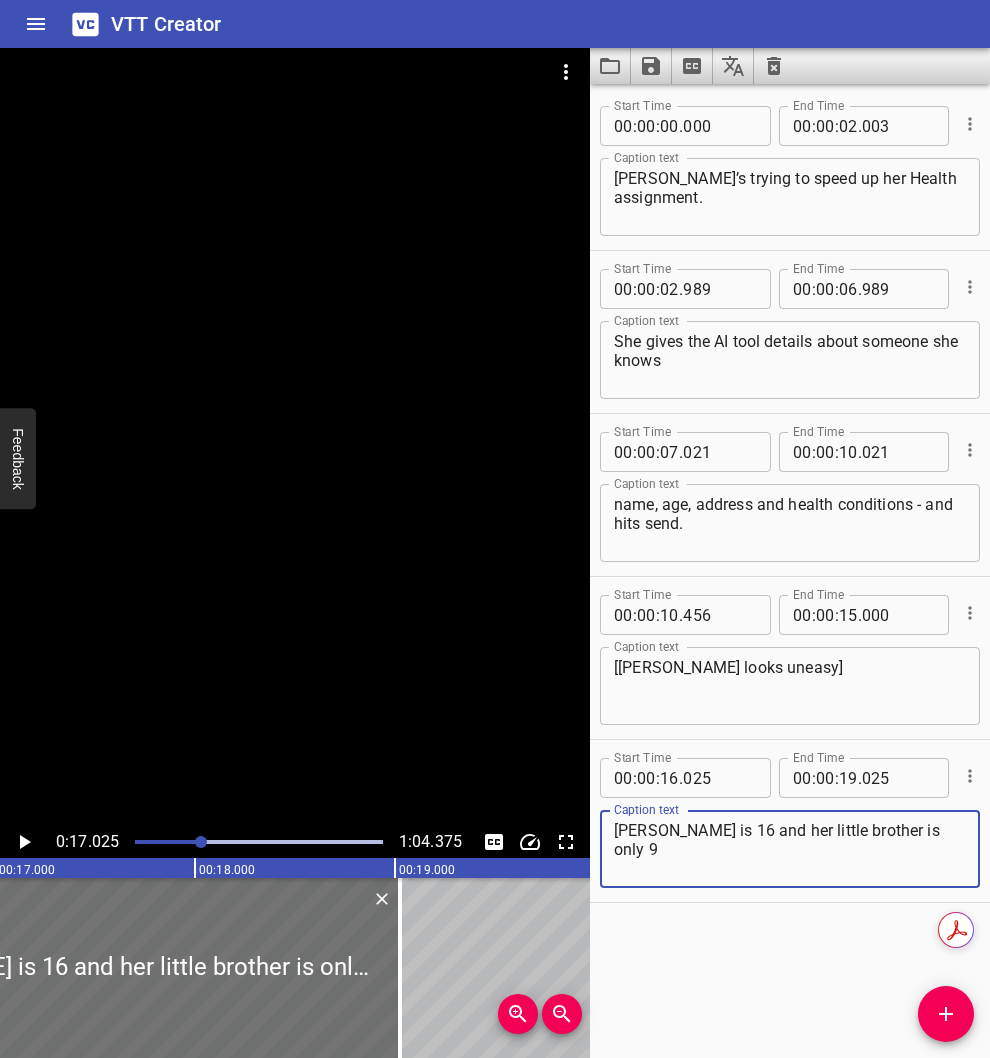 type on "[PERSON_NAME] is 16 and her little brother is only 9" 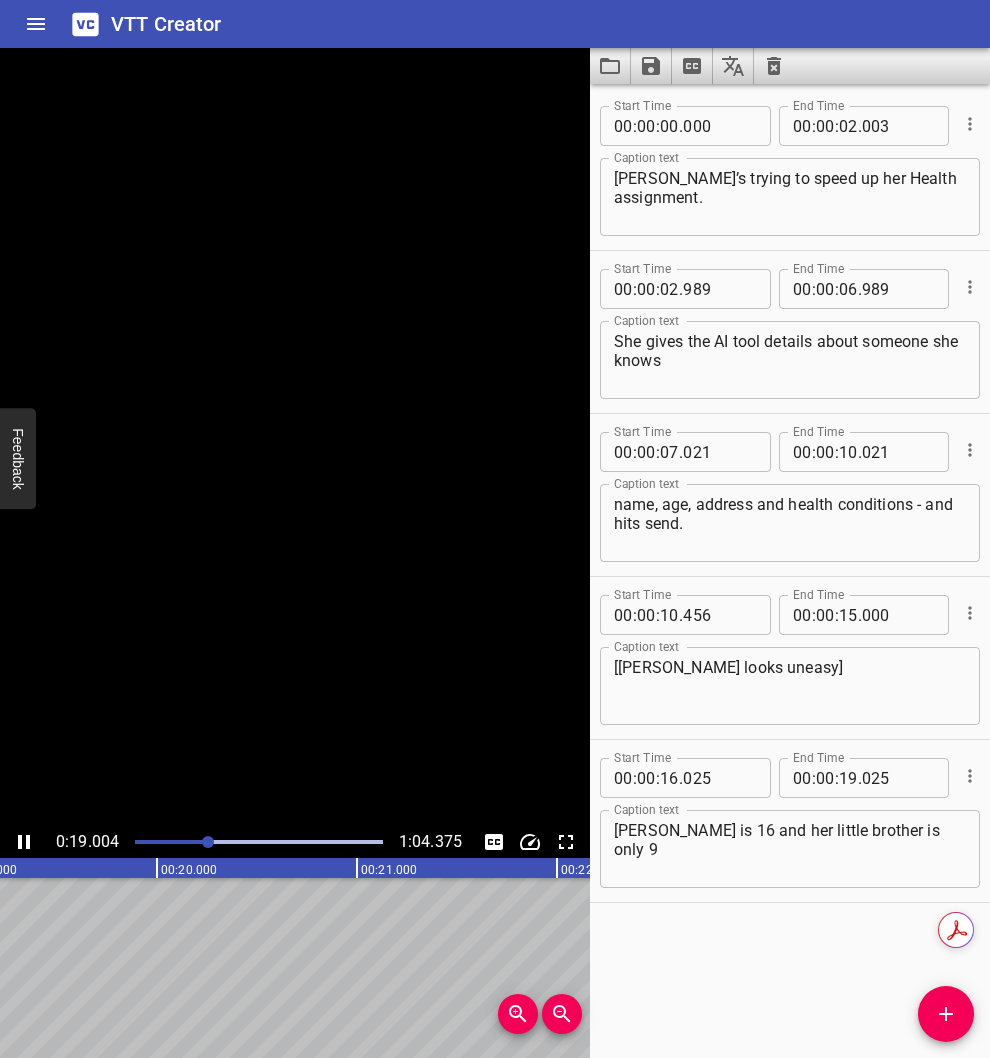 click 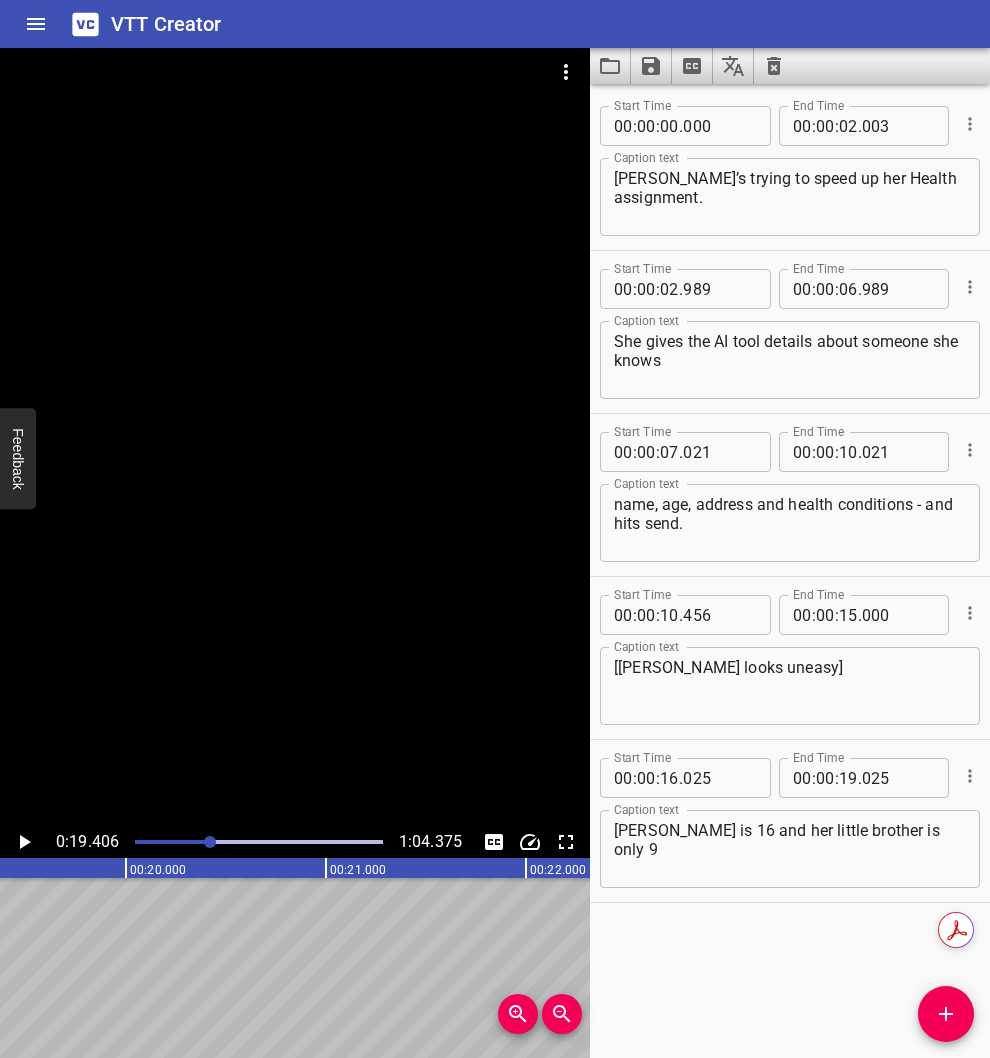 scroll, scrollTop: 0, scrollLeft: 3881, axis: horizontal 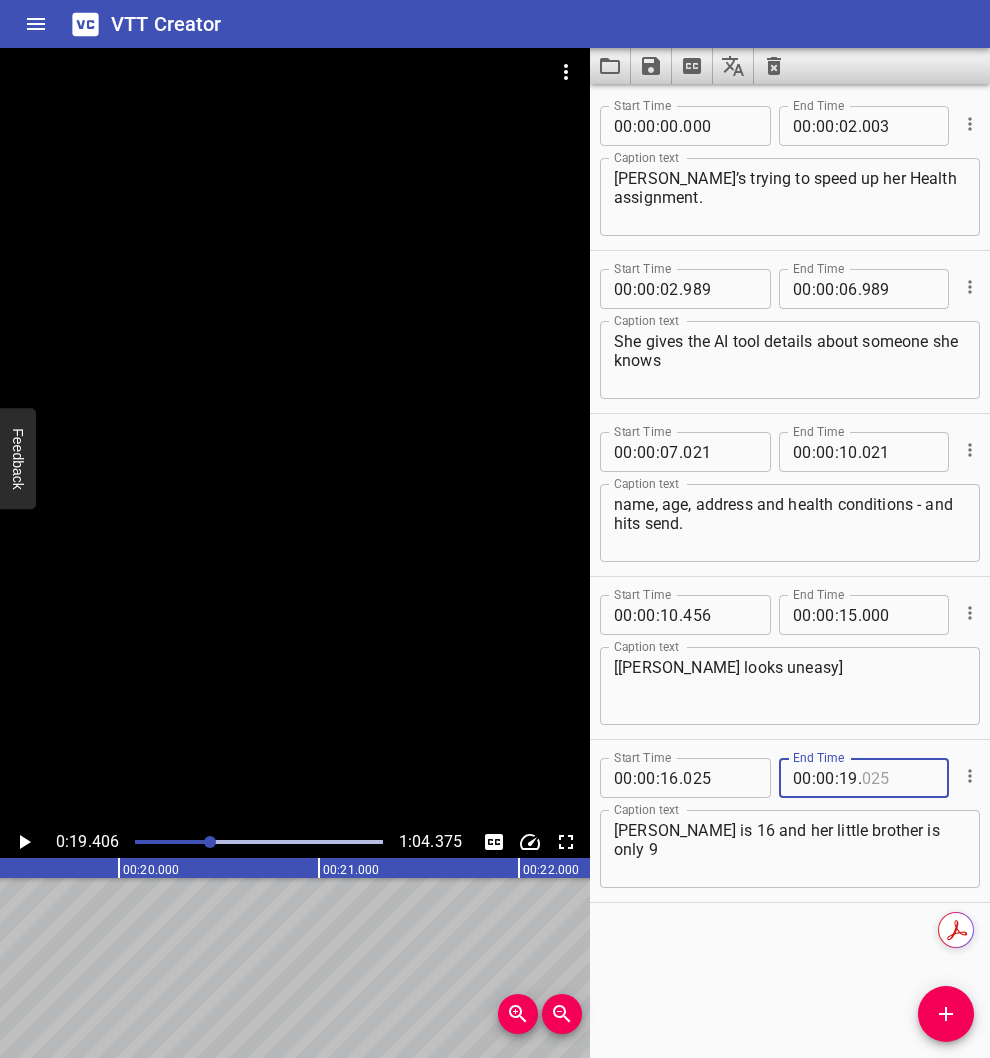 drag, startPoint x: 898, startPoint y: 778, endPoint x: 867, endPoint y: 777, distance: 31.016125 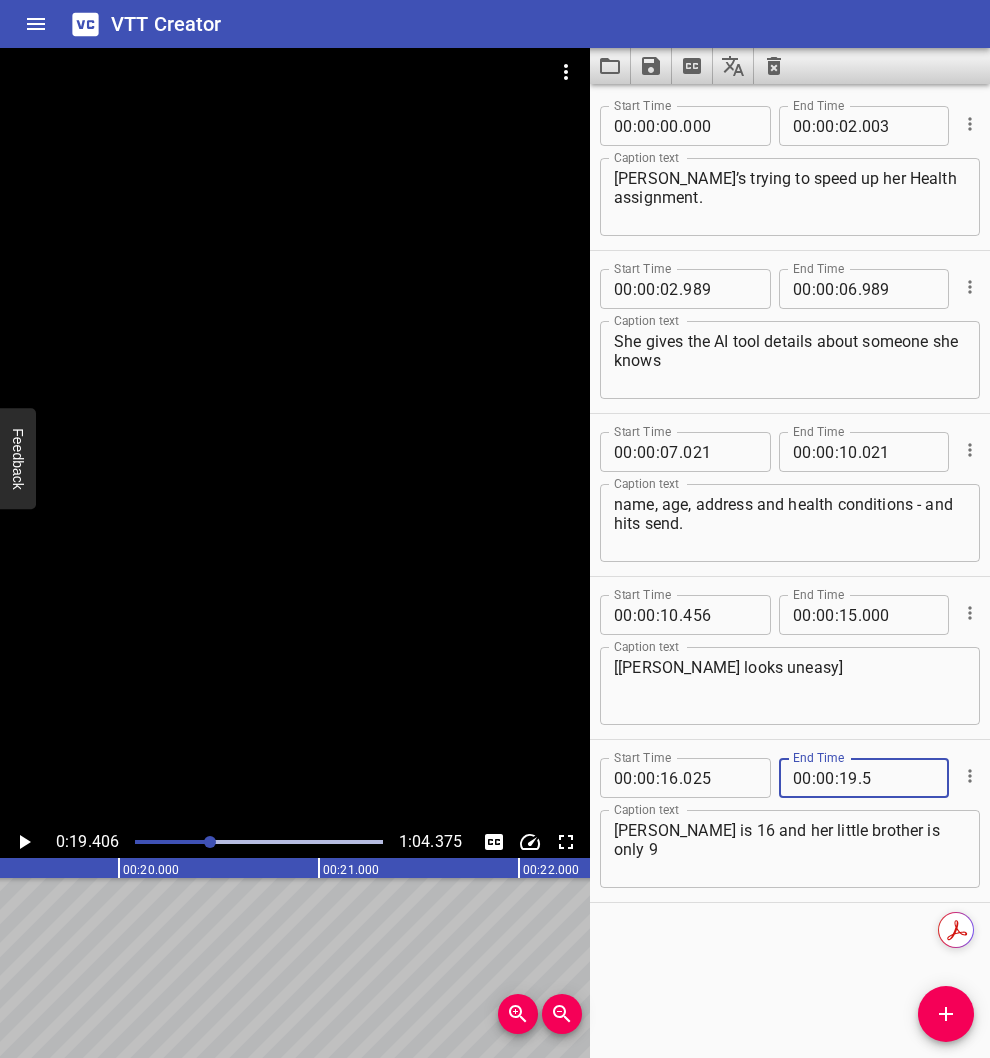 type on "005" 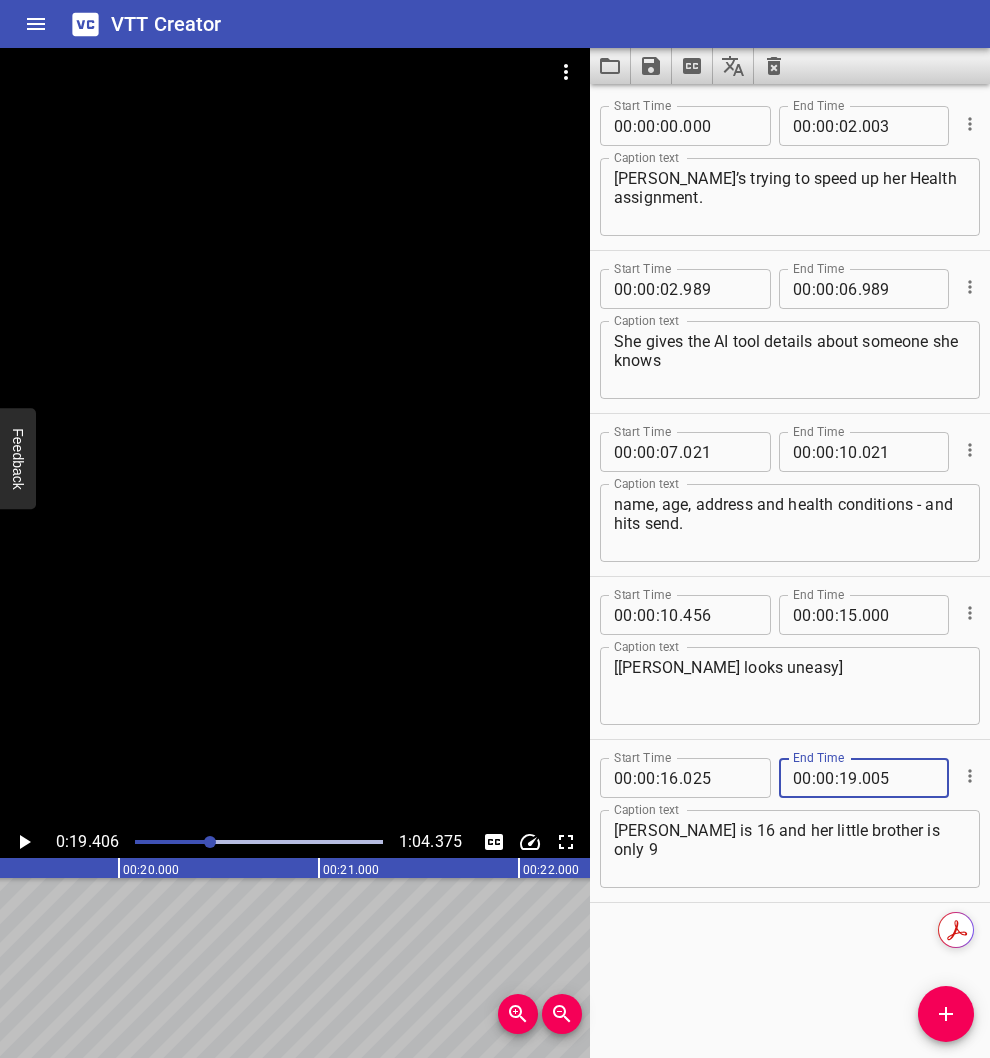 click 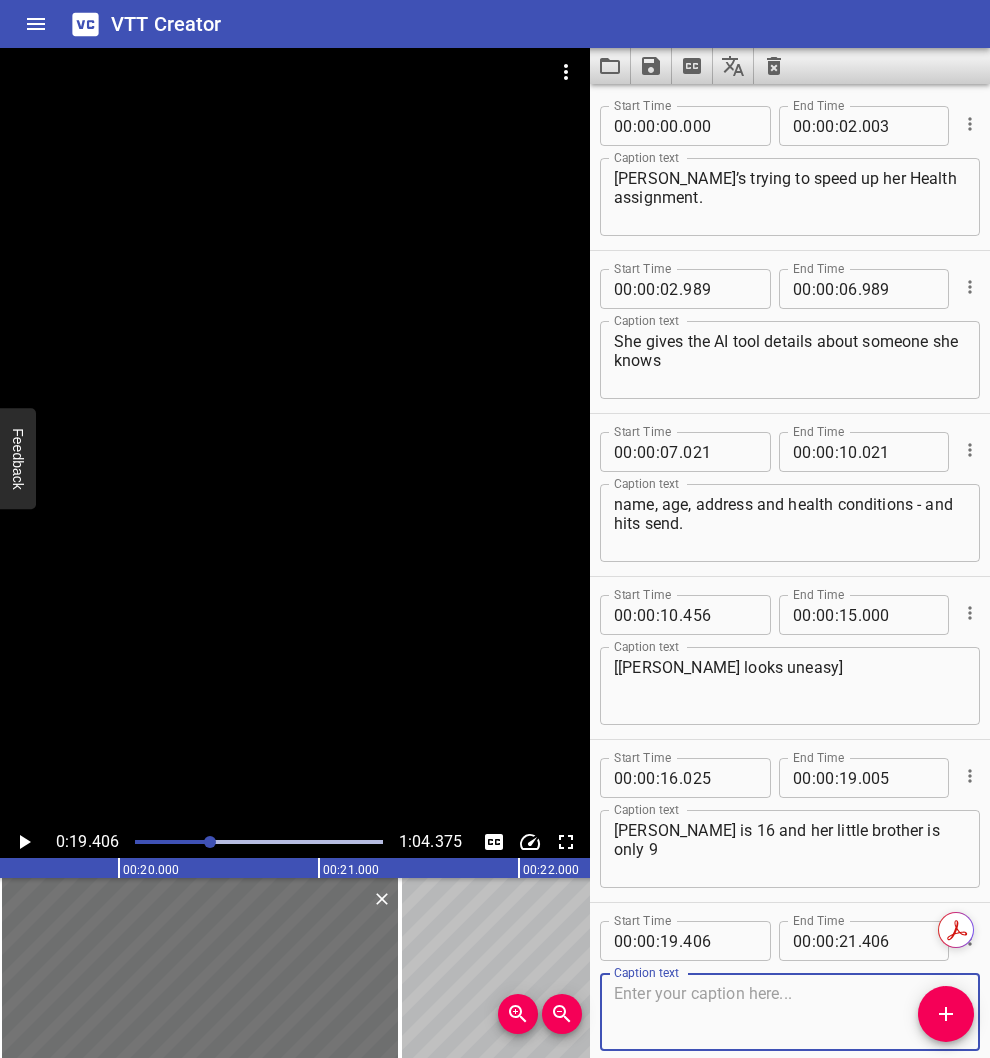 click 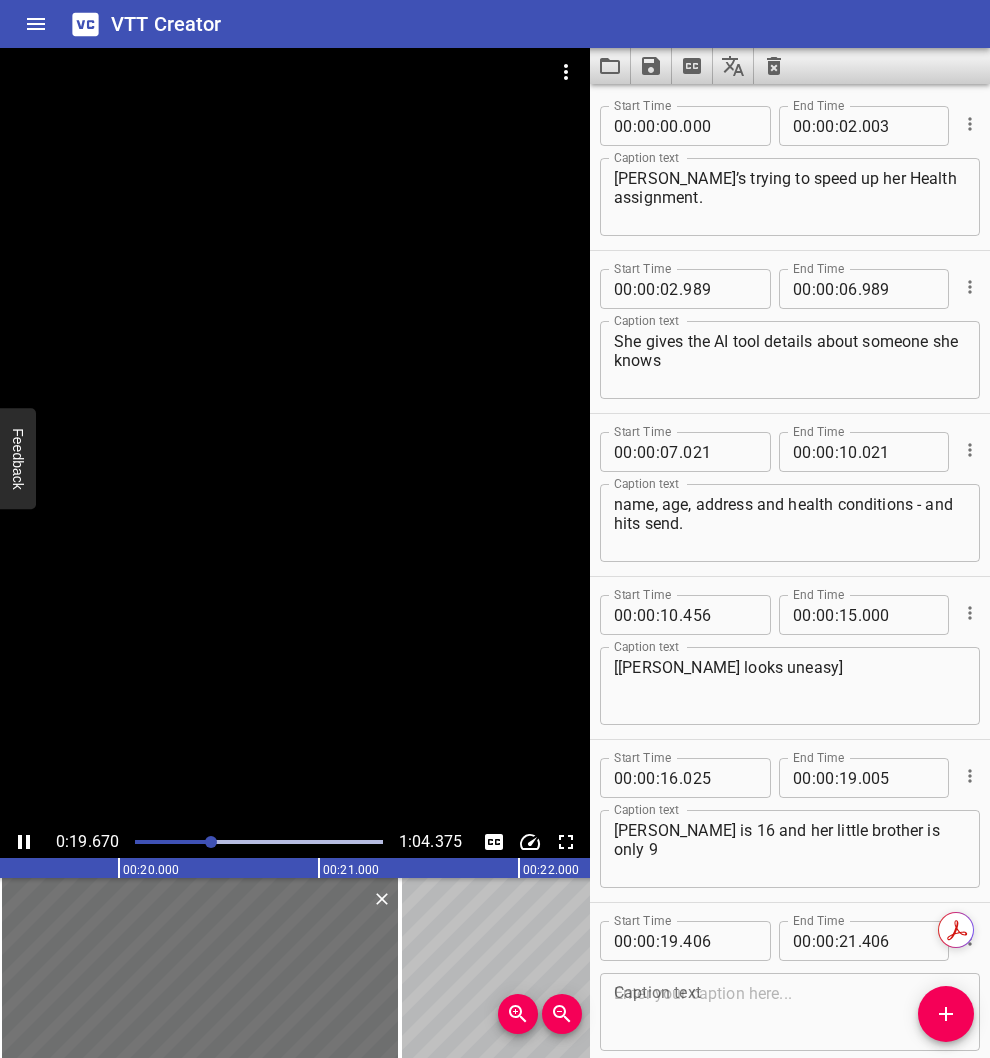 scroll, scrollTop: 0, scrollLeft: 3934, axis: horizontal 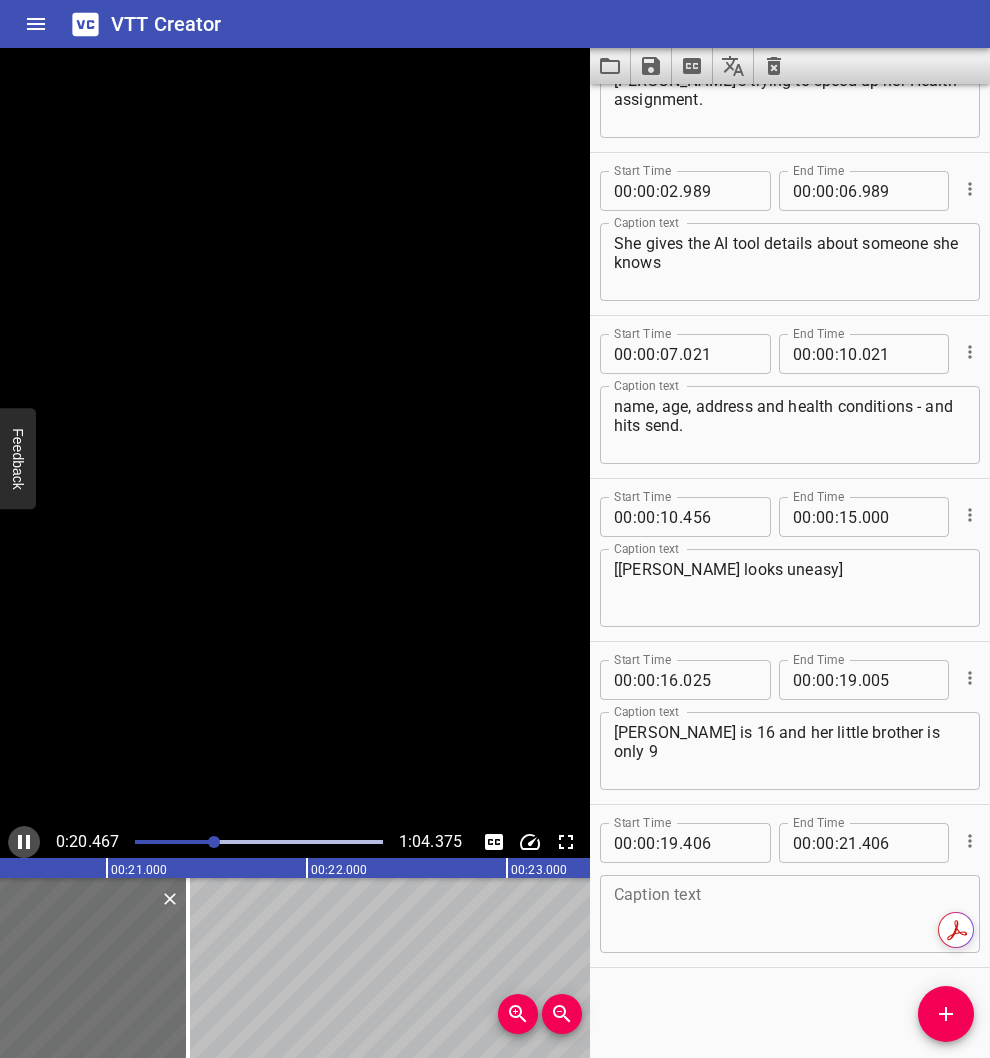 click 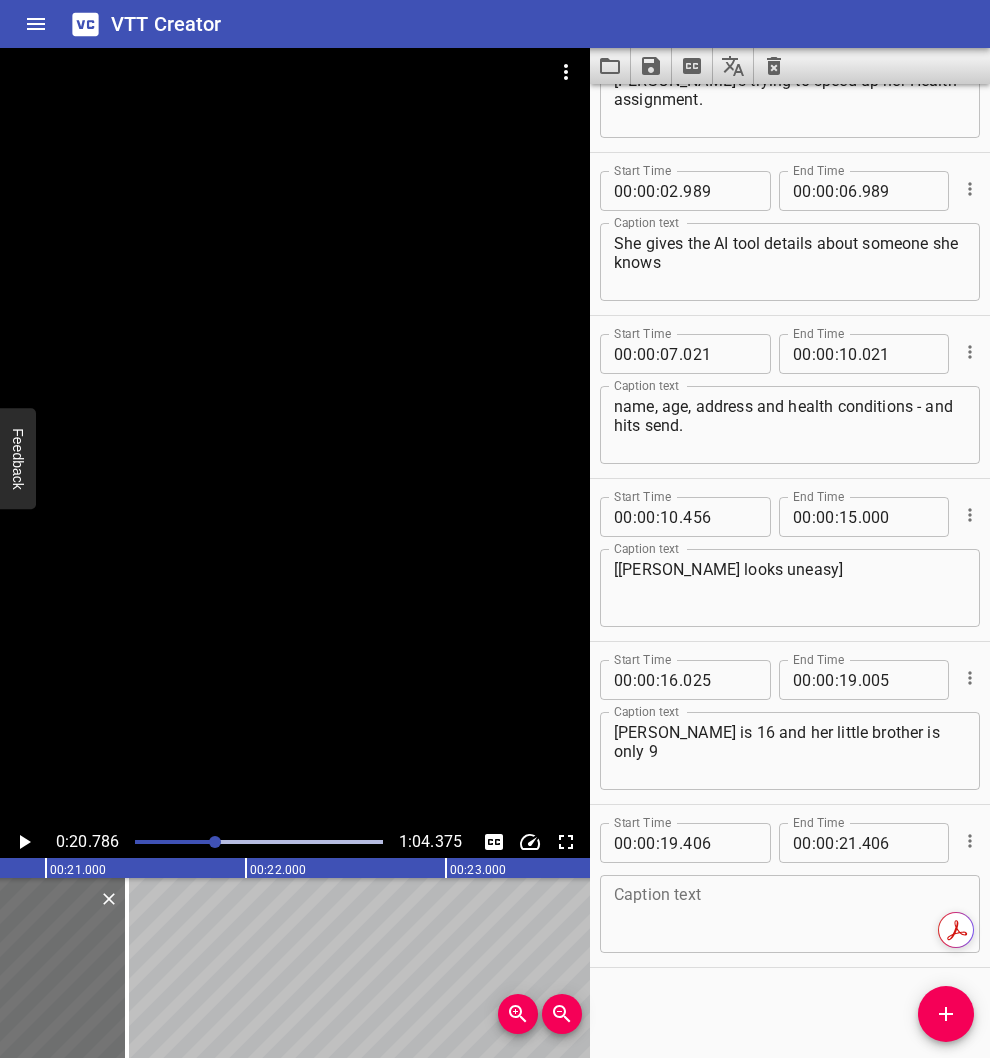 scroll, scrollTop: 0, scrollLeft: 4157, axis: horizontal 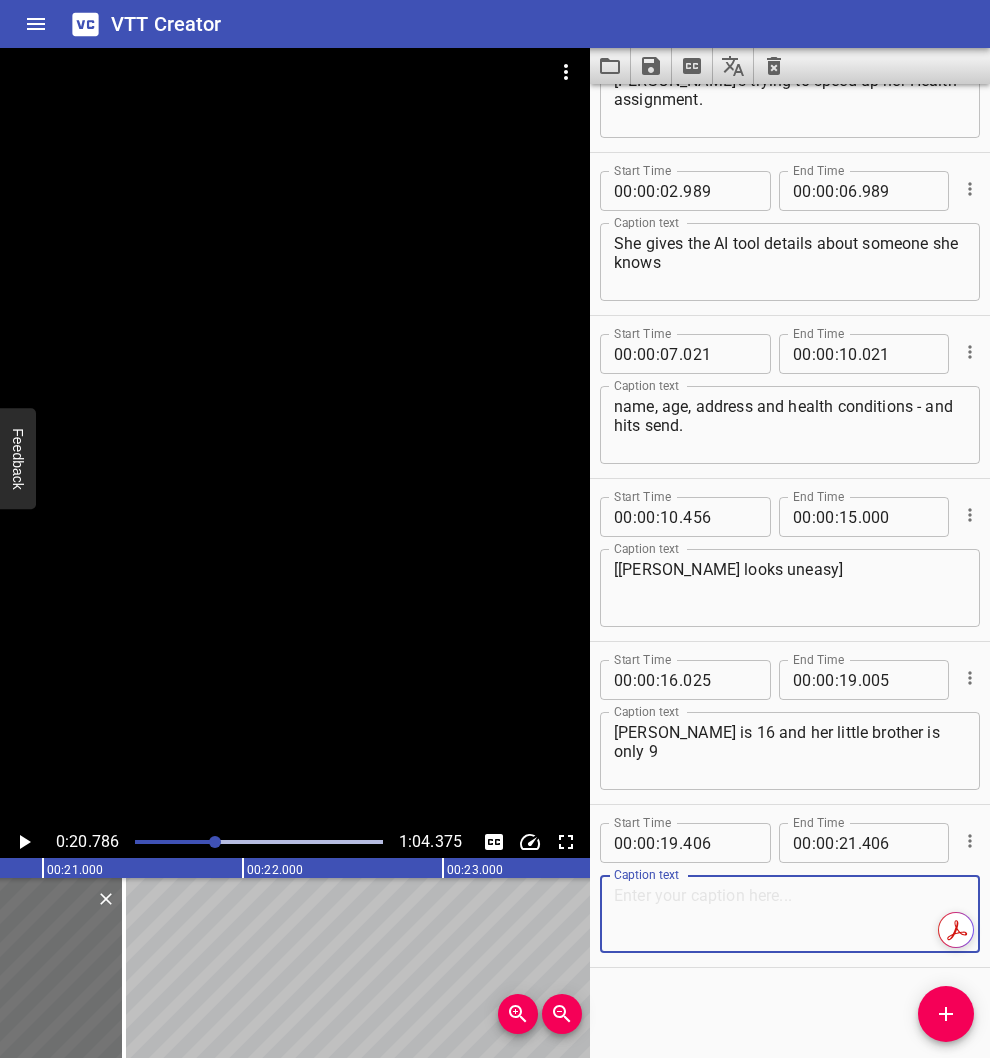 click at bounding box center (790, 914) 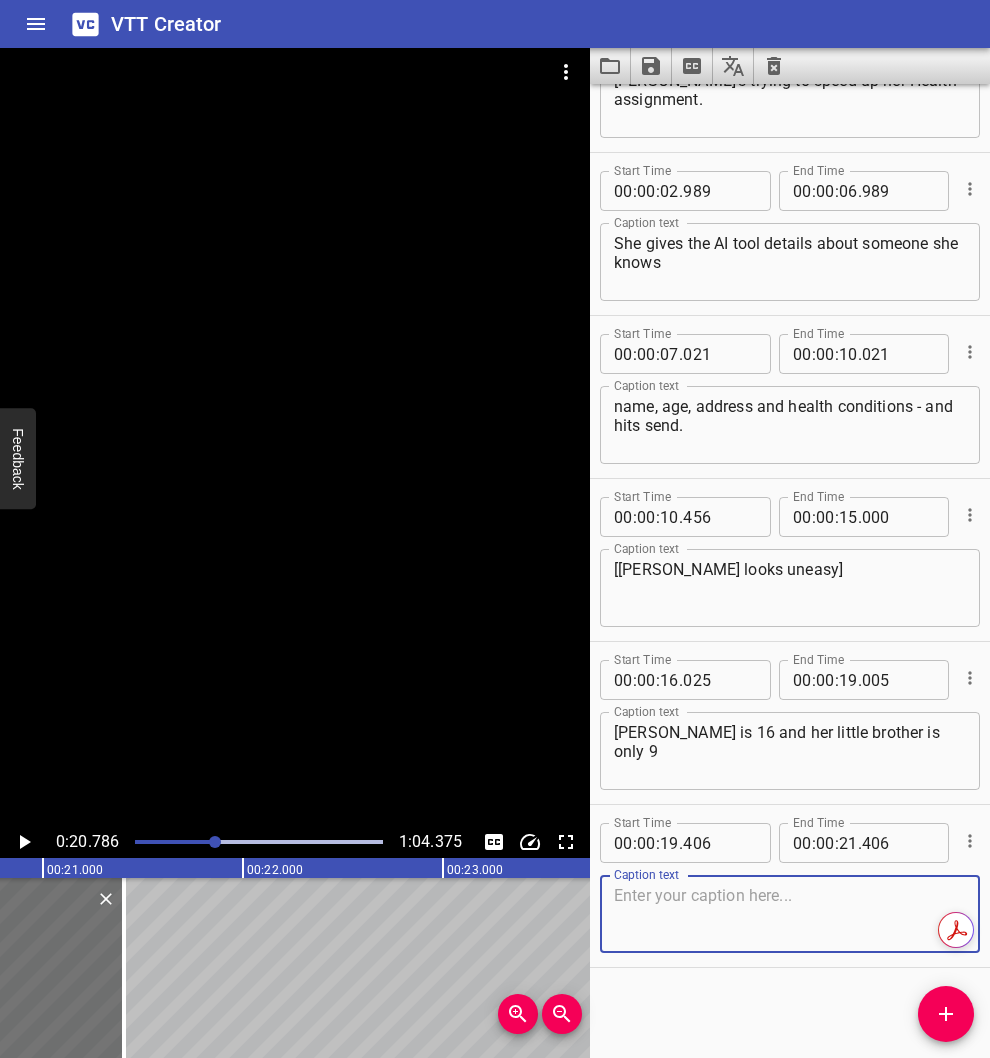 paste on "but he’s now using AI tools too!" 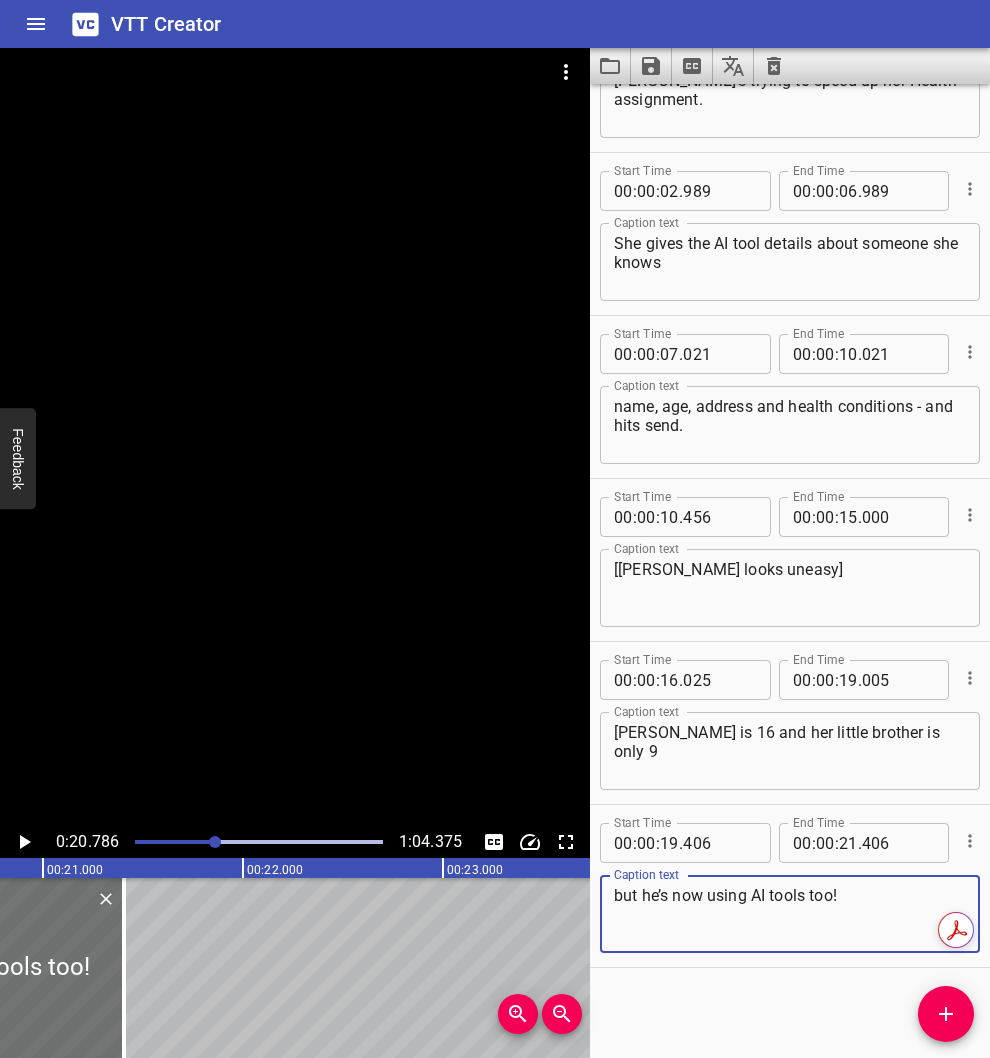 click 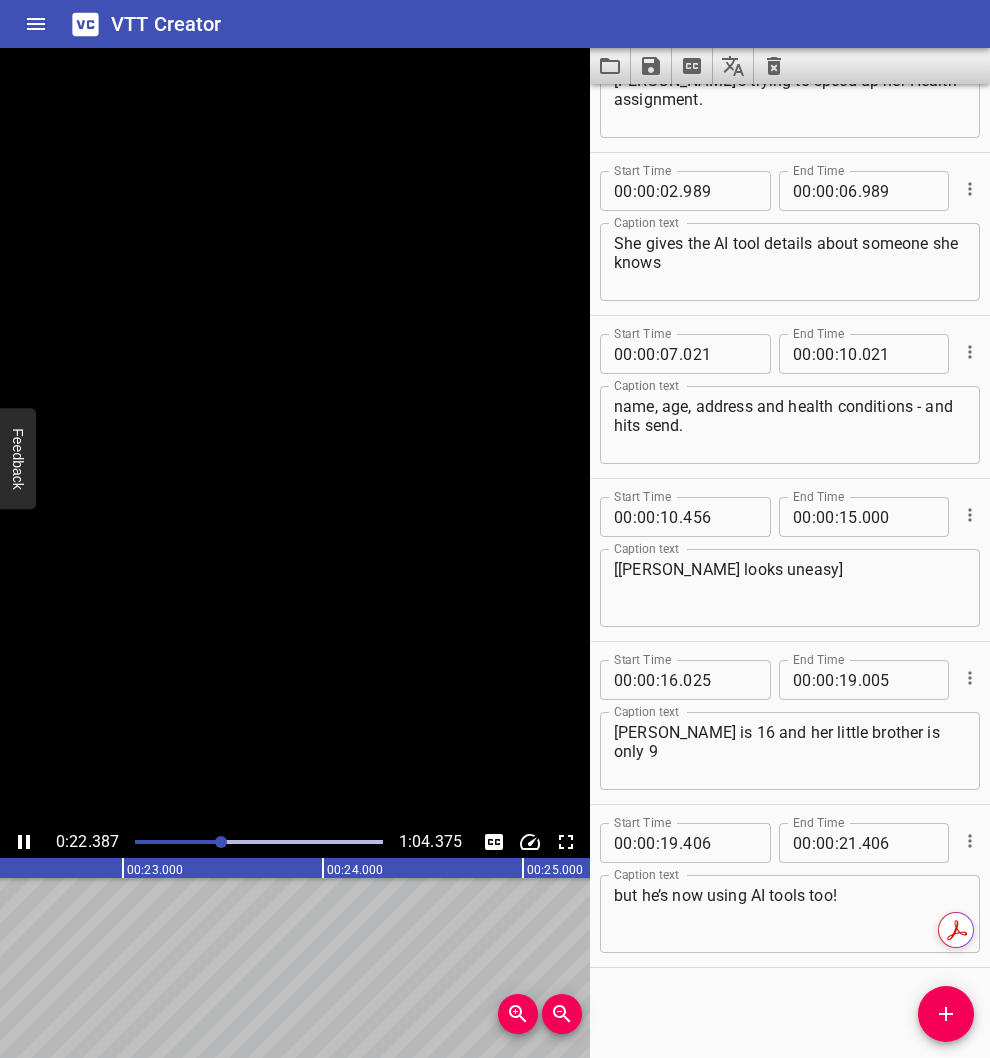 click 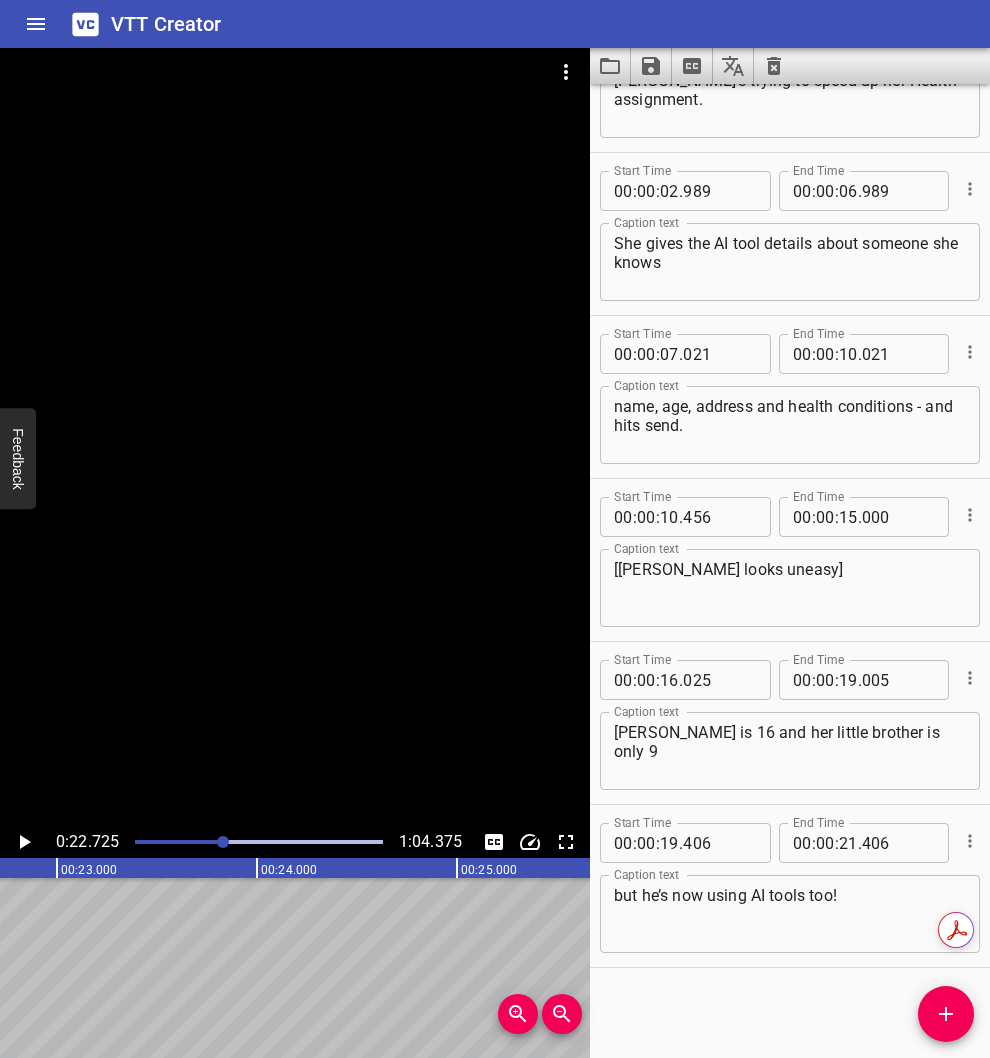 scroll, scrollTop: 0, scrollLeft: 4545, axis: horizontal 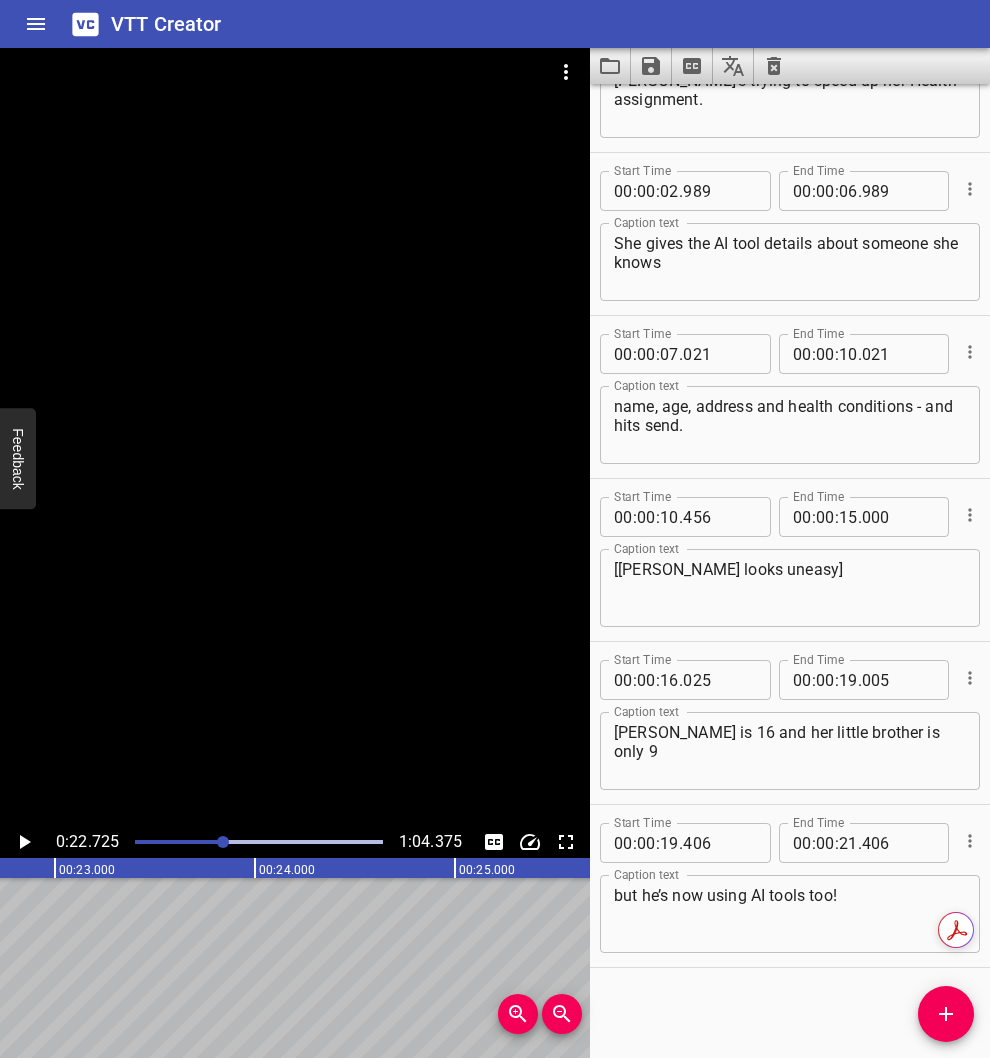 click at bounding box center [99, 842] 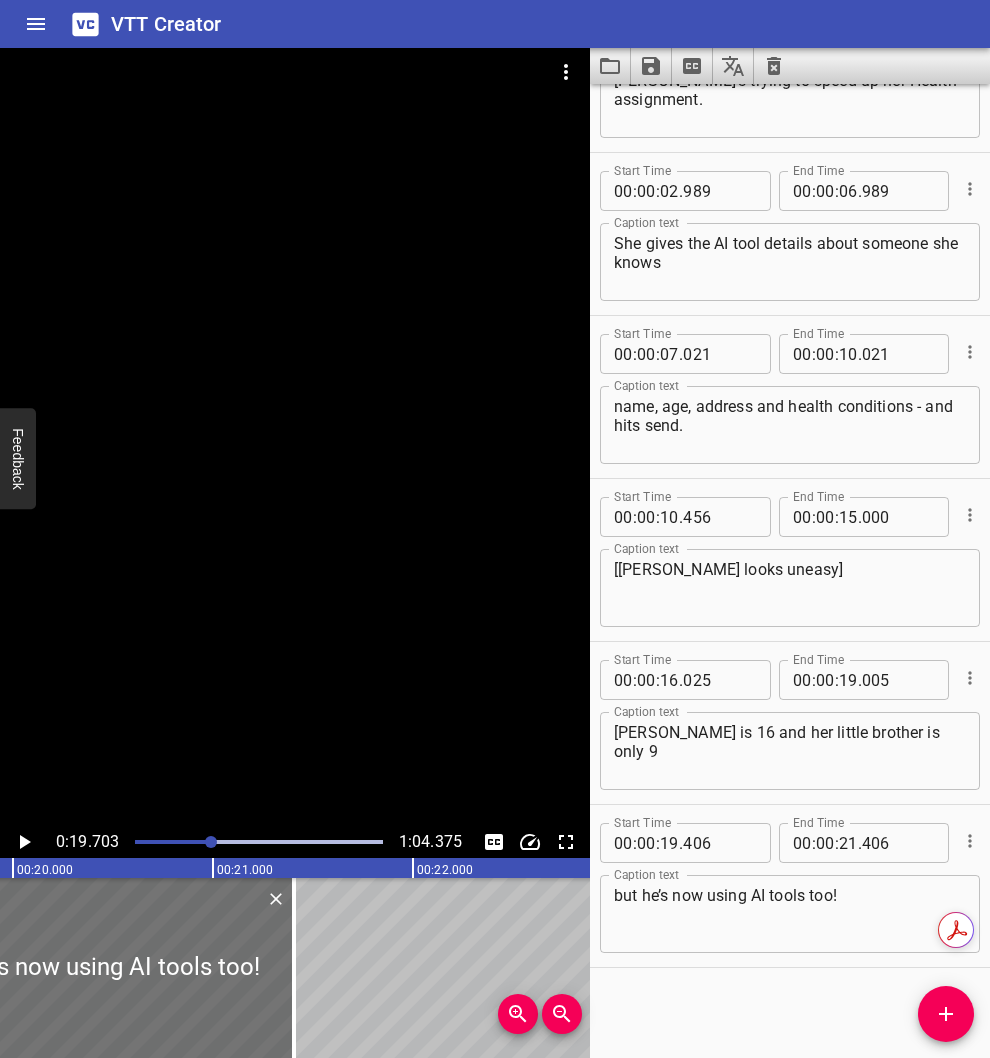 scroll, scrollTop: 0, scrollLeft: 3940, axis: horizontal 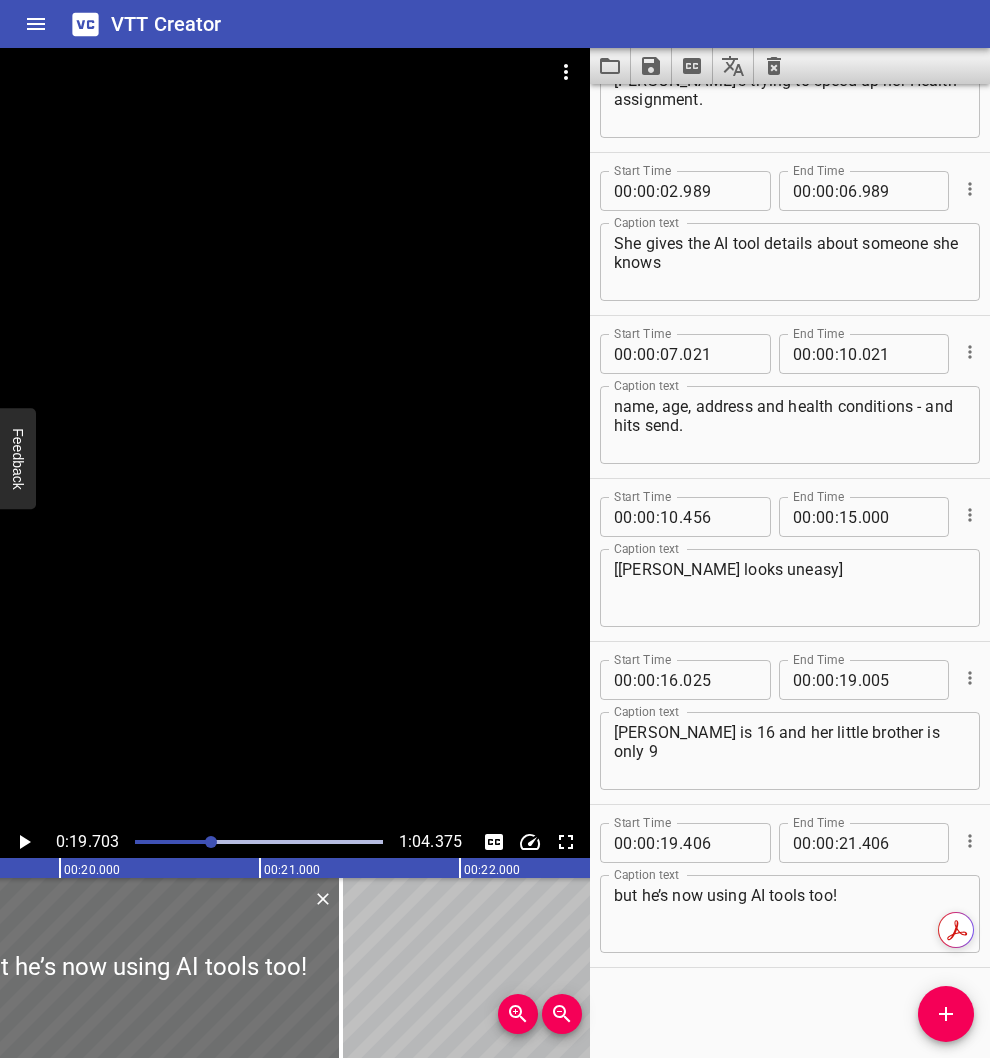 click on "but he’s now using AI tools too!" at bounding box center [790, 914] 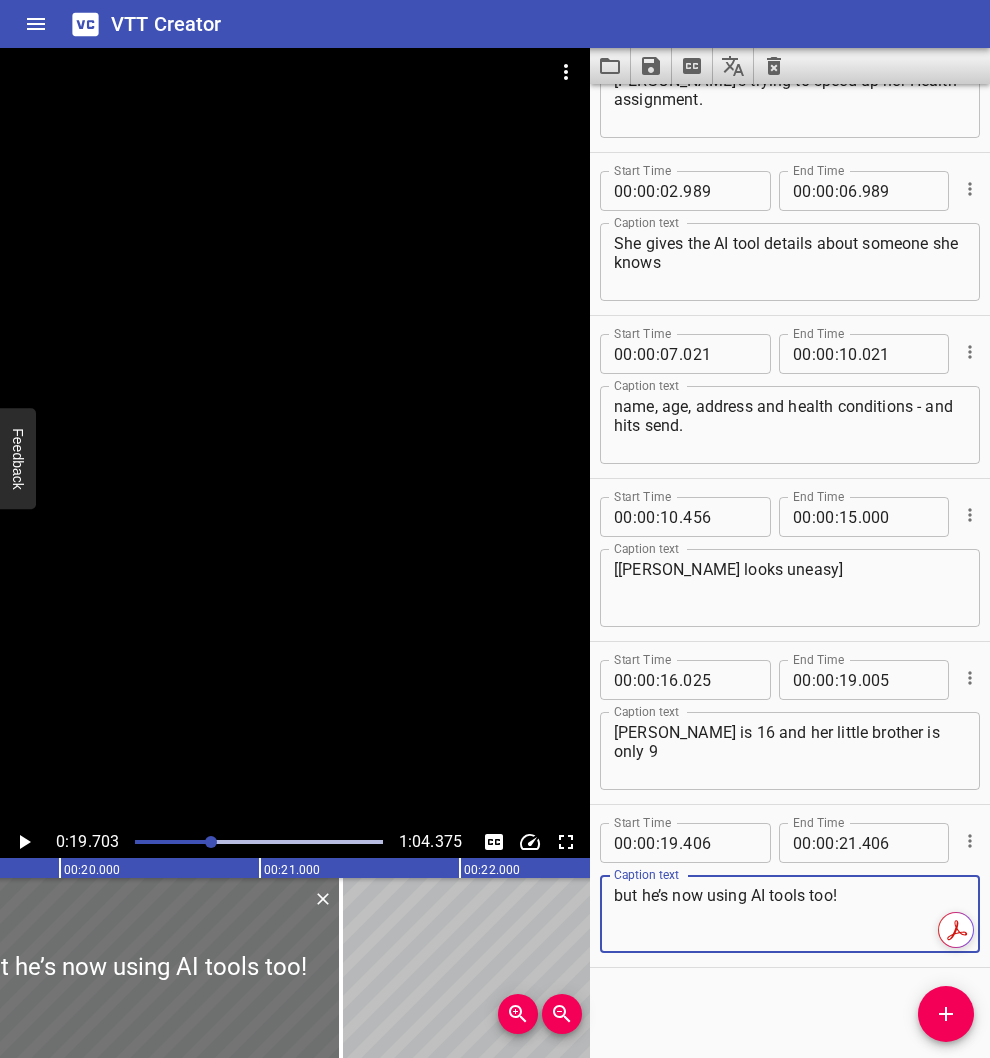 paste on "And she's letting him crack on." 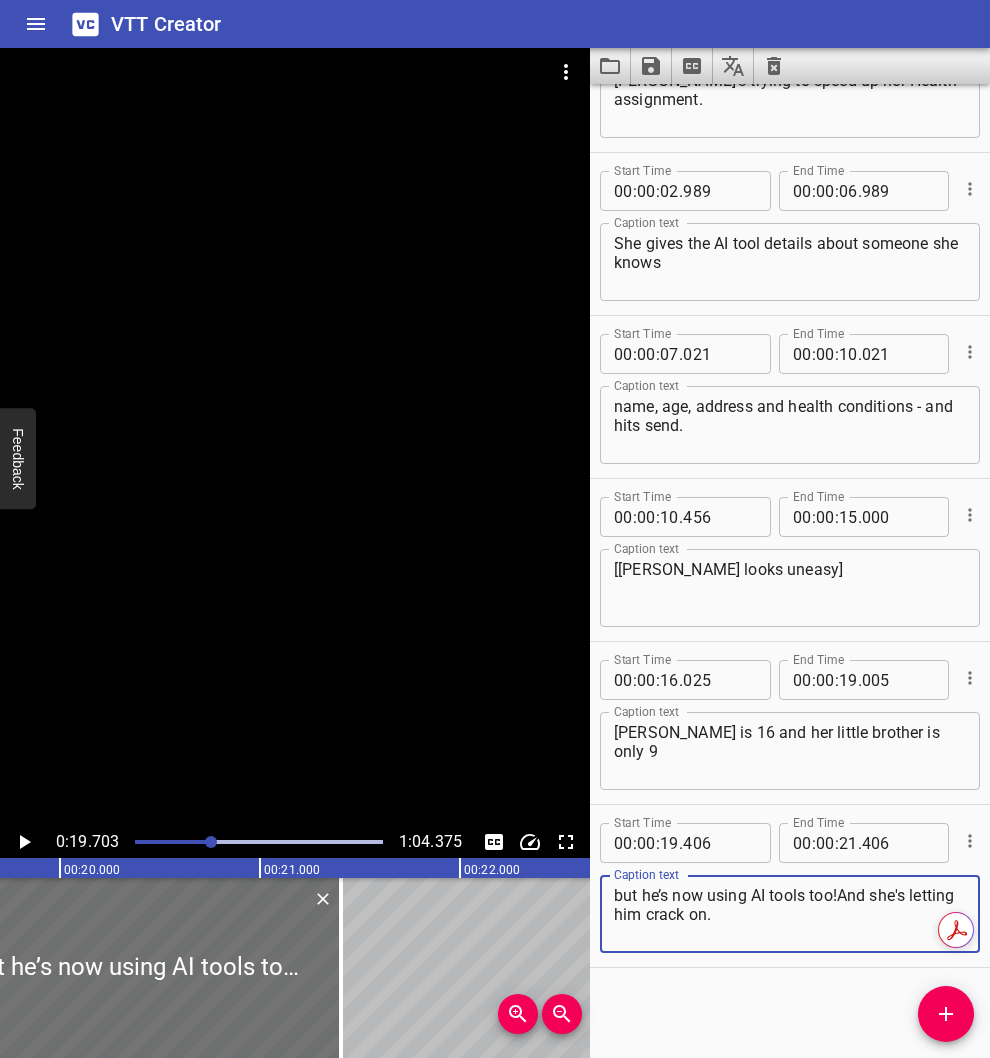 click on "but he’s now using AI tools too!And she's letting him crack on." at bounding box center (790, 914) 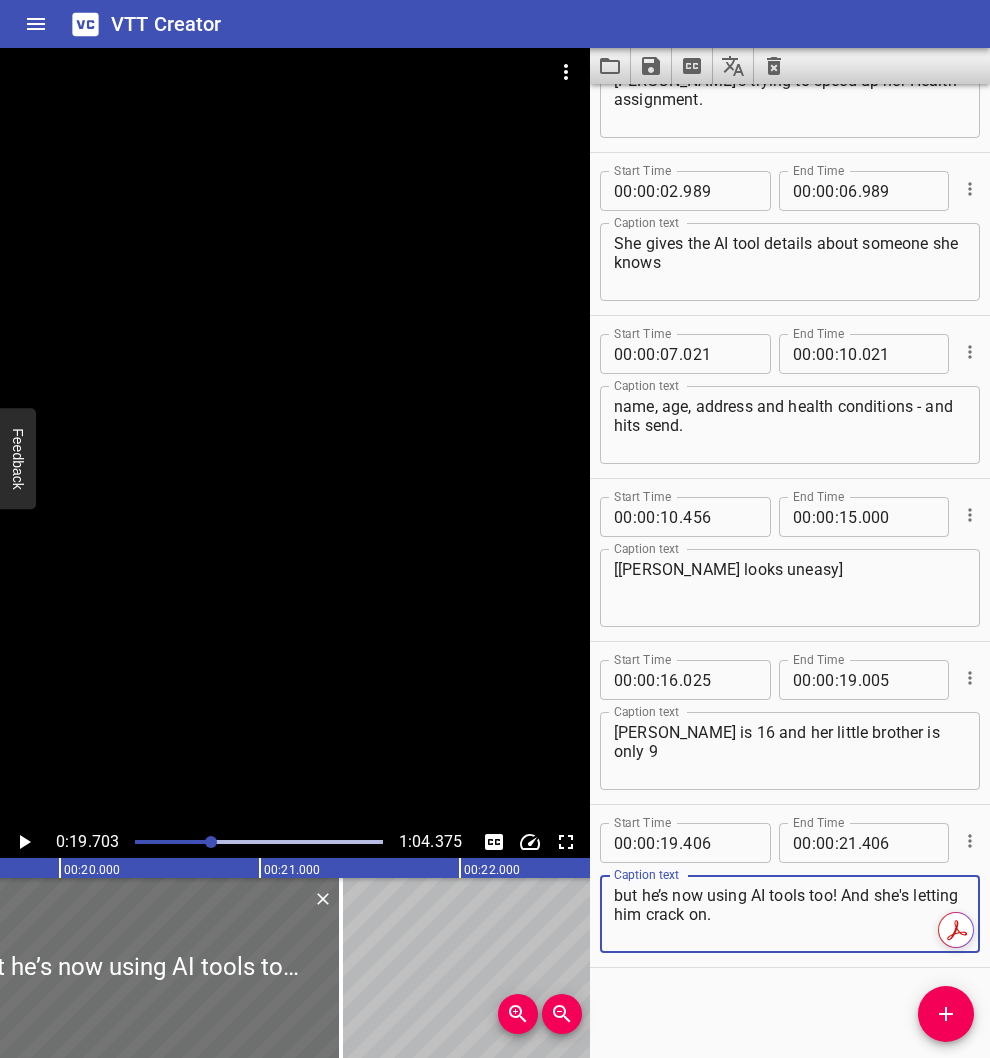 type on "but he’s now using AI tools too! And she's letting him crack on." 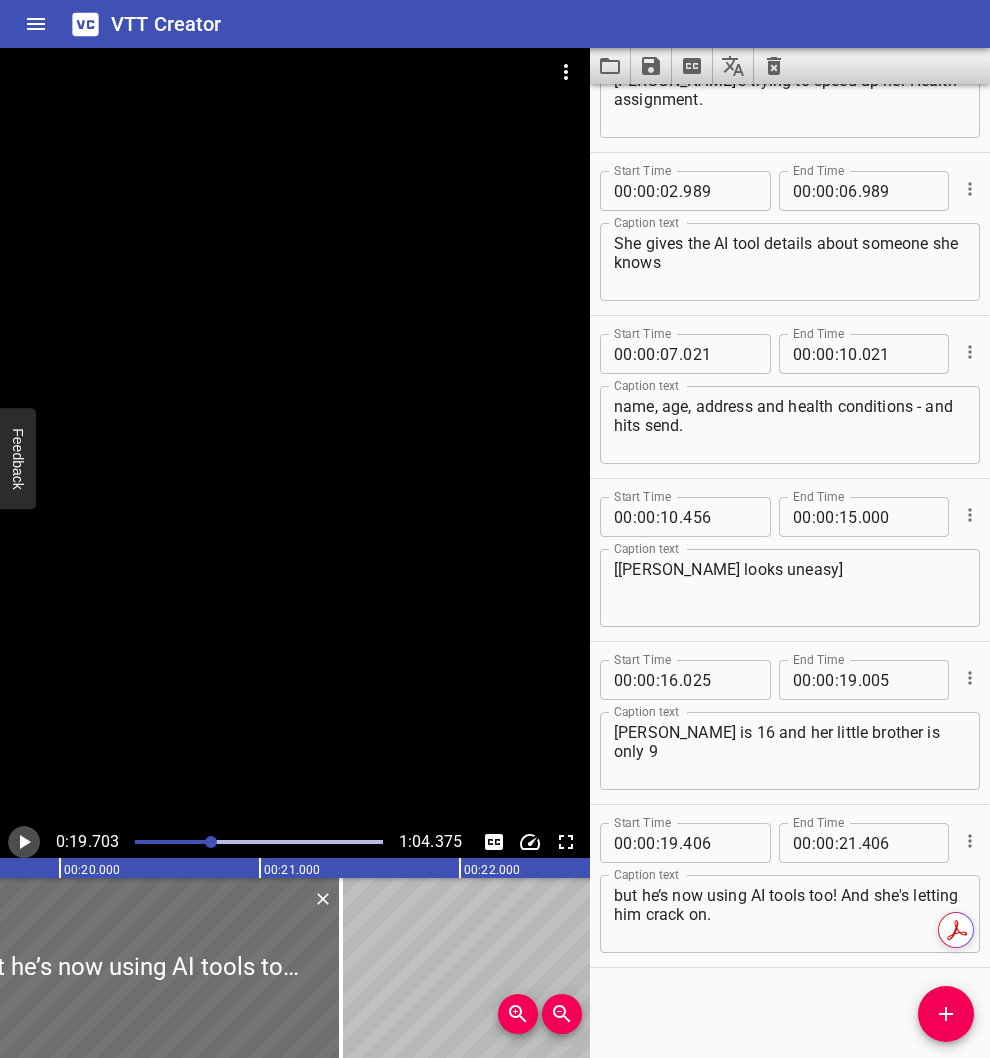 click 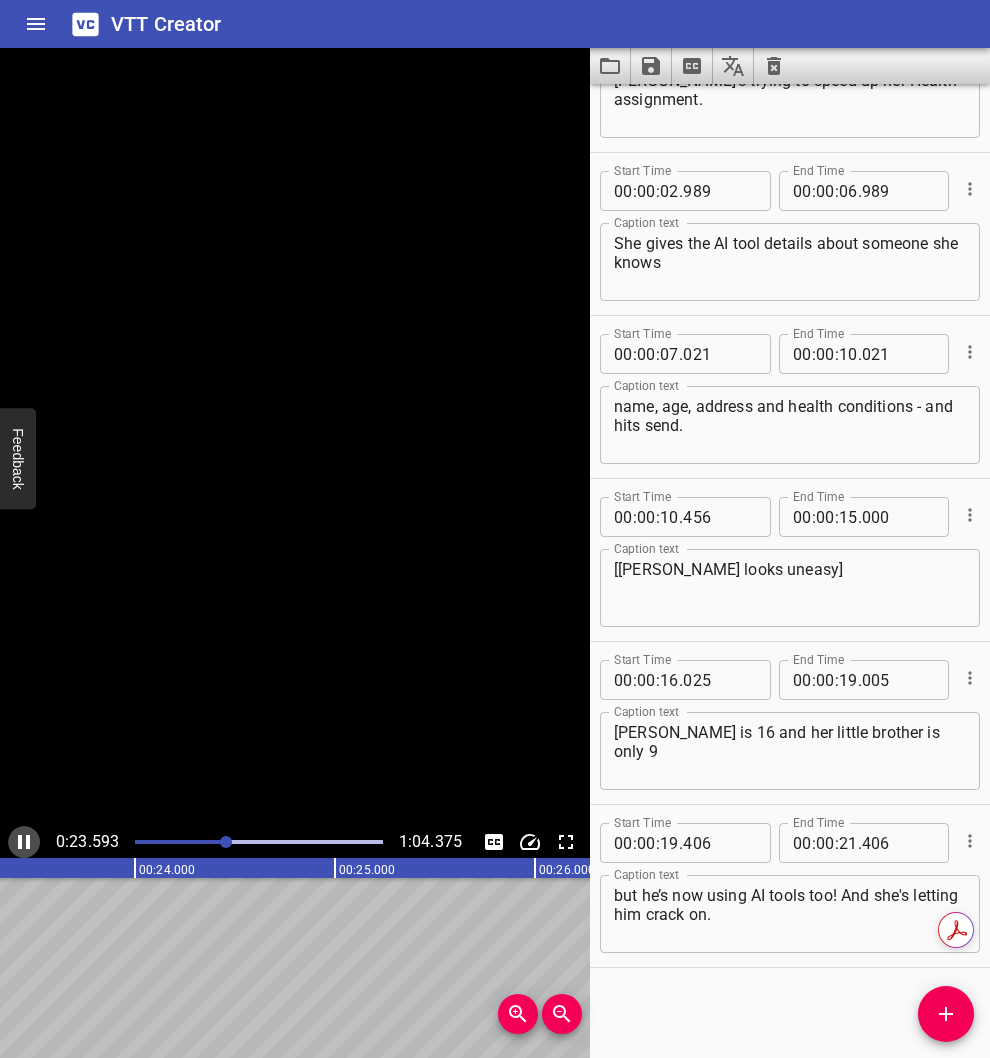 click 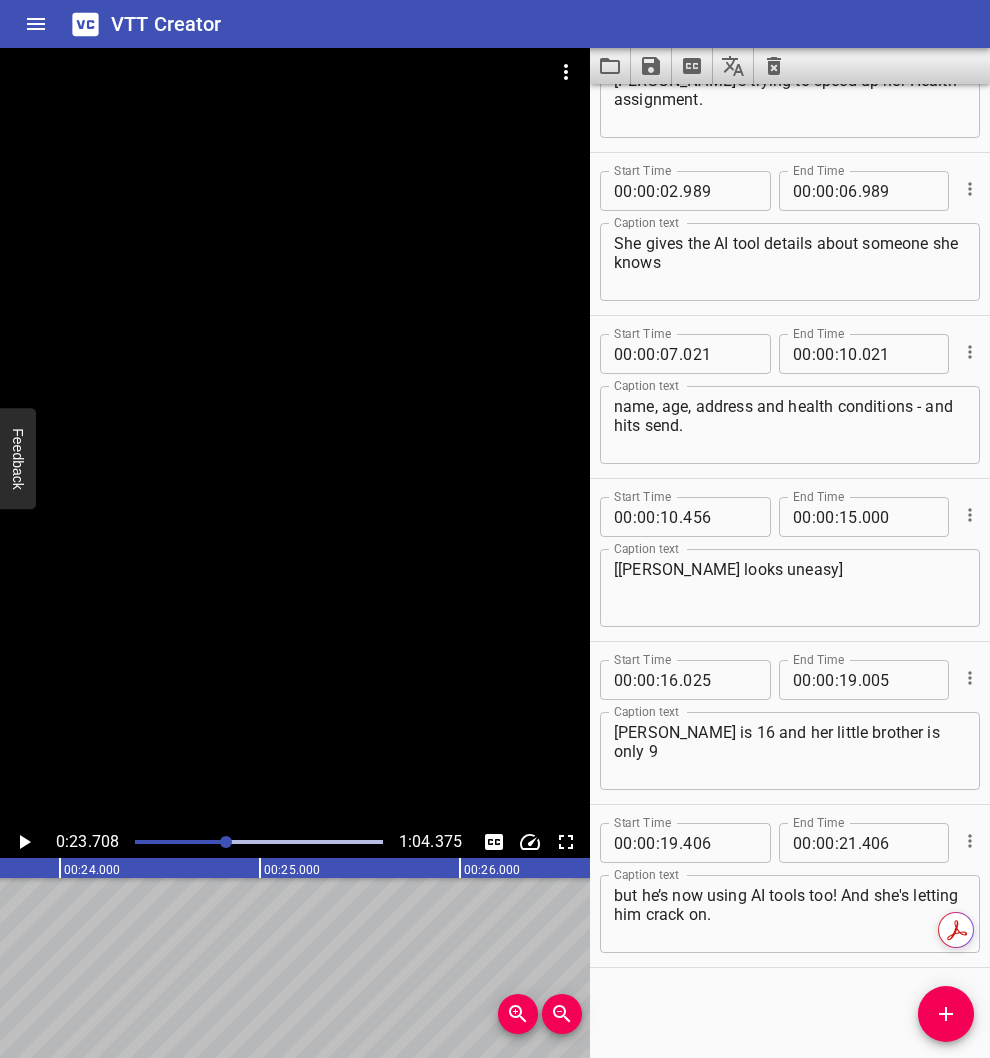 scroll, scrollTop: 0, scrollLeft: 4741, axis: horizontal 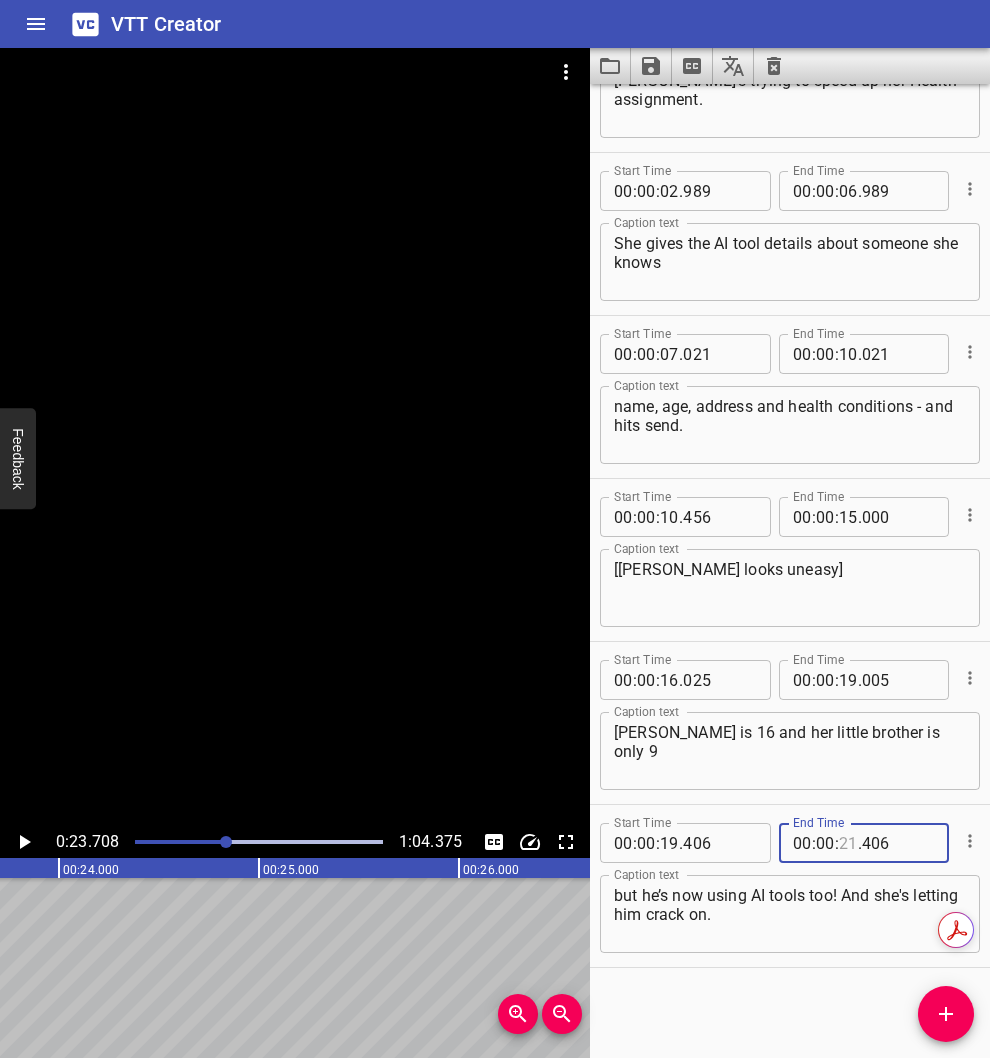 click at bounding box center [848, 843] 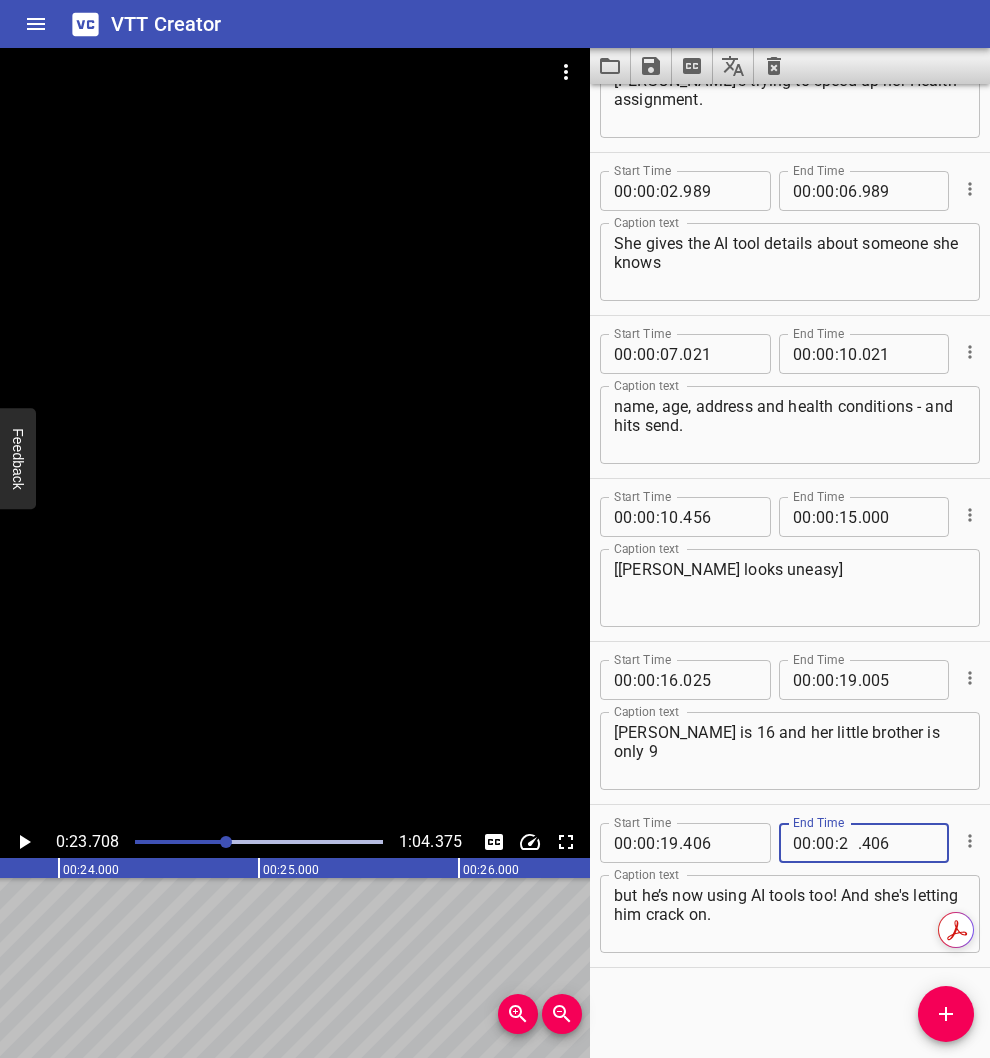 type on "24" 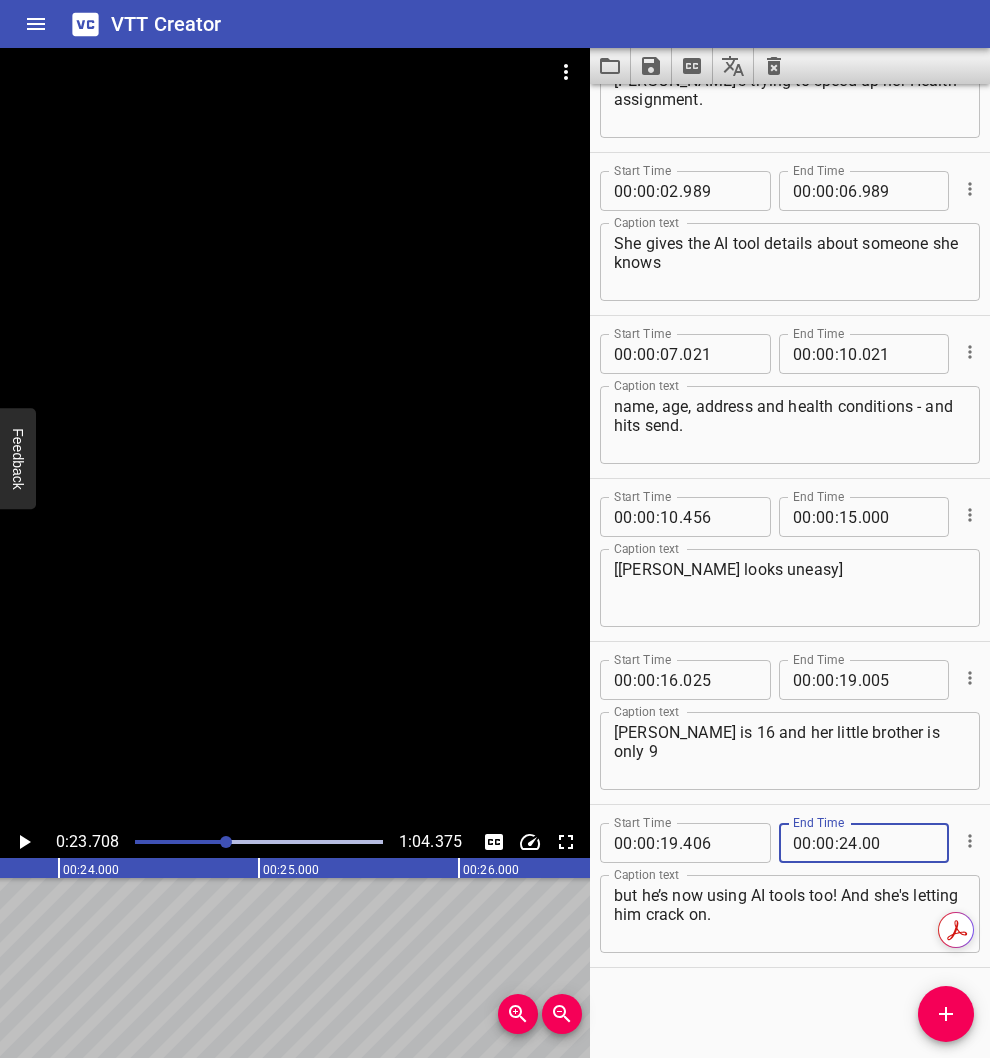 type on "000" 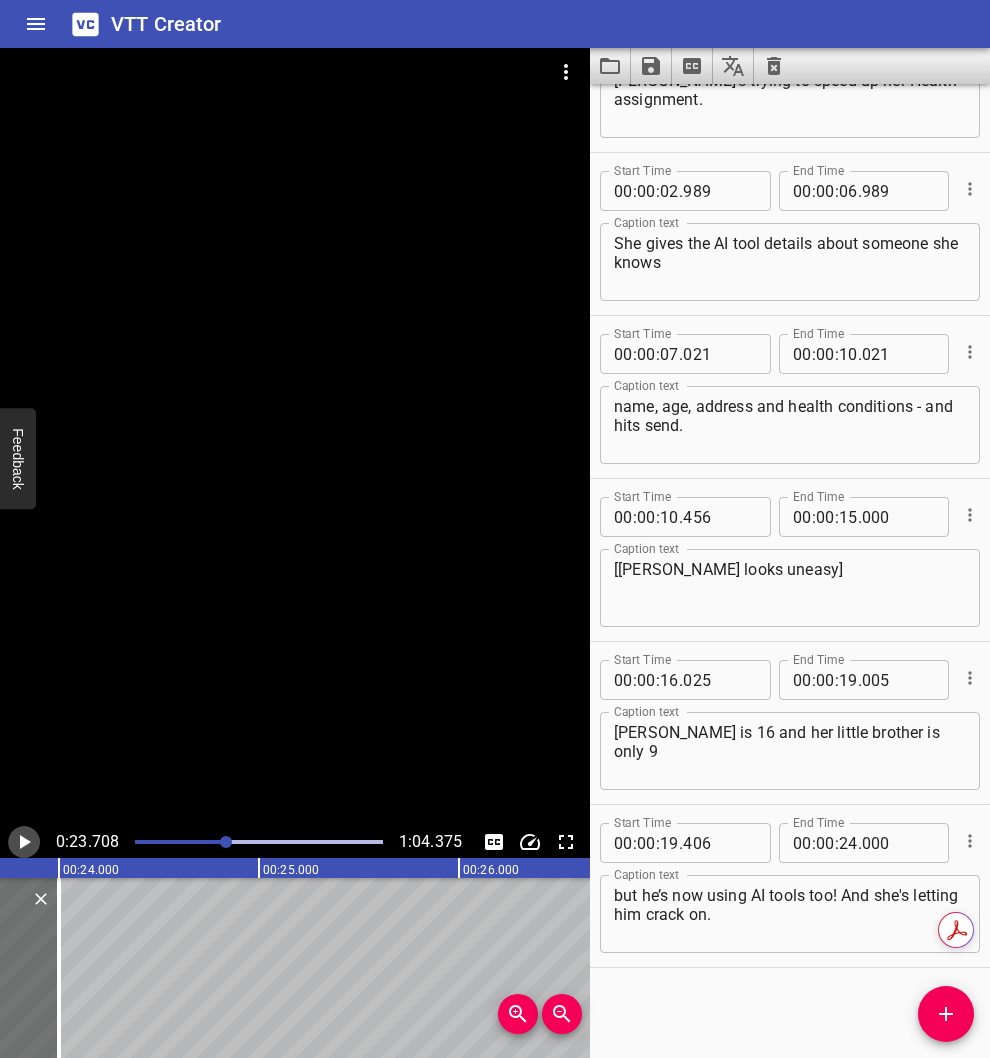 click 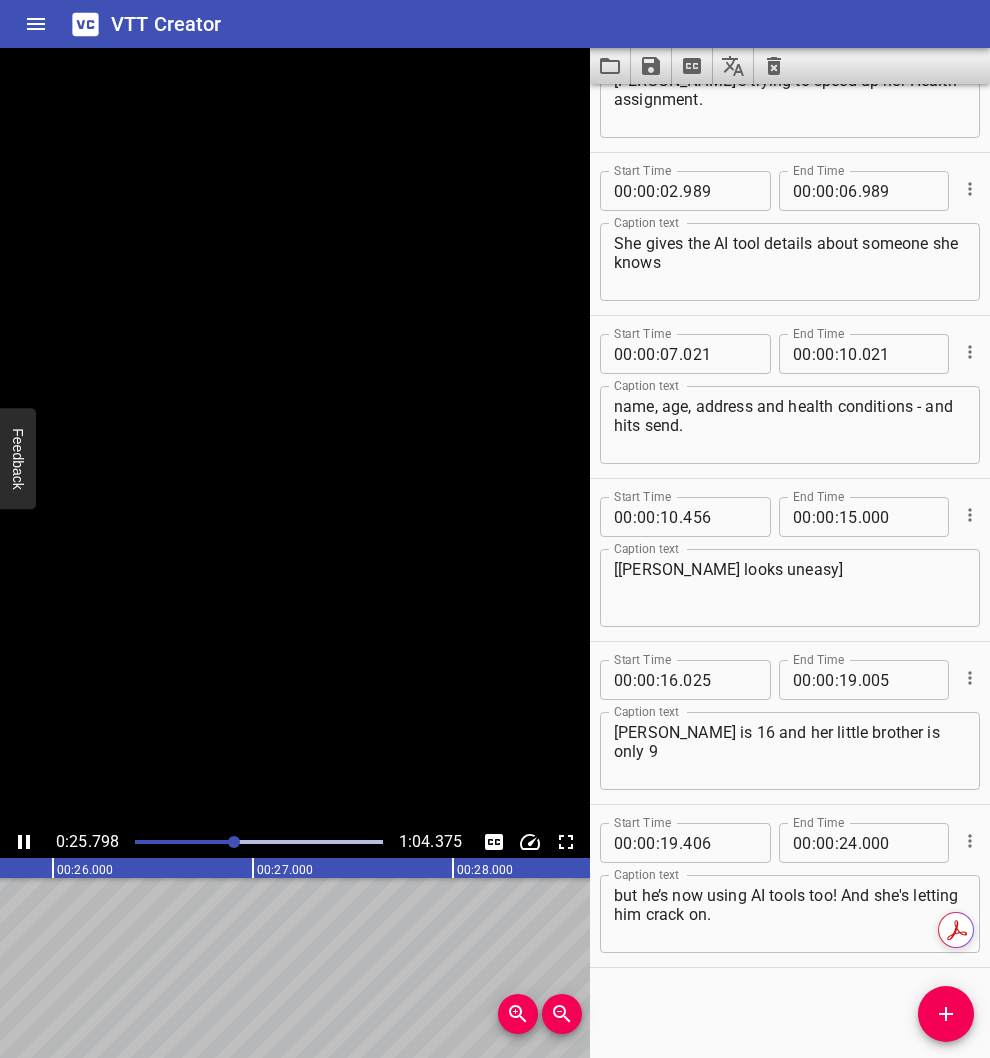 click 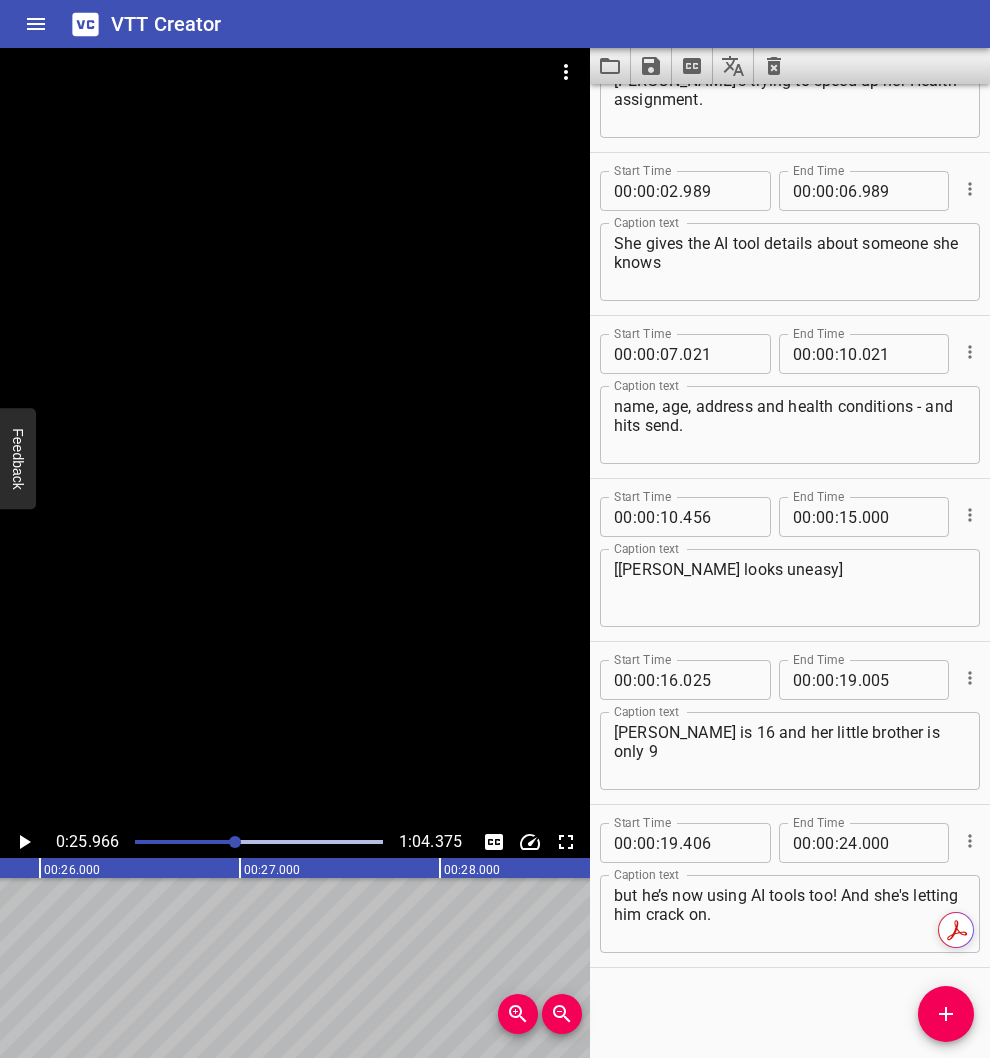 scroll, scrollTop: 0, scrollLeft: 5193, axis: horizontal 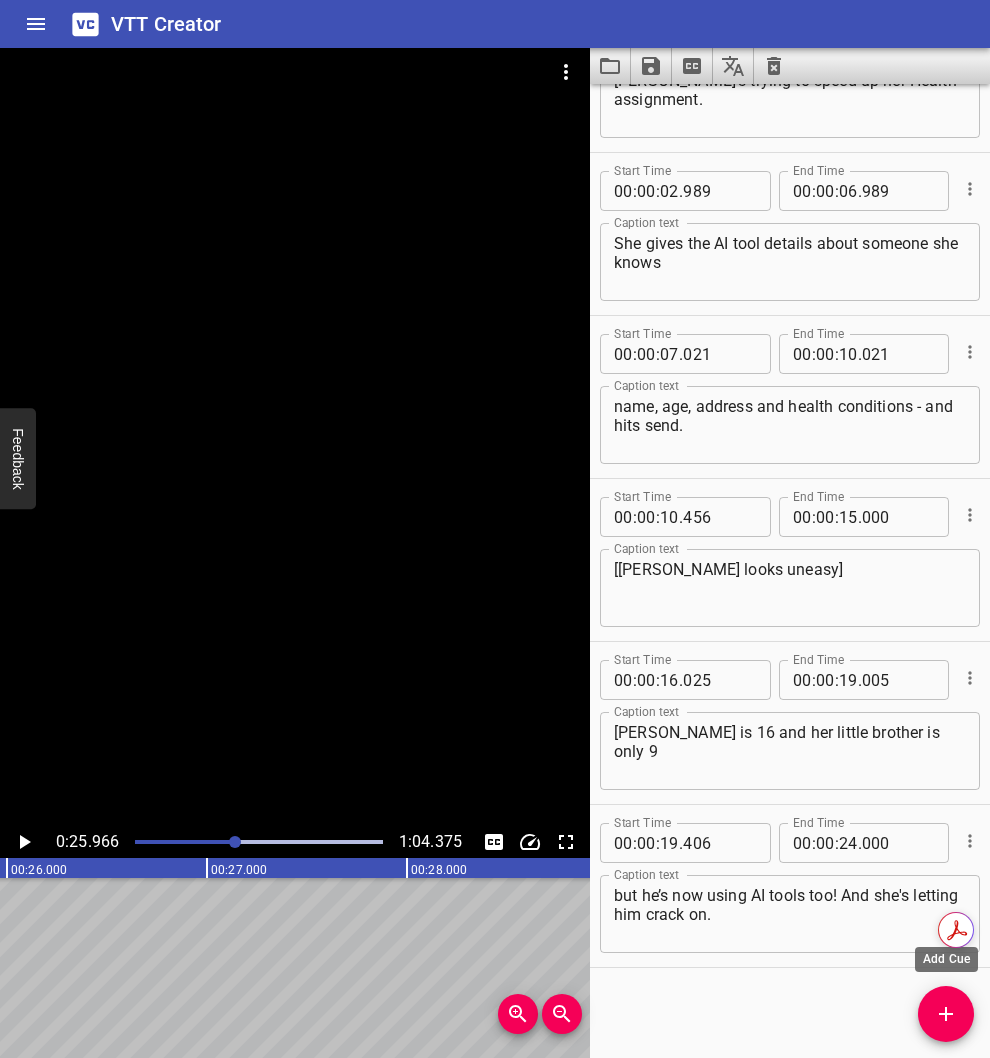 click 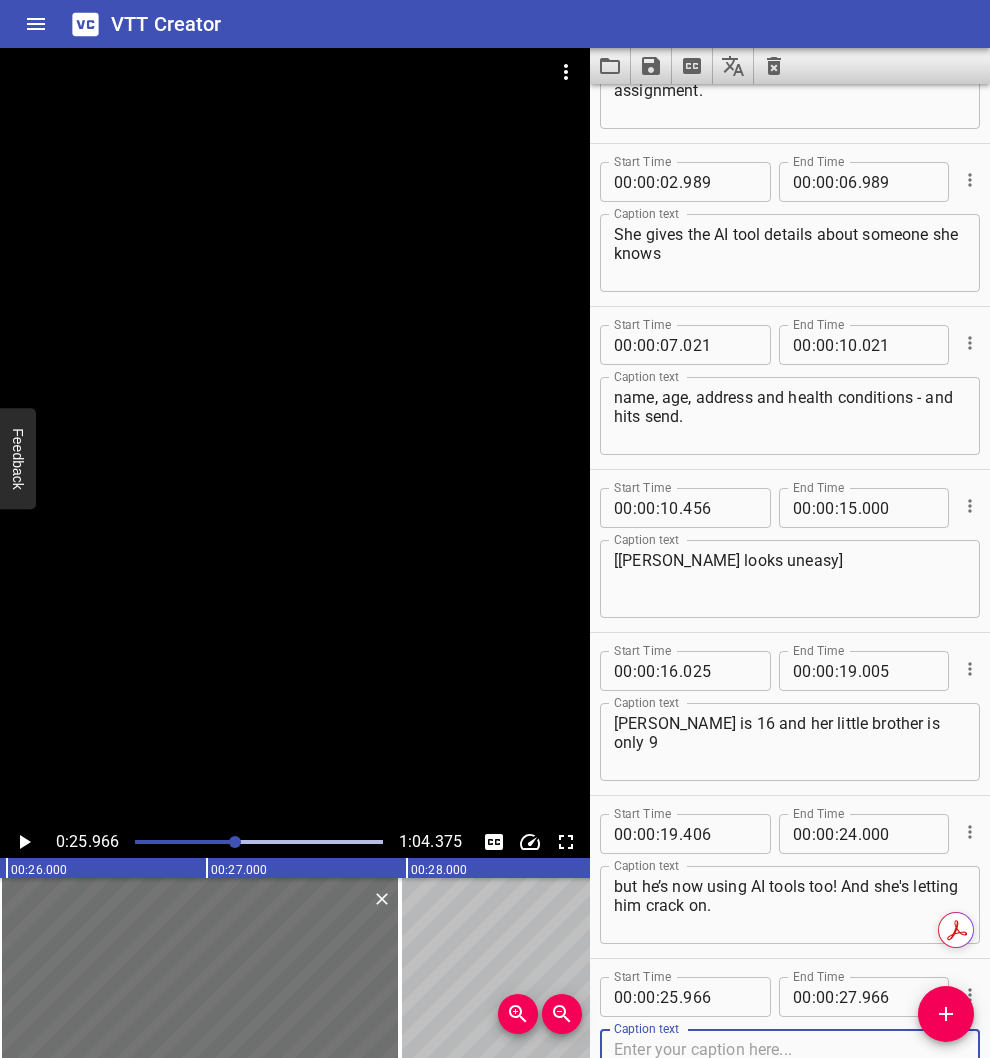 scroll, scrollTop: 200, scrollLeft: 0, axis: vertical 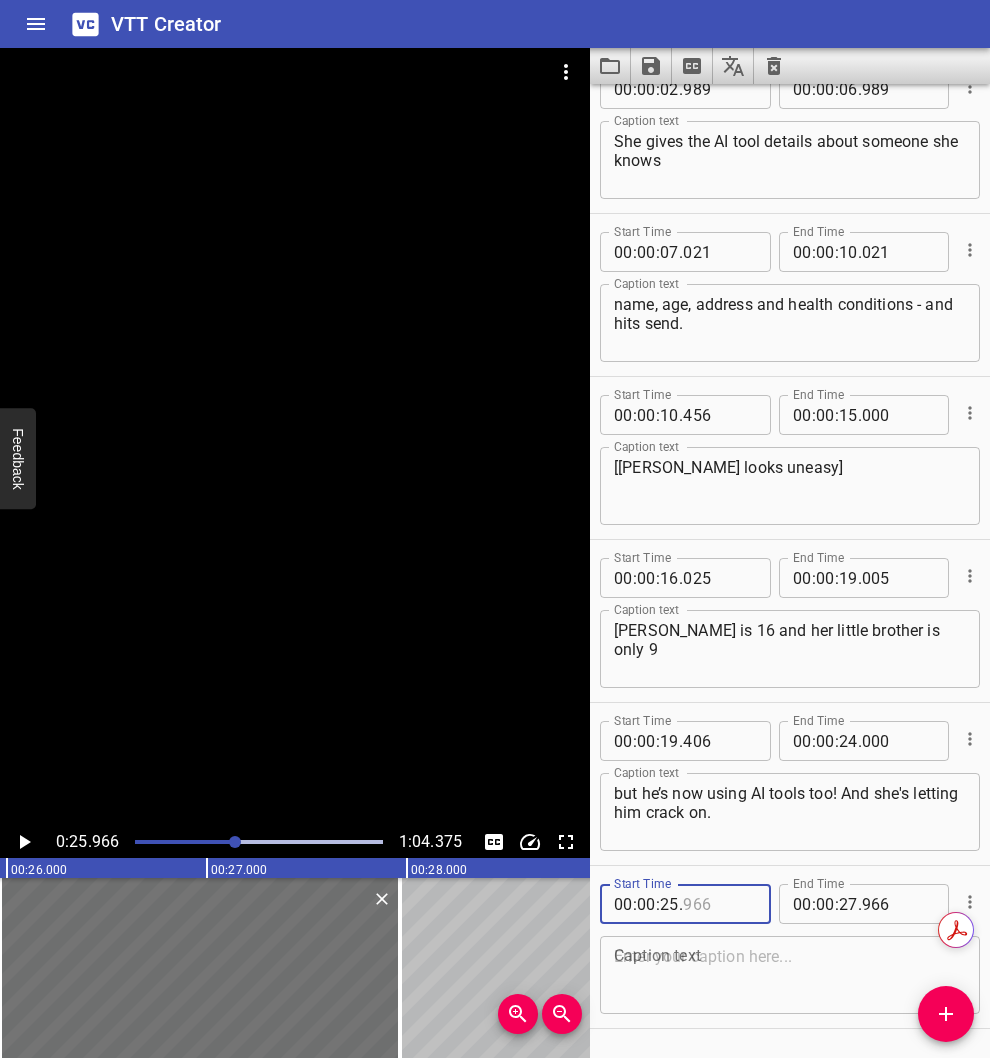click at bounding box center [719, 904] 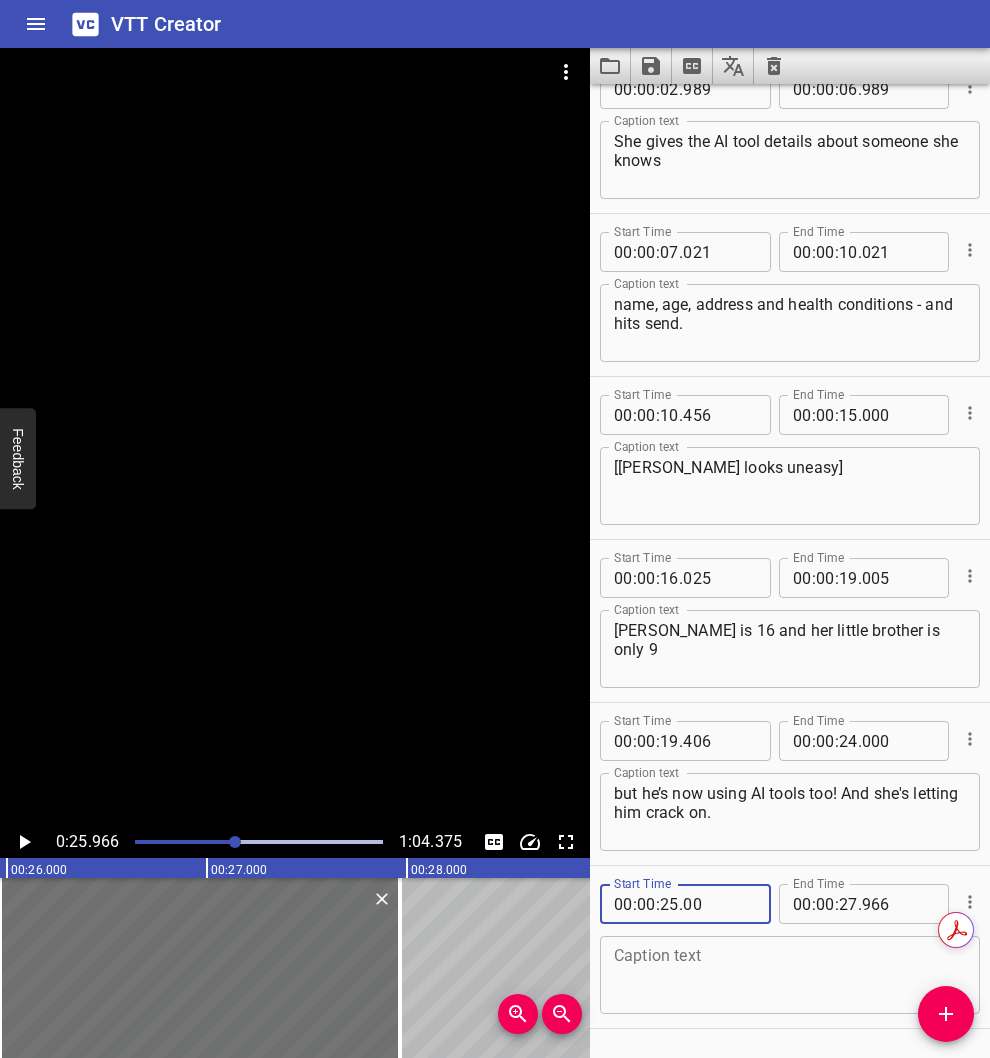 type on "000" 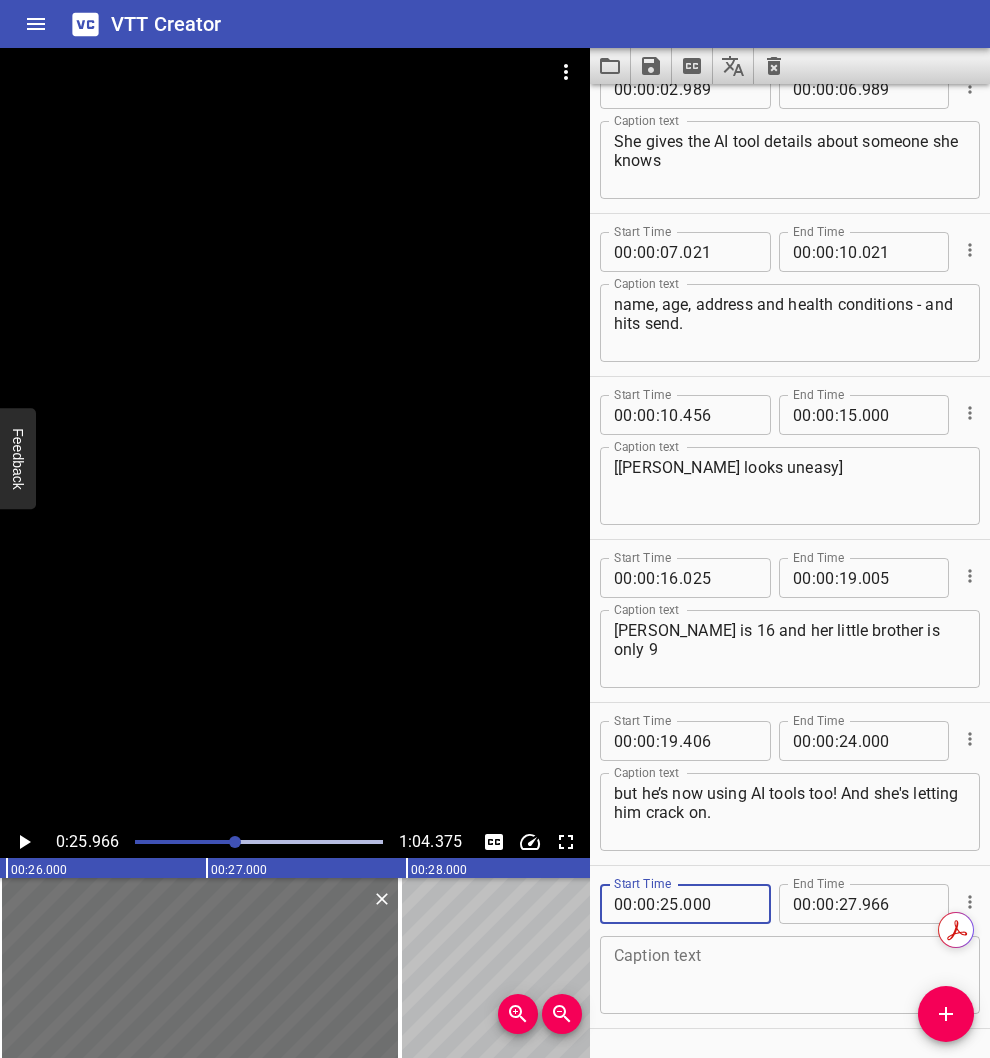 click at bounding box center (790, 975) 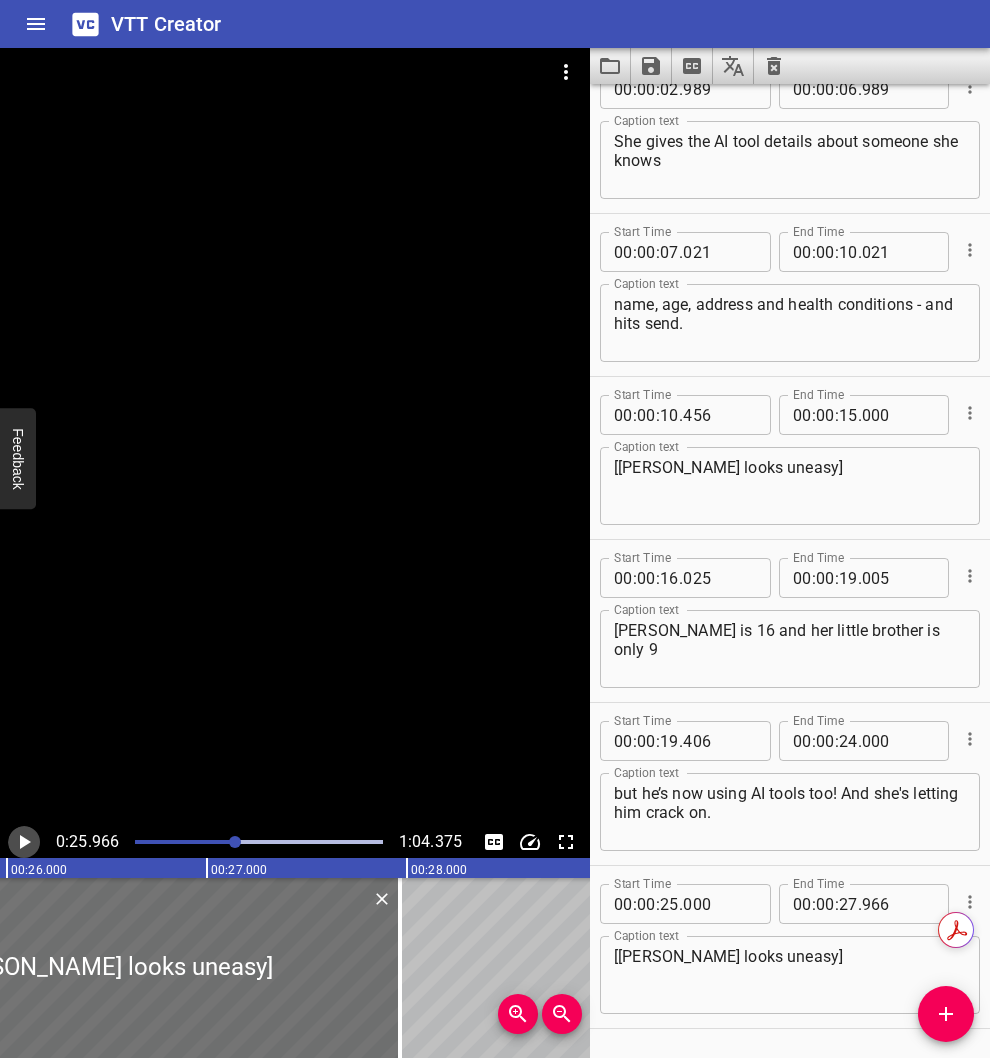 click 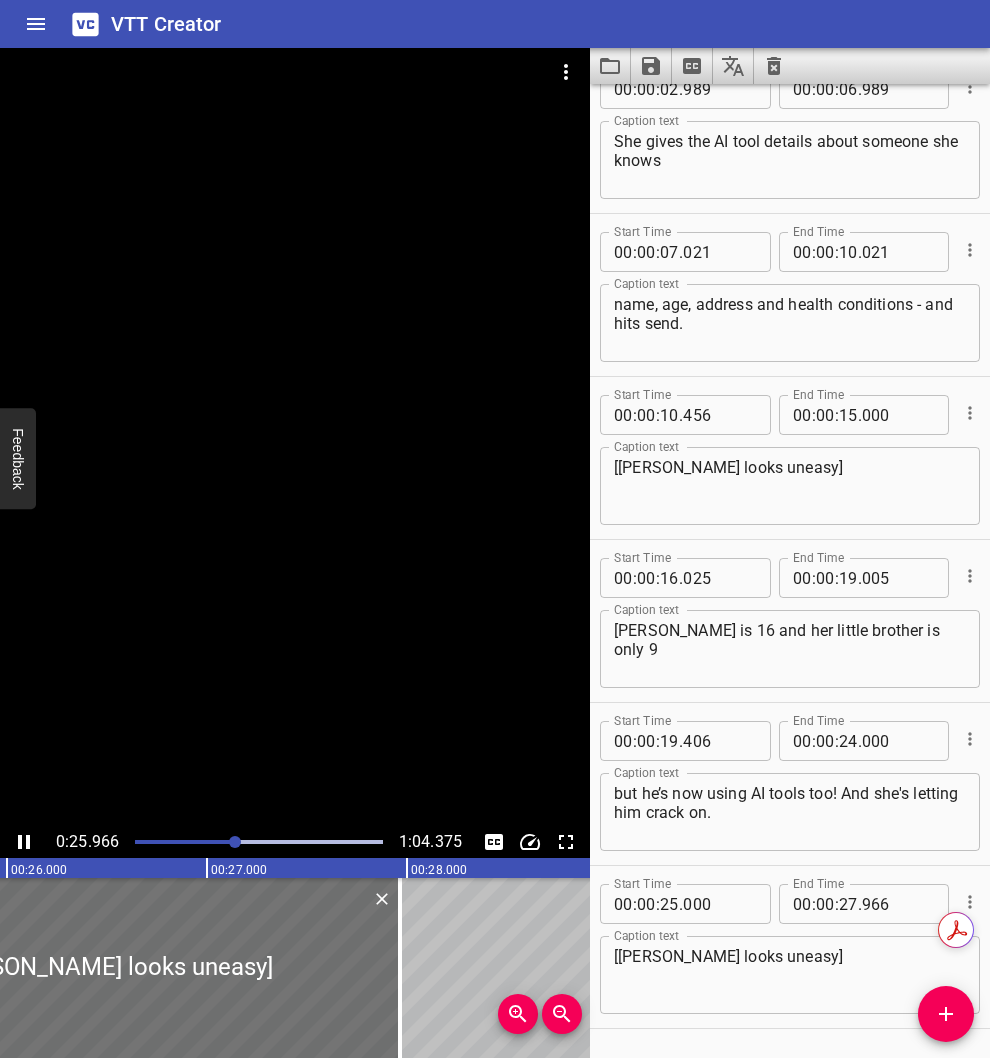 scroll, scrollTop: 0, scrollLeft: 5222, axis: horizontal 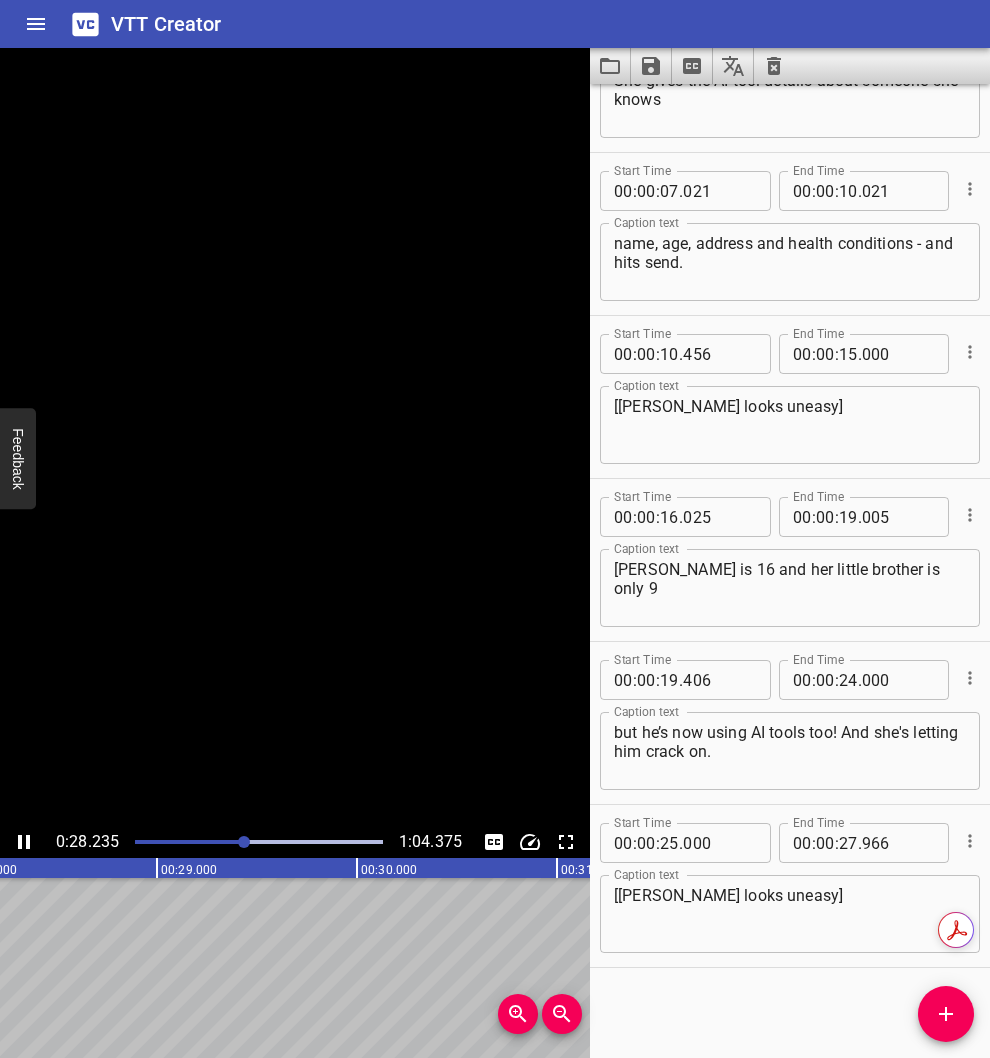 click 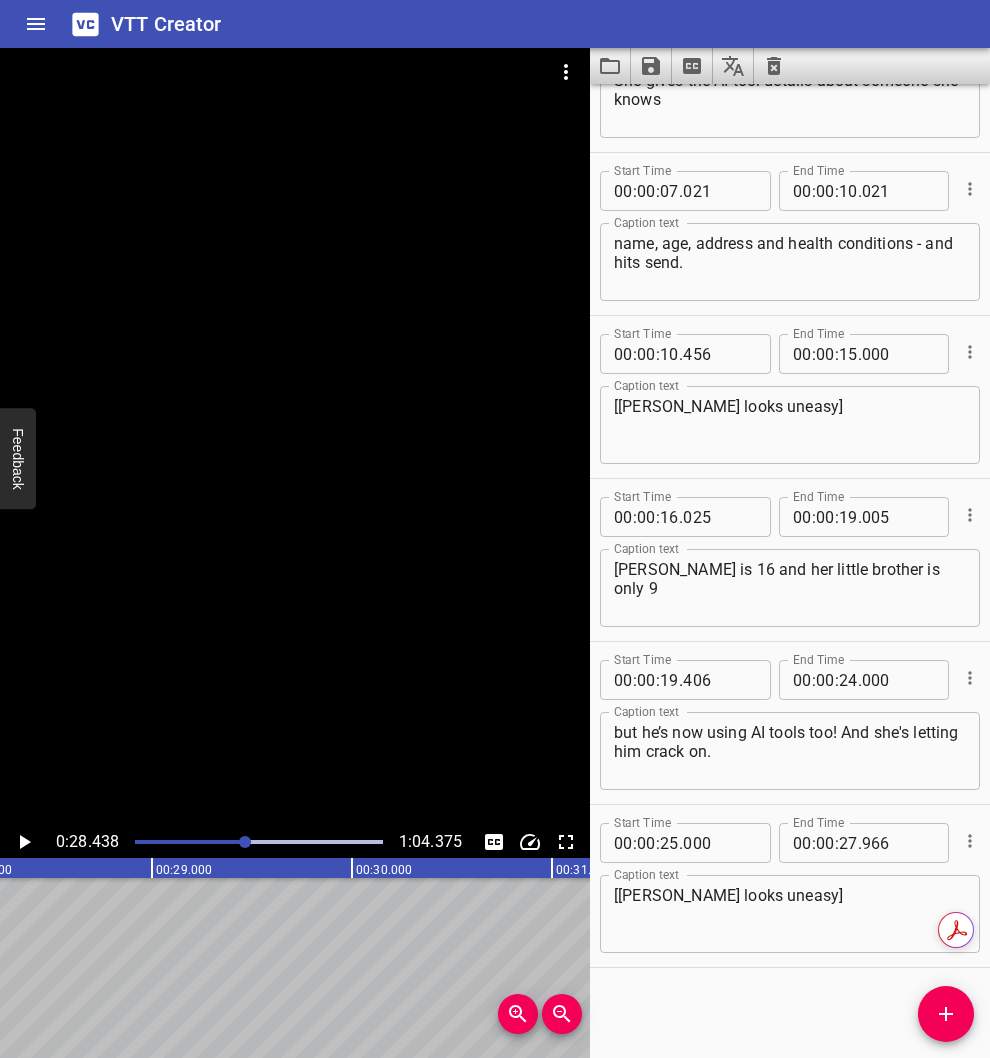 scroll, scrollTop: 0, scrollLeft: 5687, axis: horizontal 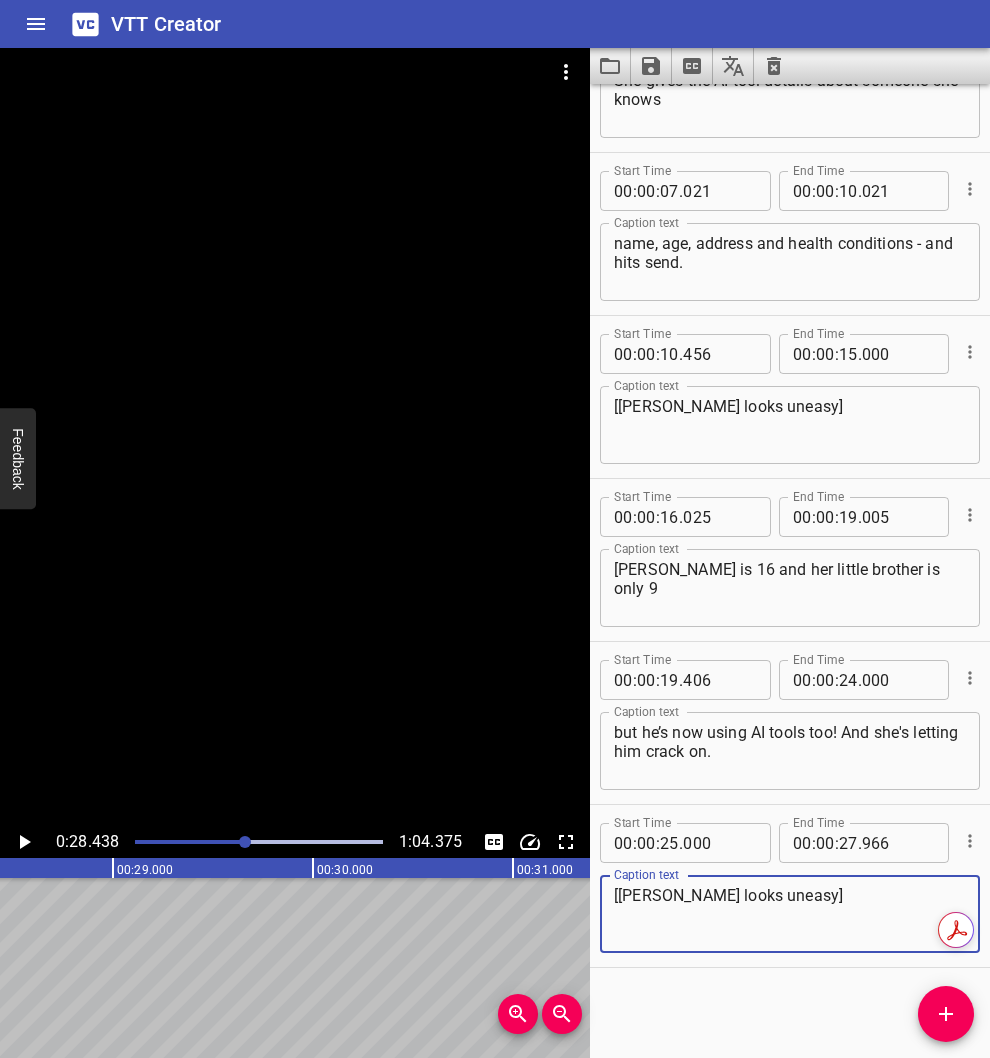drag, startPoint x: 752, startPoint y: 895, endPoint x: 704, endPoint y: 893, distance: 48.04165 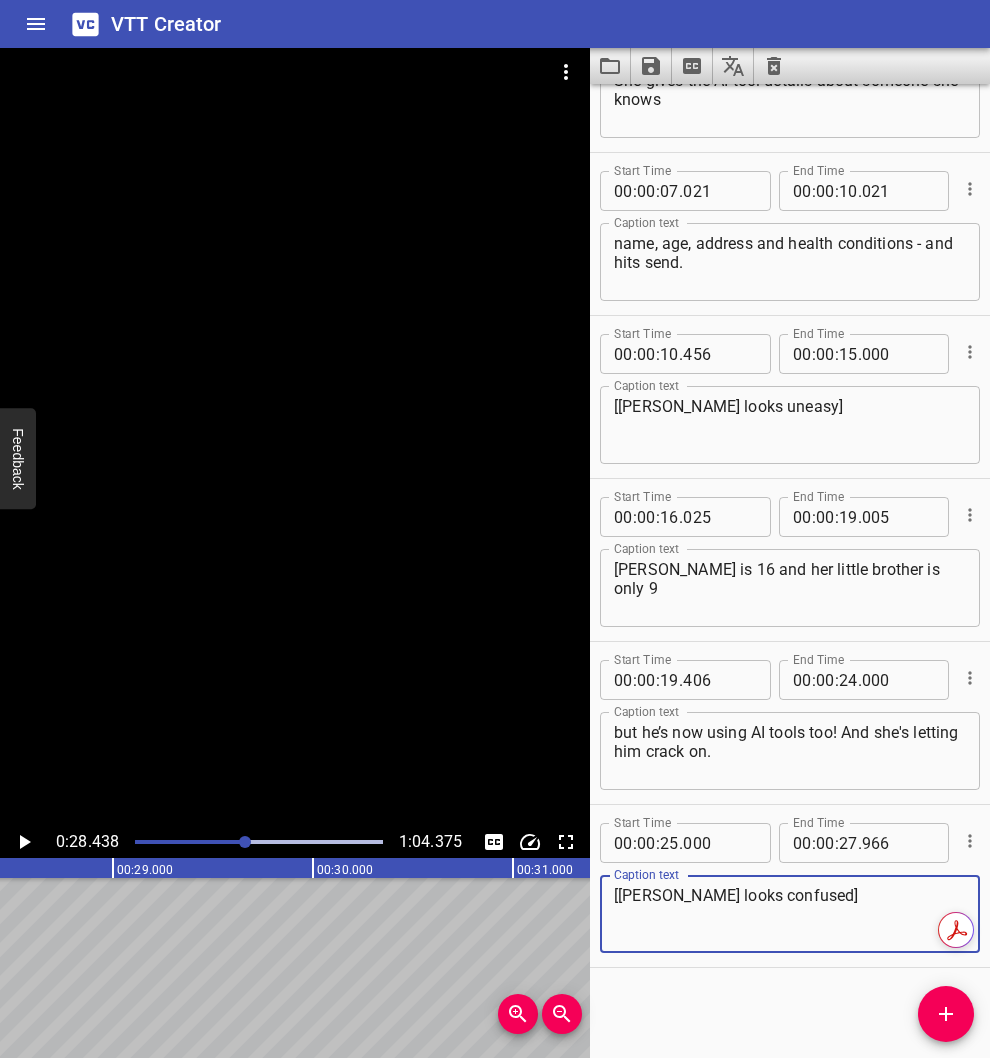 type on "[[PERSON_NAME] looks confused]" 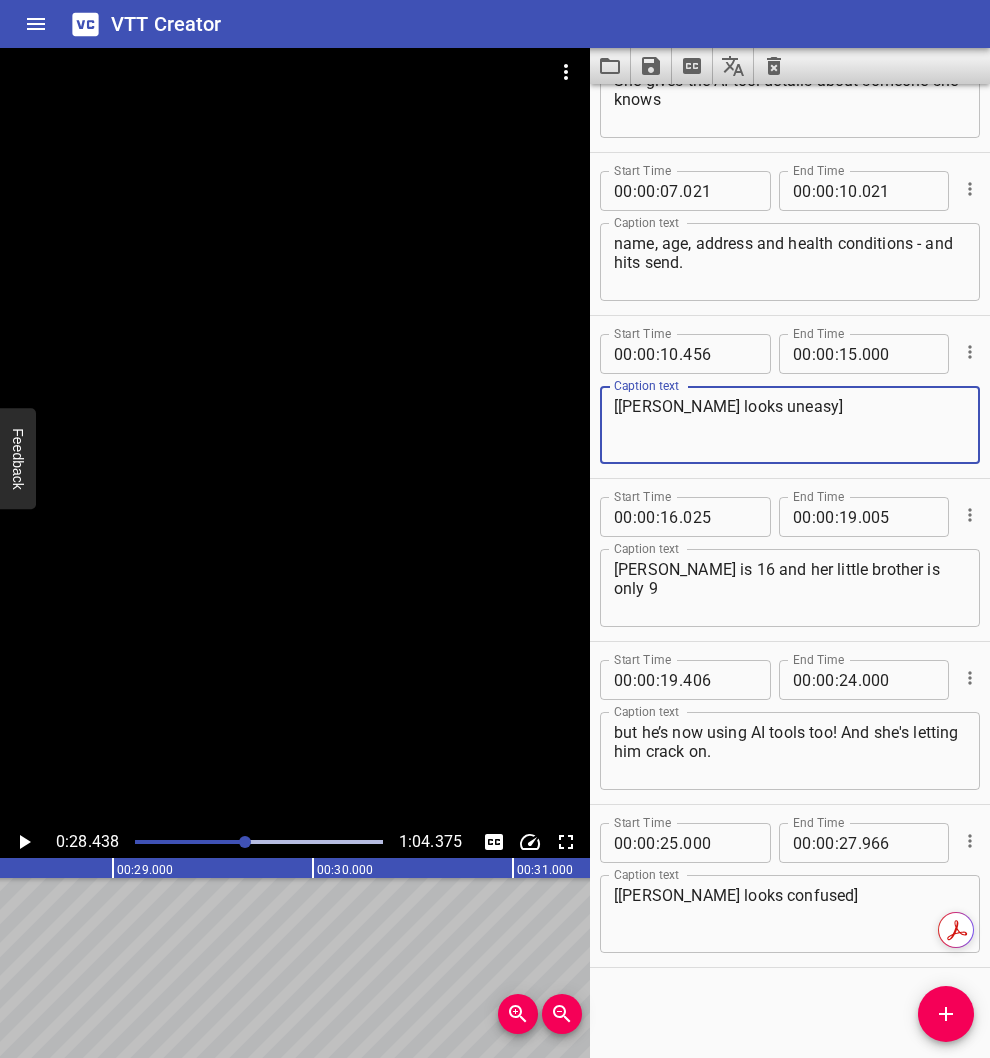 drag, startPoint x: 744, startPoint y: 406, endPoint x: 695, endPoint y: 404, distance: 49.0408 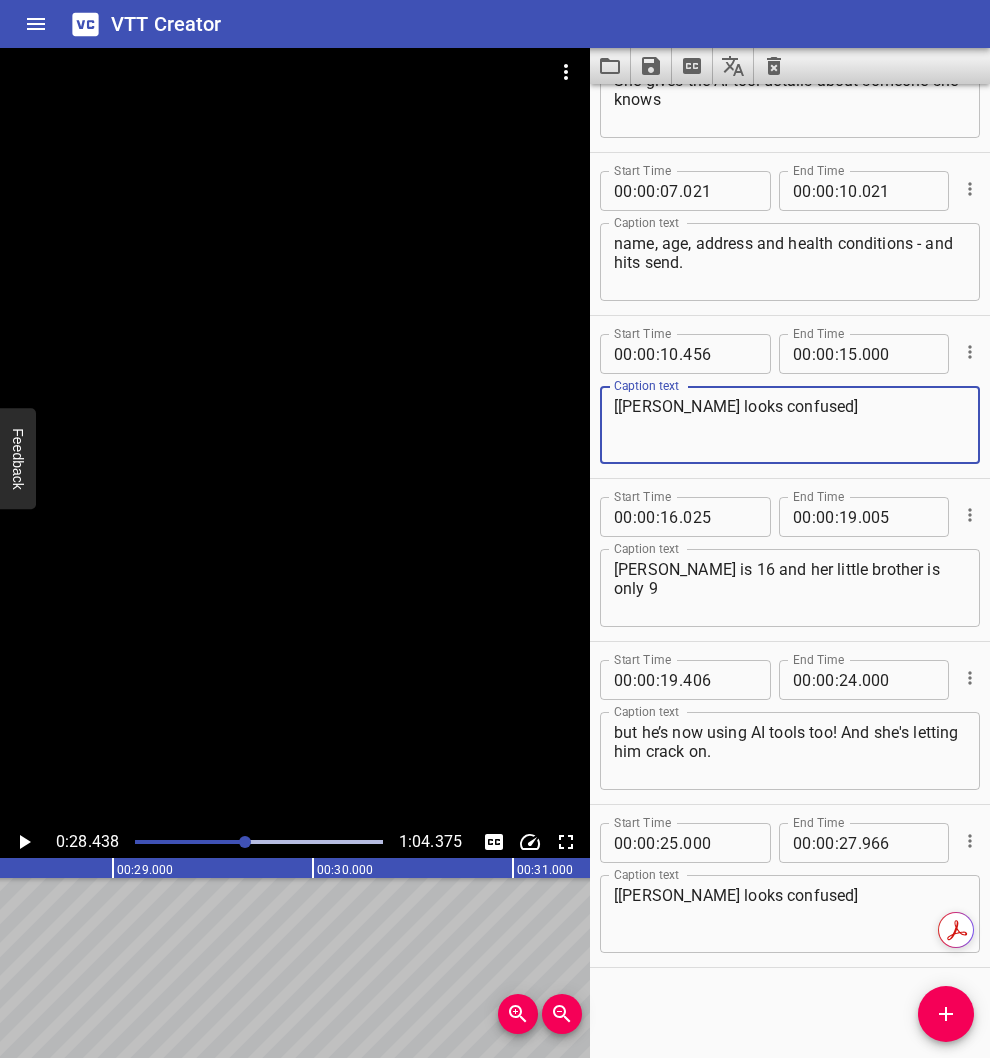 type on "[[PERSON_NAME] looks confused]" 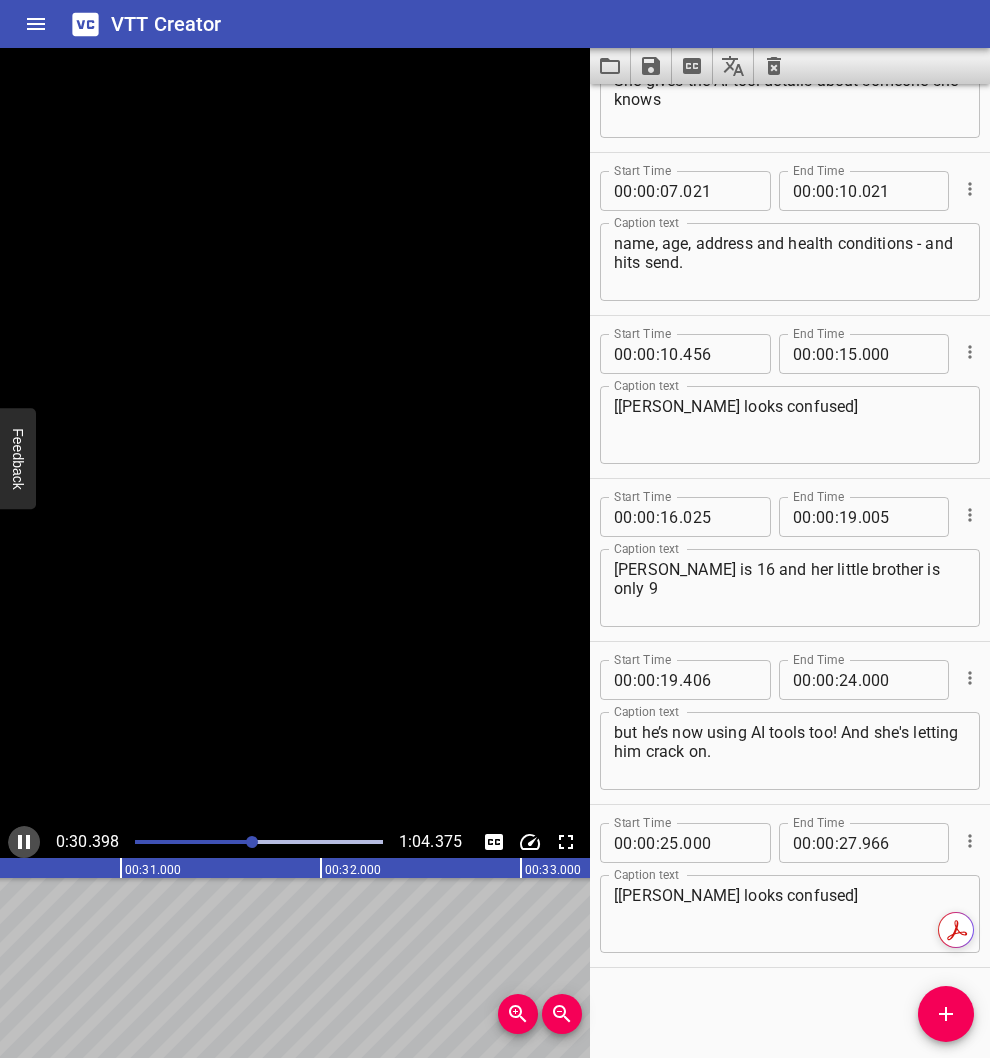 click 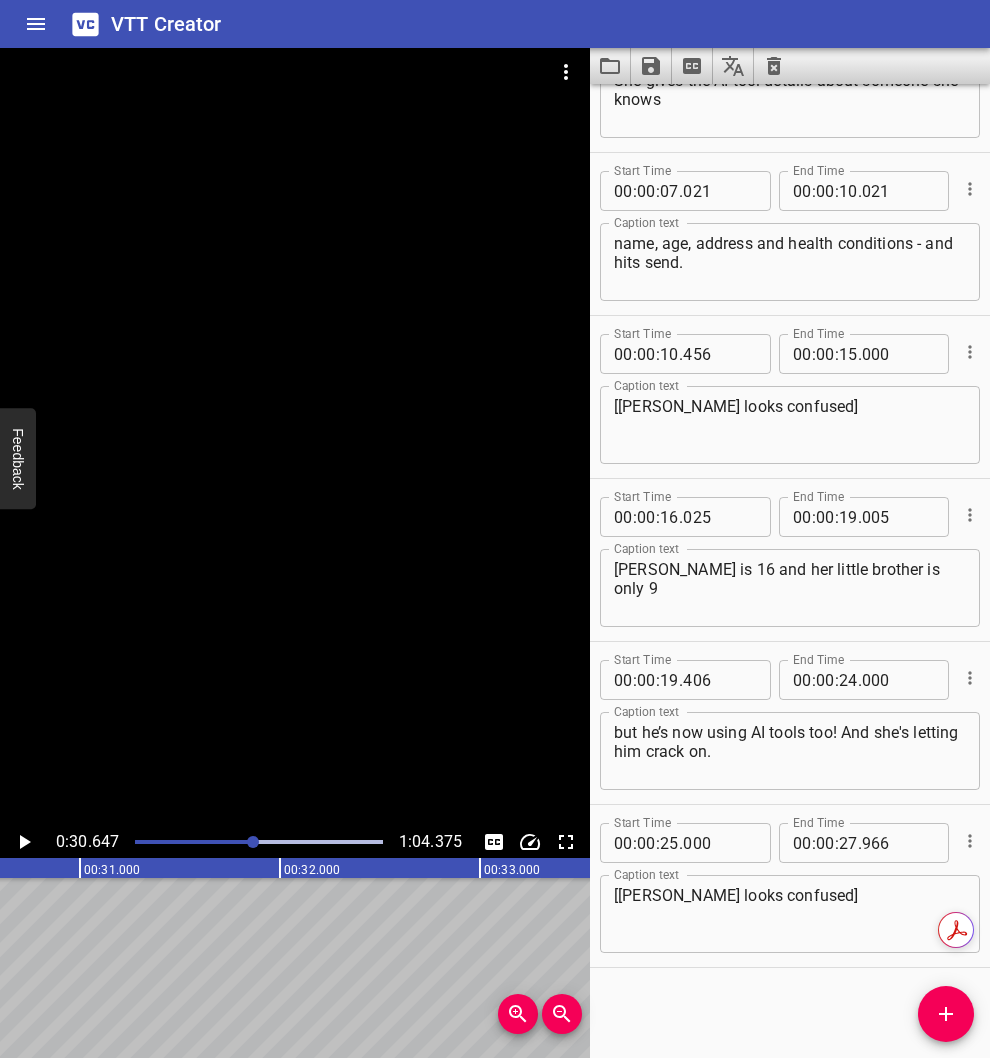 scroll, scrollTop: 0, scrollLeft: 6129, axis: horizontal 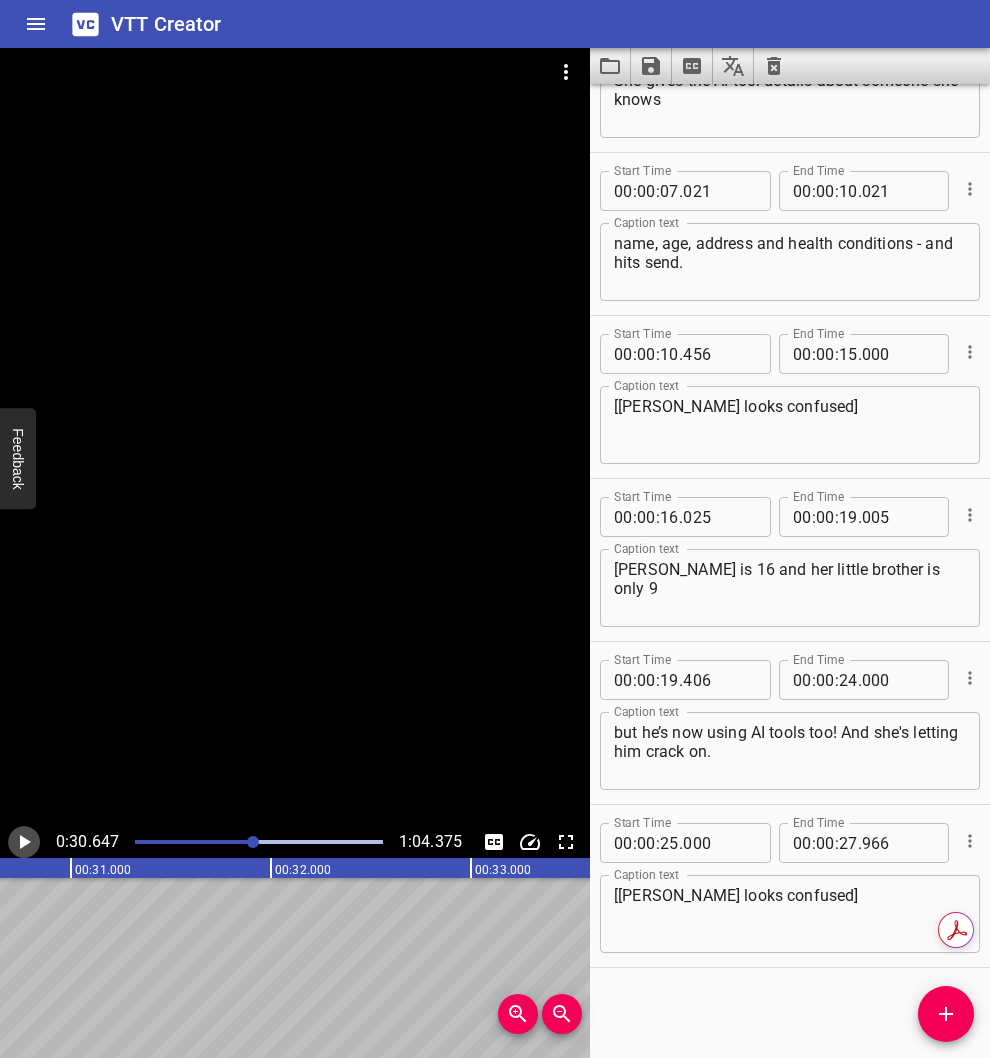 click 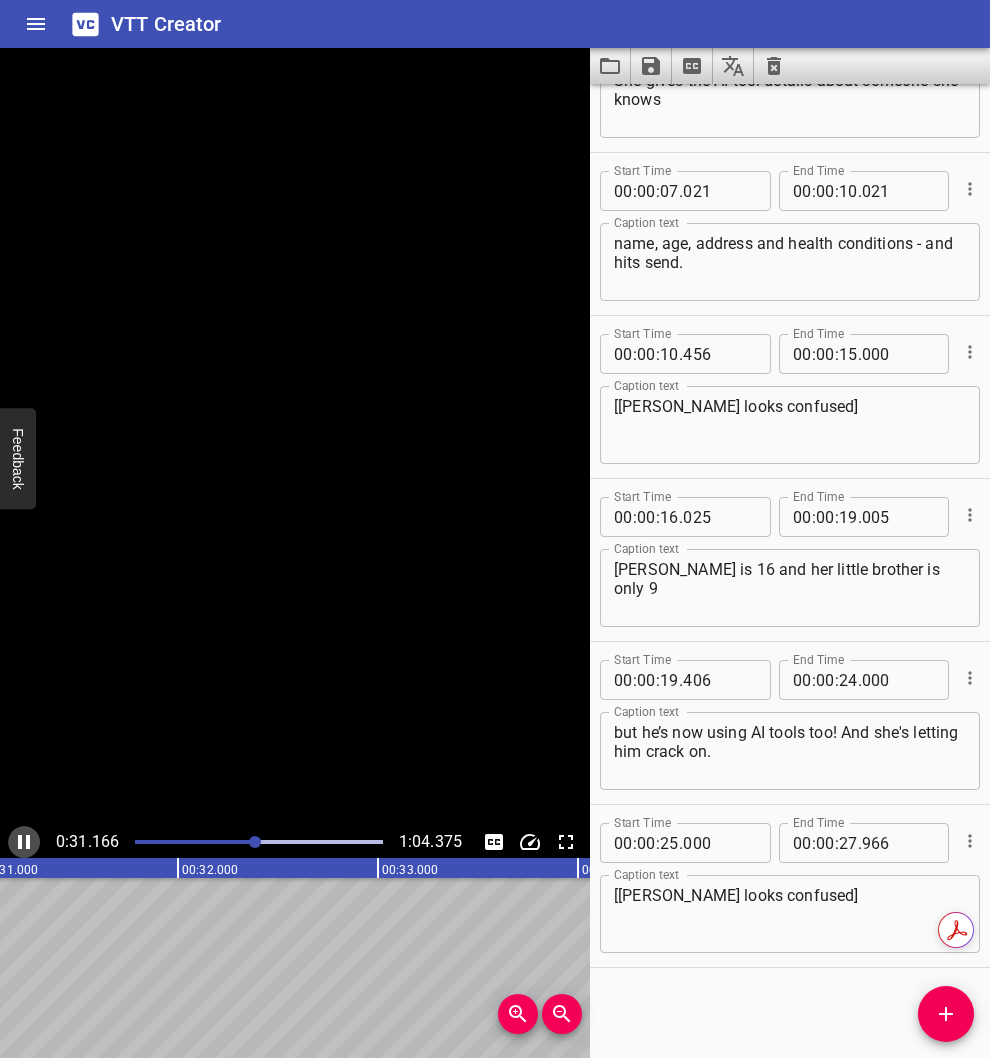 click 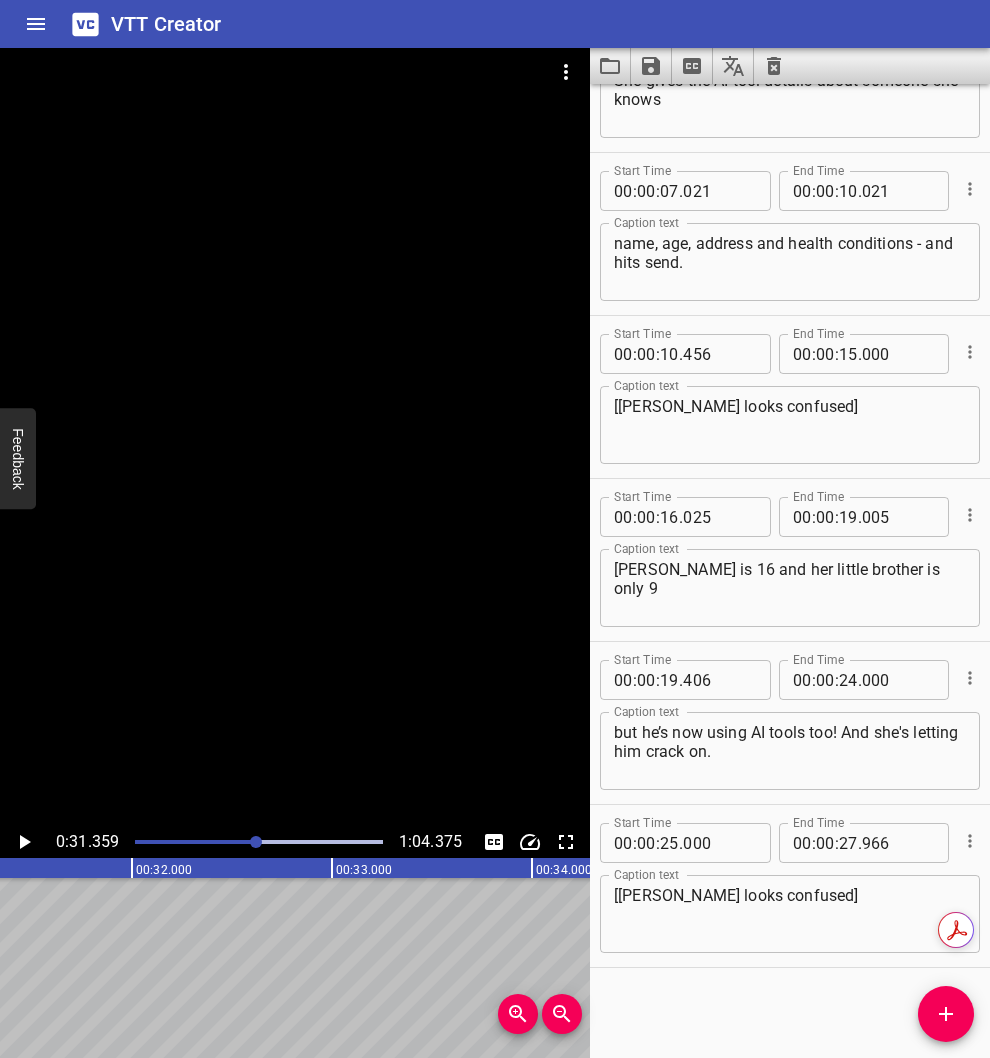 scroll, scrollTop: 0, scrollLeft: 6272, axis: horizontal 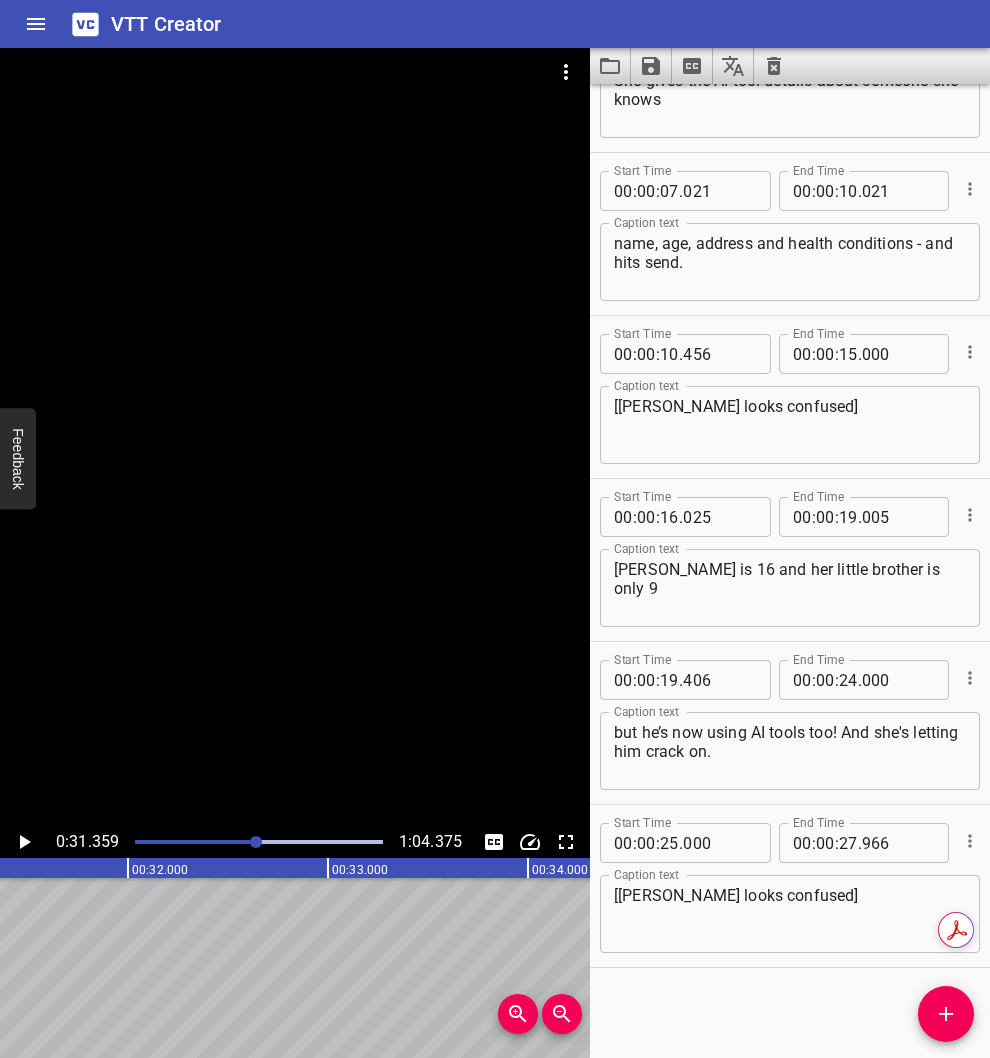 click 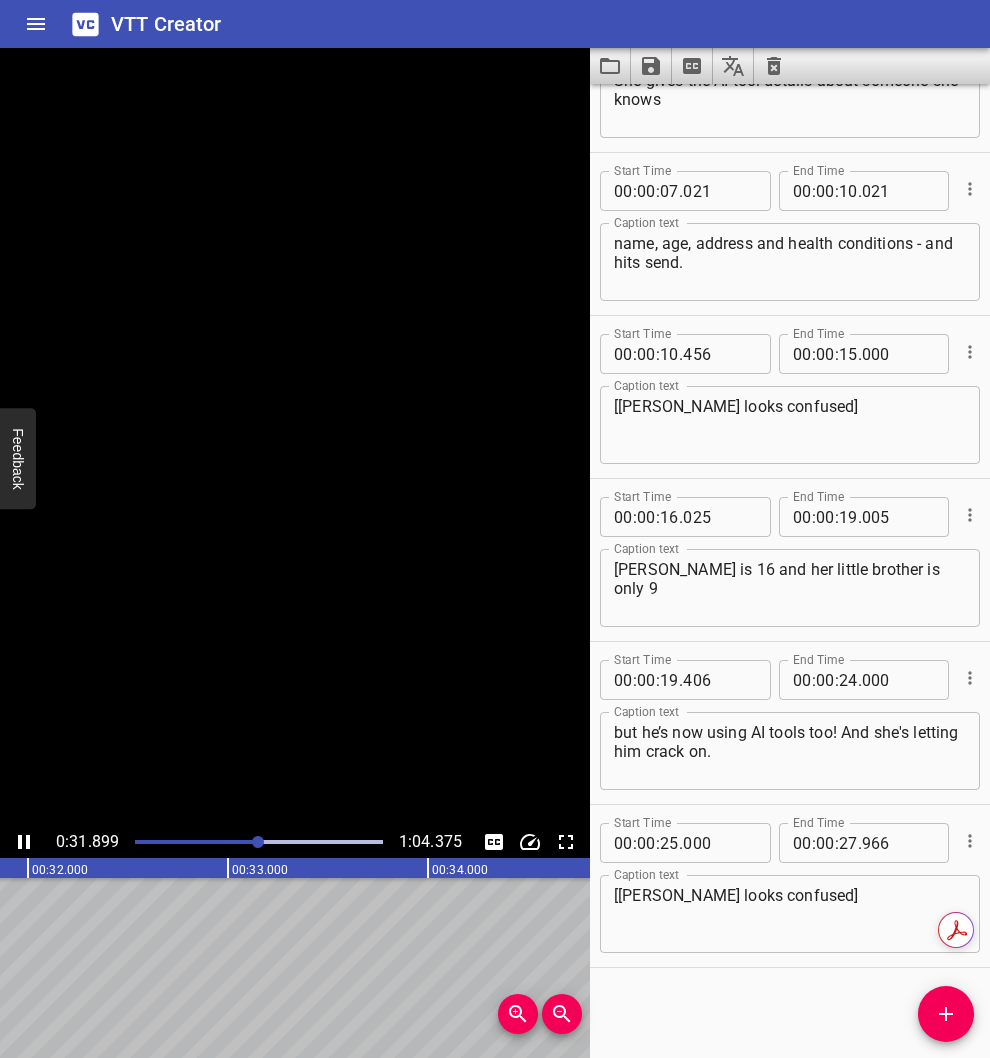 click 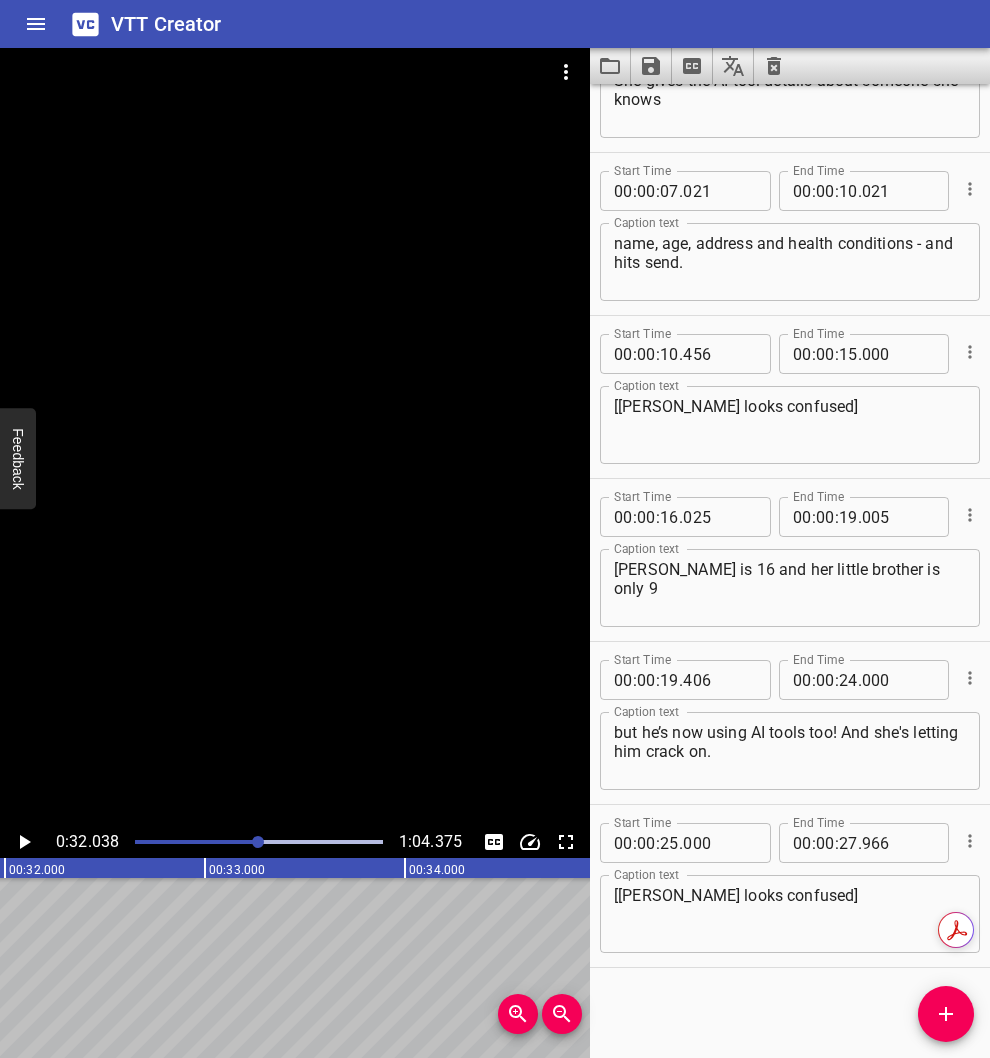 scroll, scrollTop: 0, scrollLeft: 6407, axis: horizontal 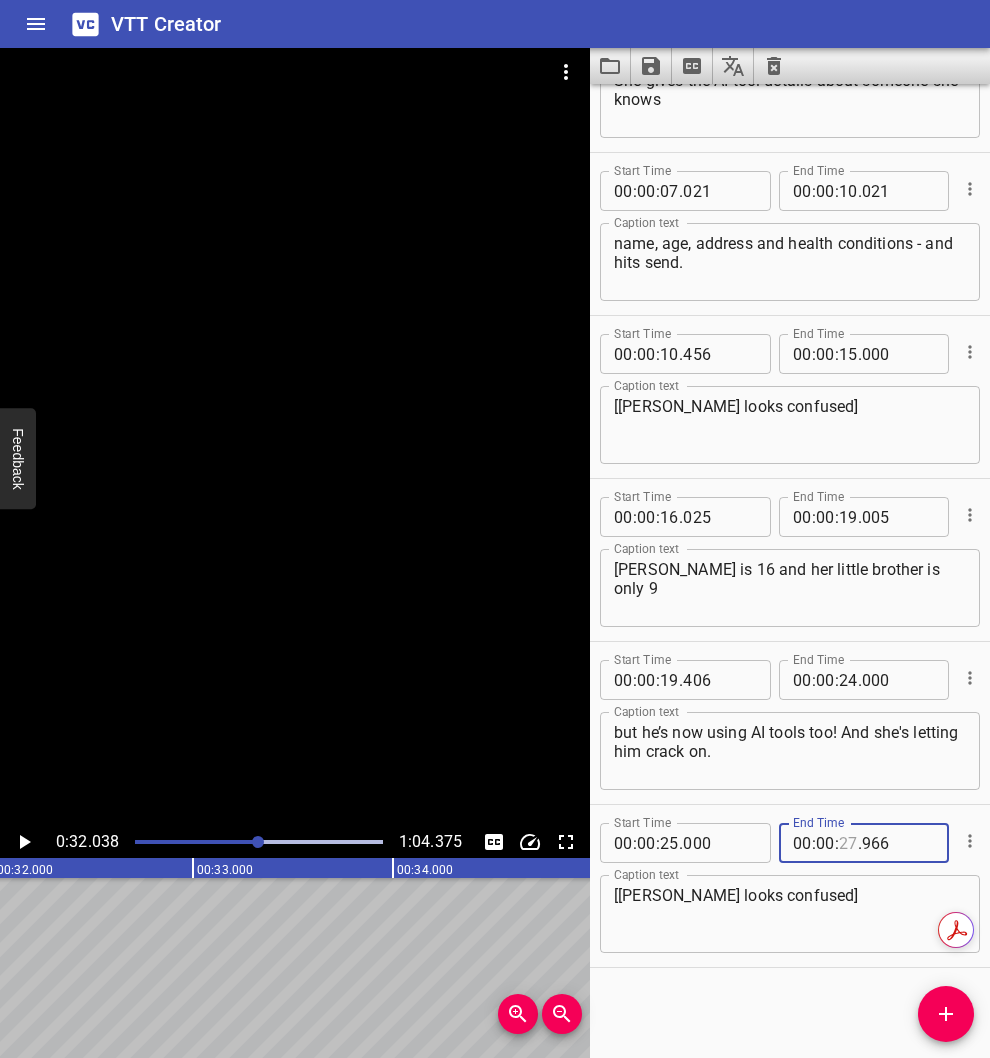 click at bounding box center [848, 843] 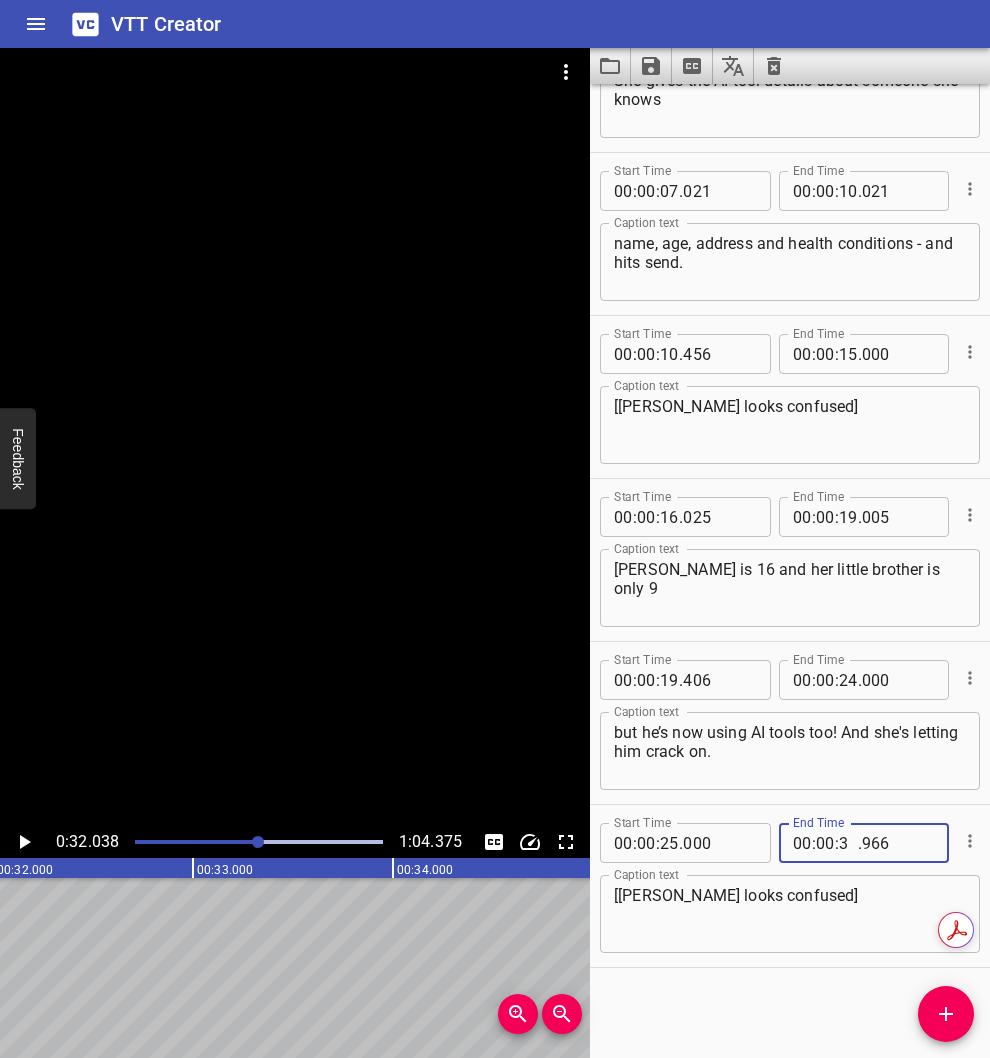 type on "31" 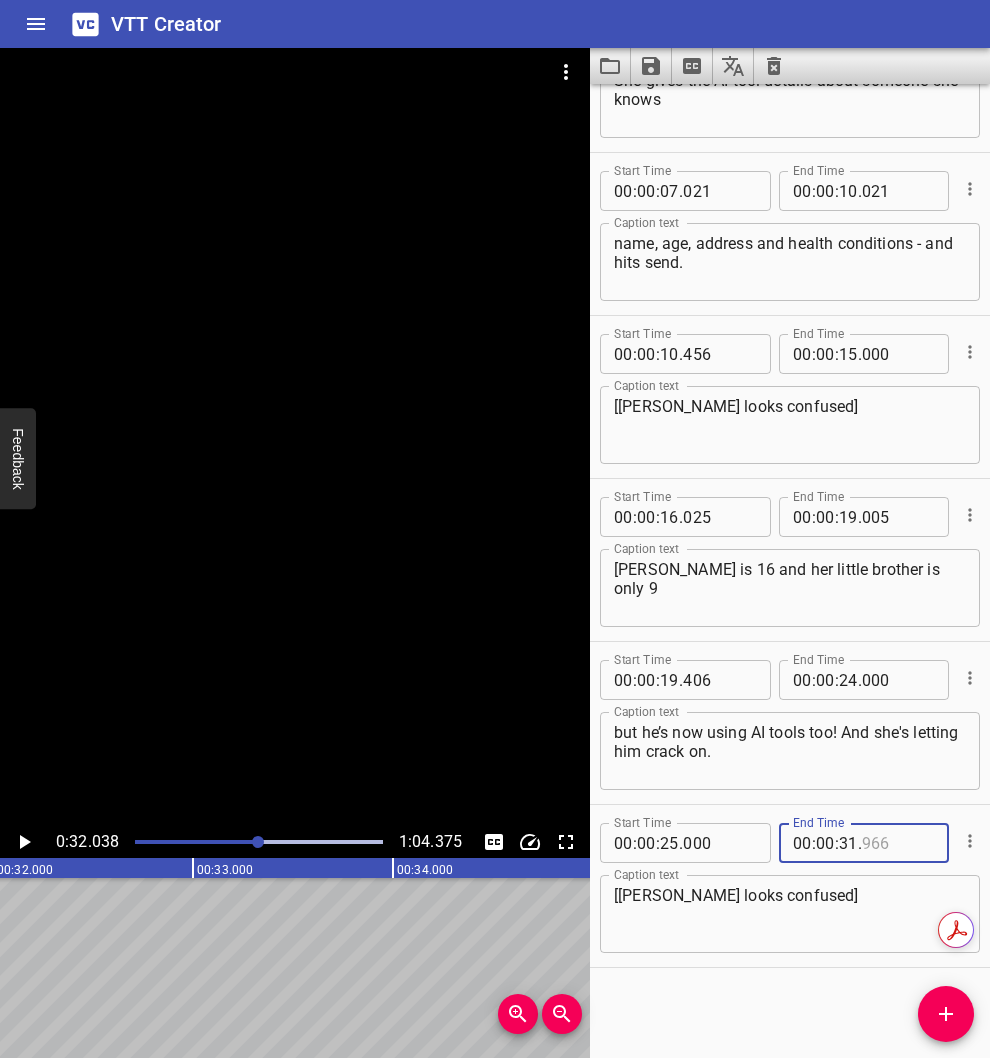 type on "966" 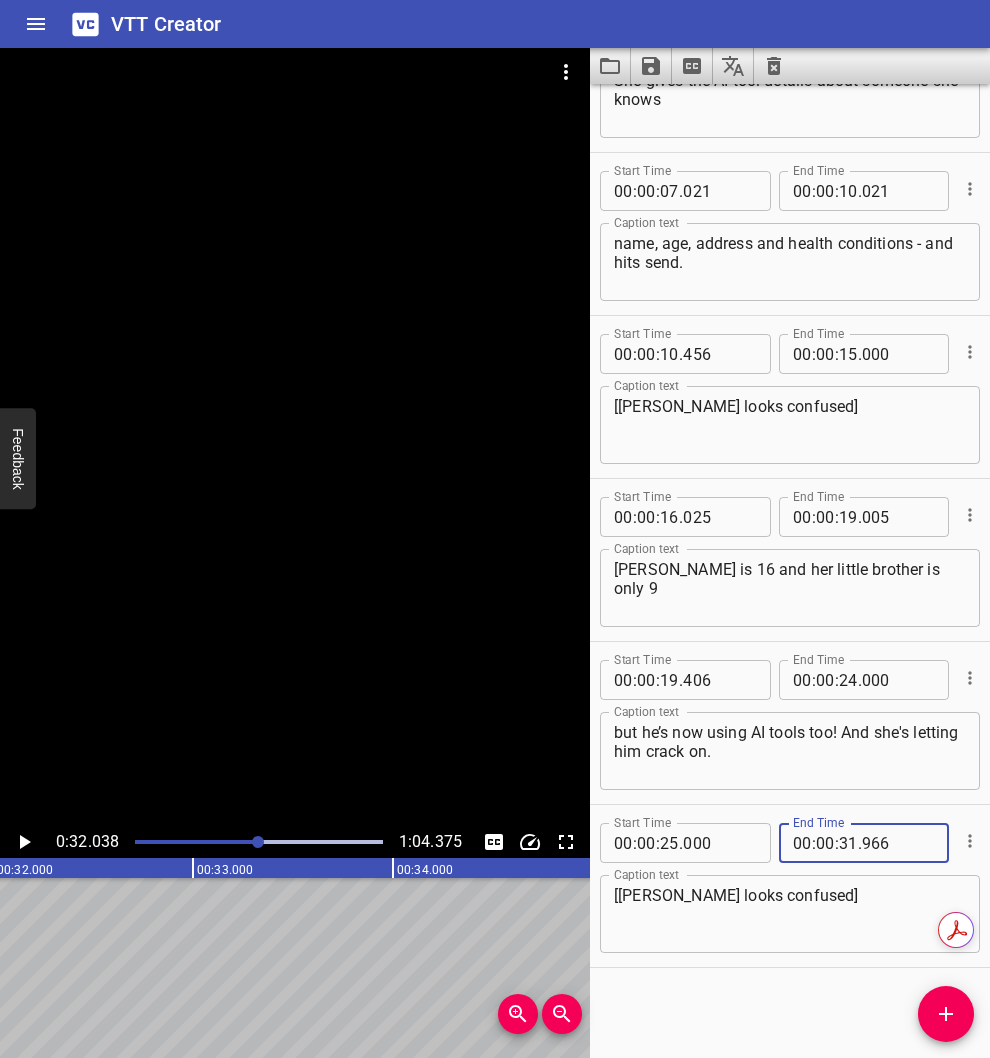 type 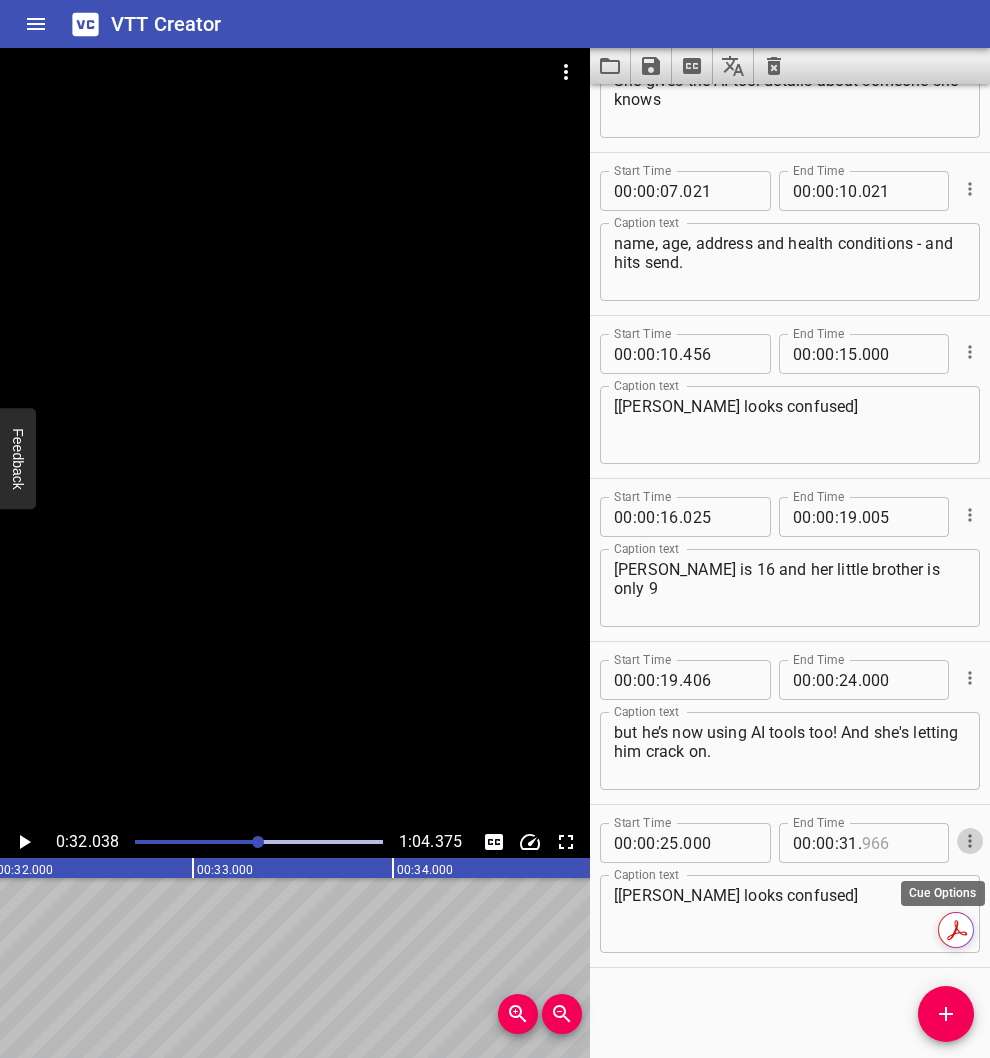 click at bounding box center (898, 843) 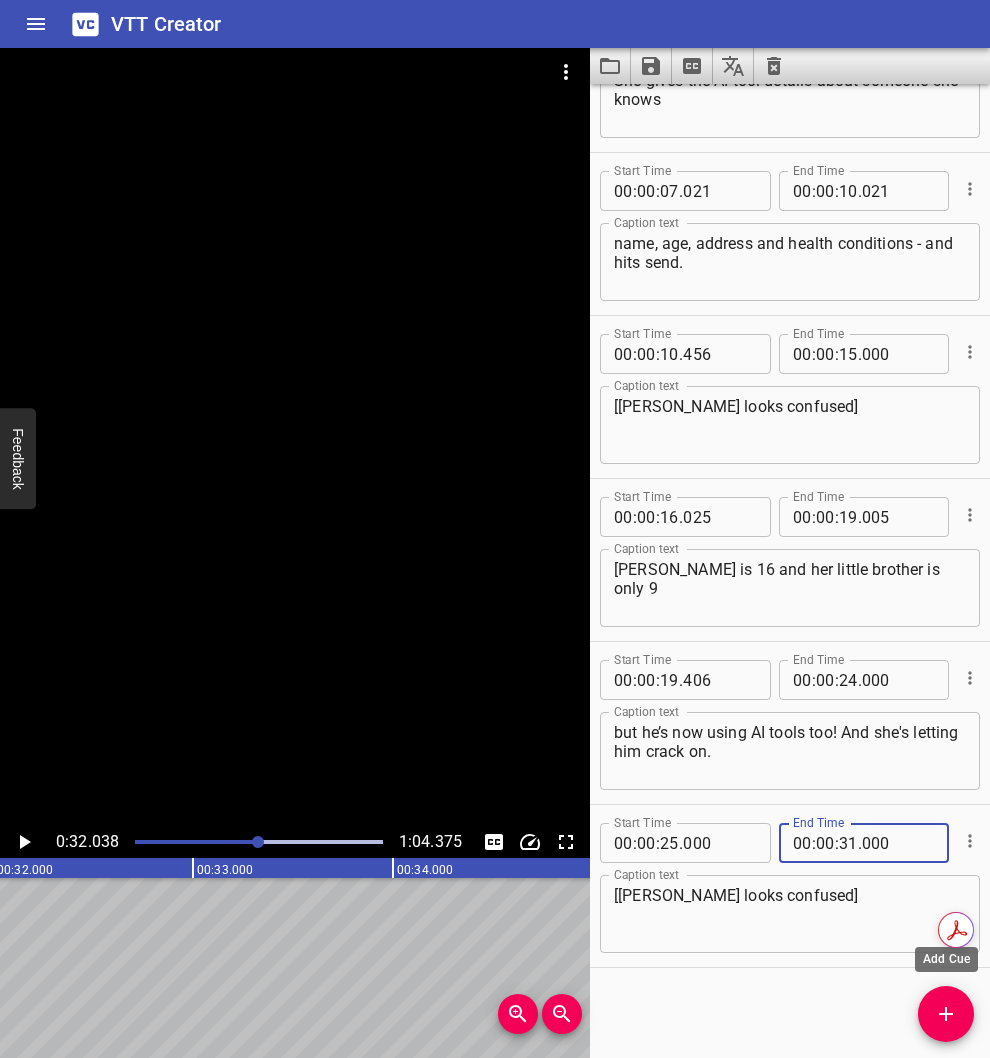 type on "000" 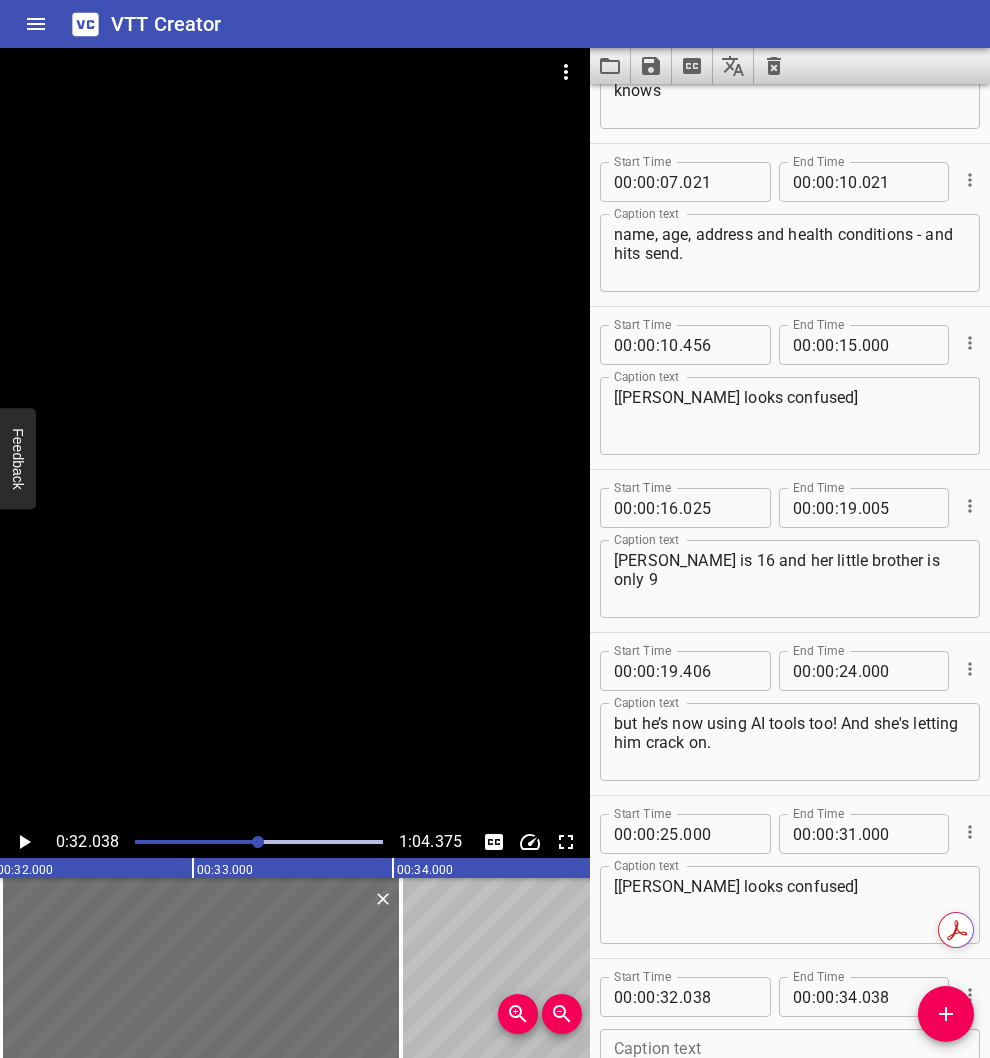 scroll, scrollTop: 424, scrollLeft: 0, axis: vertical 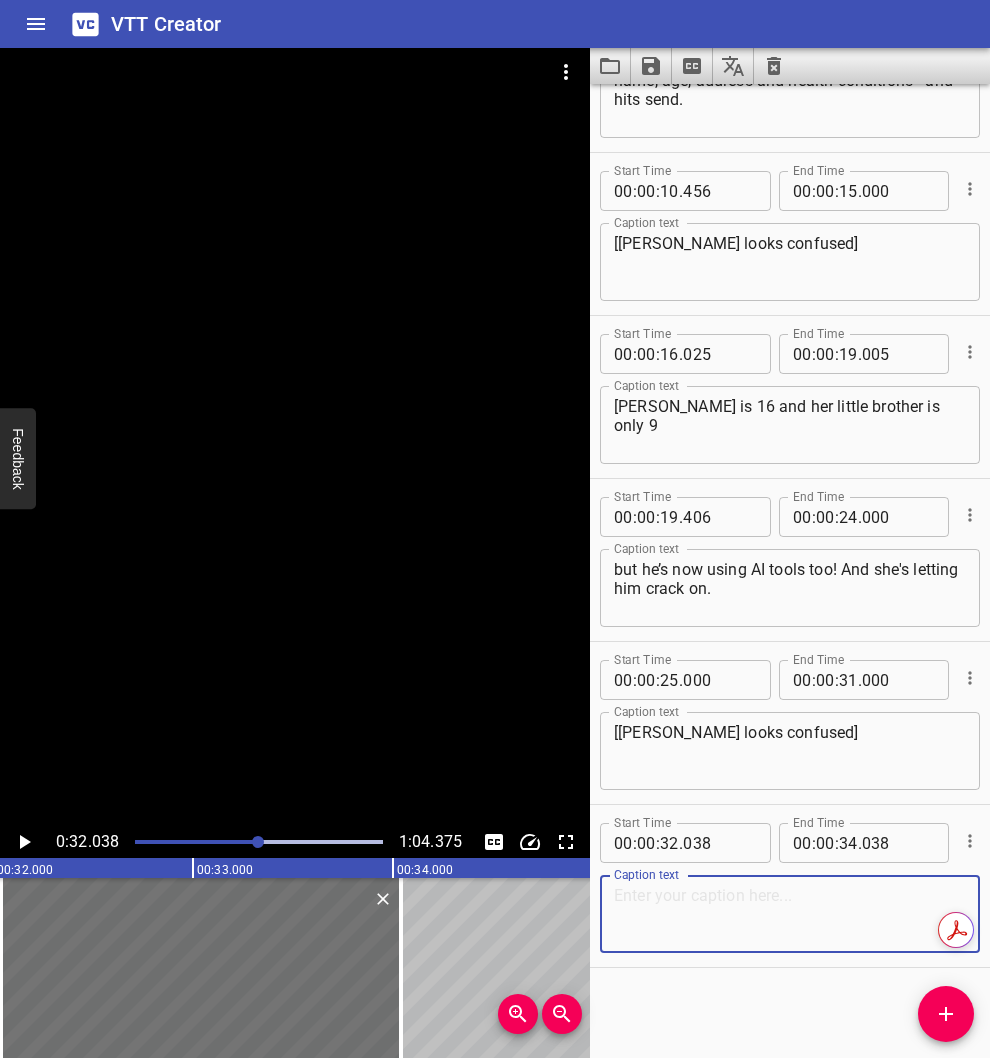 paste on "[PERSON_NAME]’s got a big assignment due." 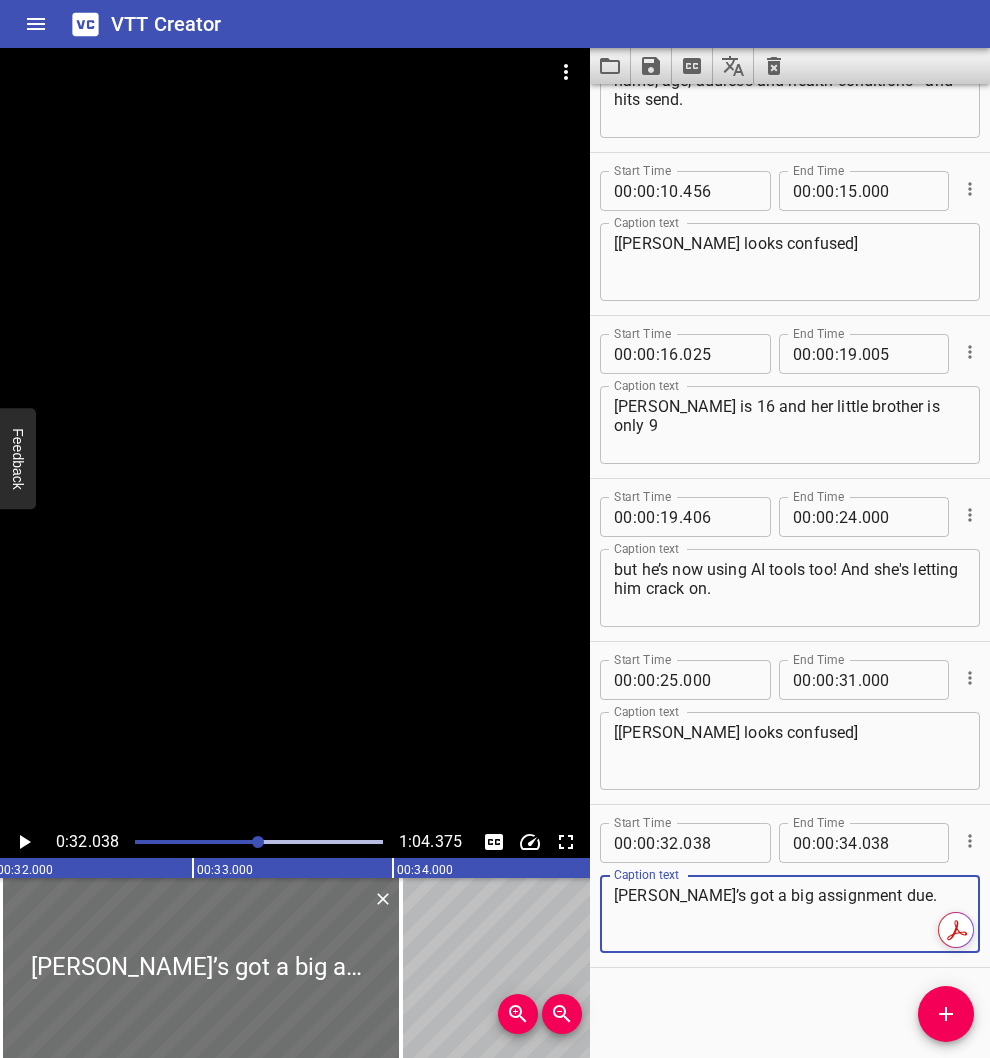 type on "[PERSON_NAME]’s got a big assignment due." 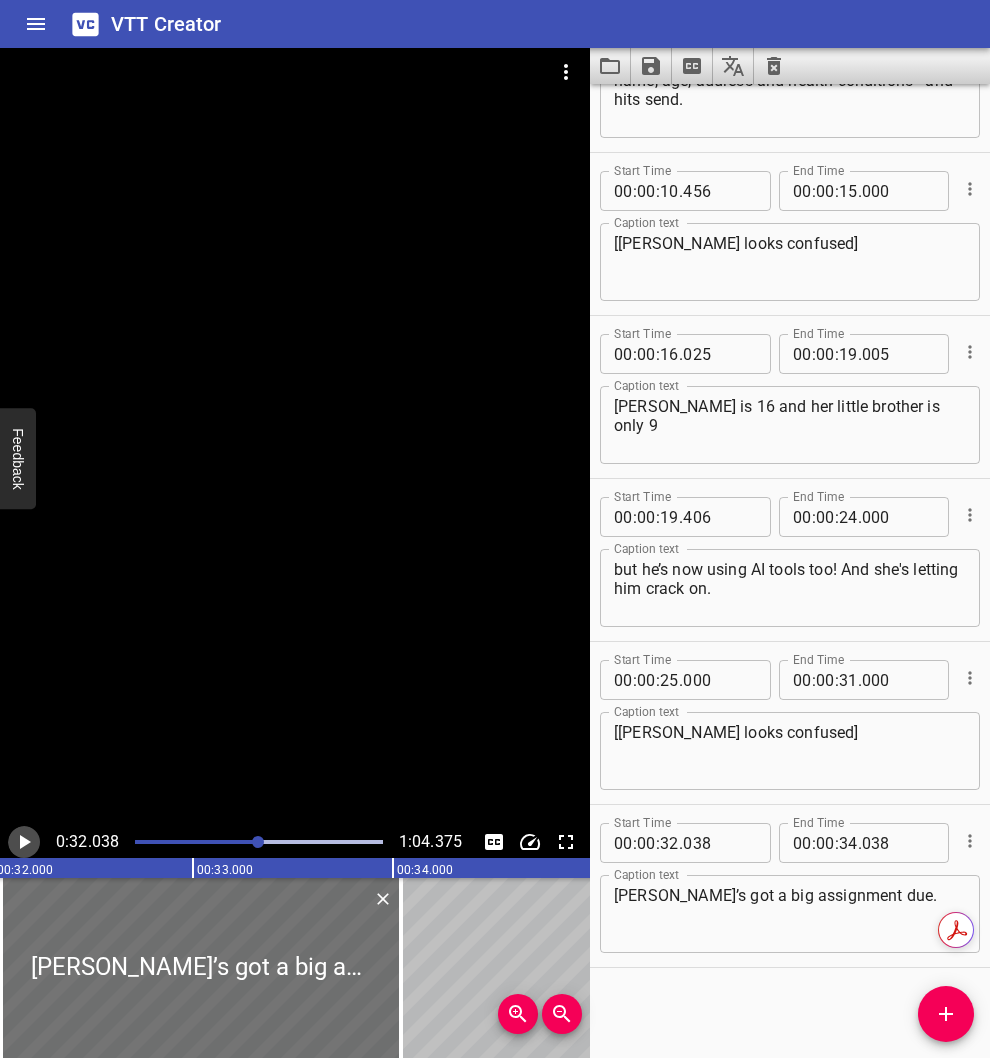 click 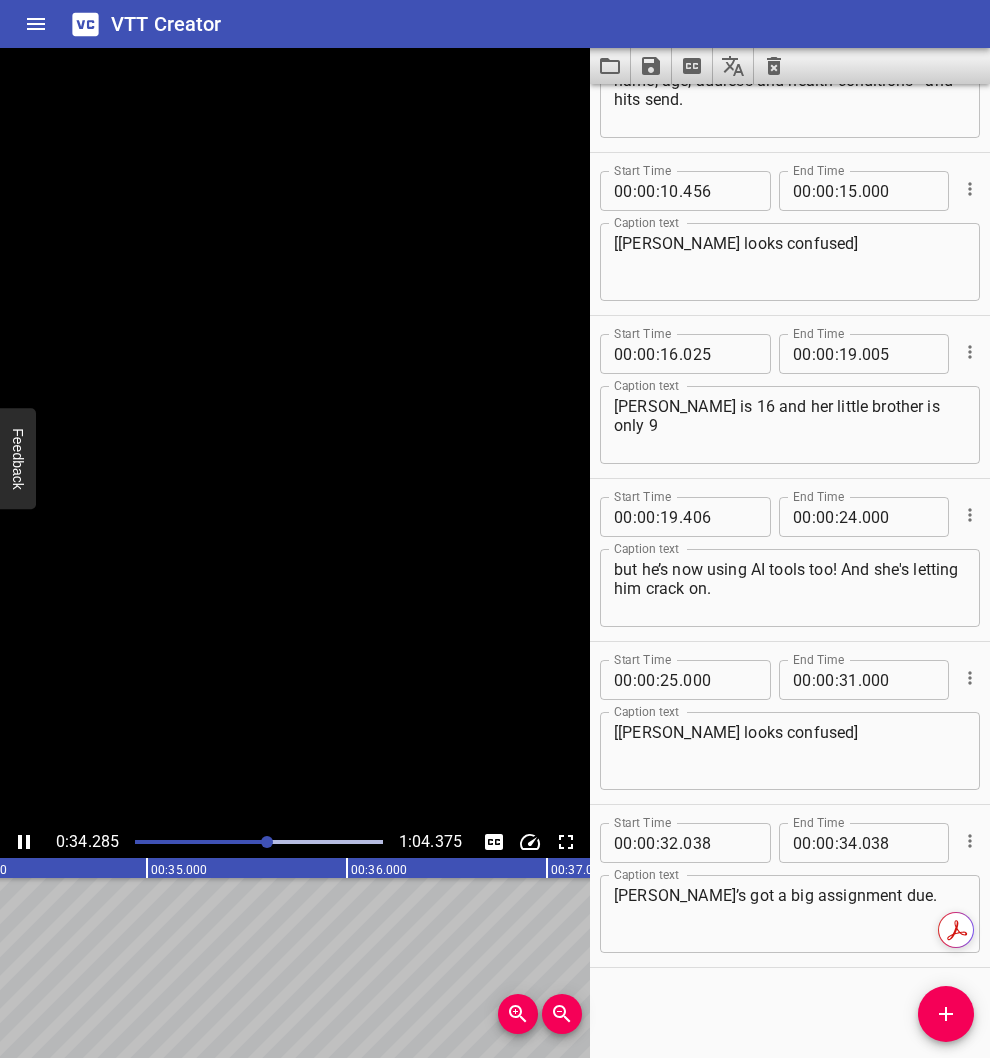click 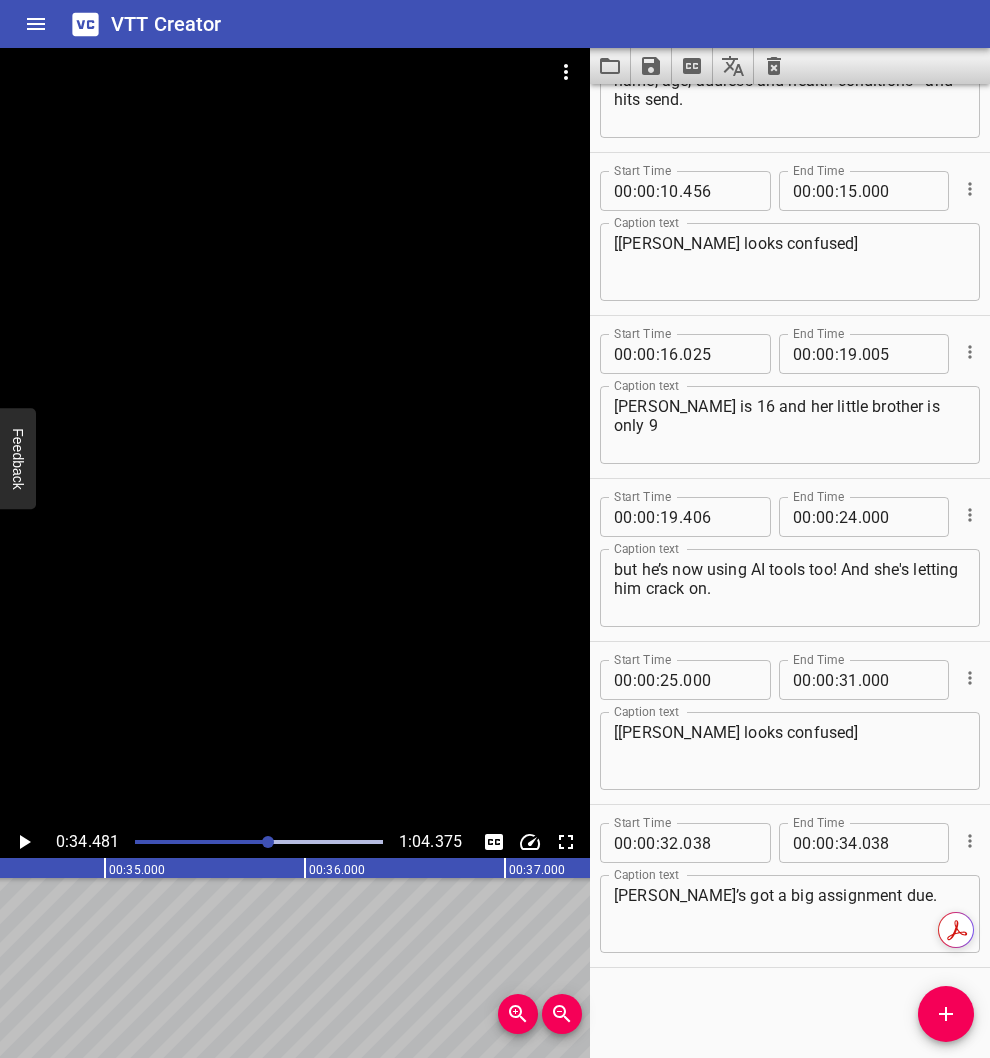 scroll, scrollTop: 0, scrollLeft: 6896, axis: horizontal 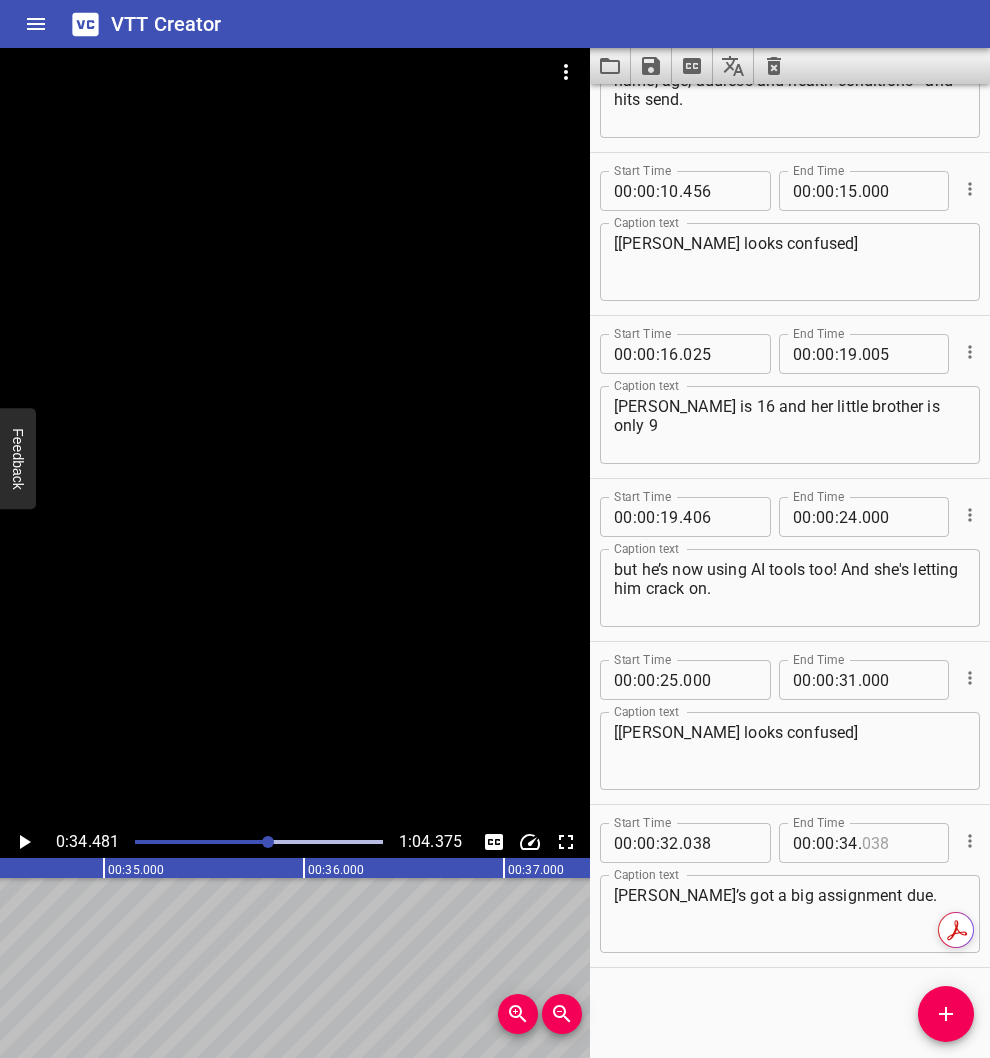 click at bounding box center [898, 843] 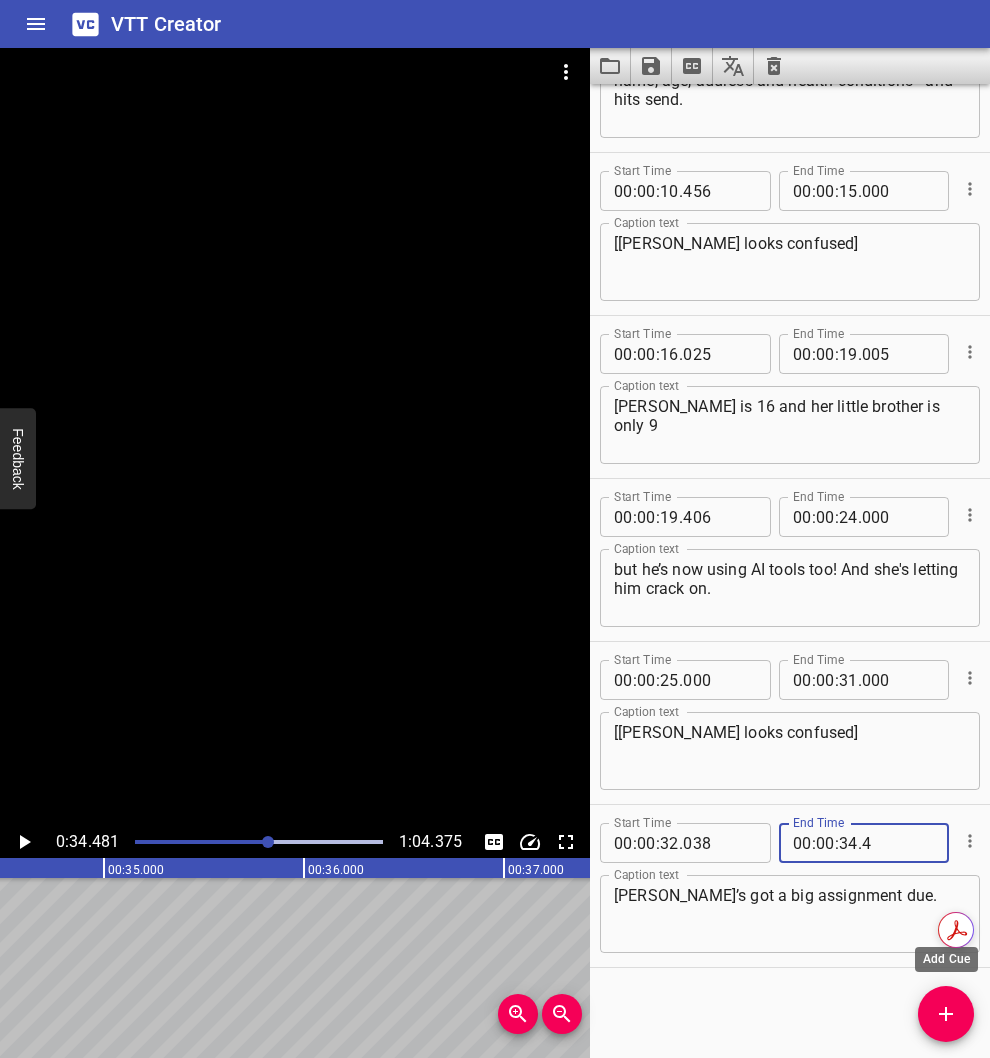type on "004" 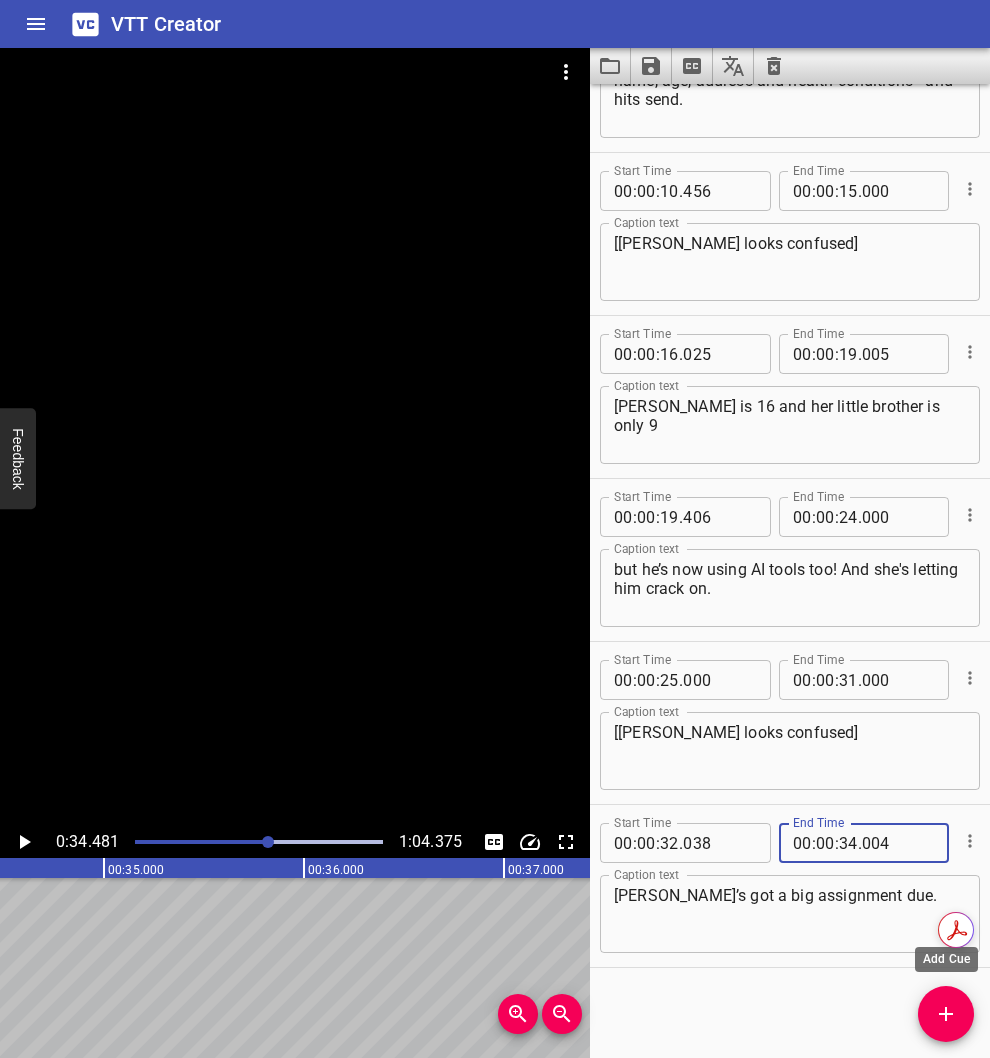 click 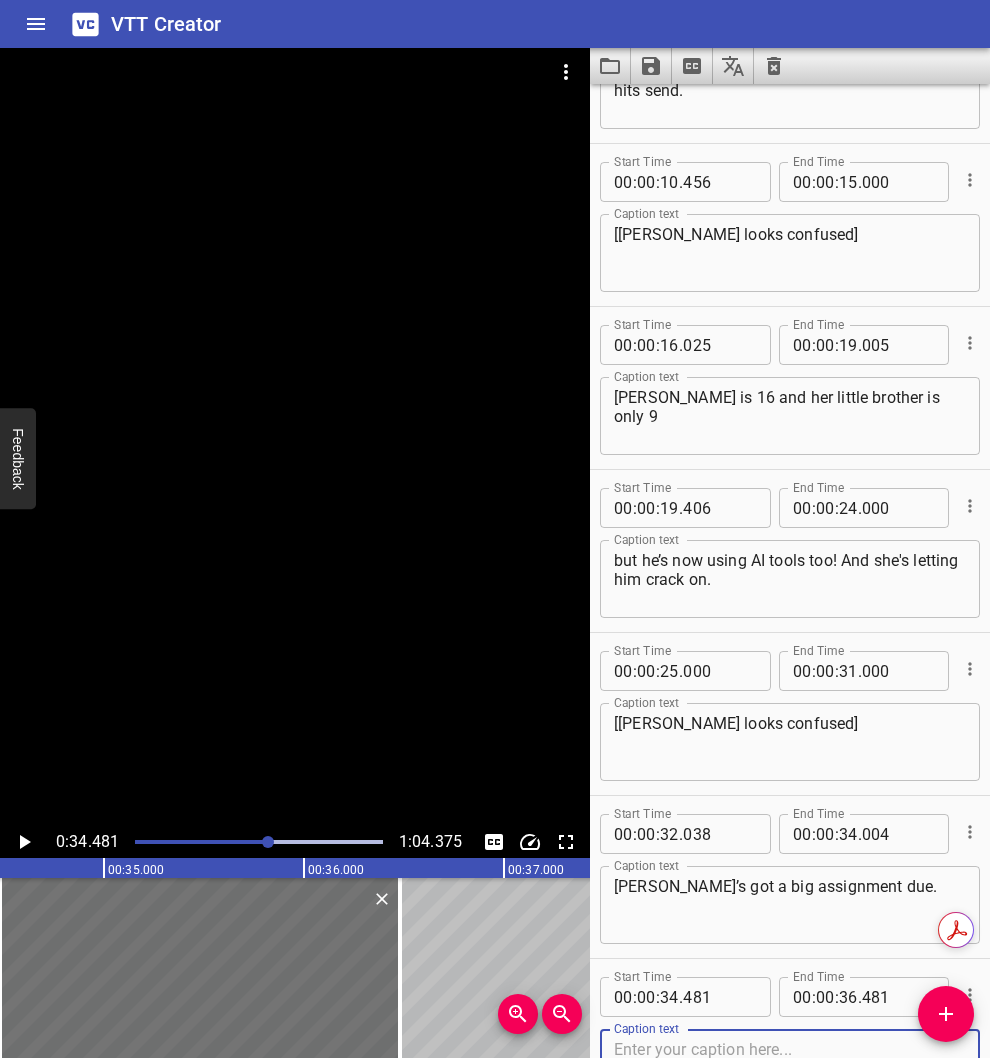 scroll, scrollTop: 587, scrollLeft: 0, axis: vertical 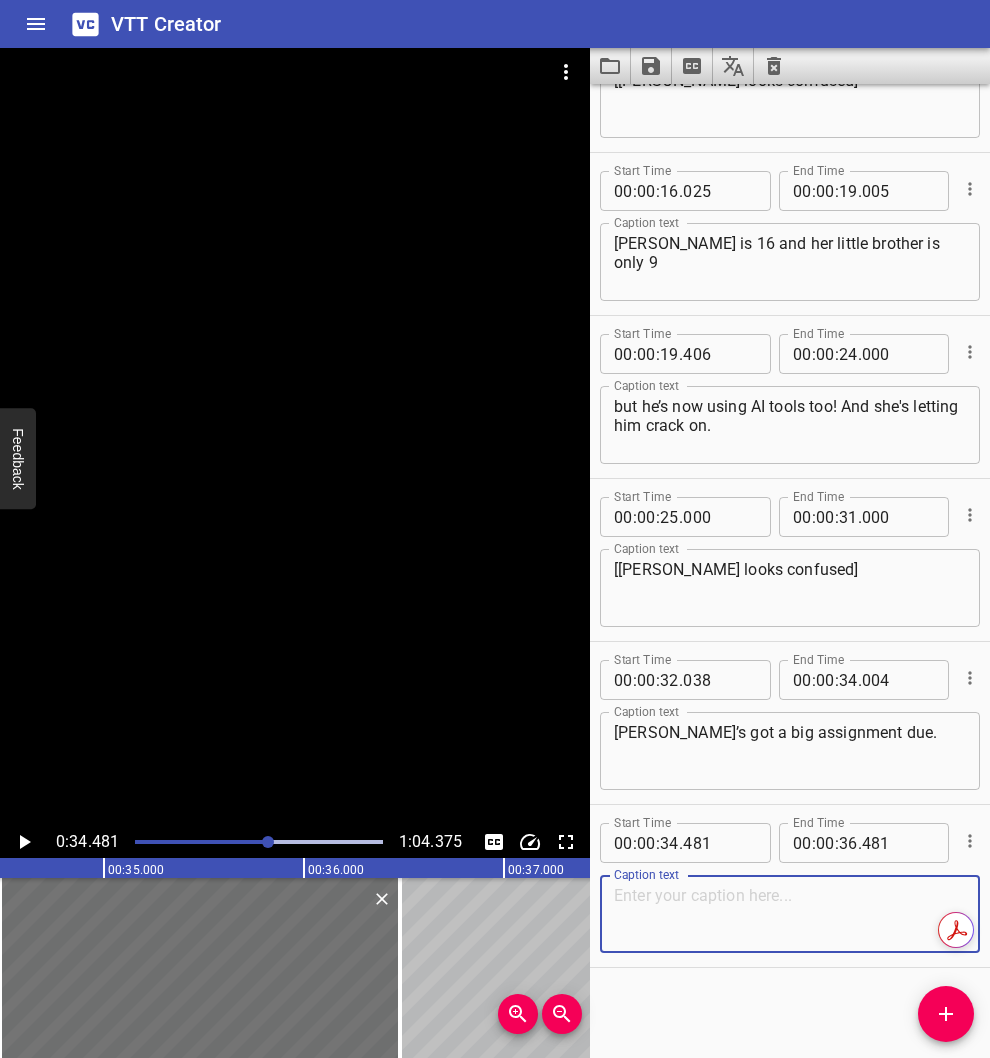 paste on "He quickly copies a chunk from a friend’s old homework, as well as his teacher’s PowerPoints," 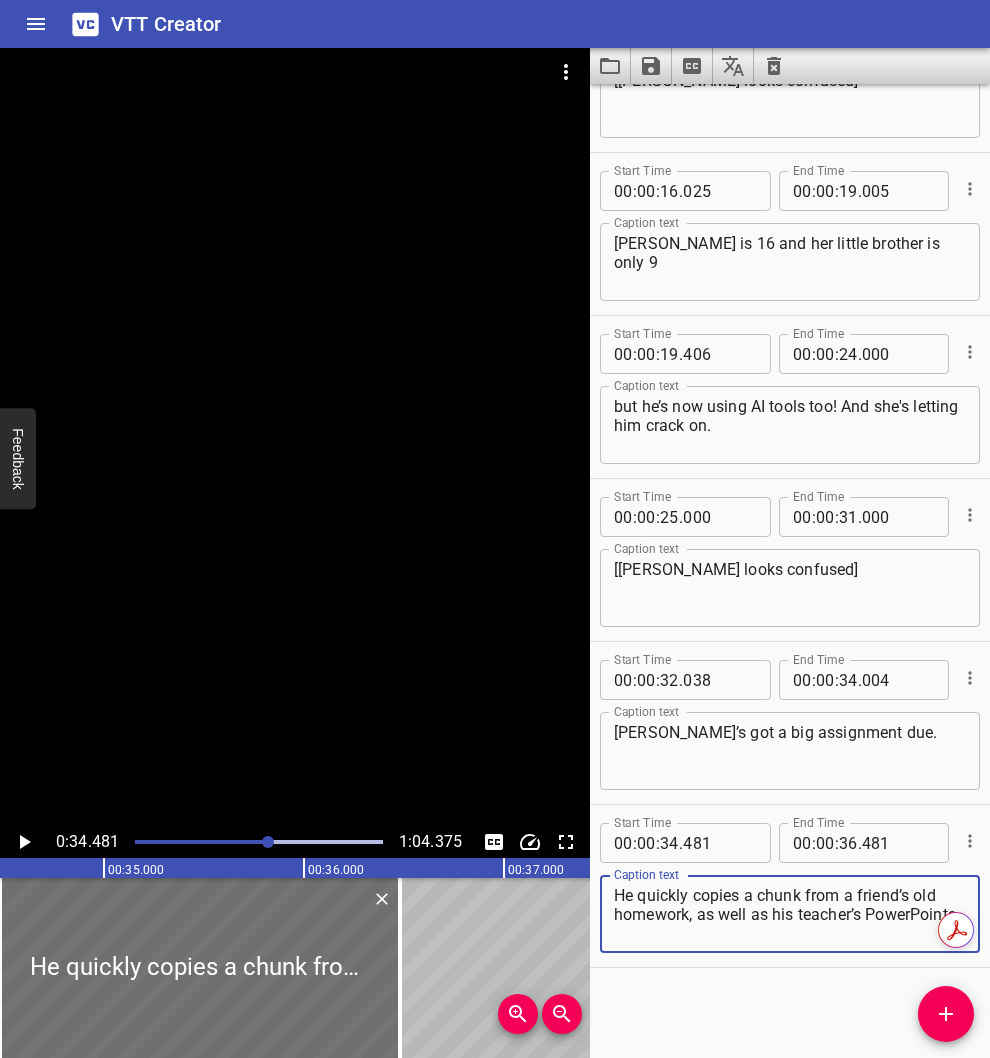 type on "He quickly copies a chunk from a friend’s old homework, as well as his teacher’s PowerPoints," 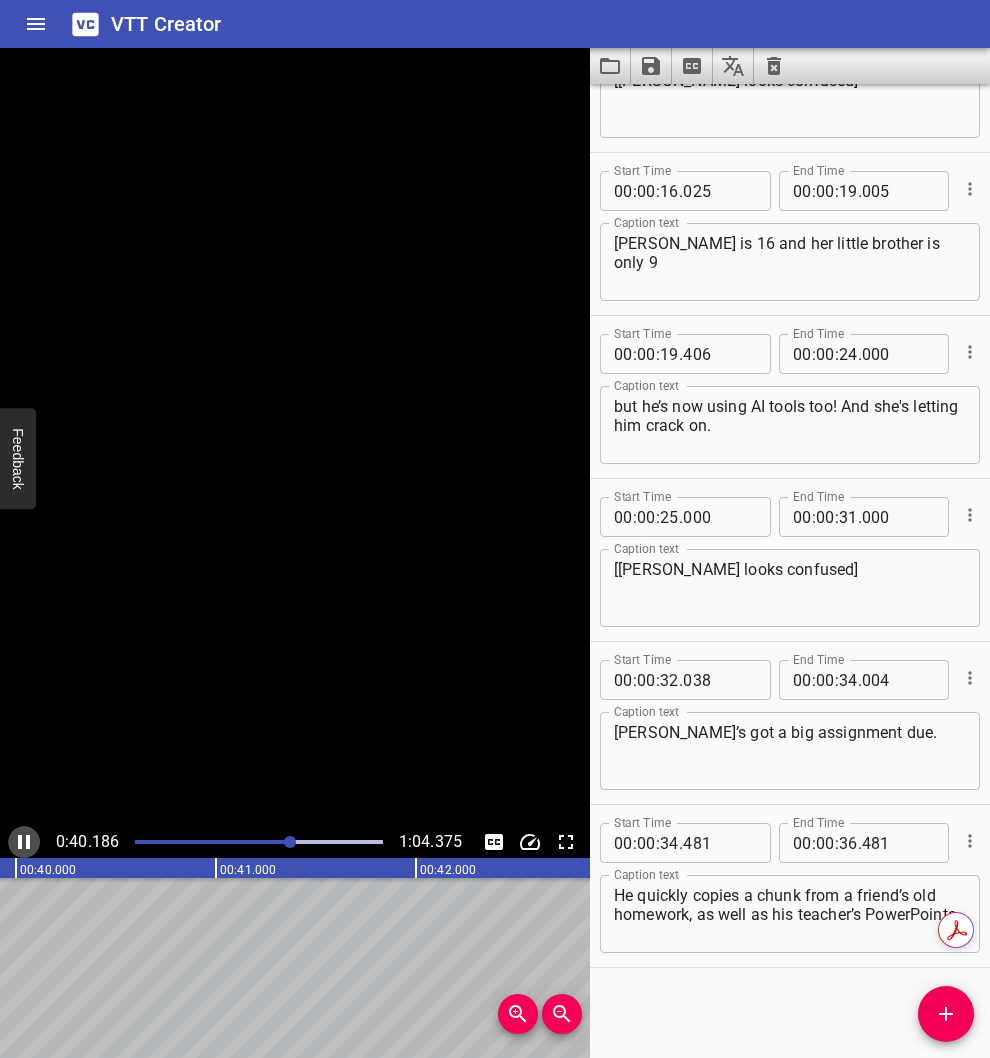 click 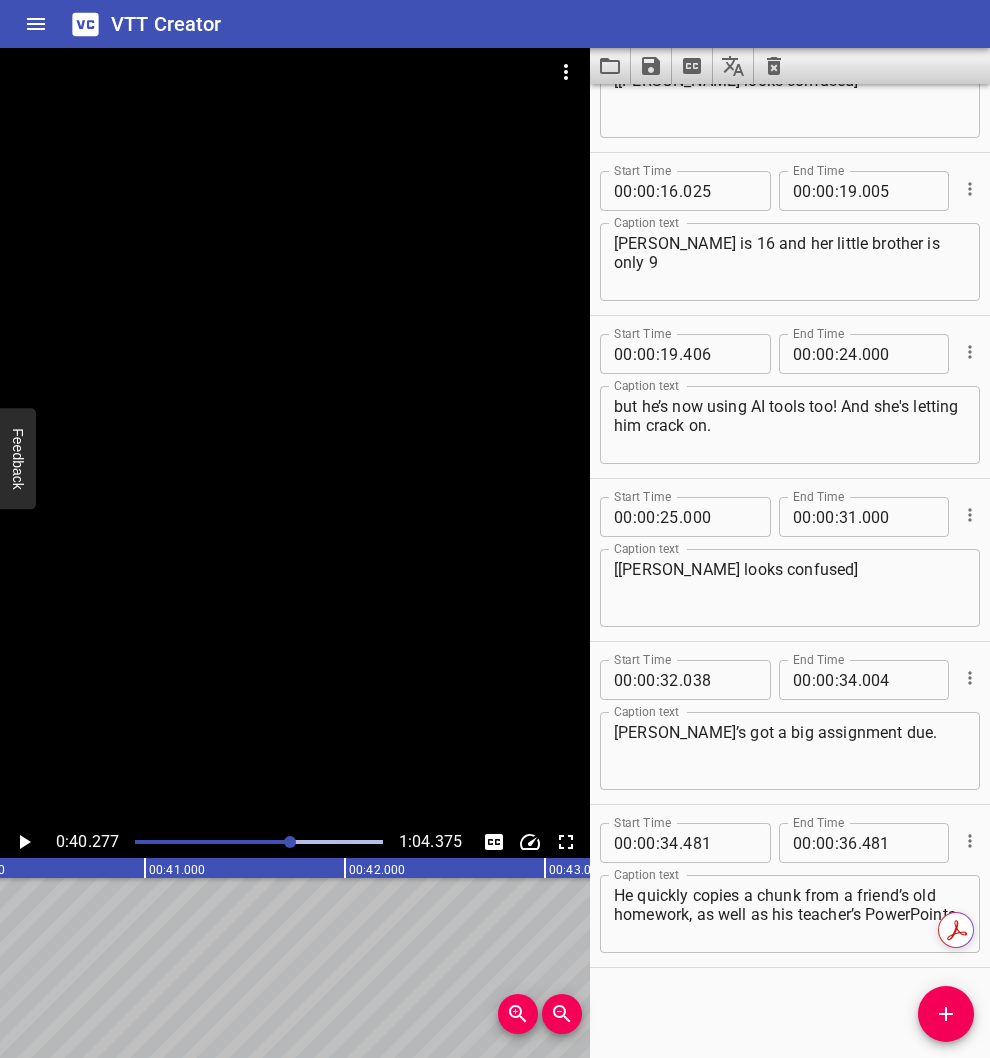 scroll, scrollTop: 0, scrollLeft: 8055, axis: horizontal 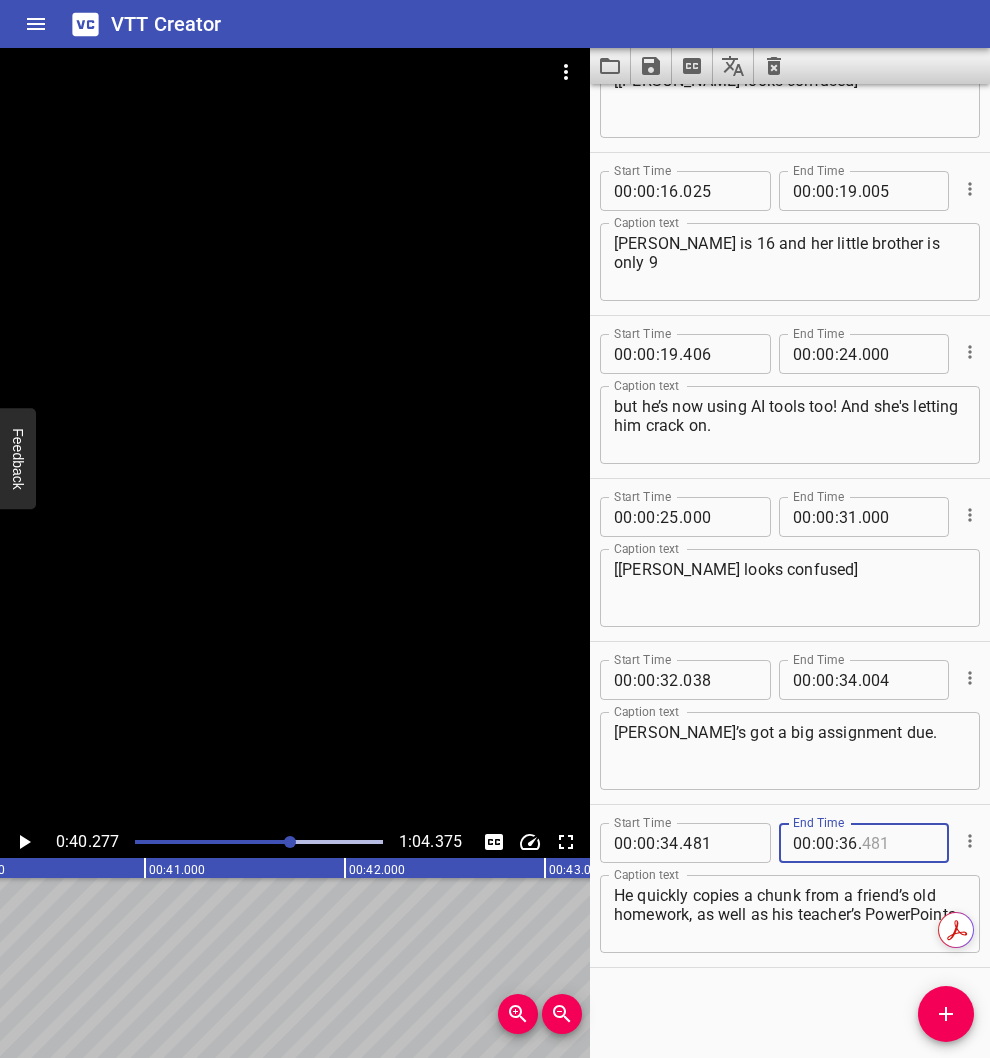 click at bounding box center (898, 843) 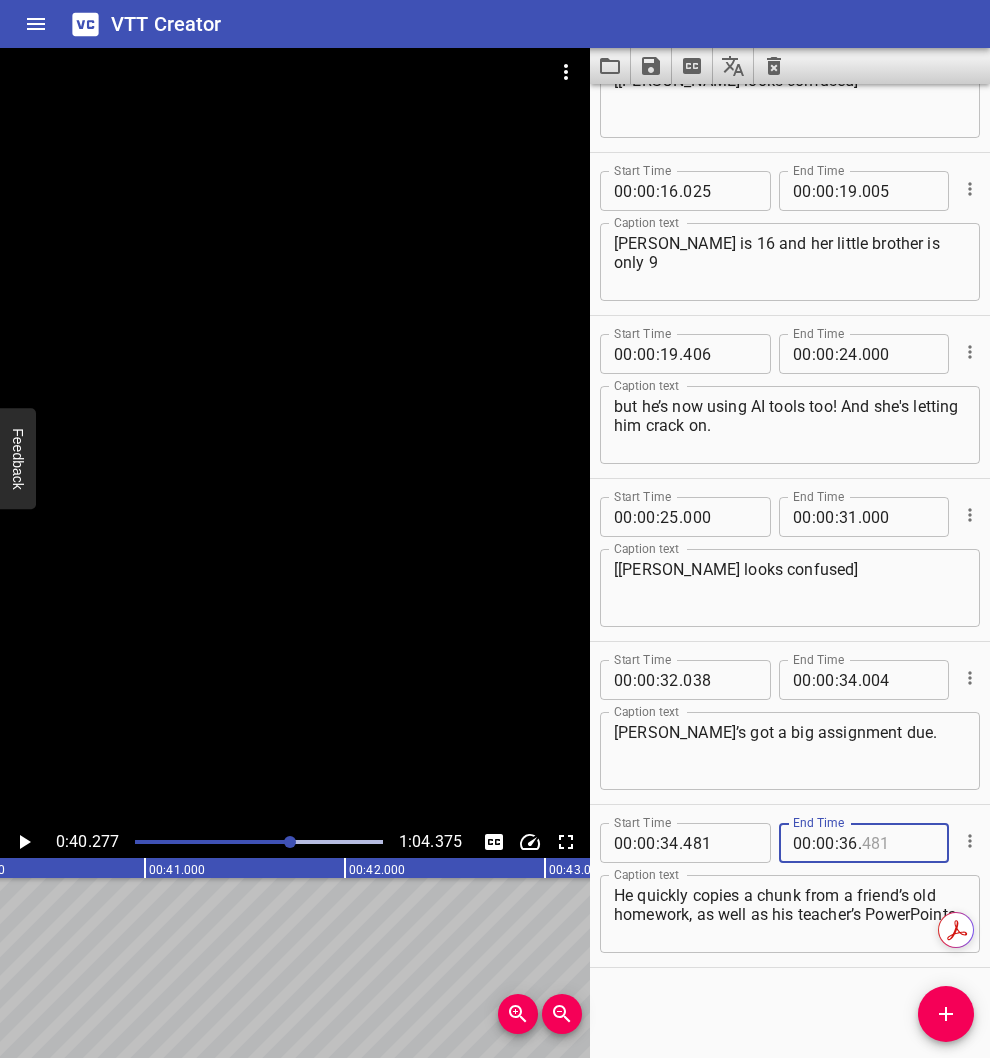 type 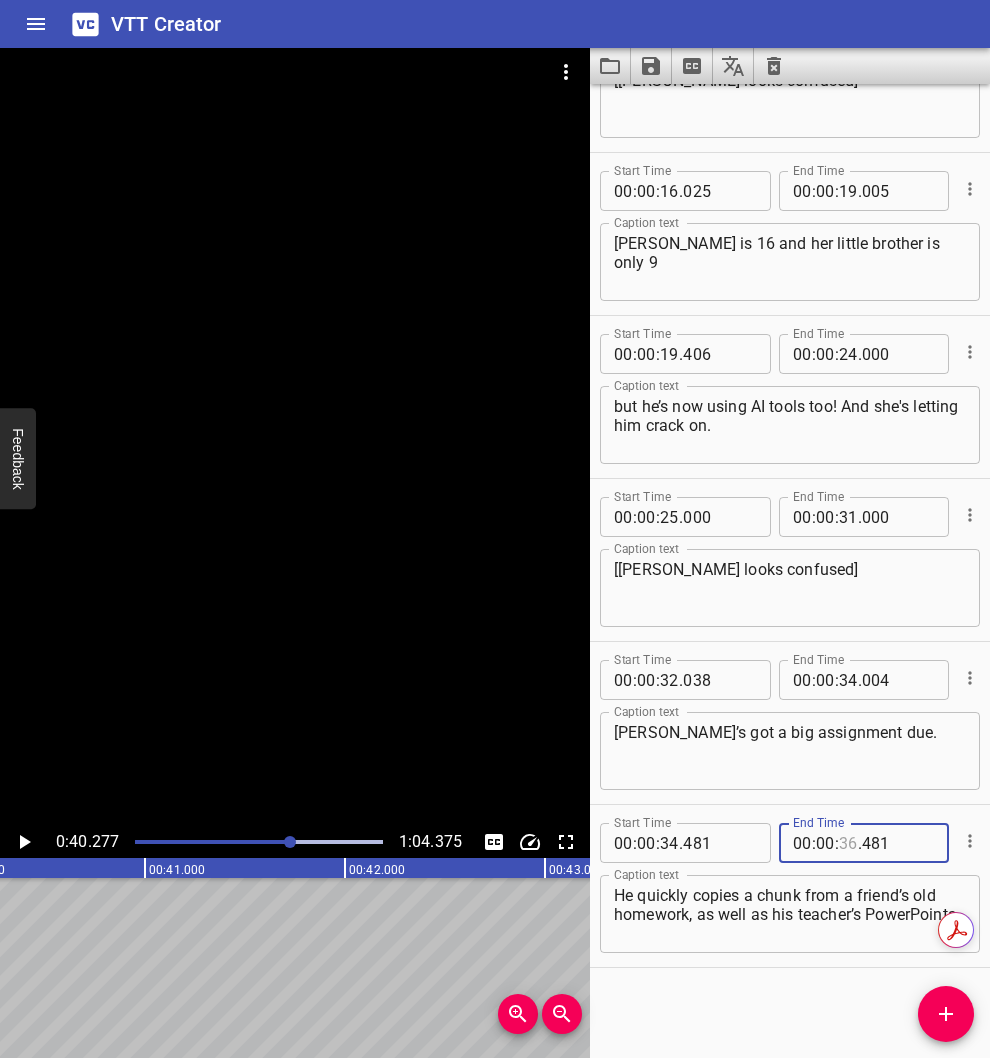 click at bounding box center [848, 843] 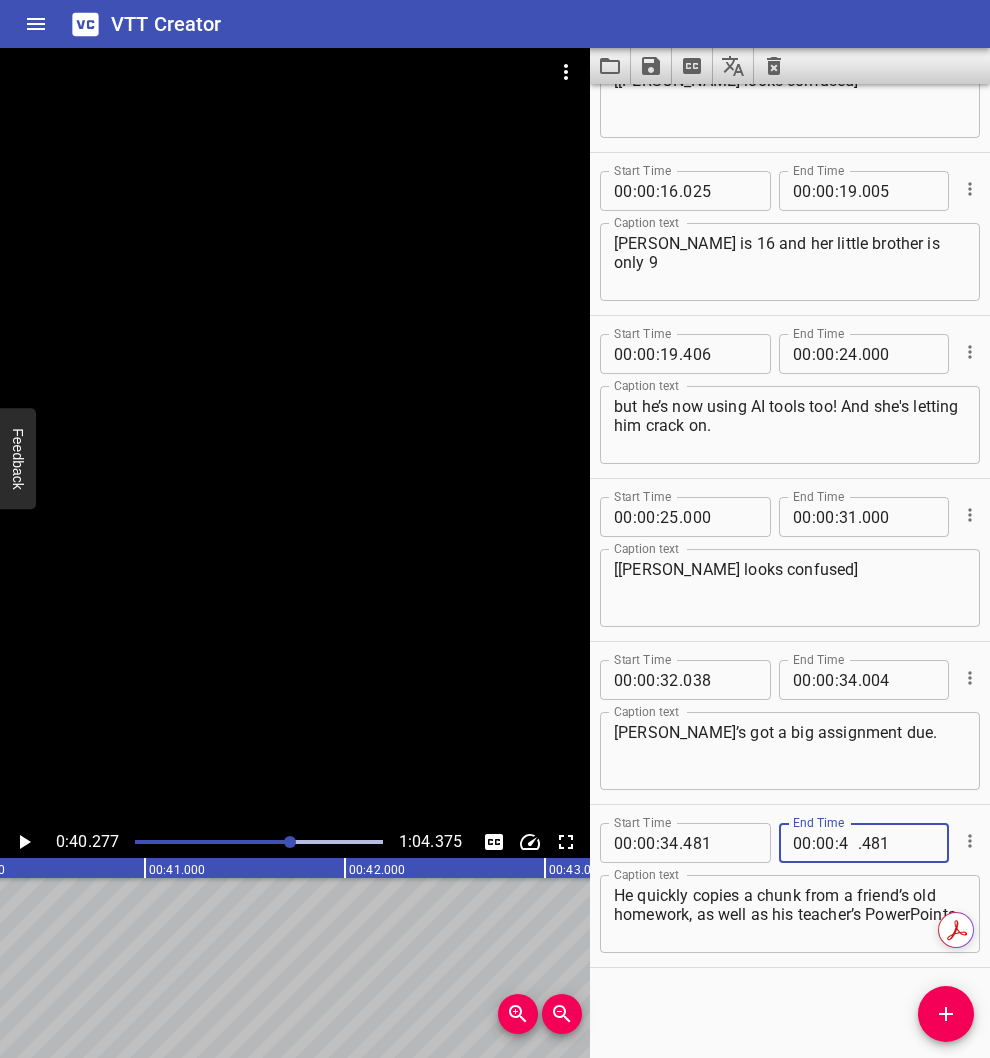 type on "40" 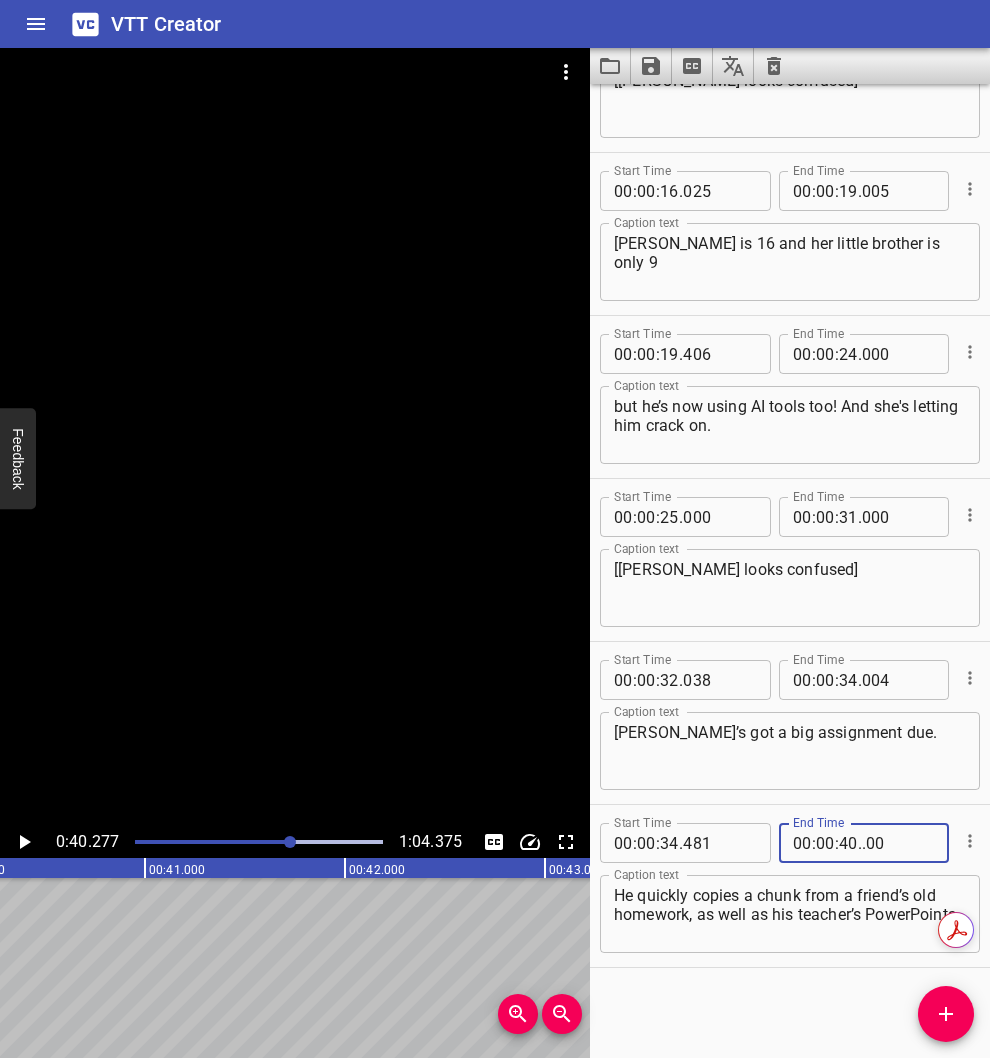type on ".0" 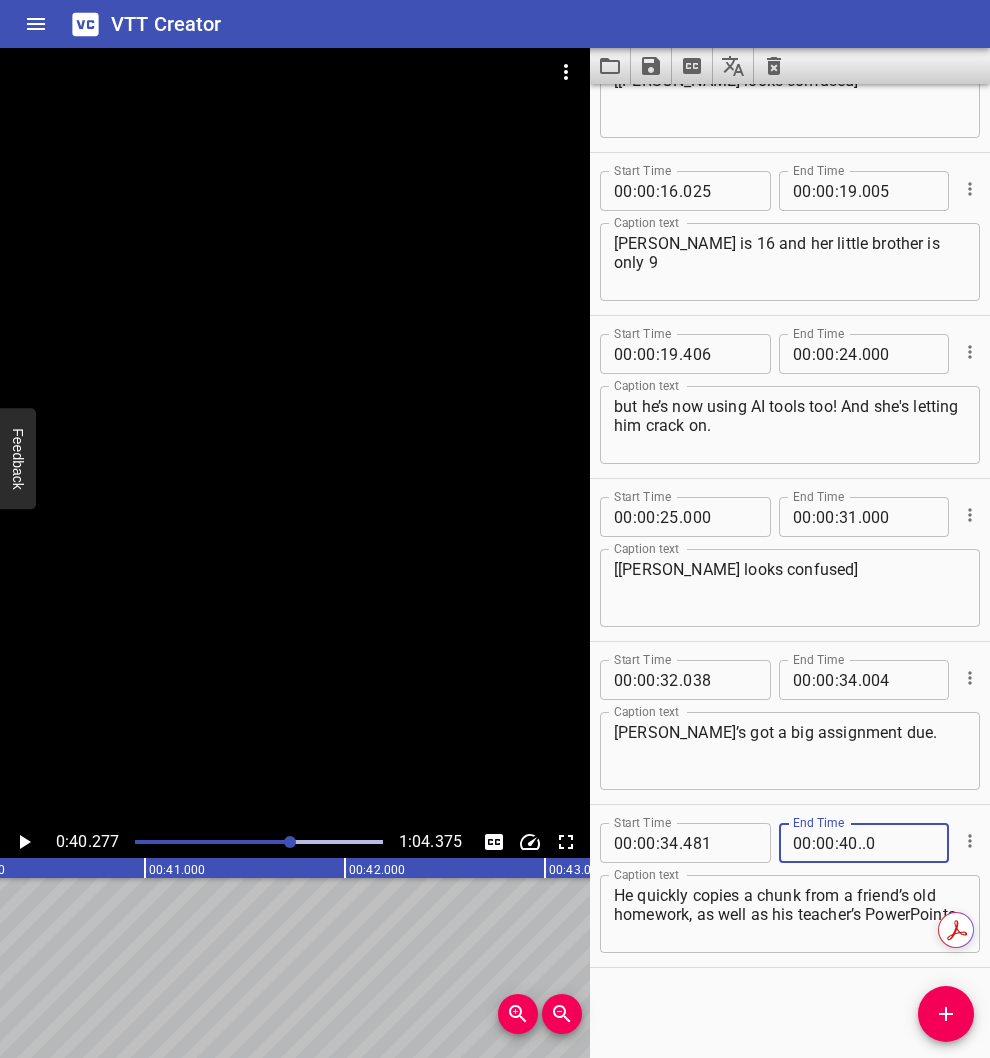 type 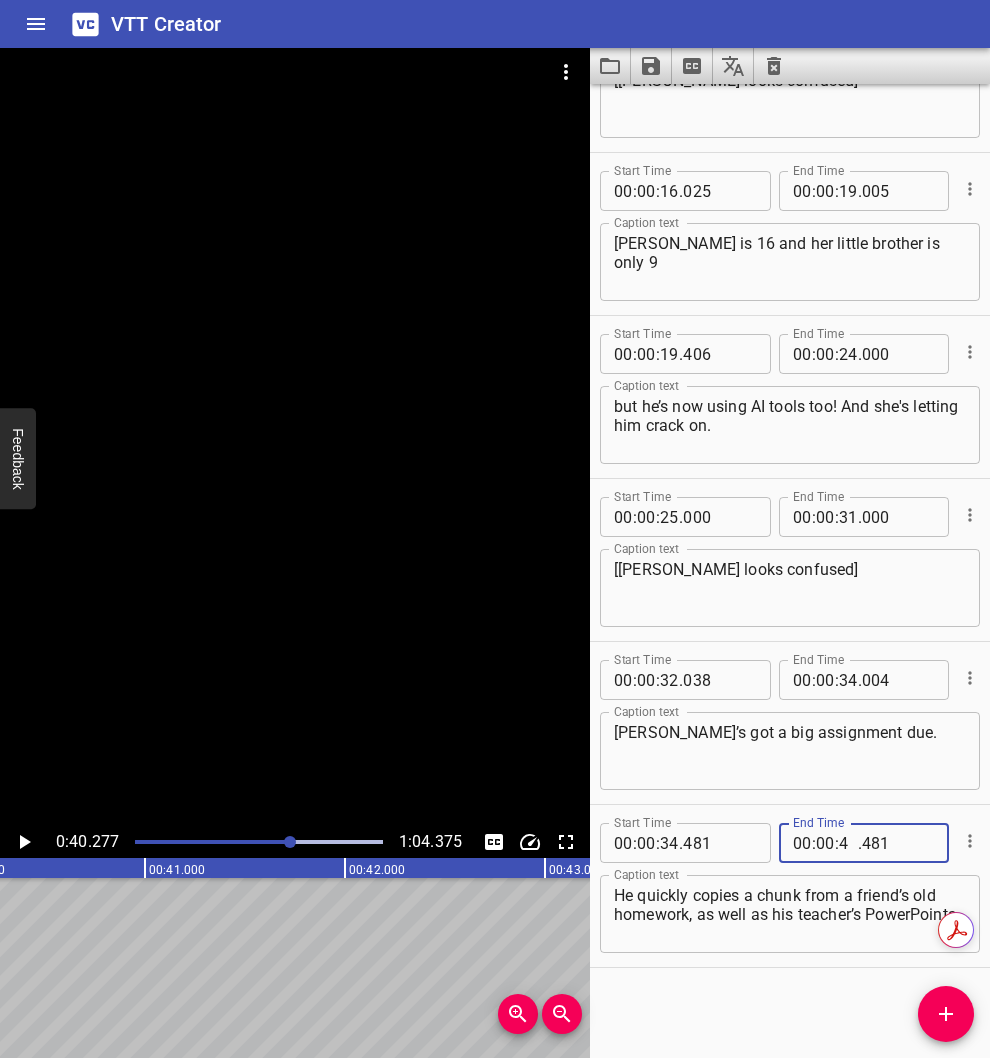 type on "40" 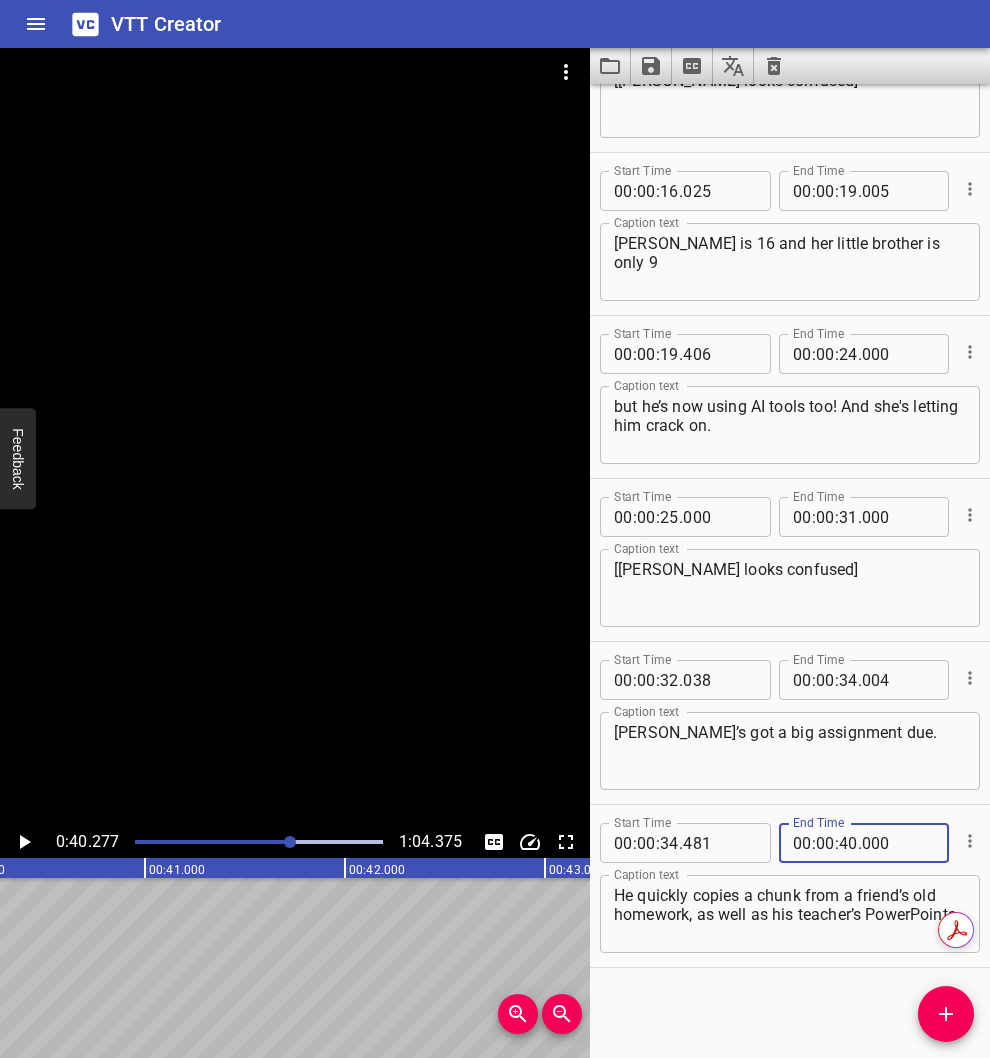 type on "000" 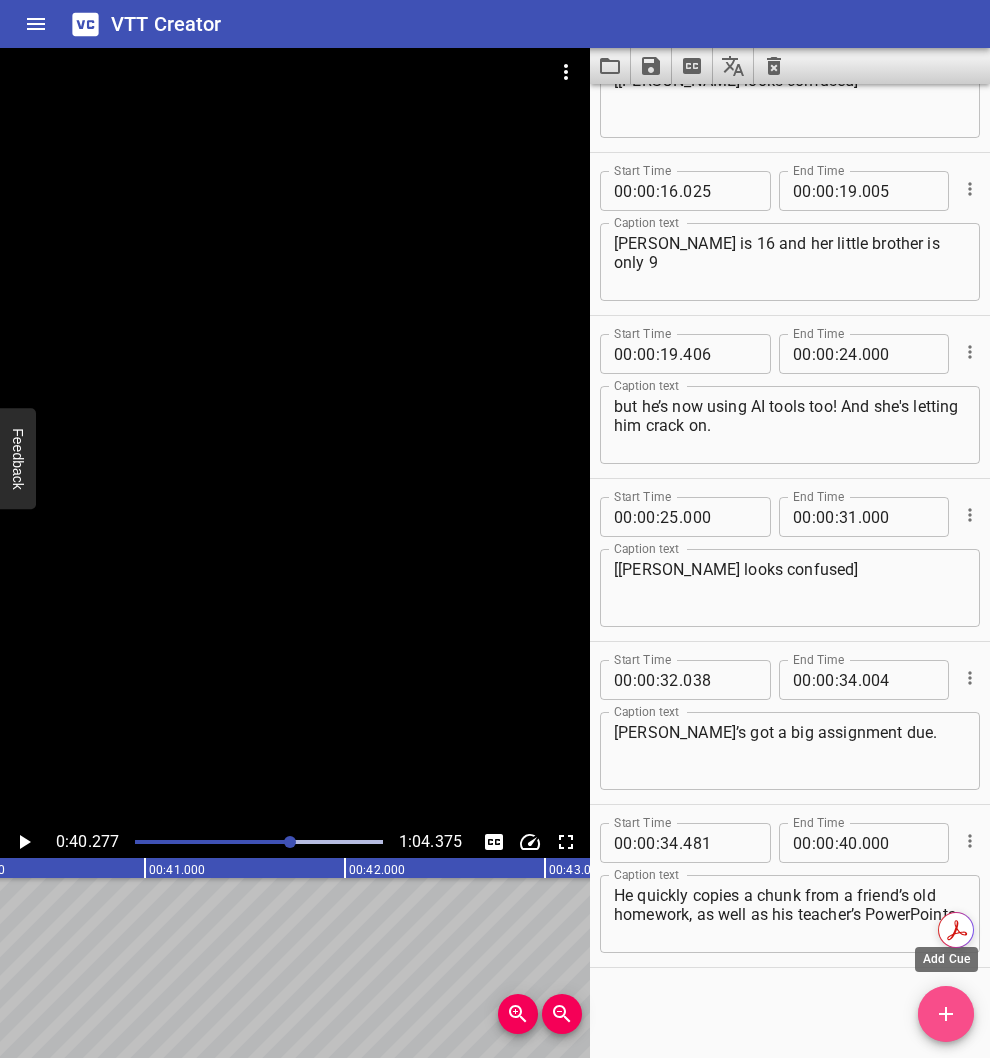 click at bounding box center [946, 1014] 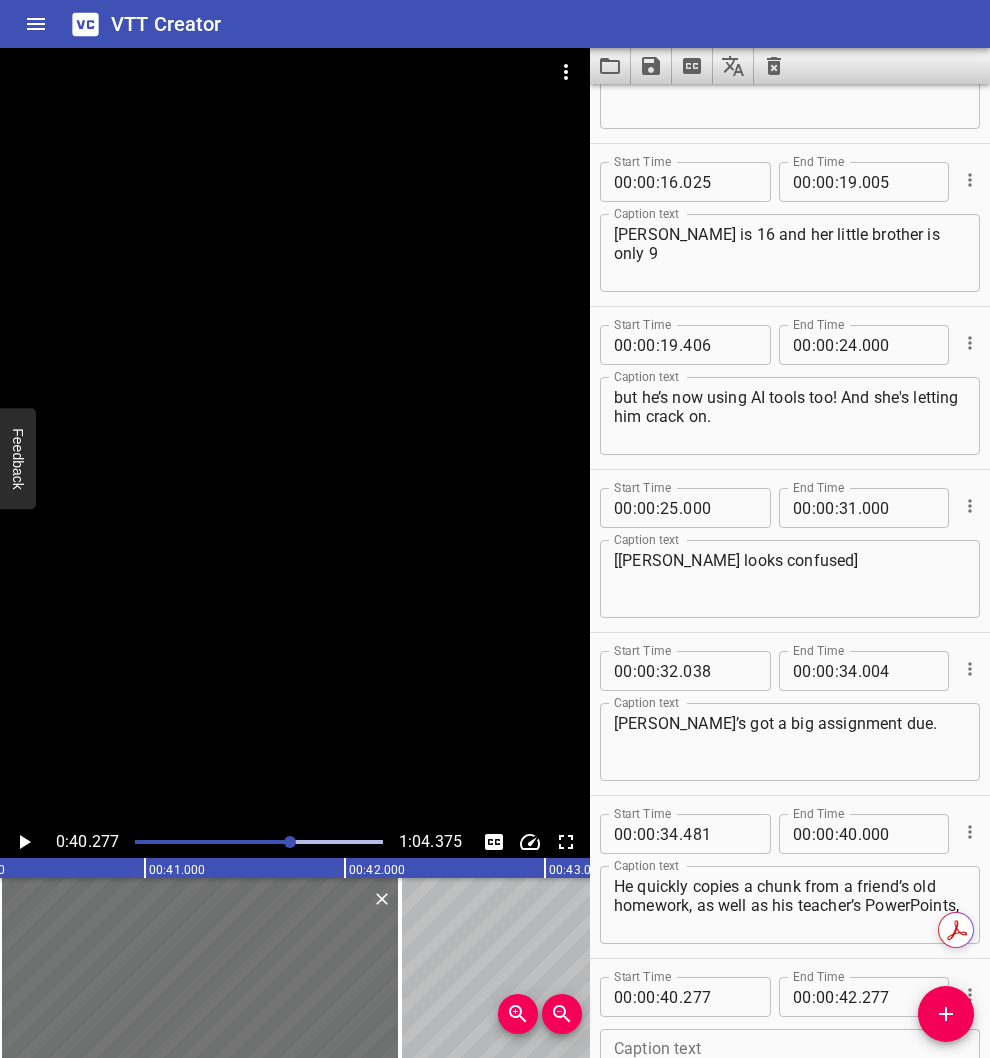 scroll, scrollTop: 750, scrollLeft: 0, axis: vertical 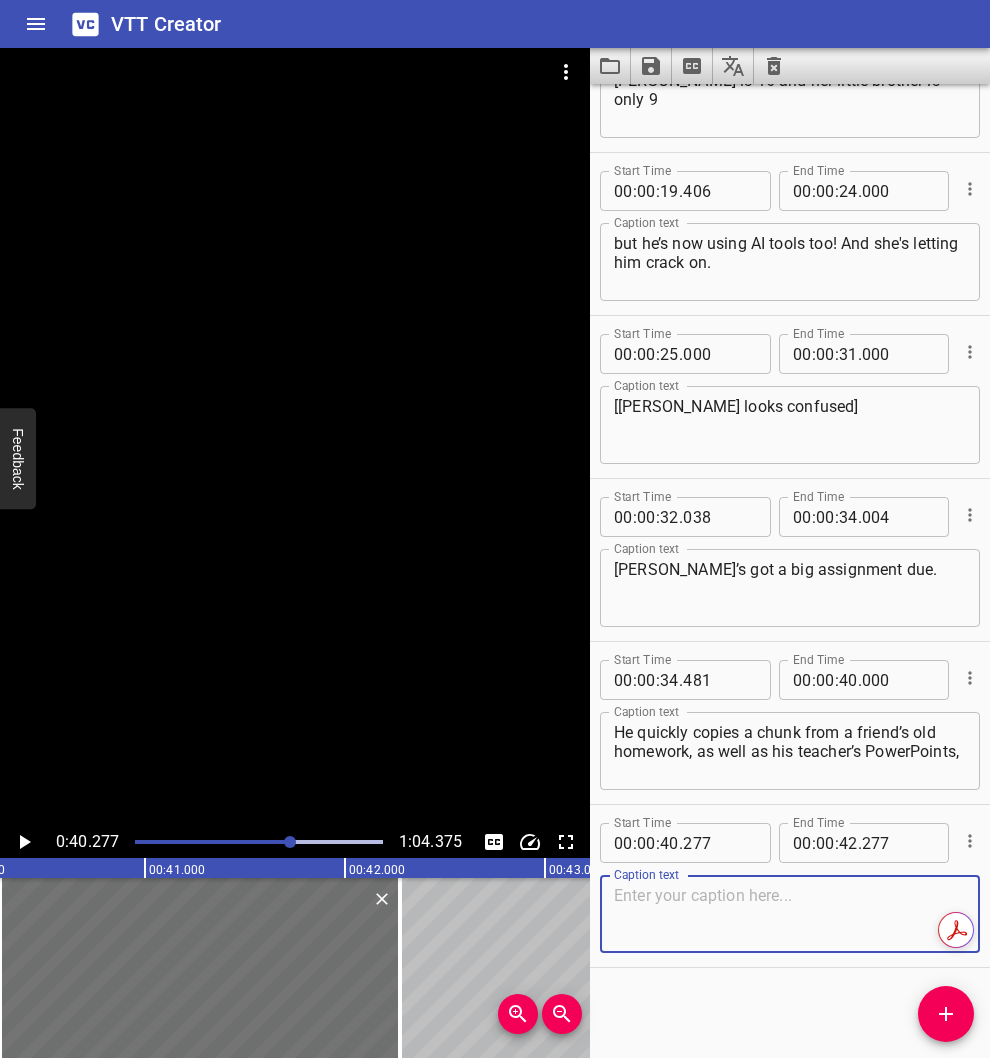 paste on "and pastes it into an AI tool for ‘help.’" 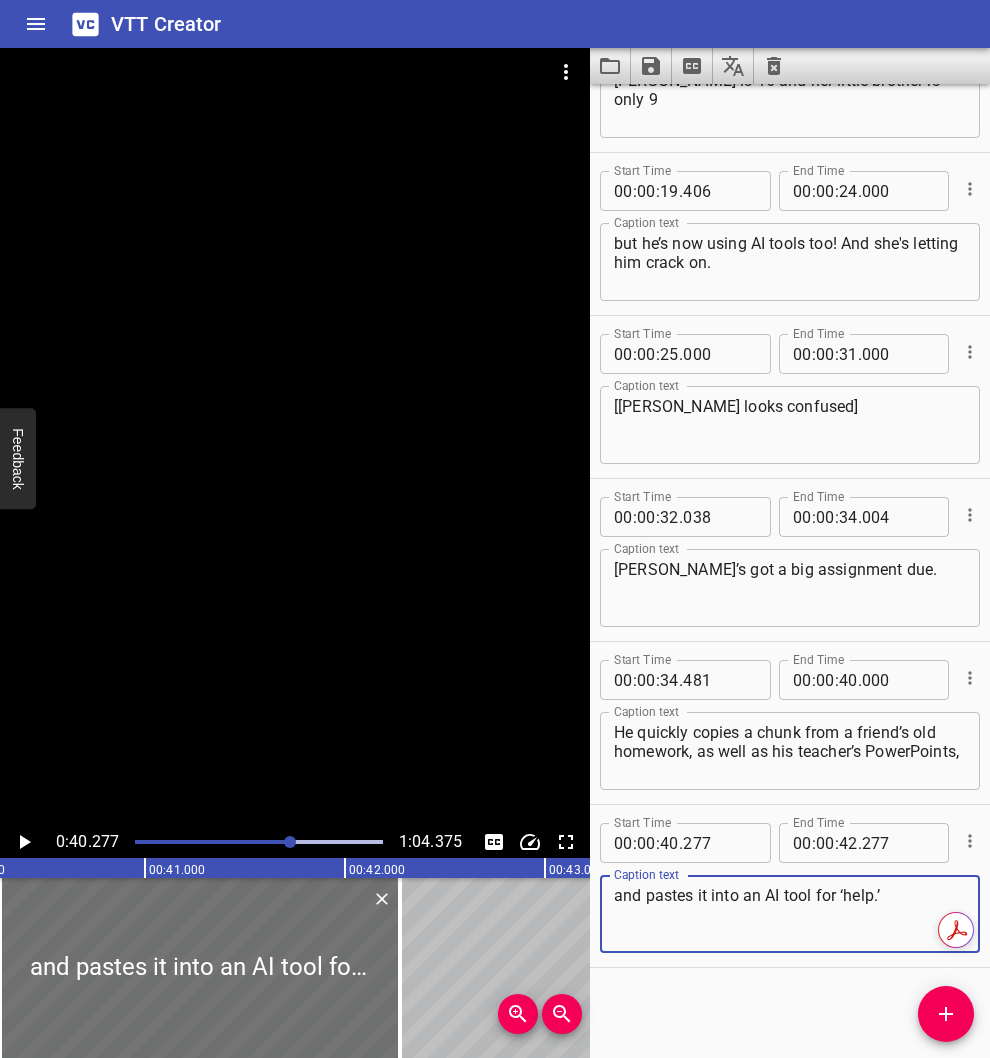 click 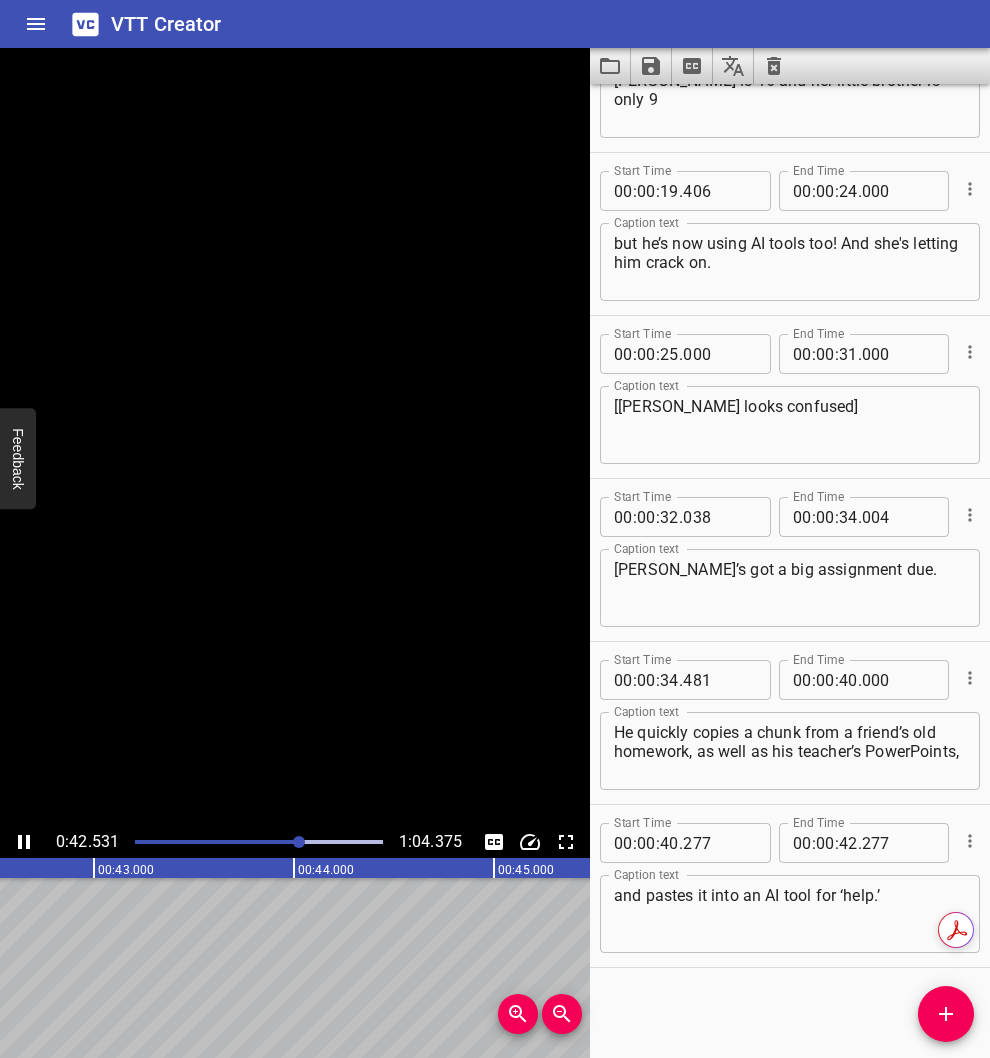 click 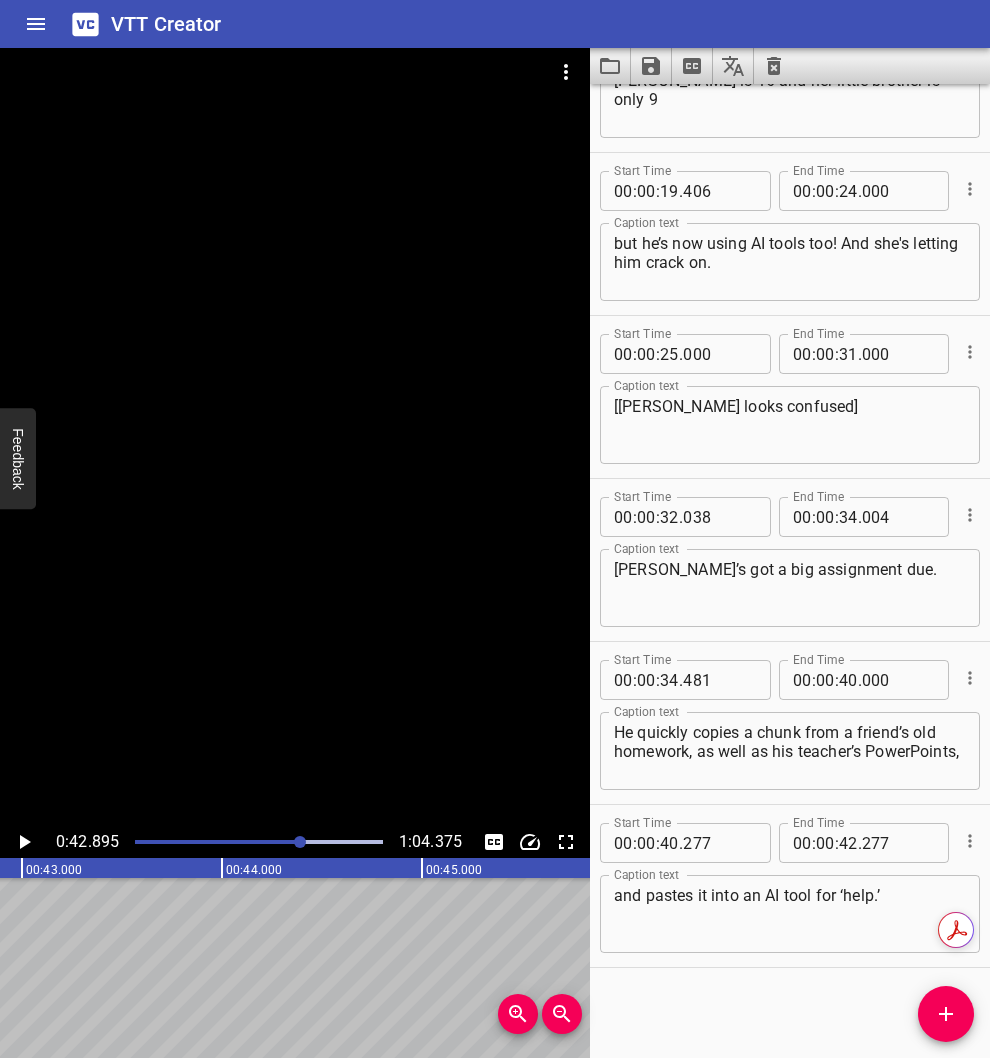 scroll, scrollTop: 0, scrollLeft: 8579, axis: horizontal 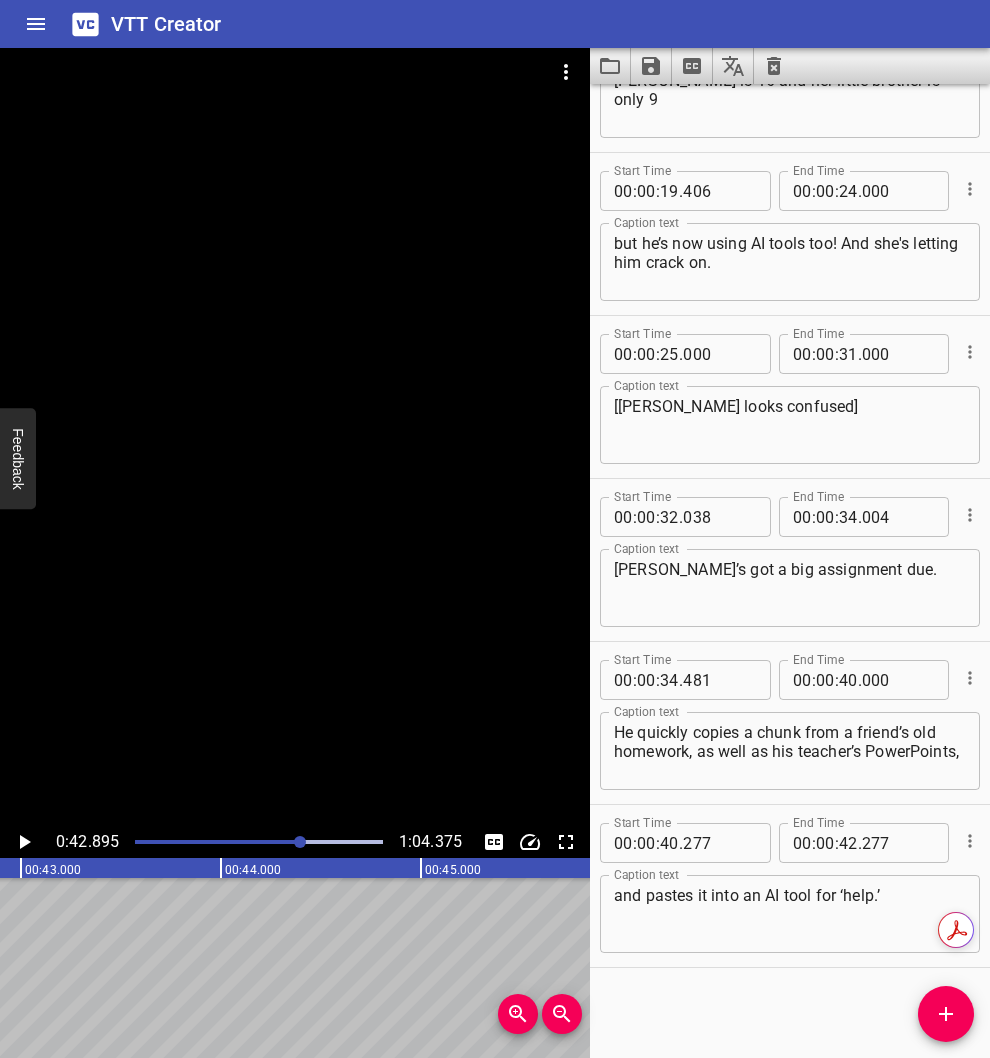 click on "and pastes it into an AI tool for ‘help.’" at bounding box center (790, 914) 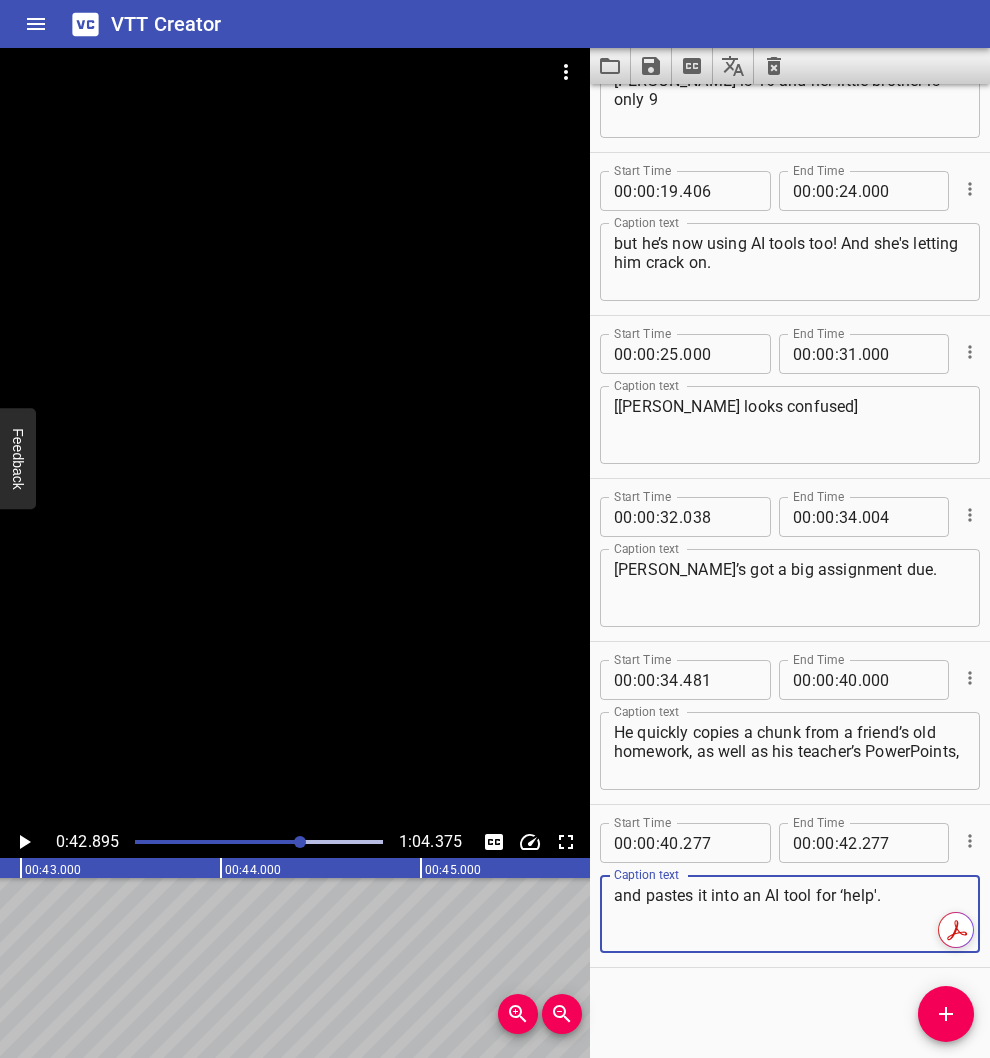 type on "and pastes it into an AI tool for ‘help'." 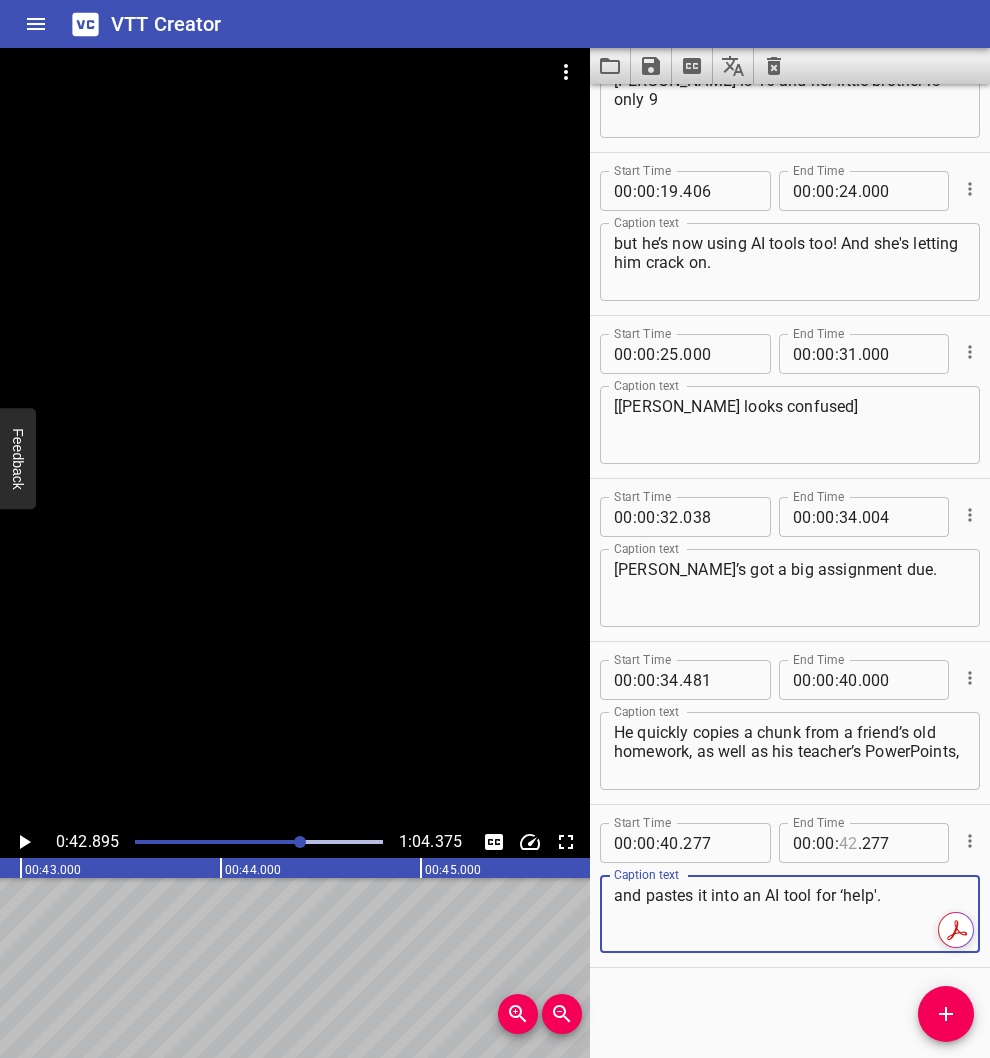 click at bounding box center (848, 843) 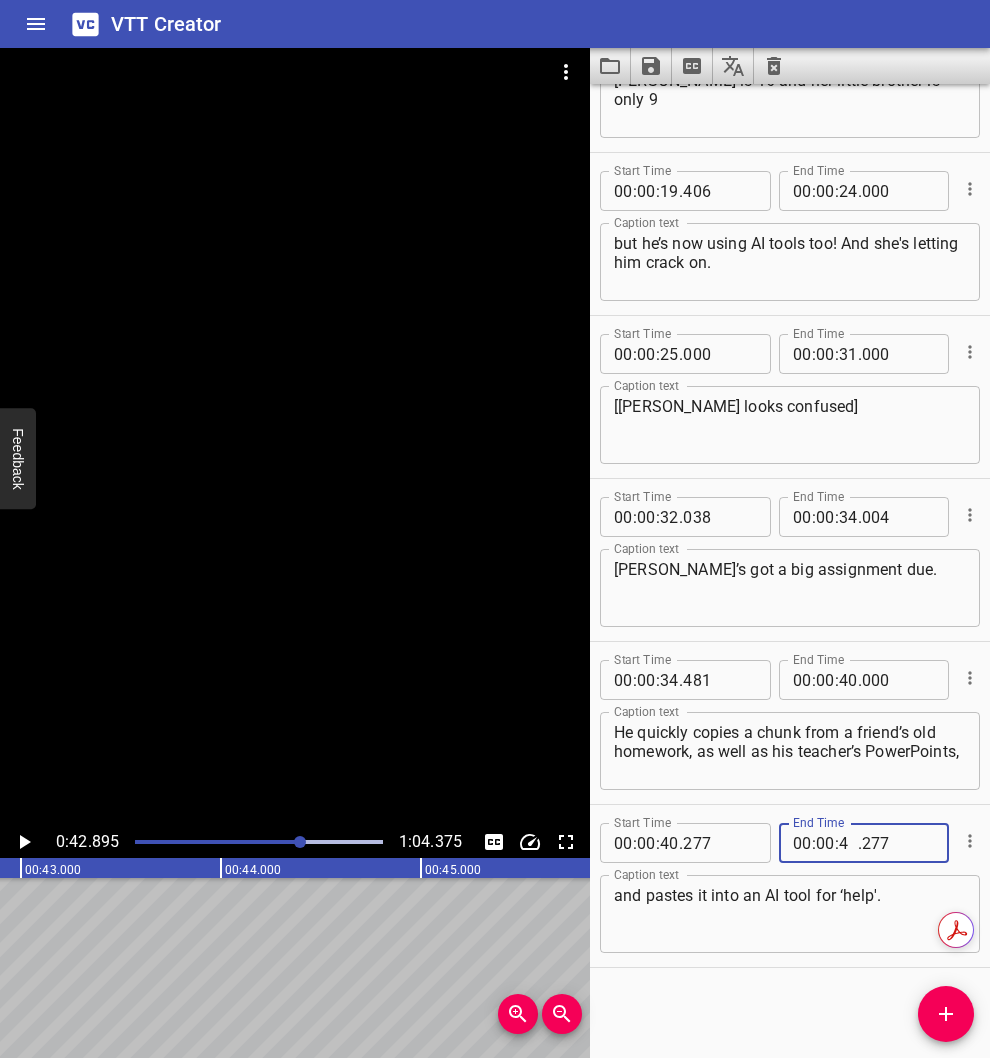 type on "43" 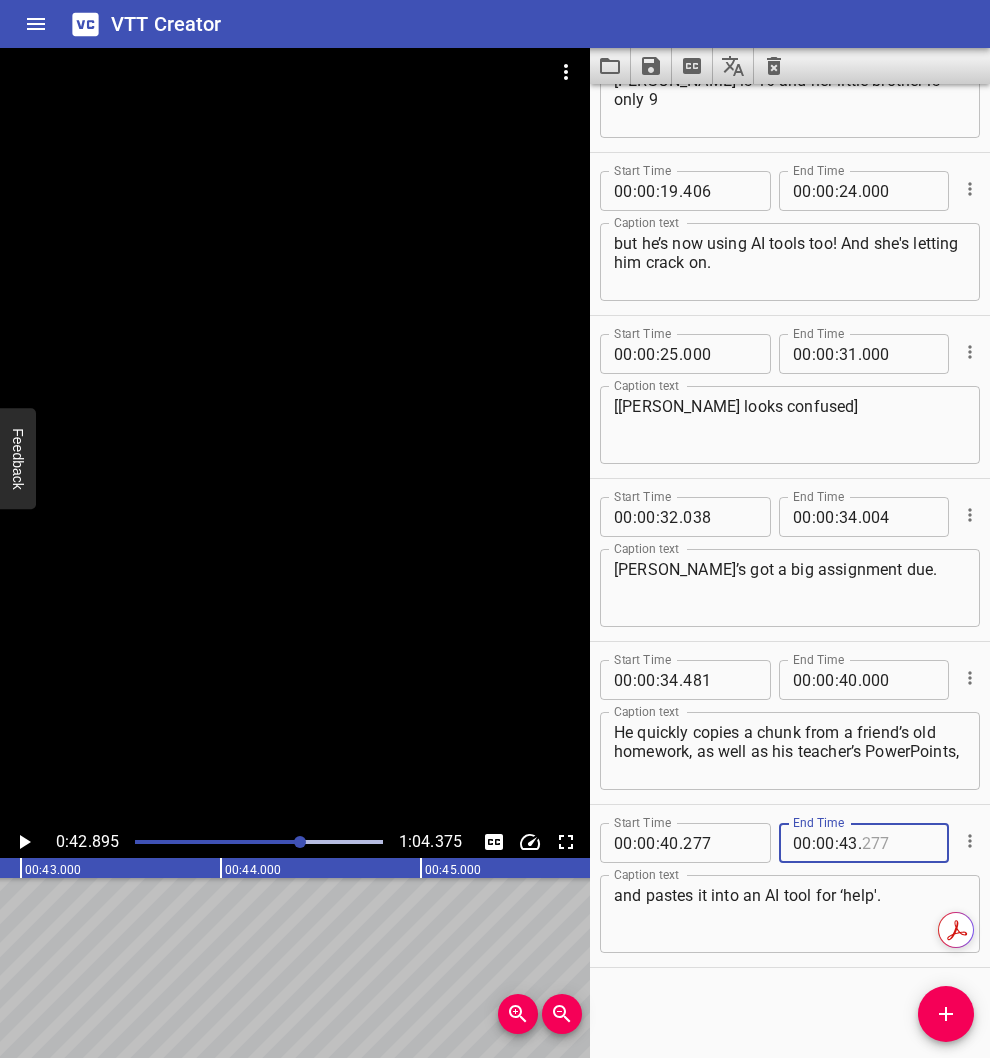 type on "277" 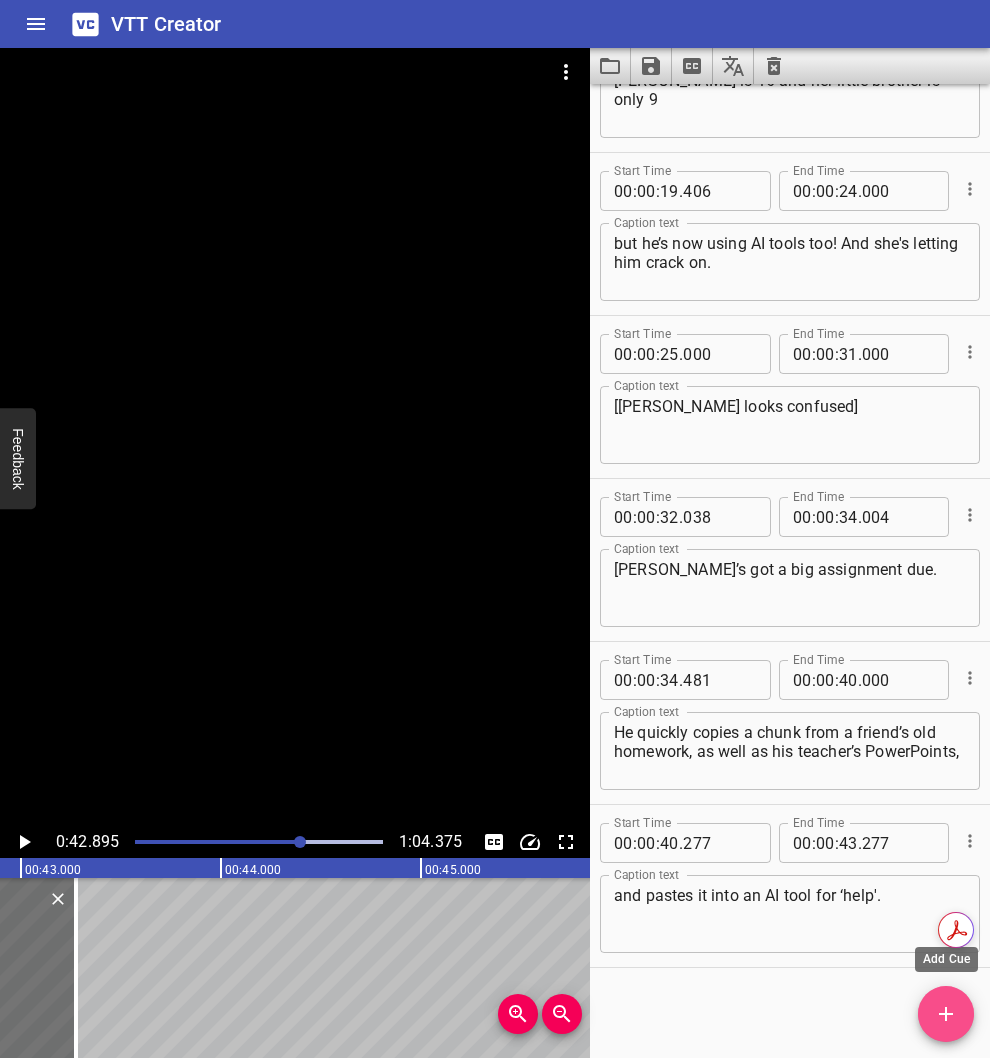click 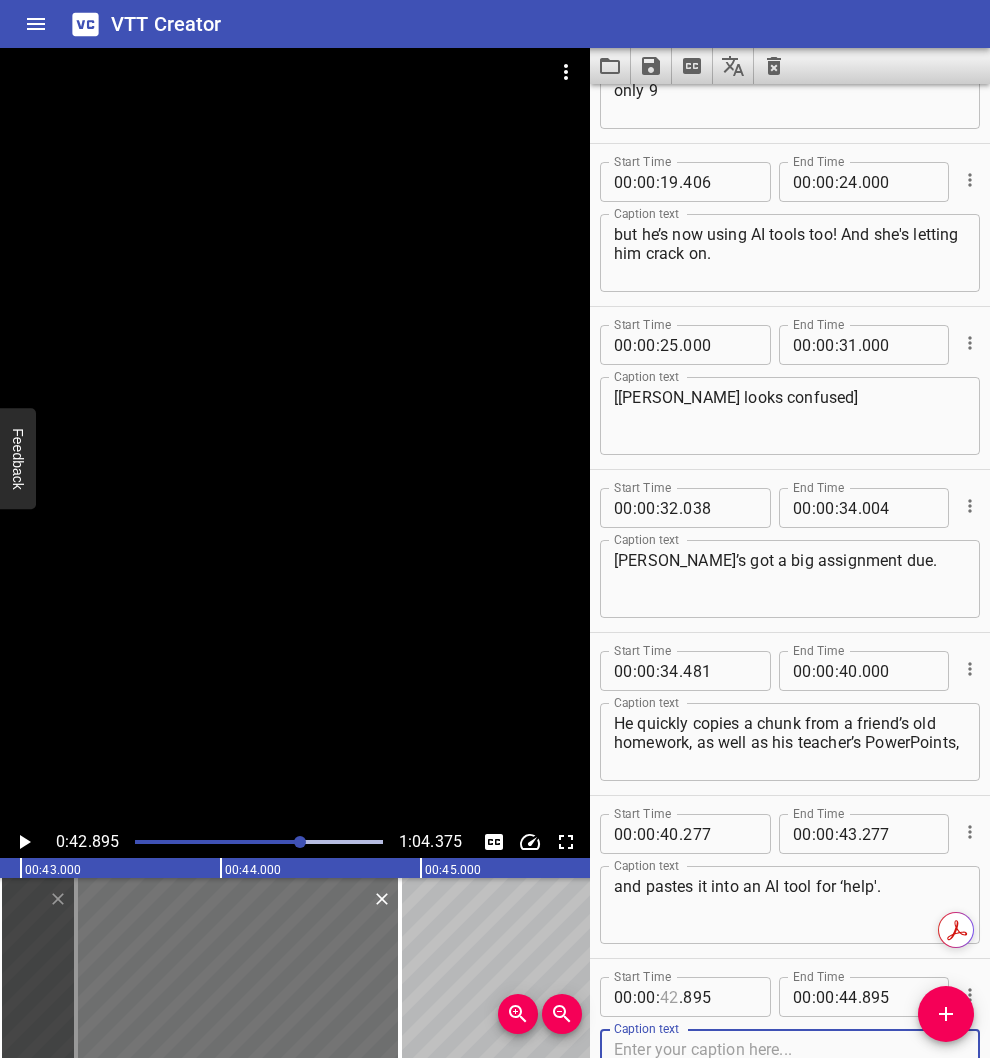 click at bounding box center (669, 997) 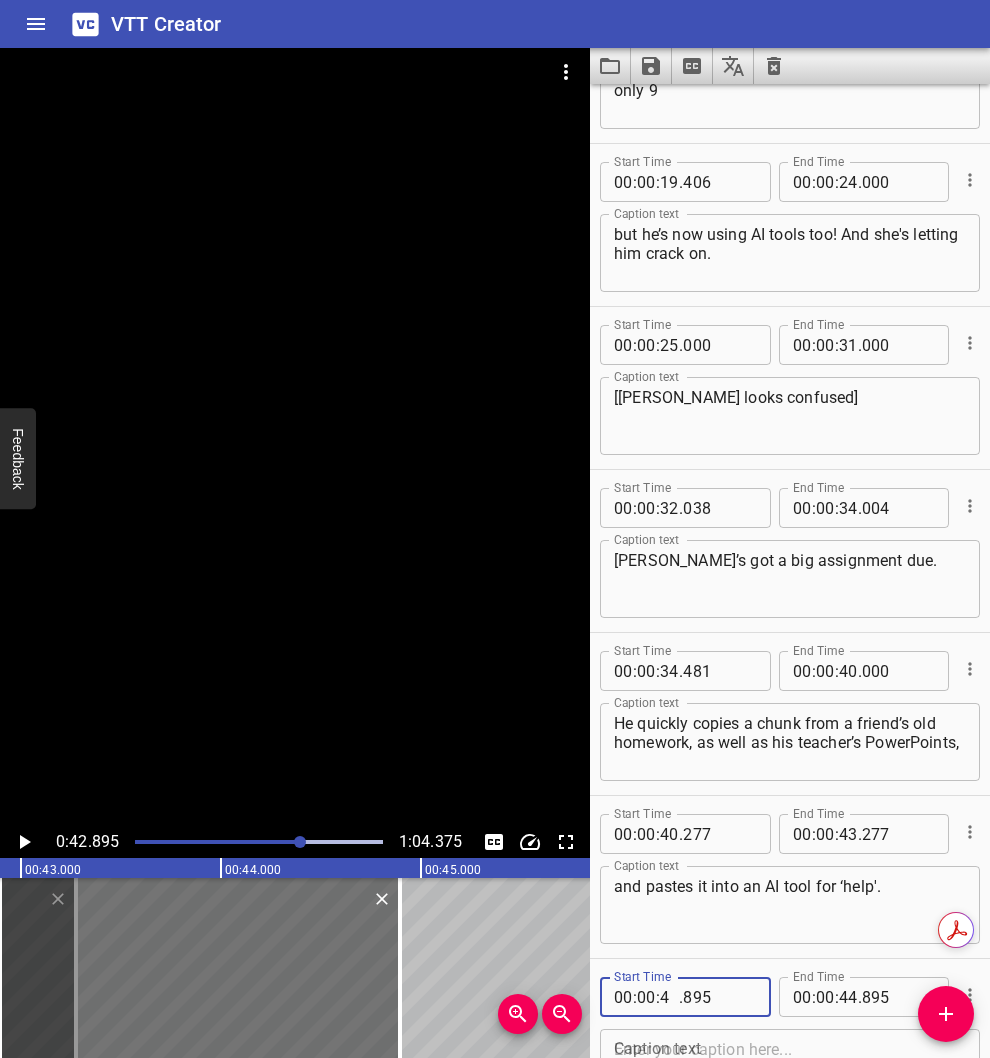 type on "43" 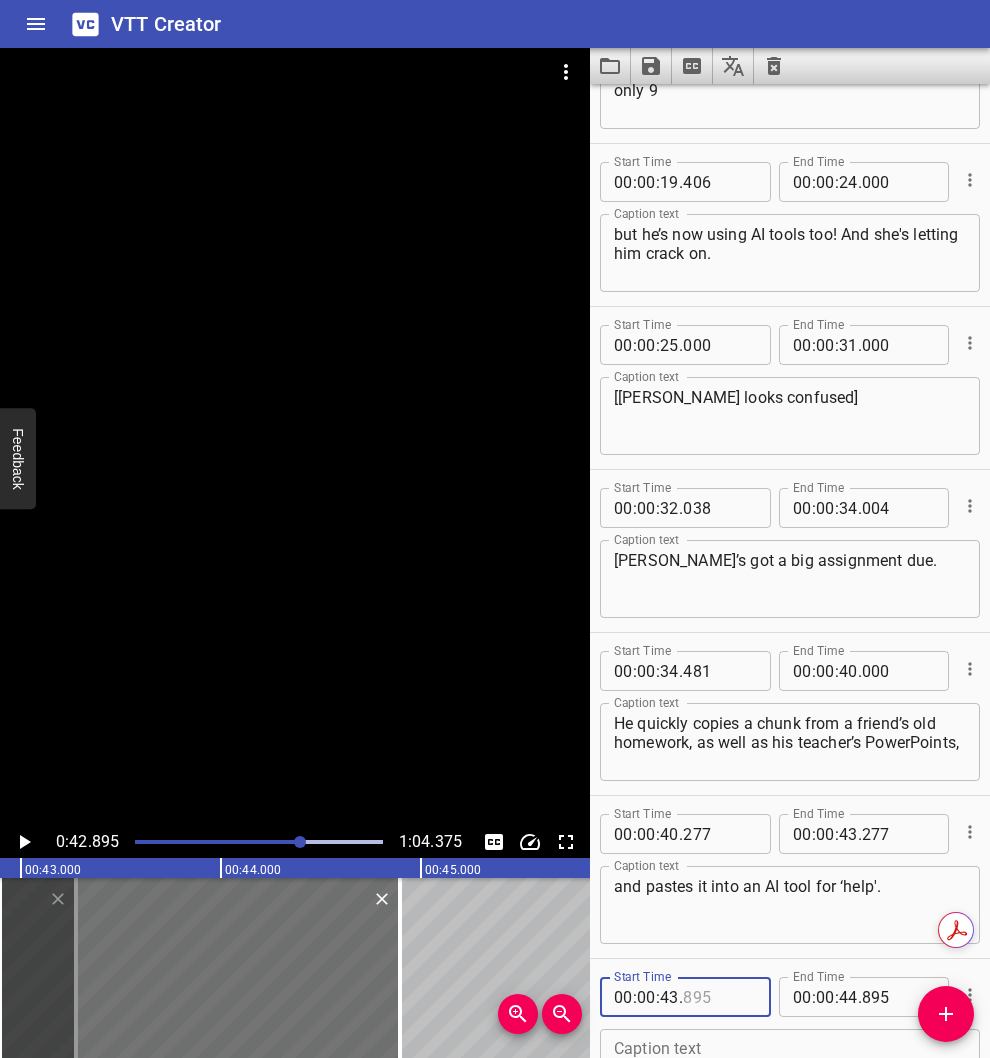 type on "895" 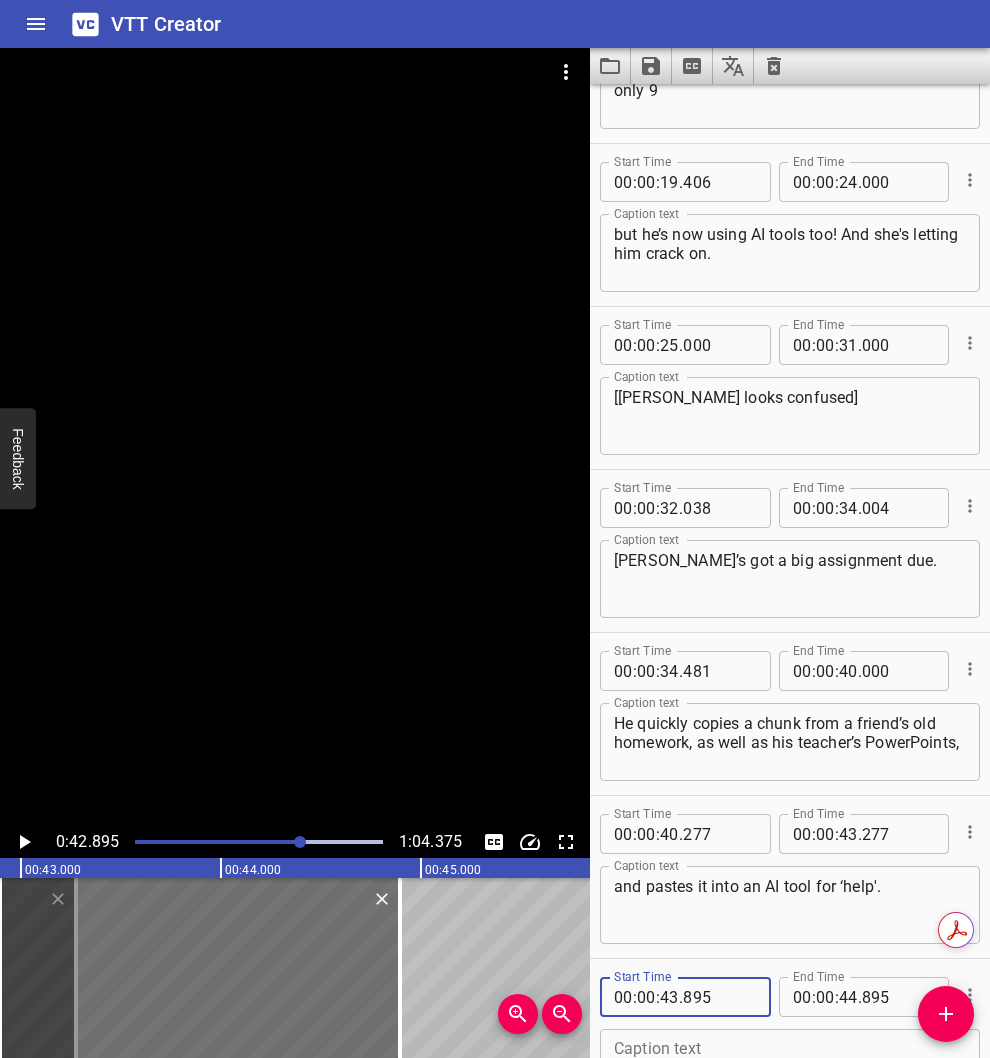click at bounding box center (790, 1068) 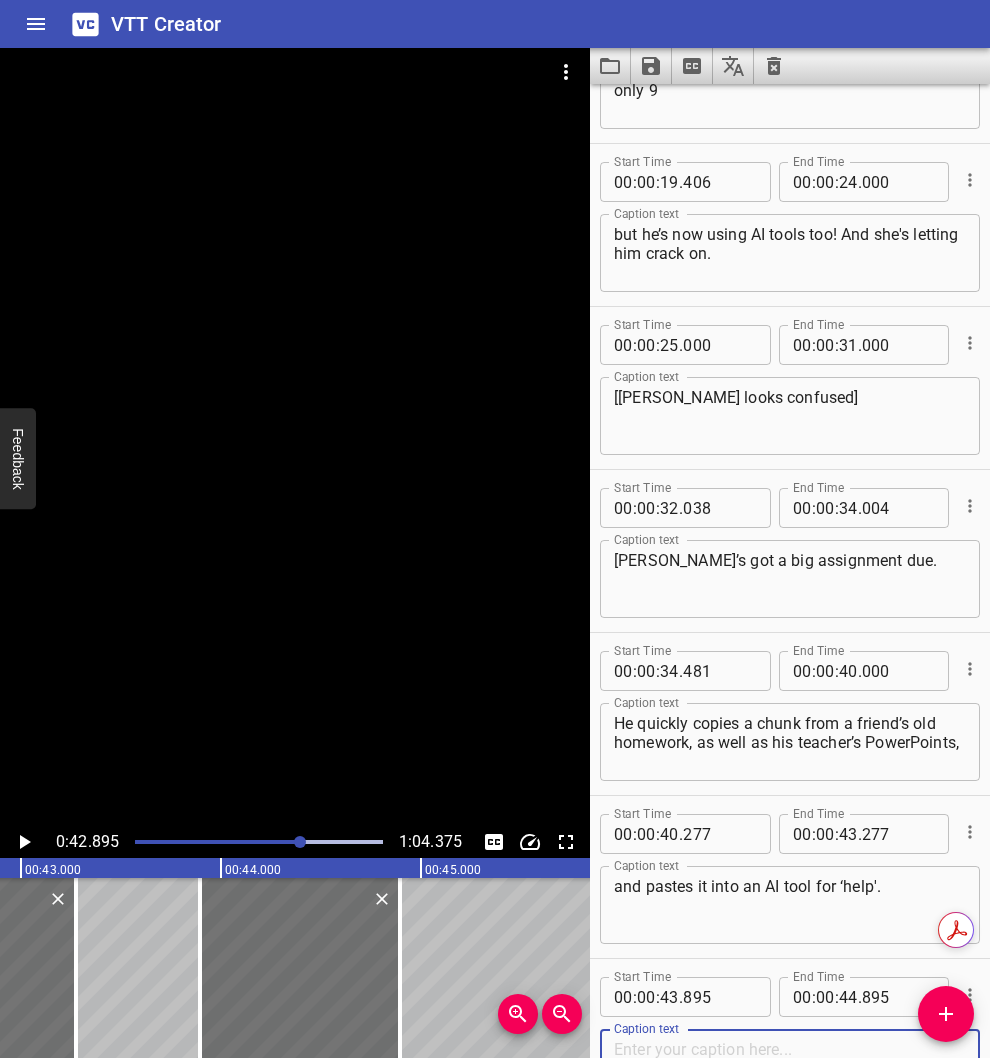 scroll, scrollTop: 913, scrollLeft: 0, axis: vertical 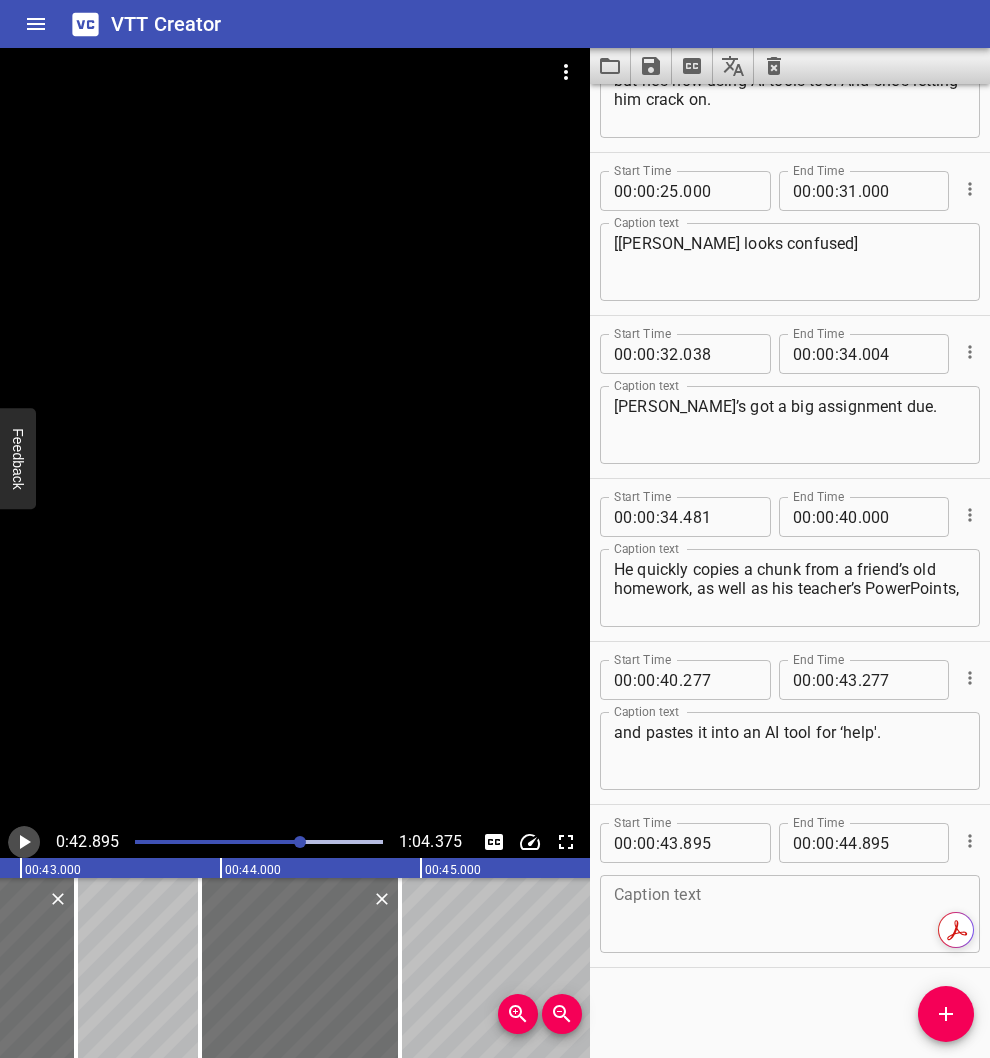 click 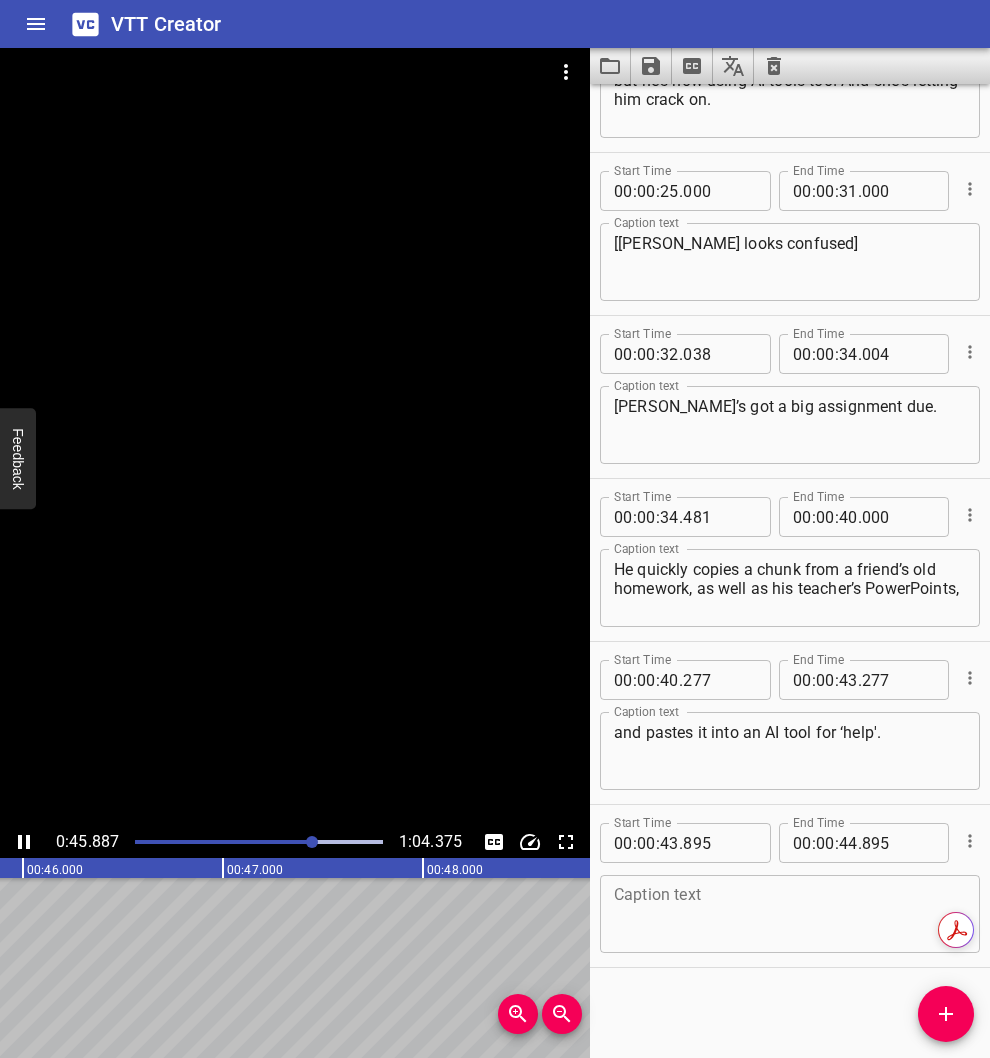 click 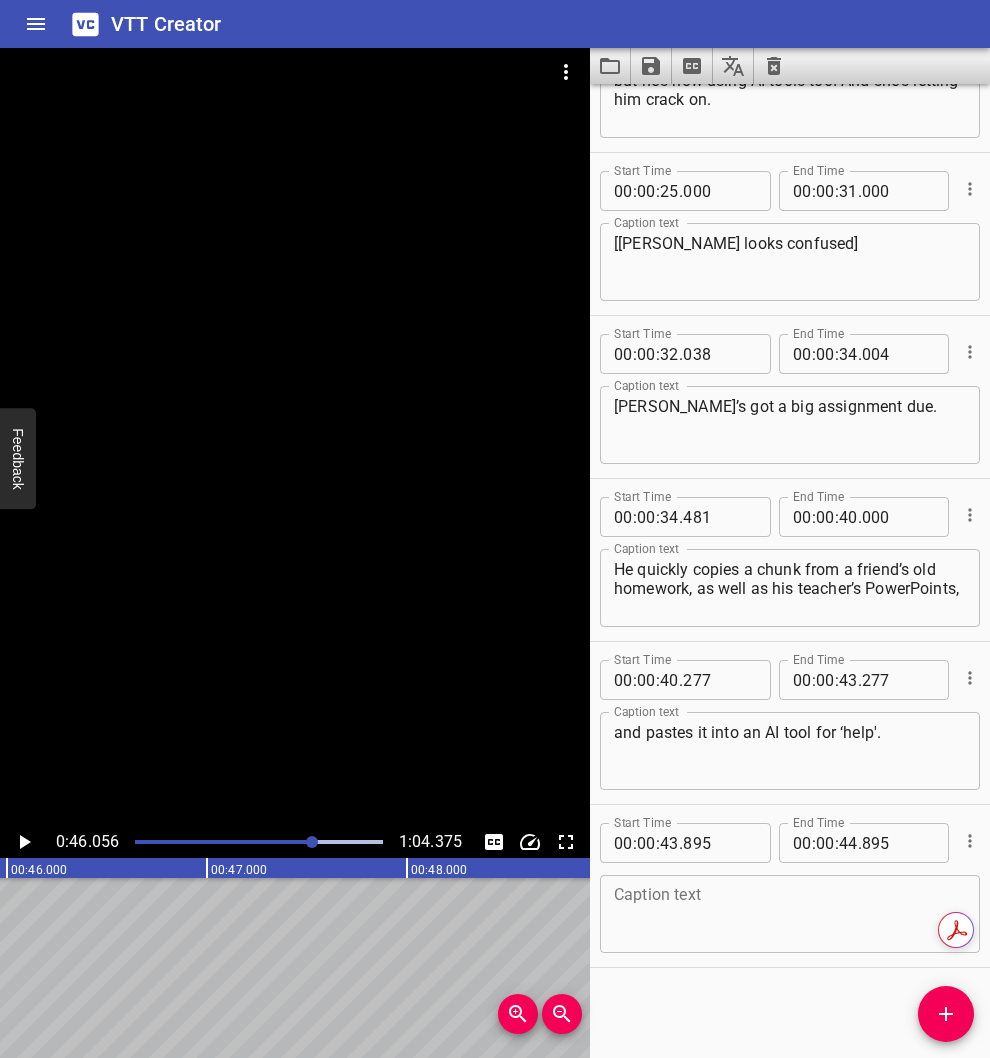 scroll, scrollTop: 0, scrollLeft: 9211, axis: horizontal 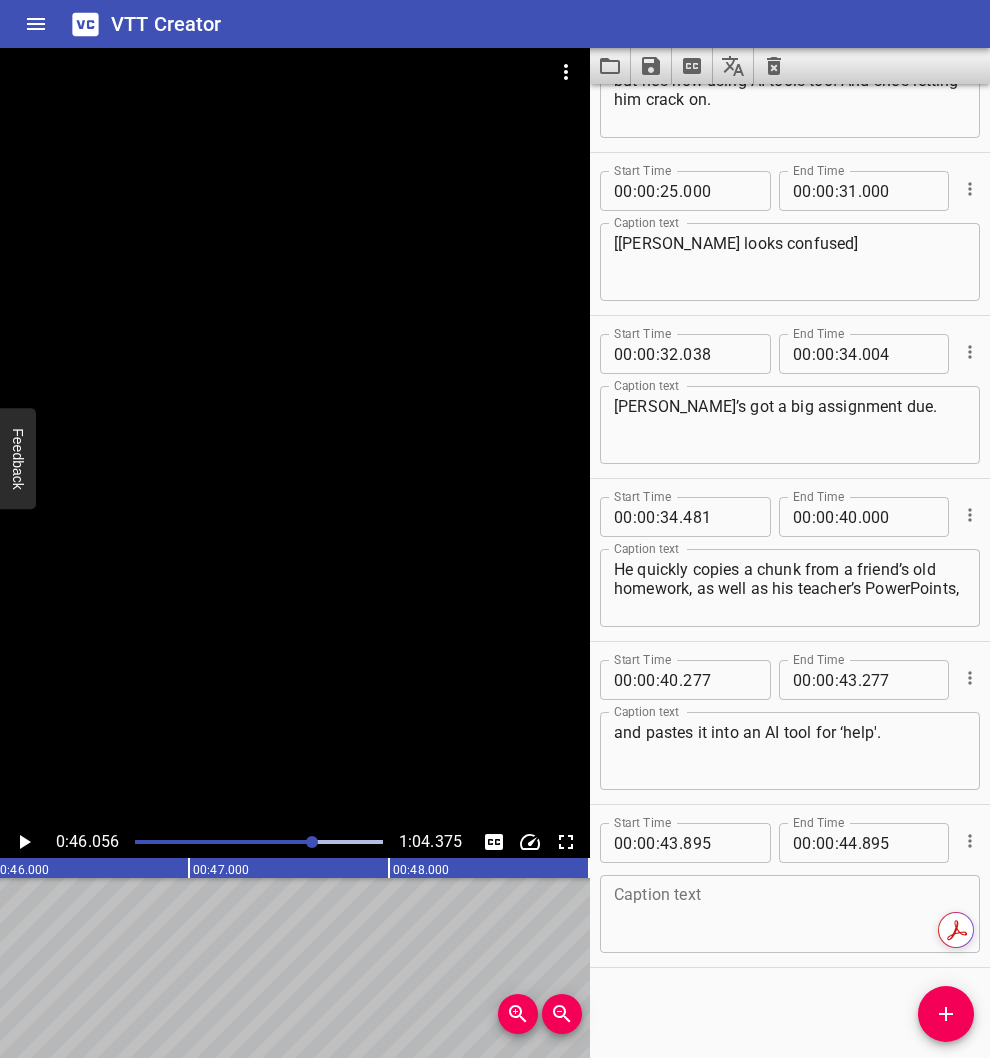 click on "." at bounding box center [681, 843] 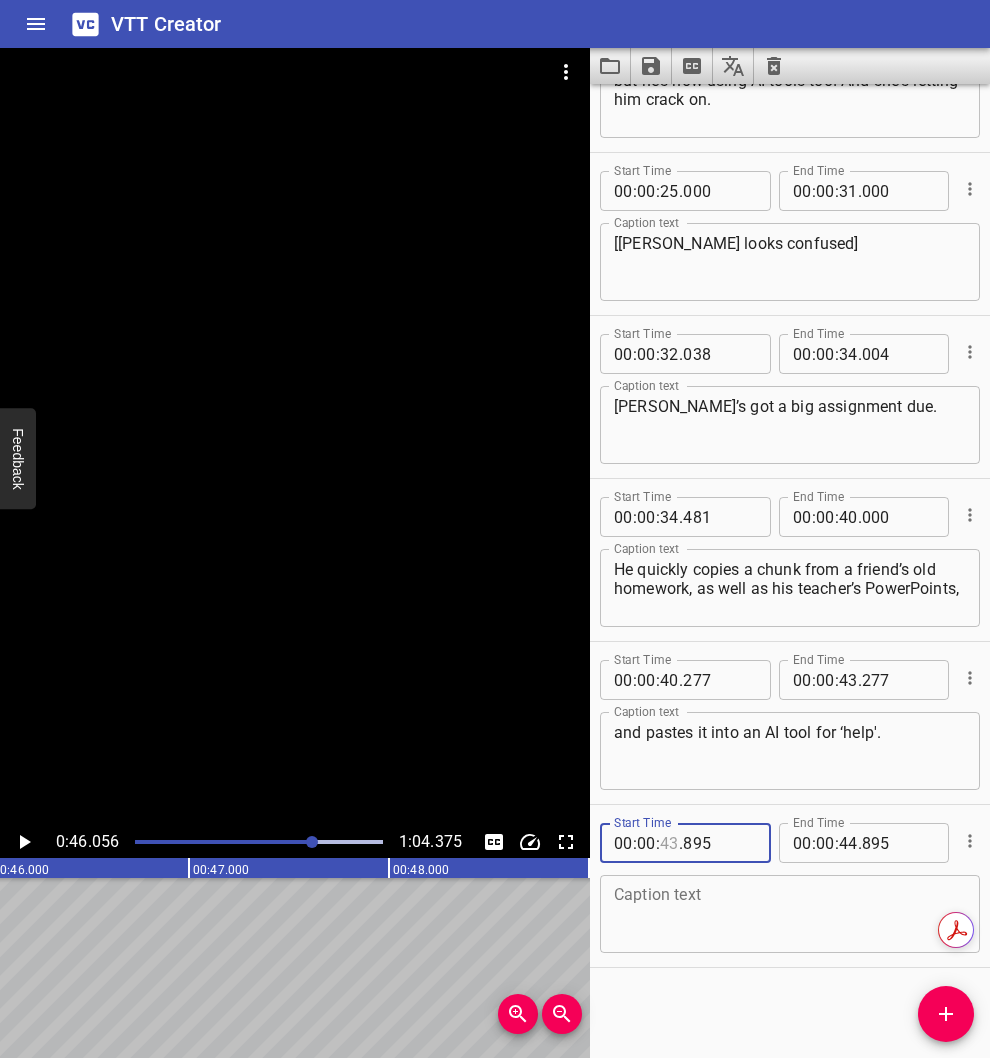 click at bounding box center (669, 843) 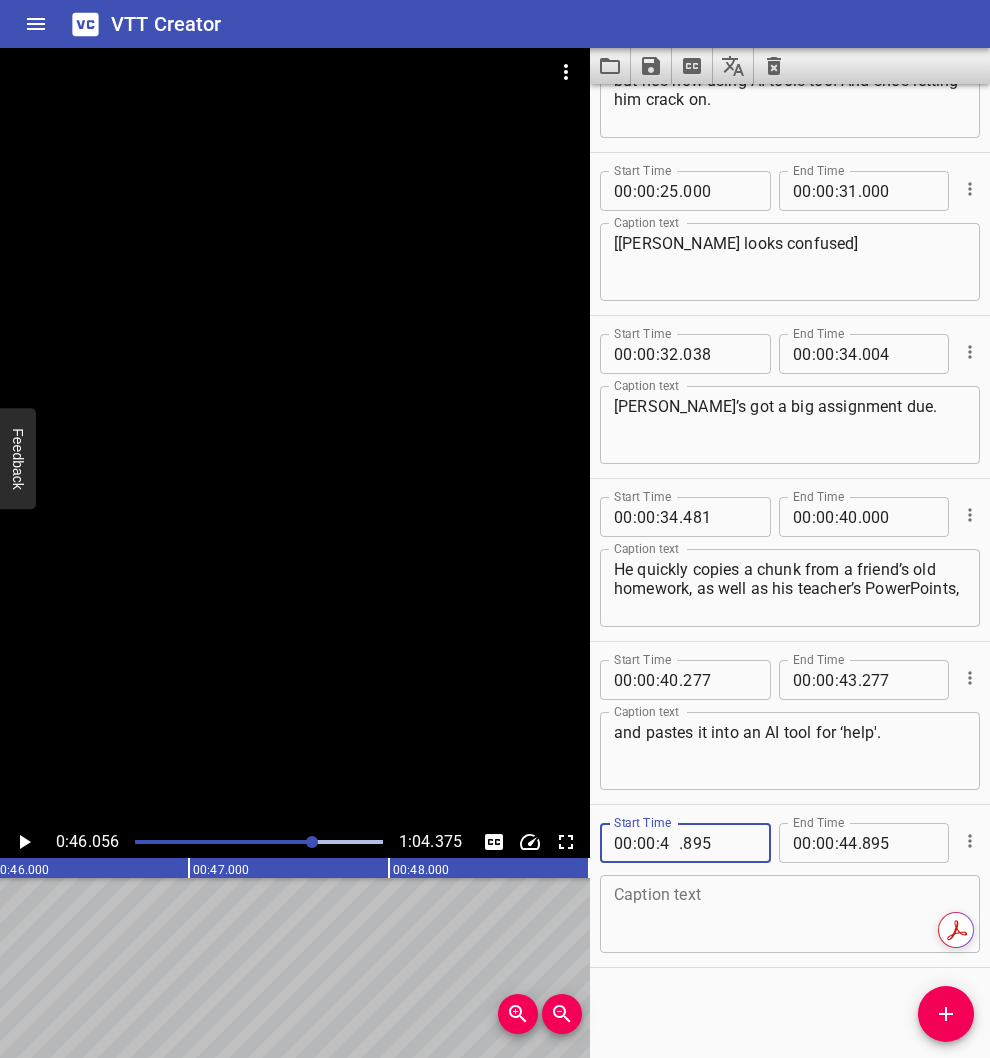 type on "46" 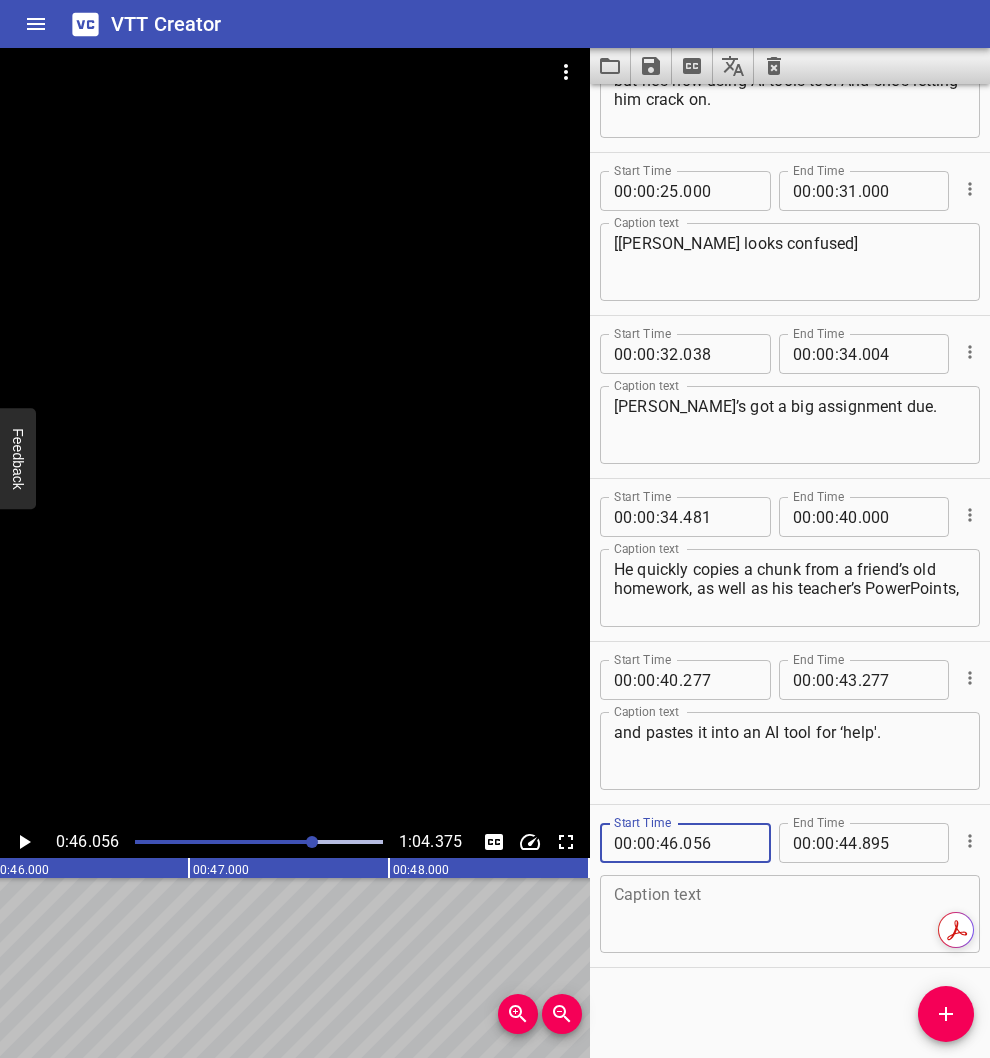 type on "056" 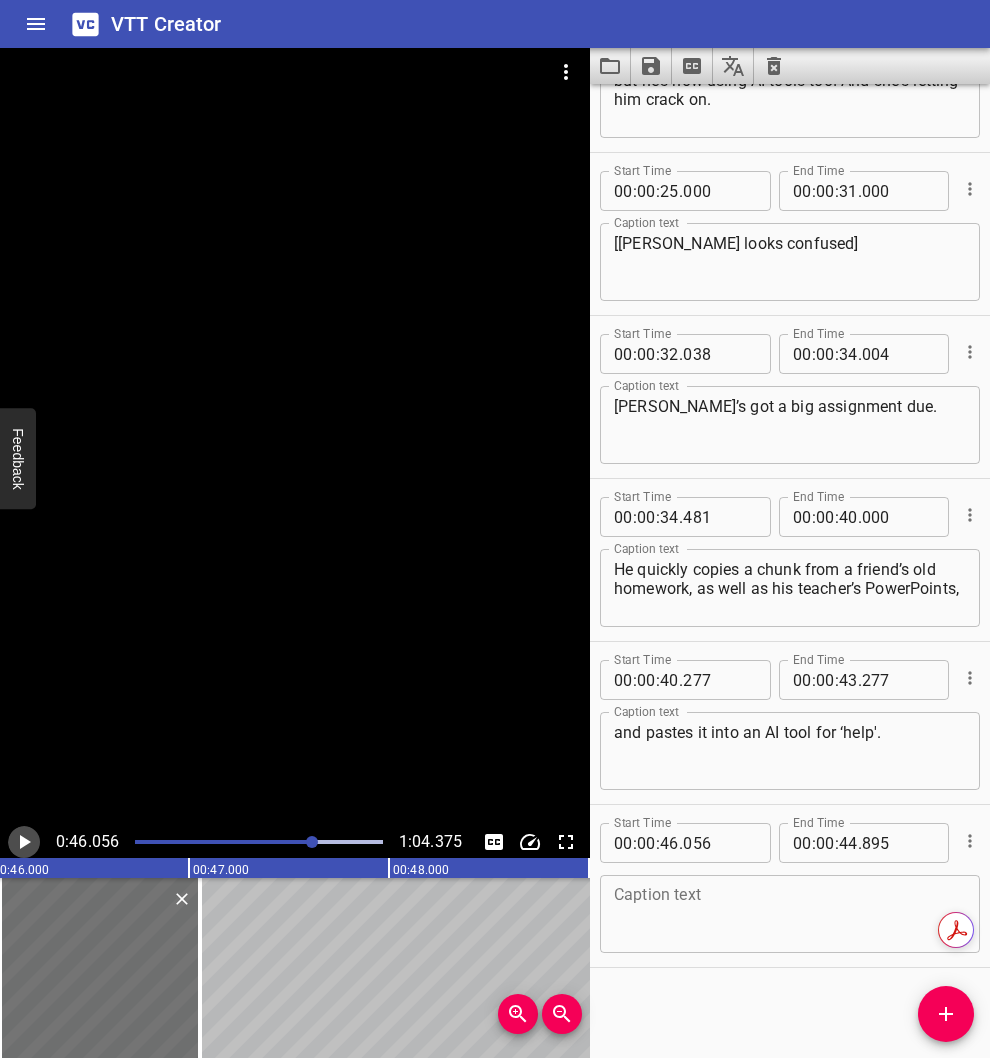 click 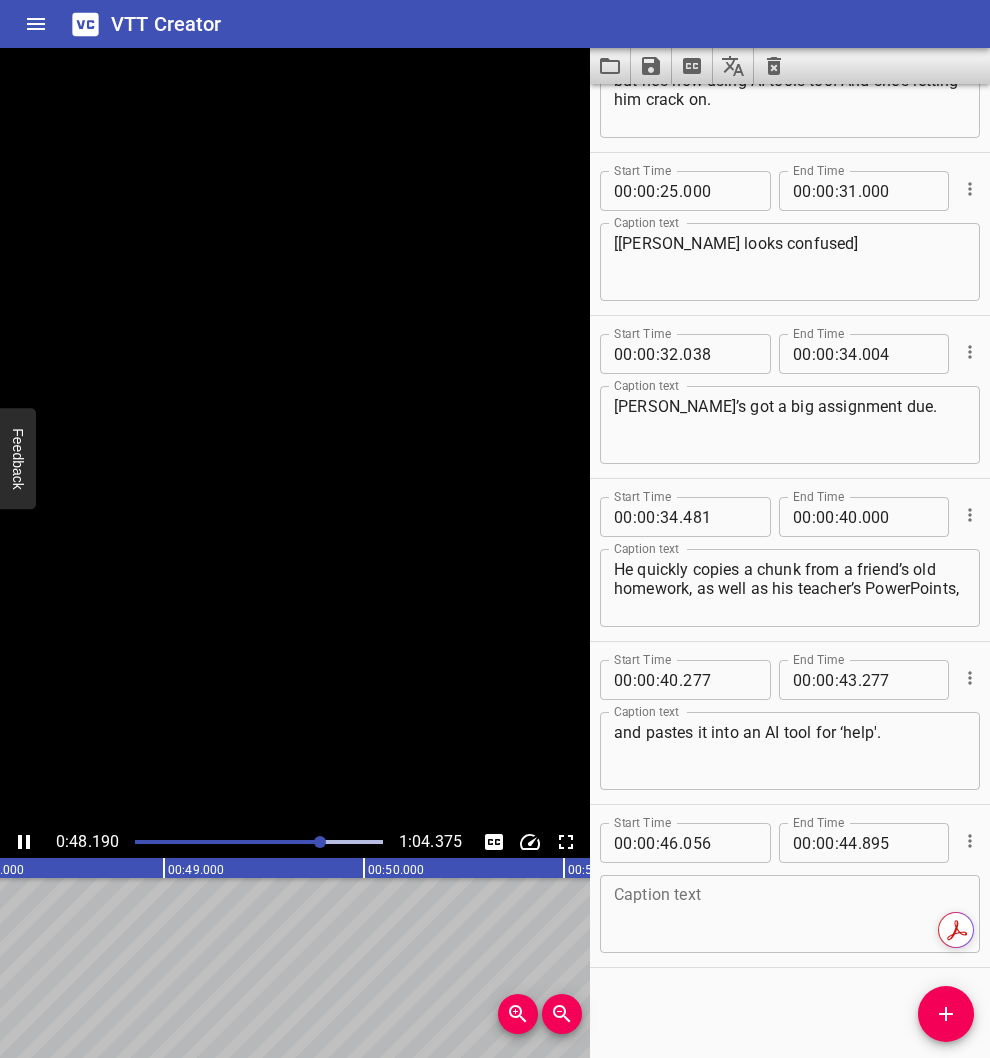 click 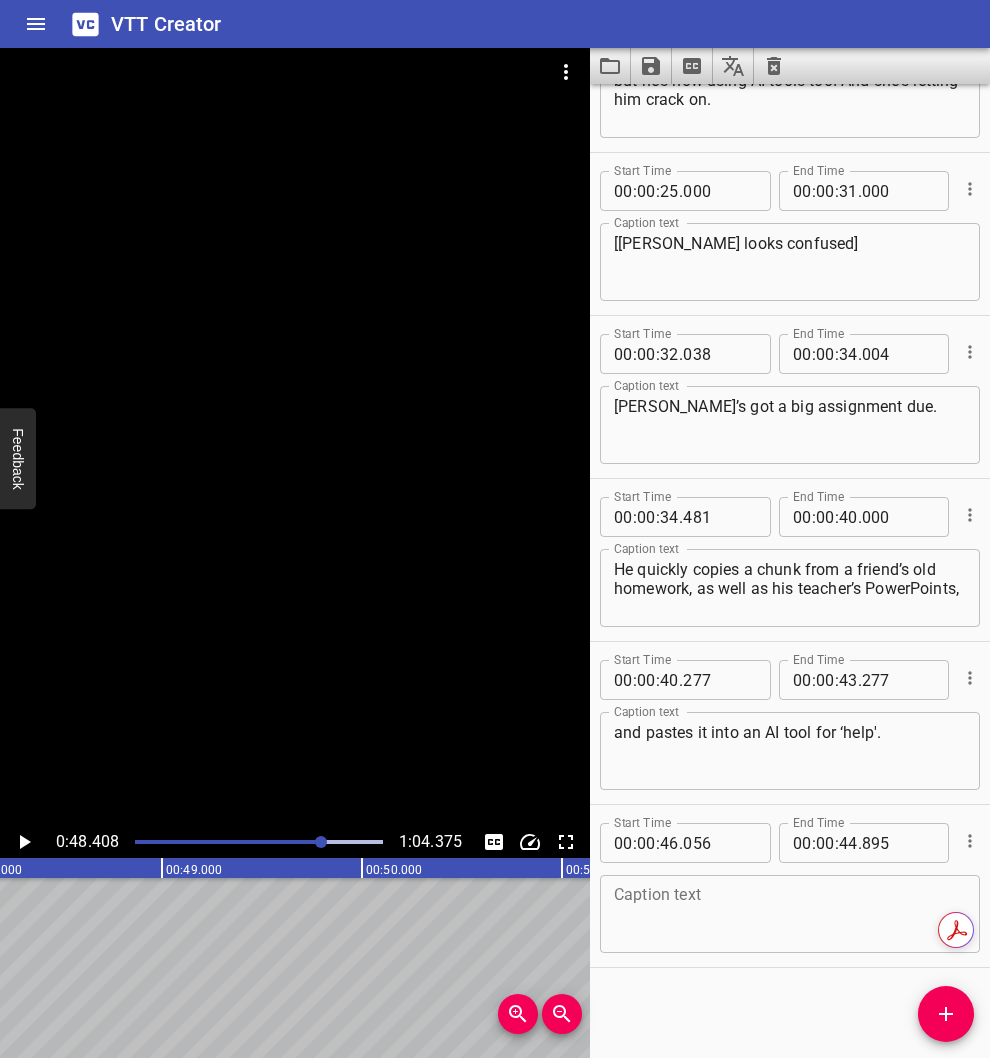 scroll, scrollTop: 0, scrollLeft: 9681, axis: horizontal 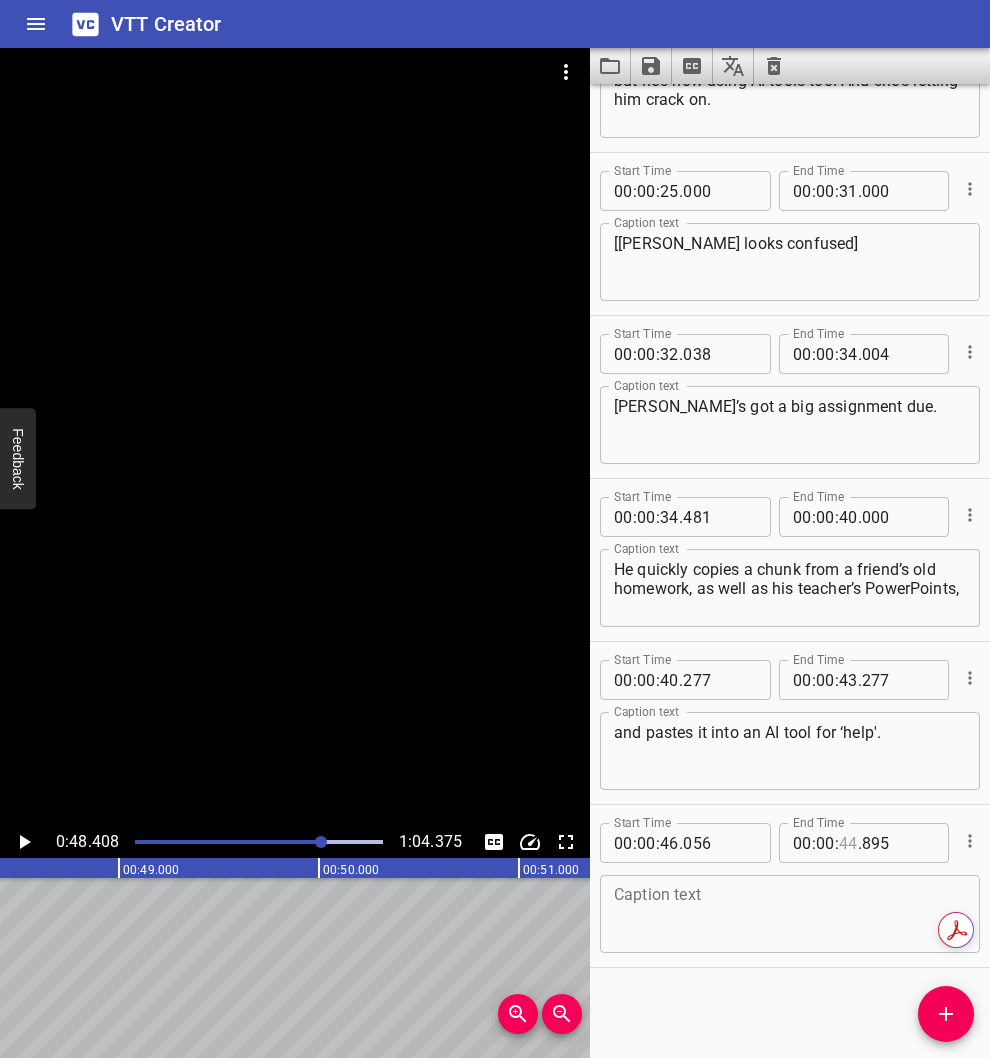 click at bounding box center (848, 843) 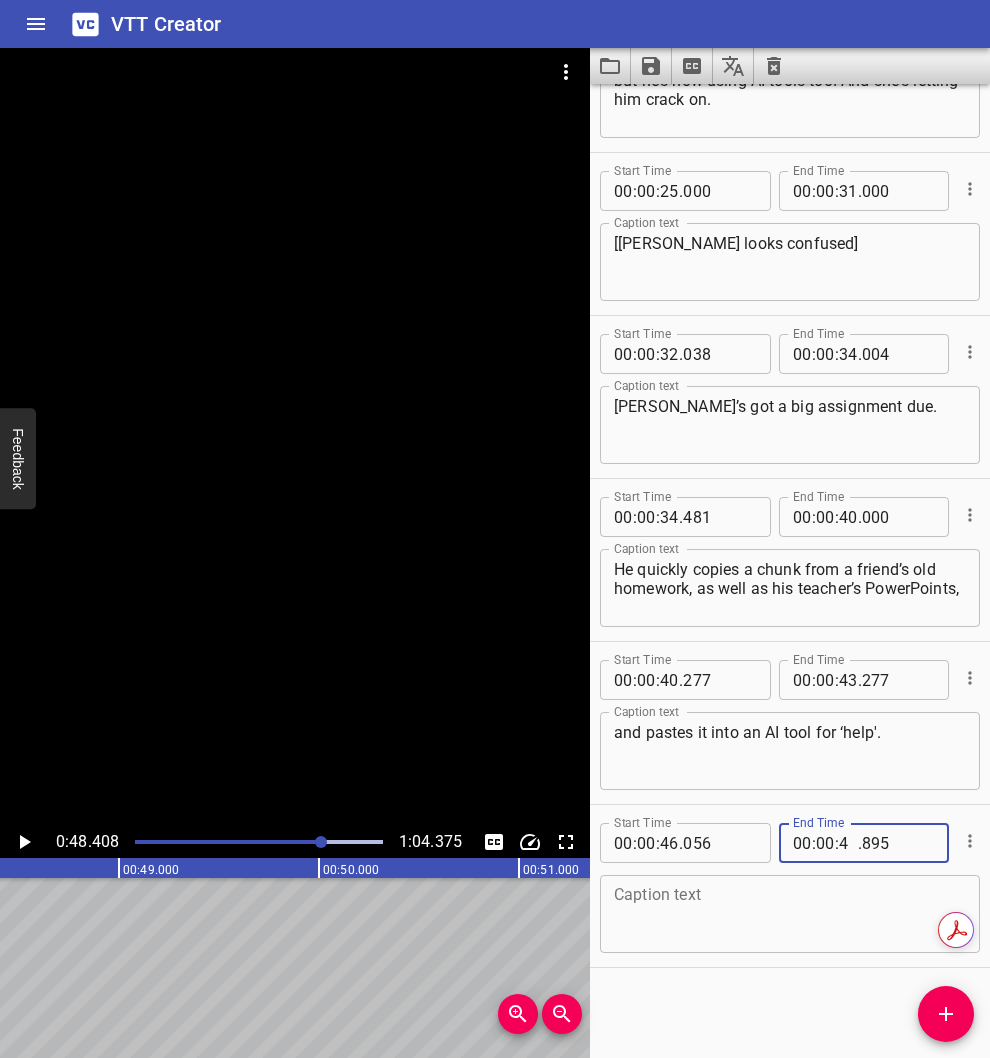 type on "48" 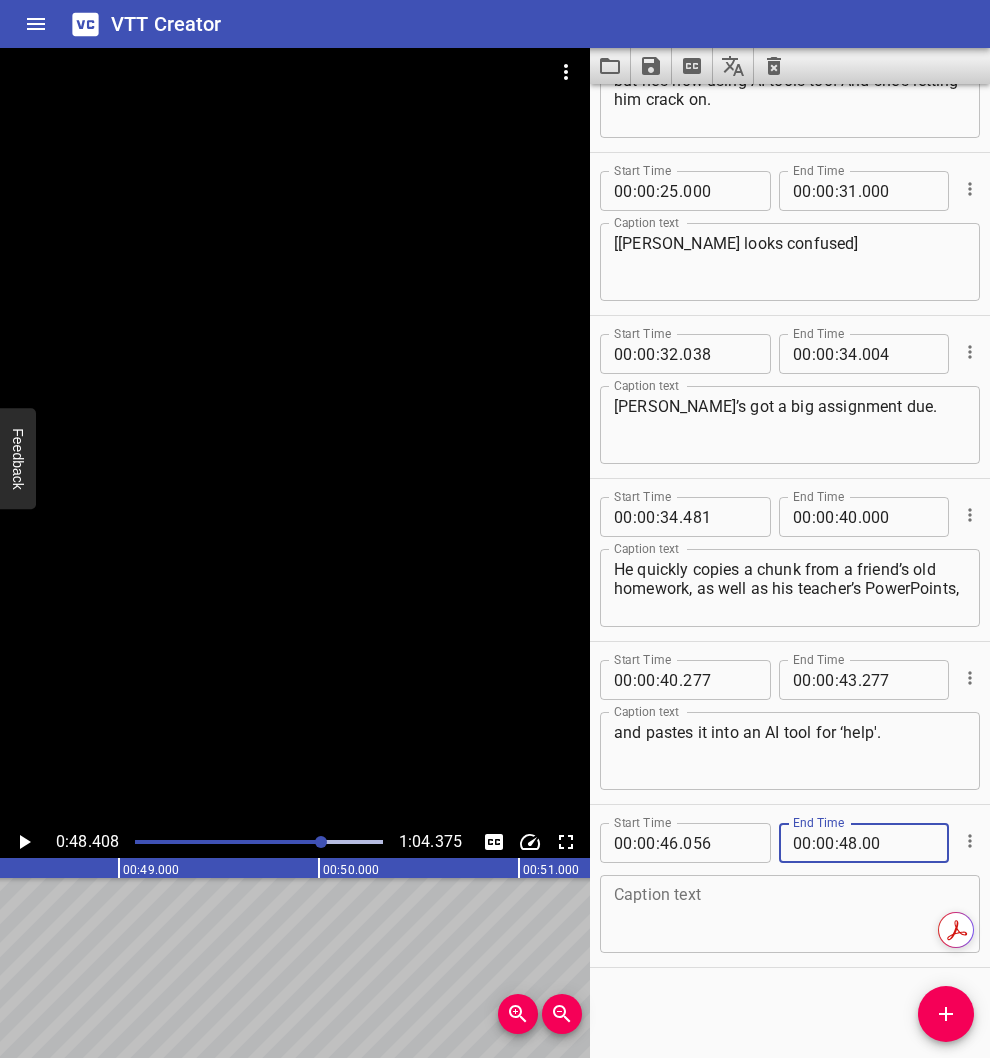 type on "000" 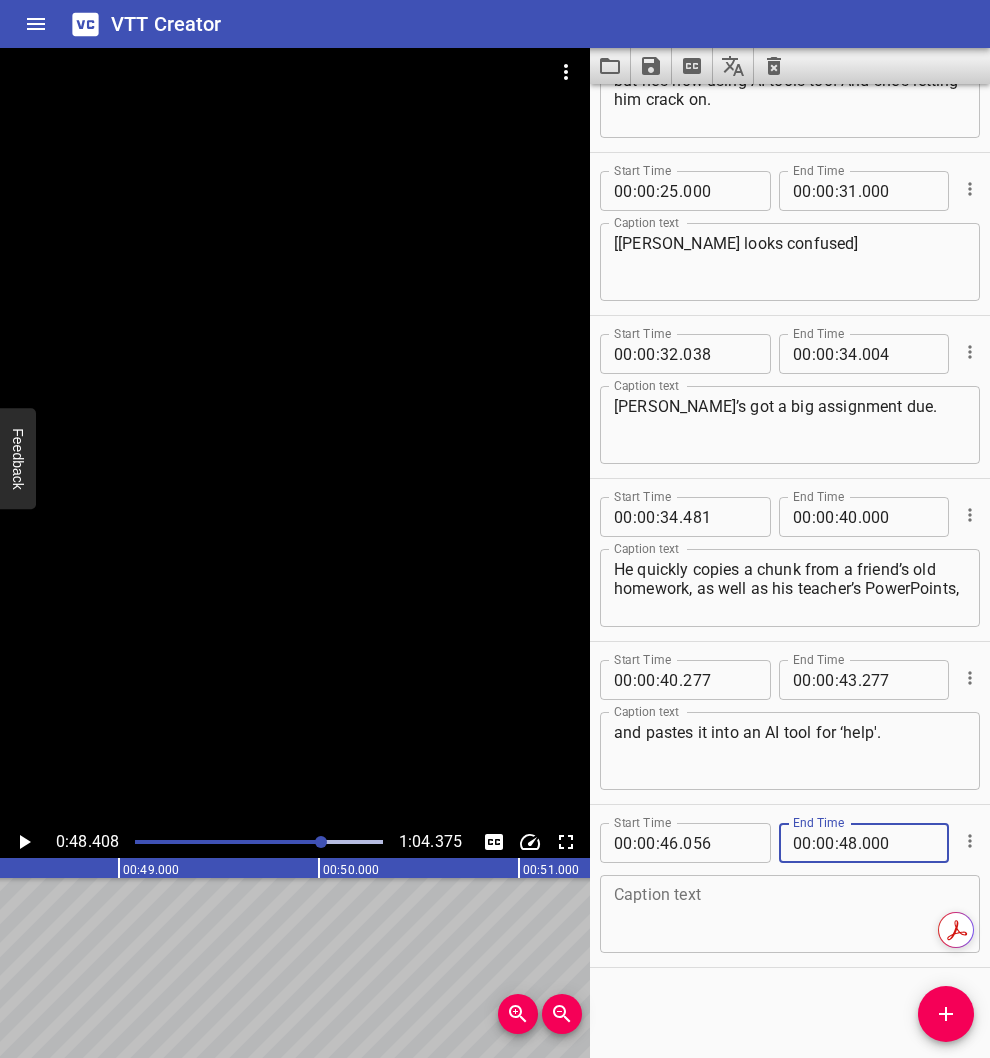 click at bounding box center [790, 914] 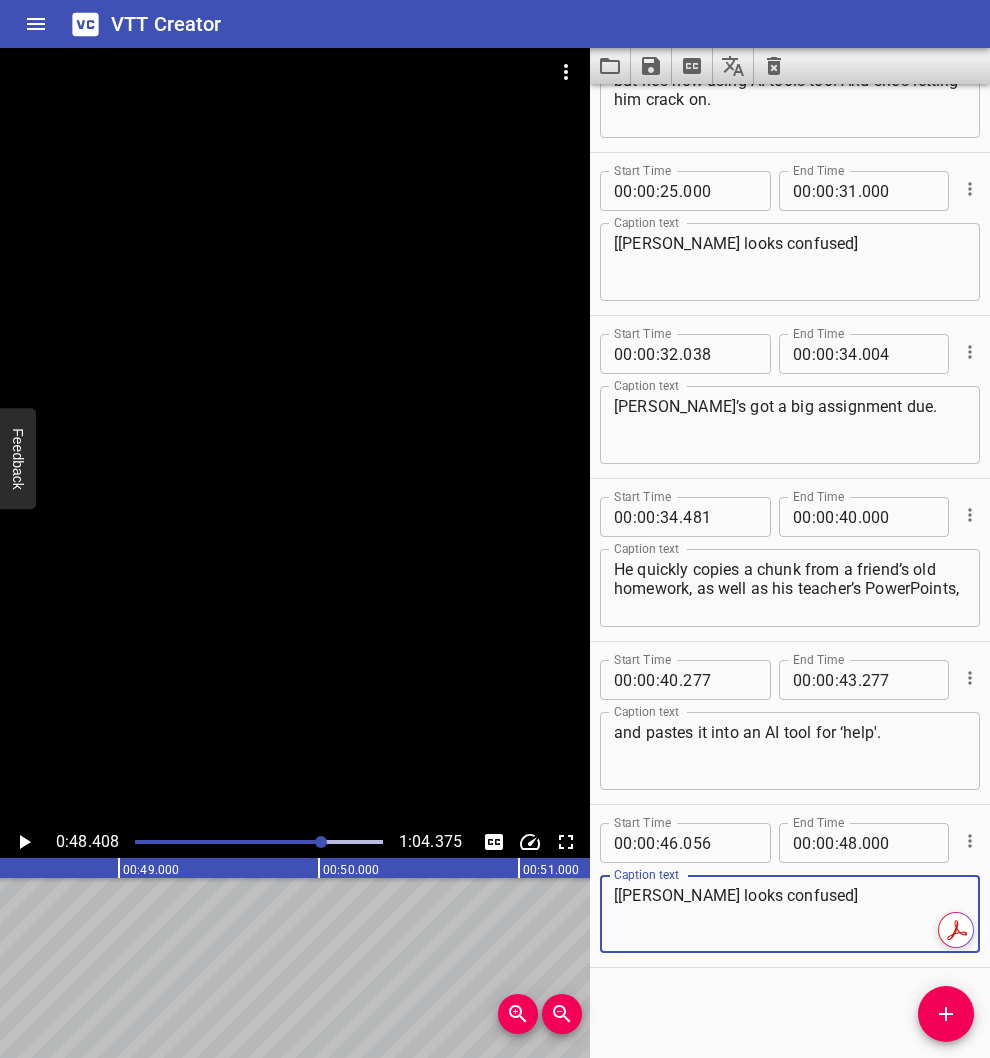 type on "[[PERSON_NAME] looks confused]" 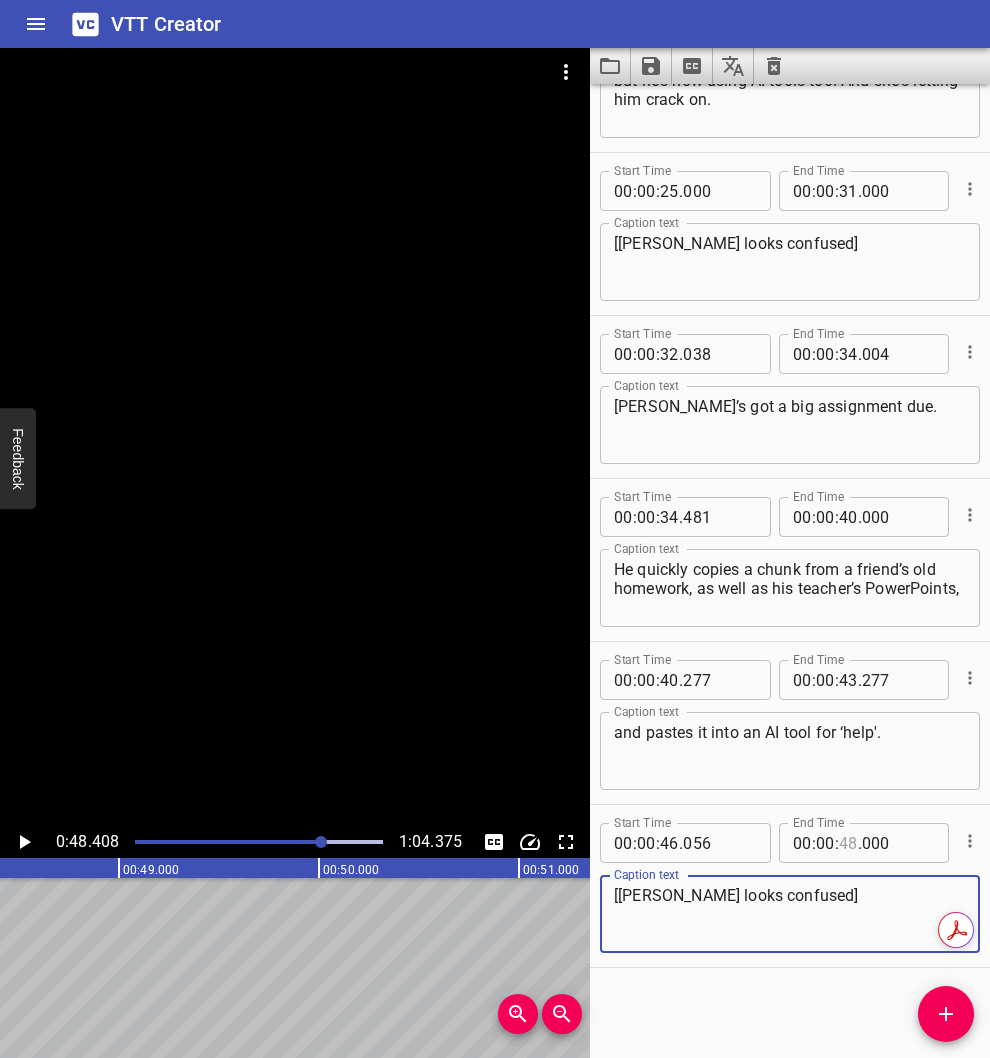 click at bounding box center (848, 843) 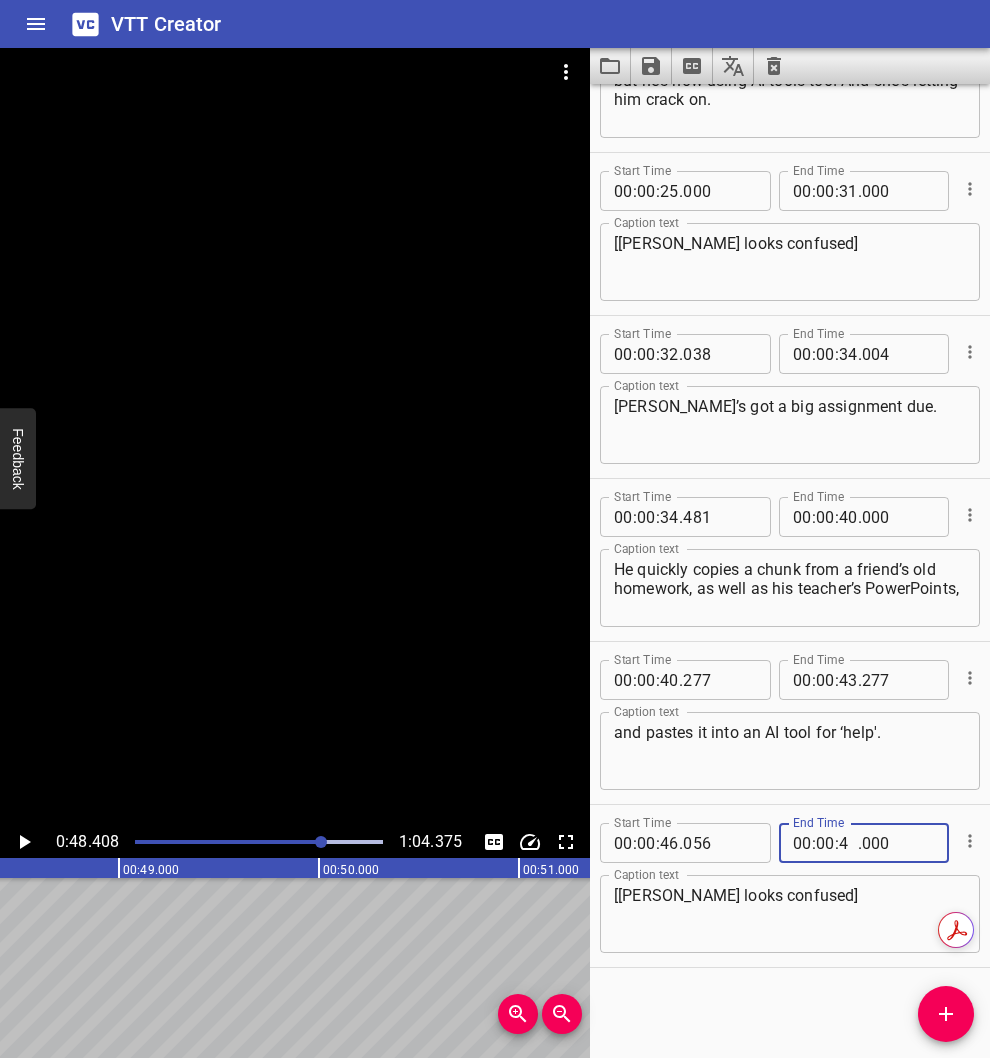 type on "47" 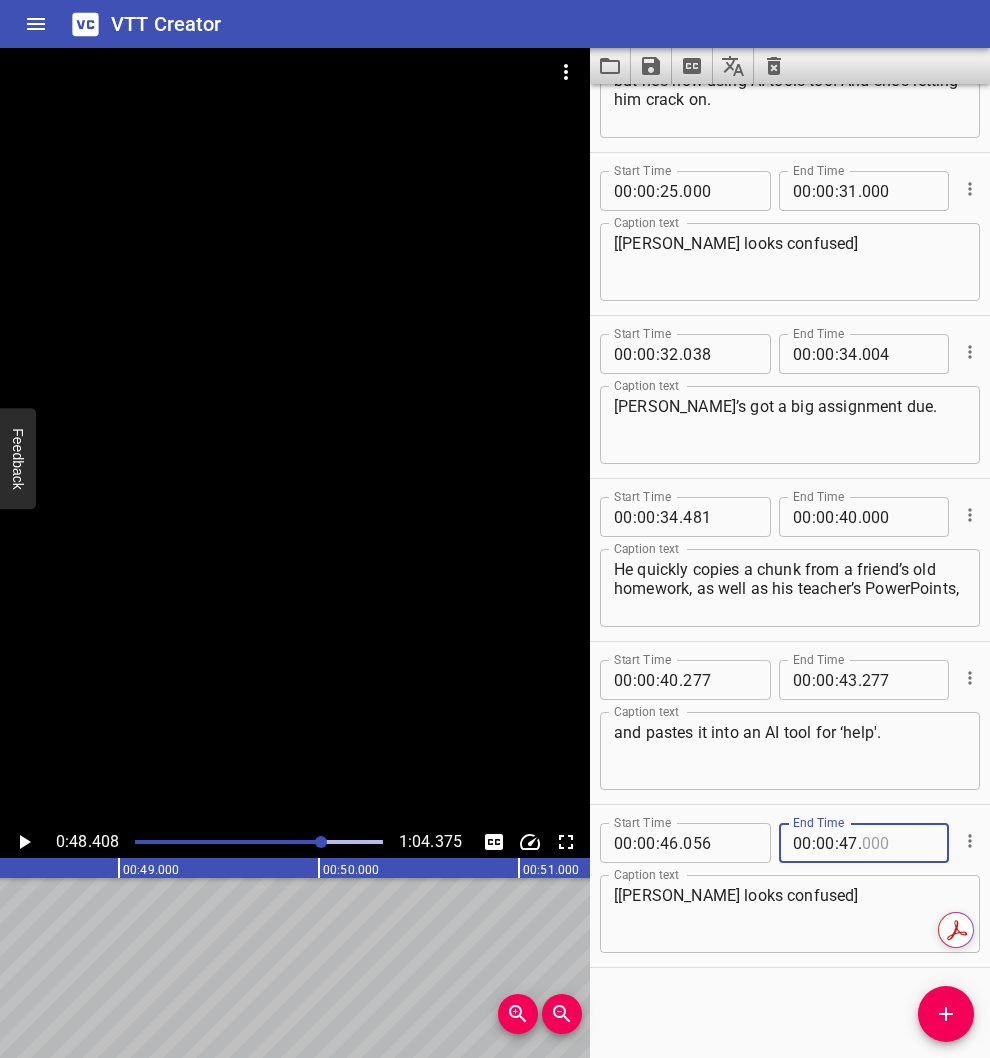 type on "1" 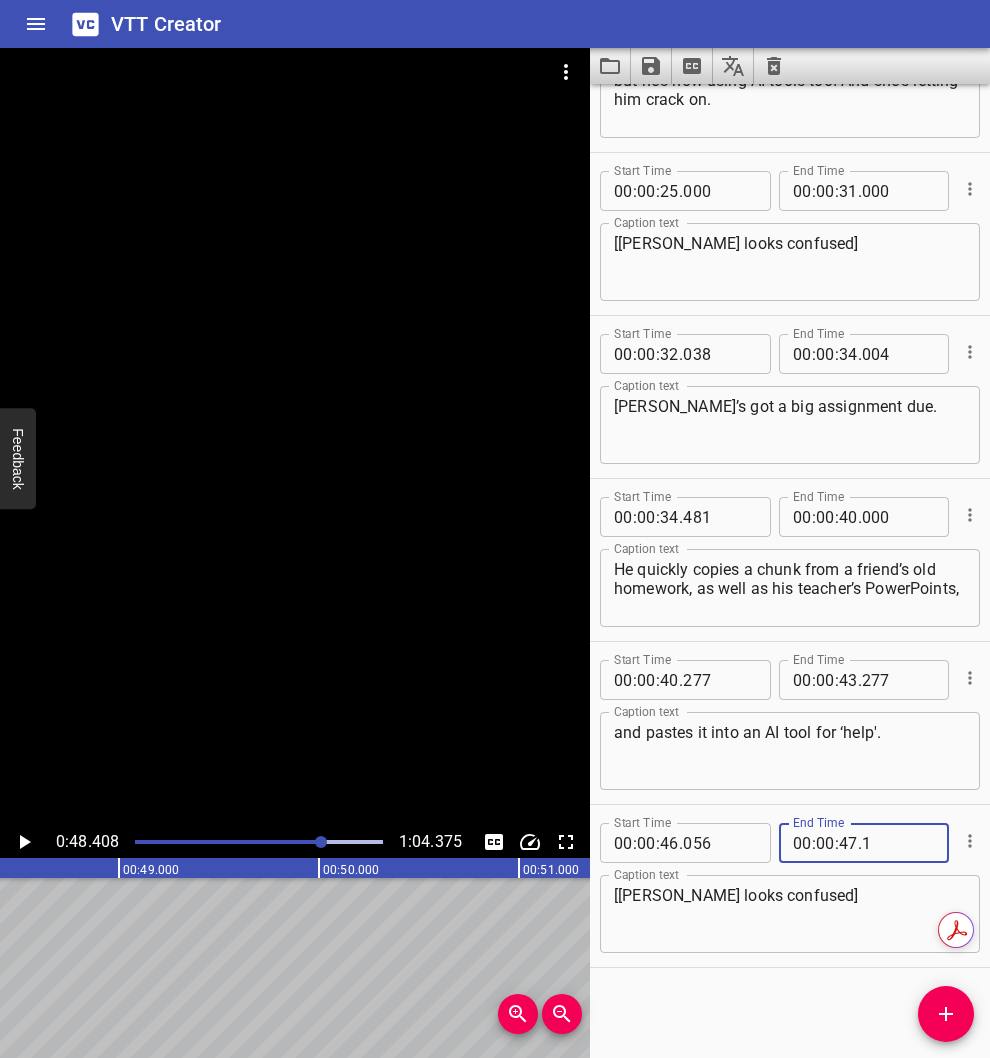 type 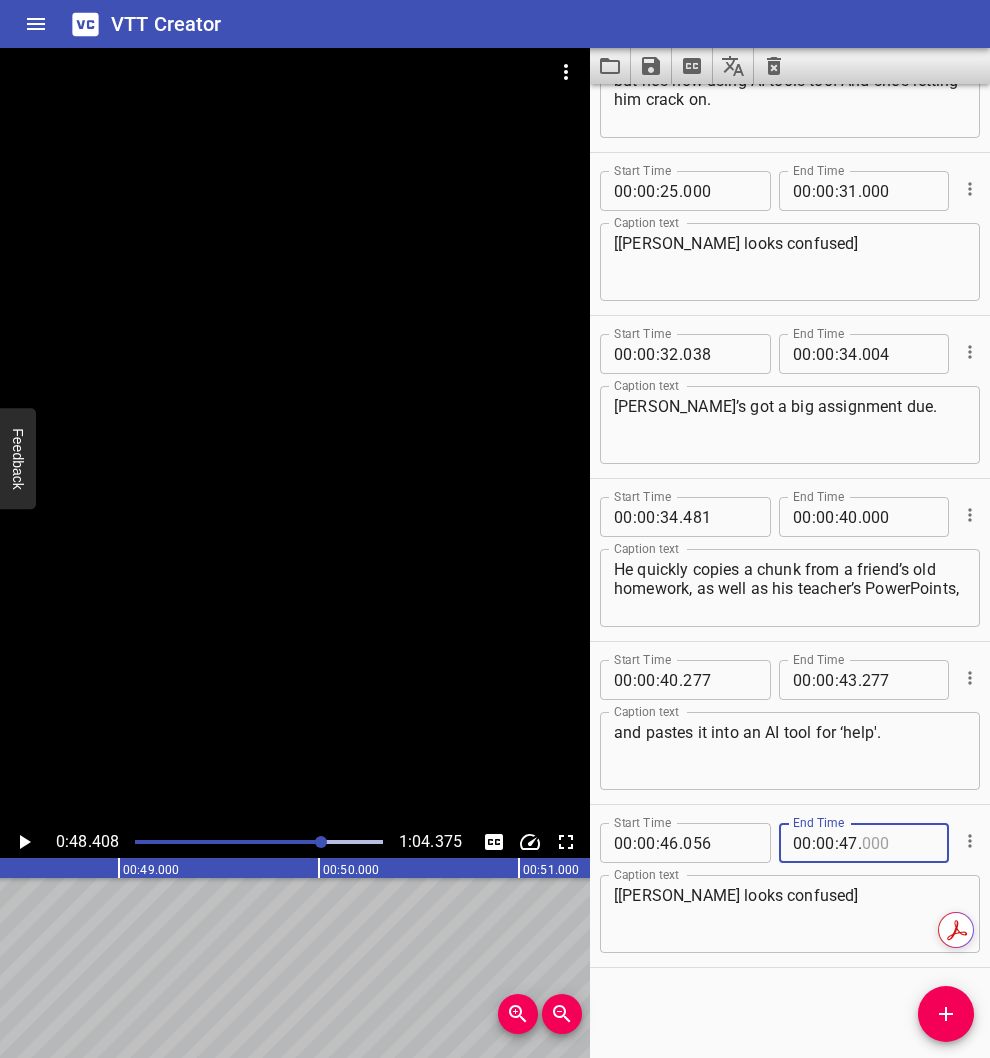 type 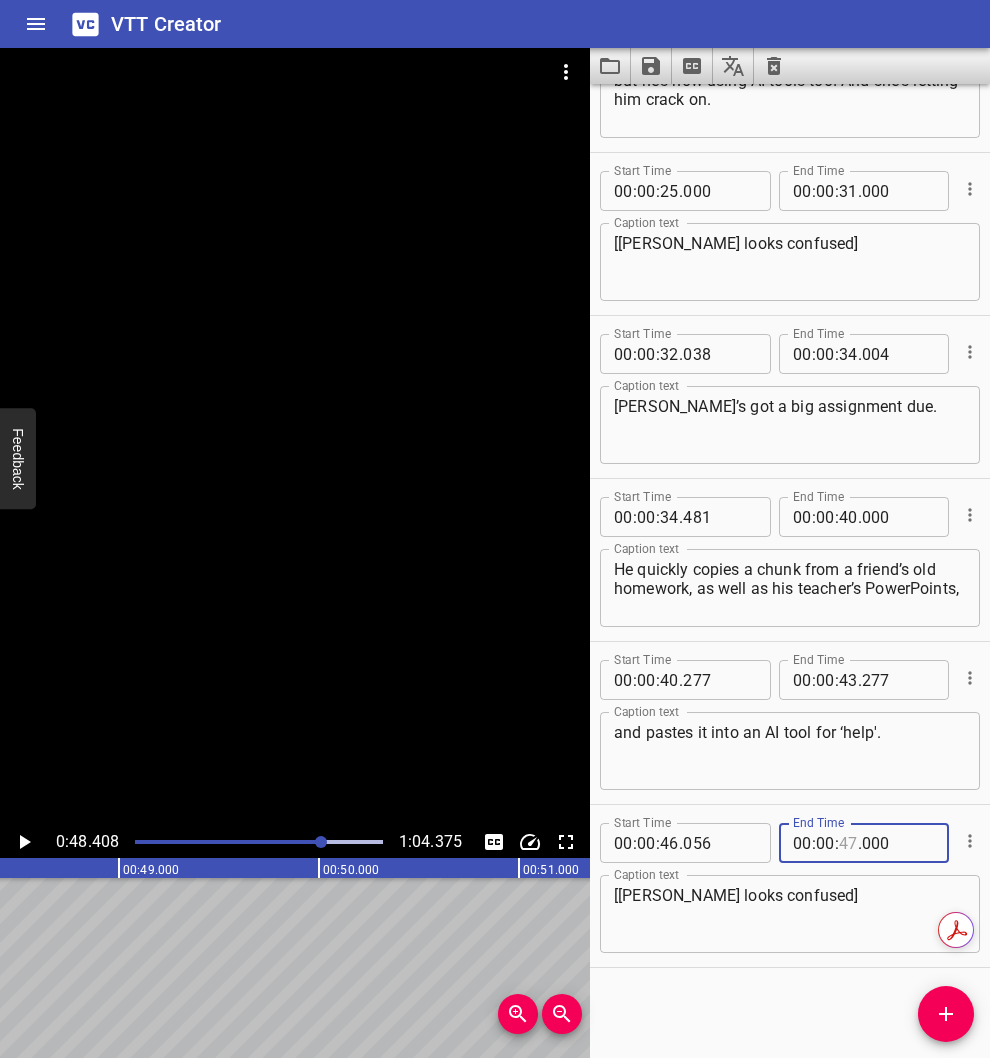 type on "5" 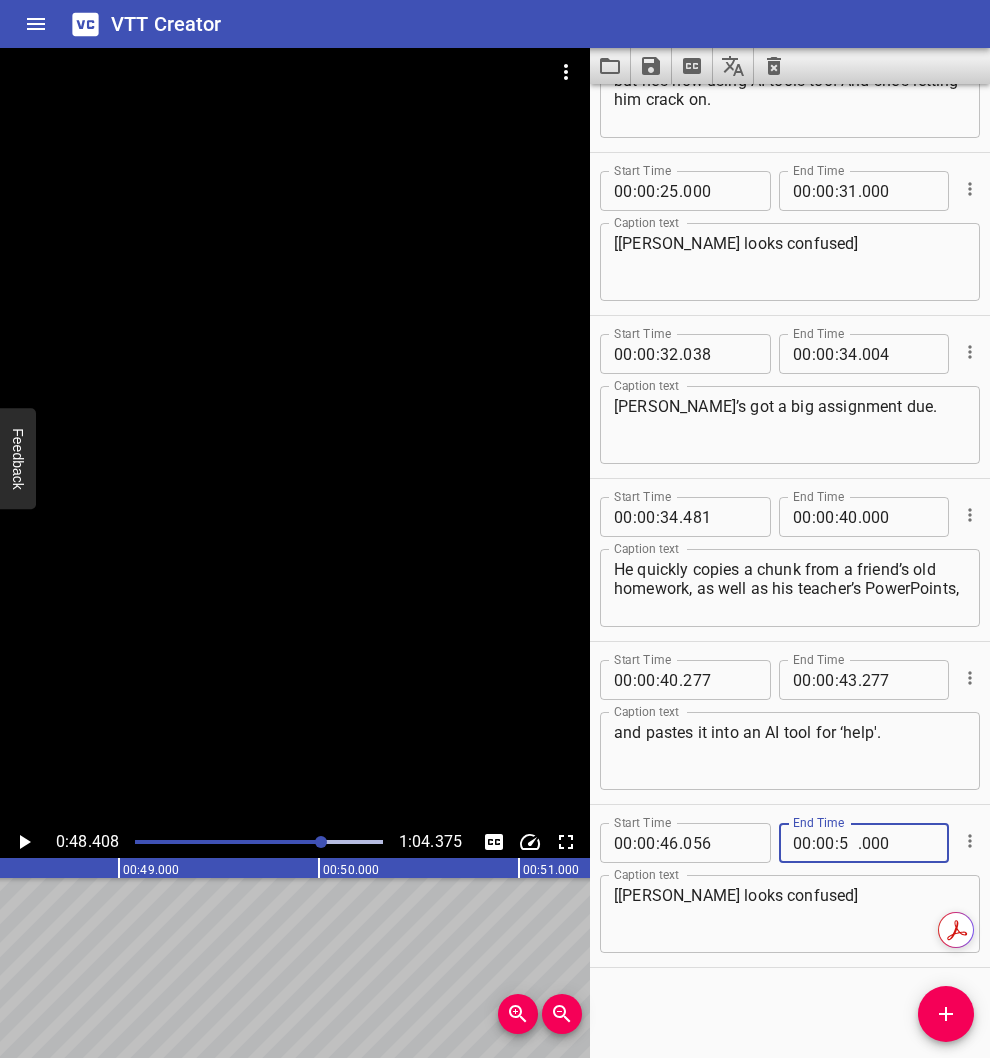 type 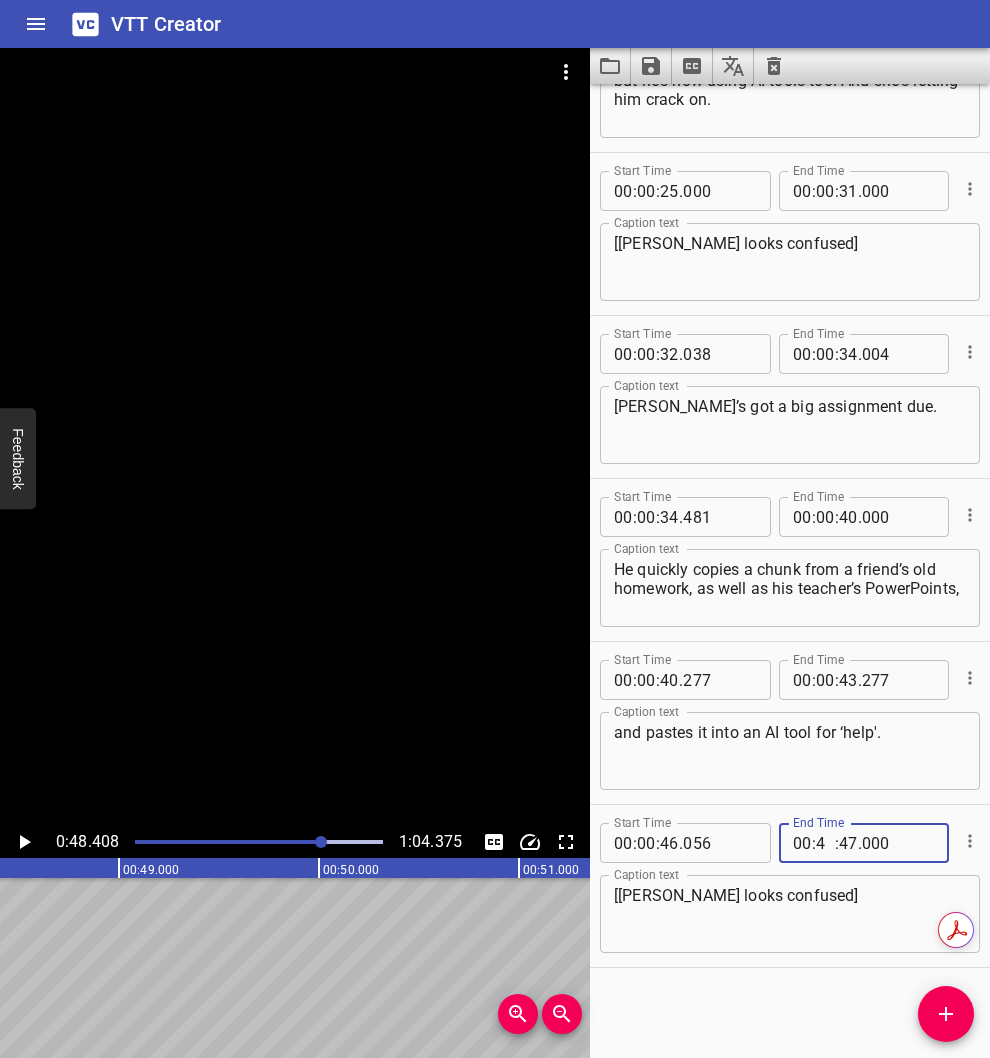 type on "47" 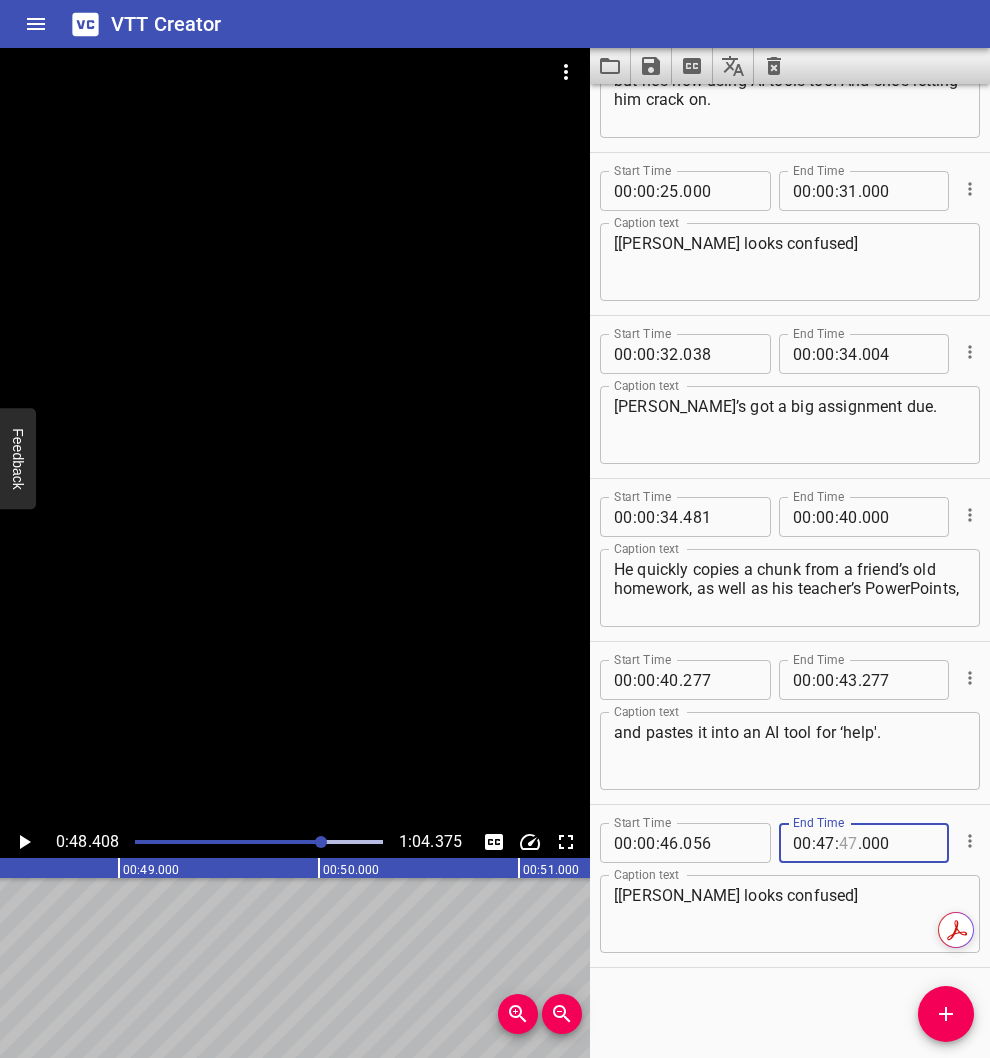 type on "47" 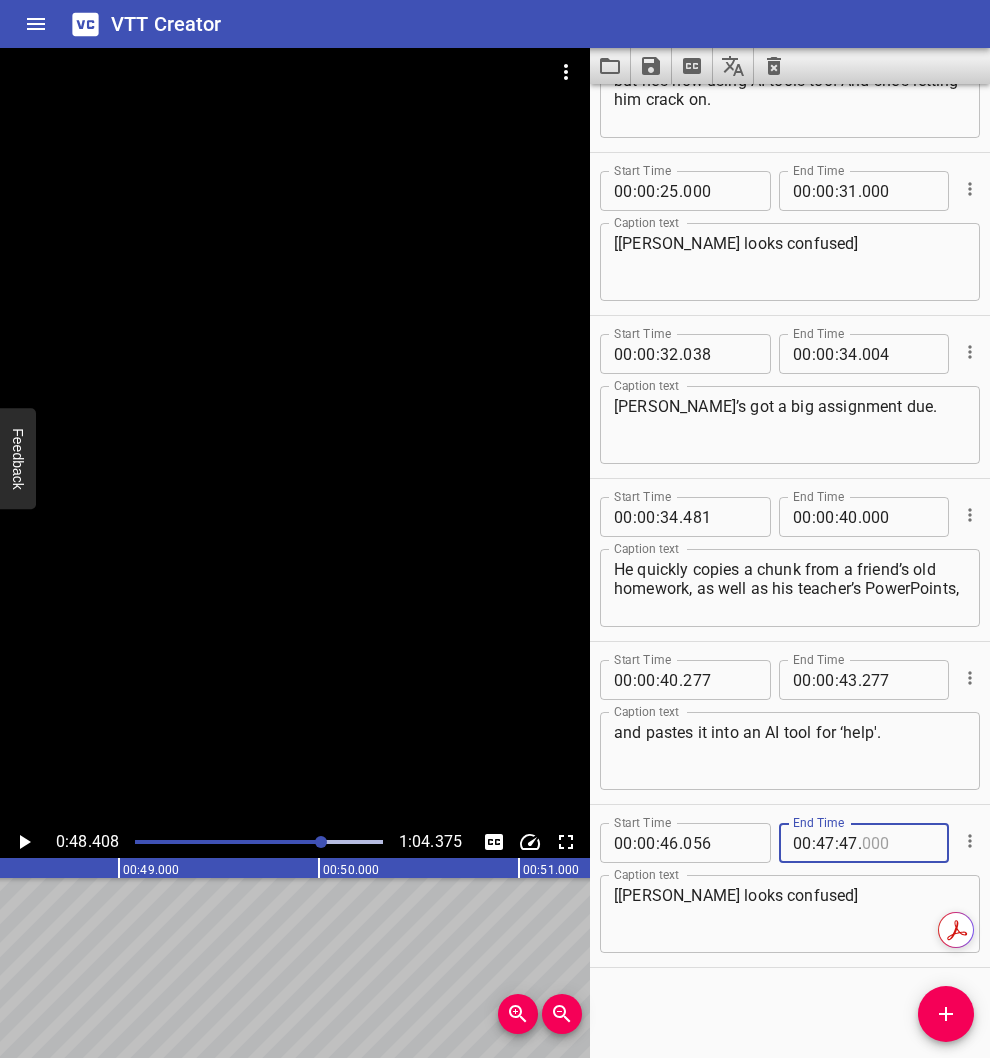 type on "000" 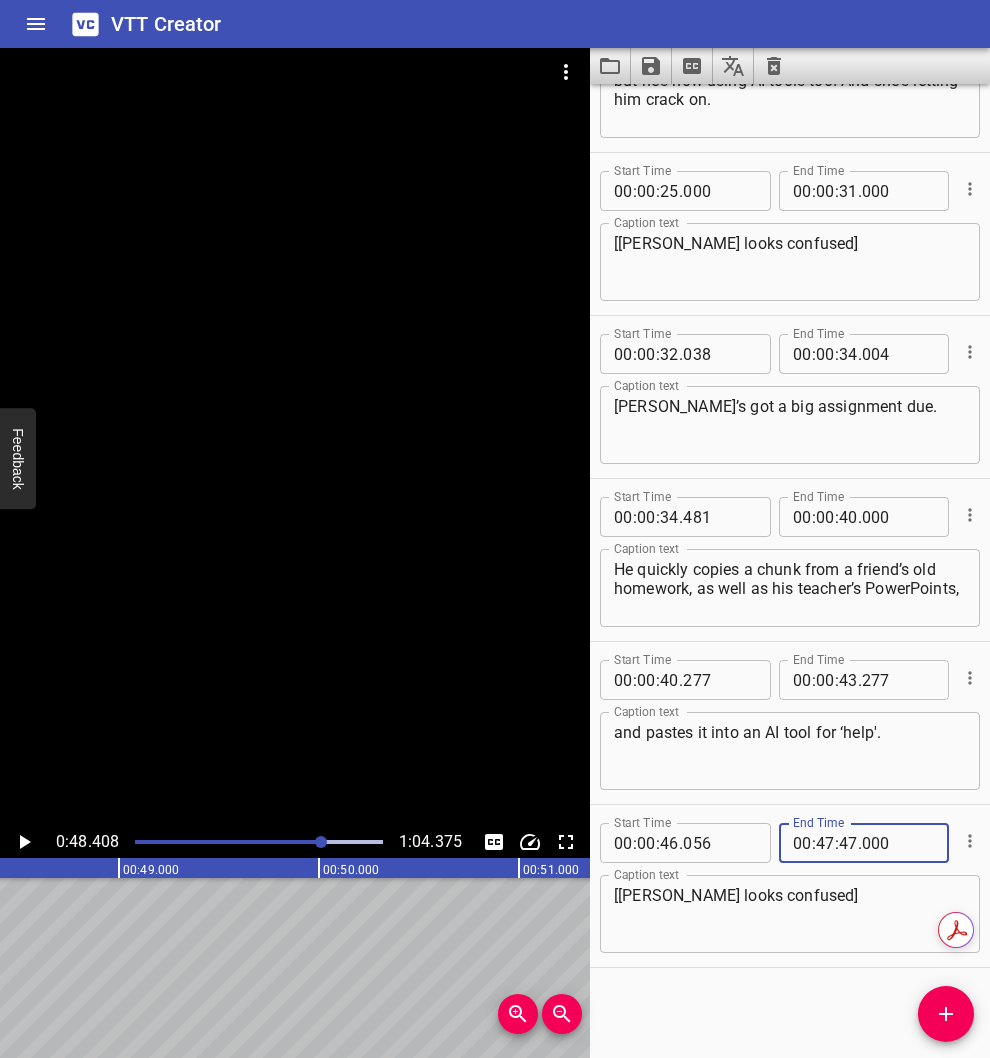type 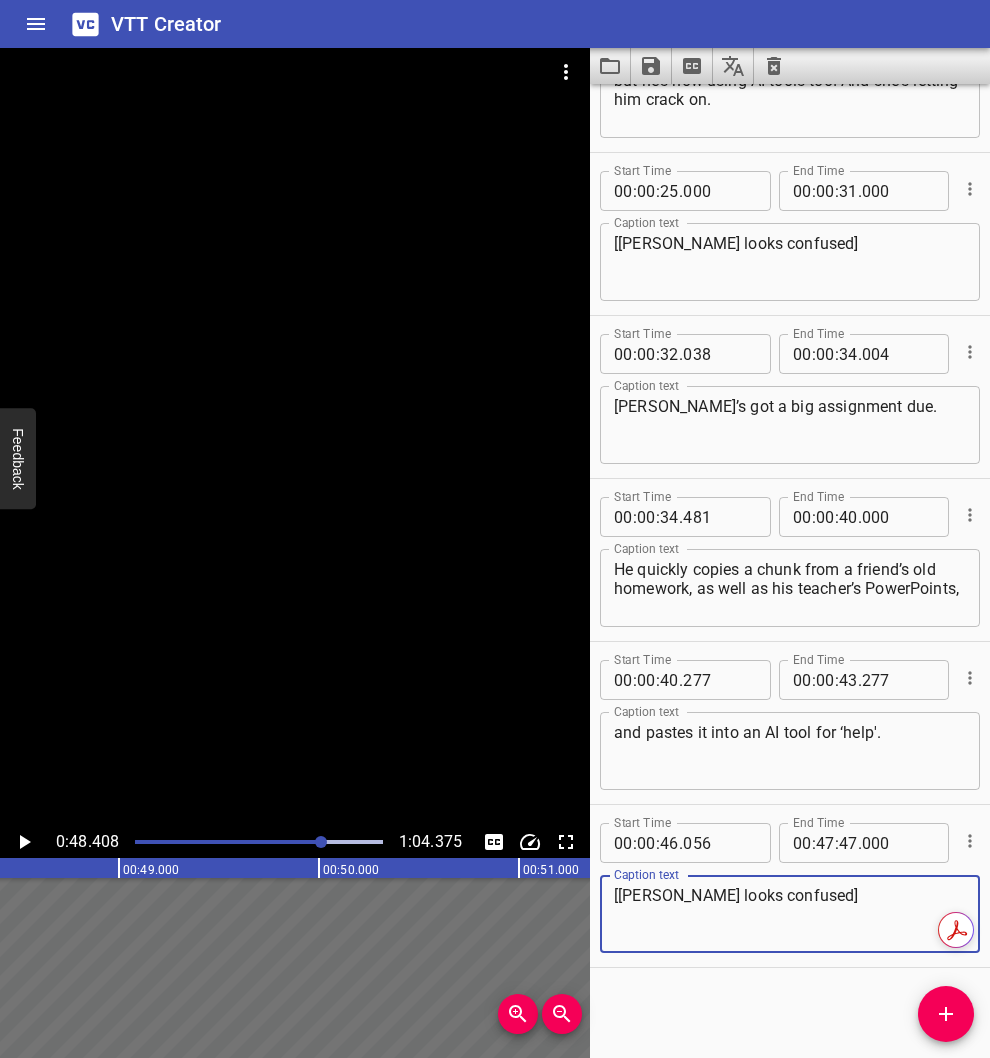 type 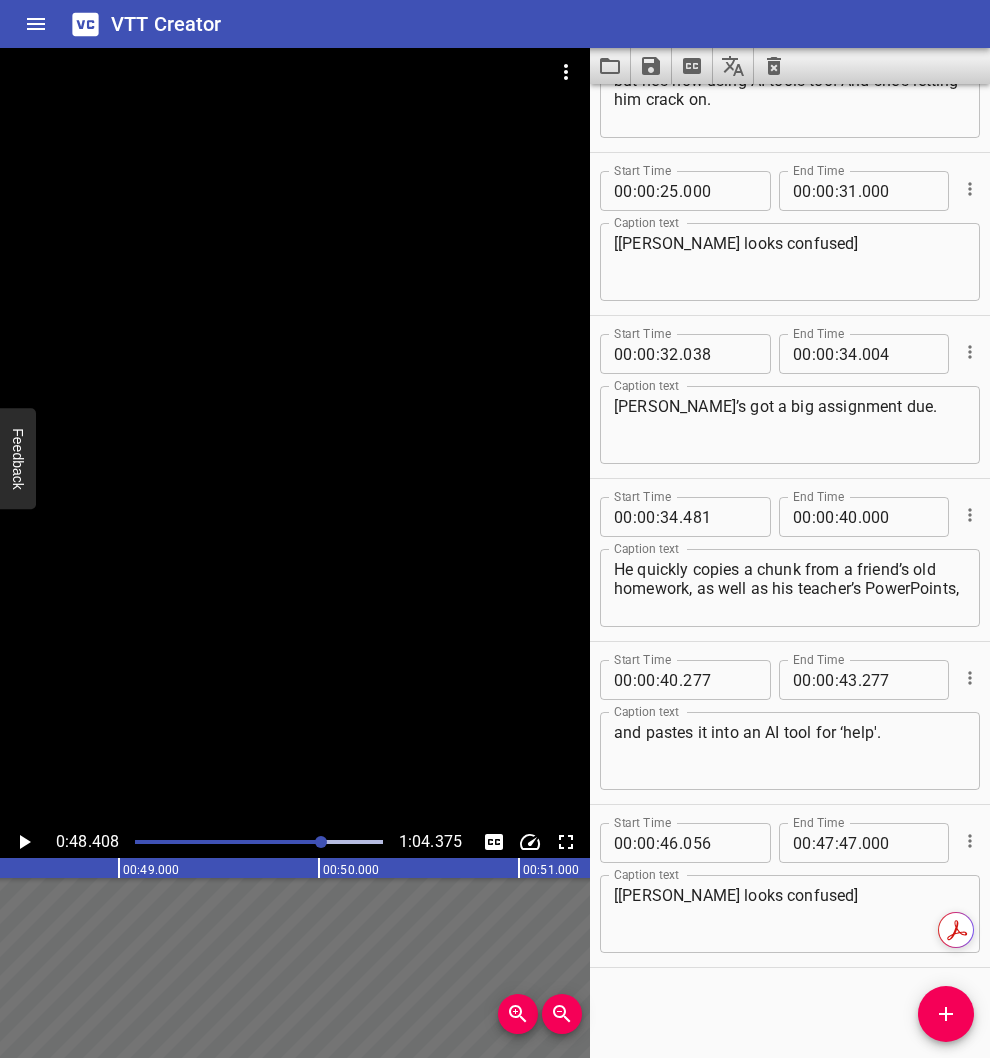 type 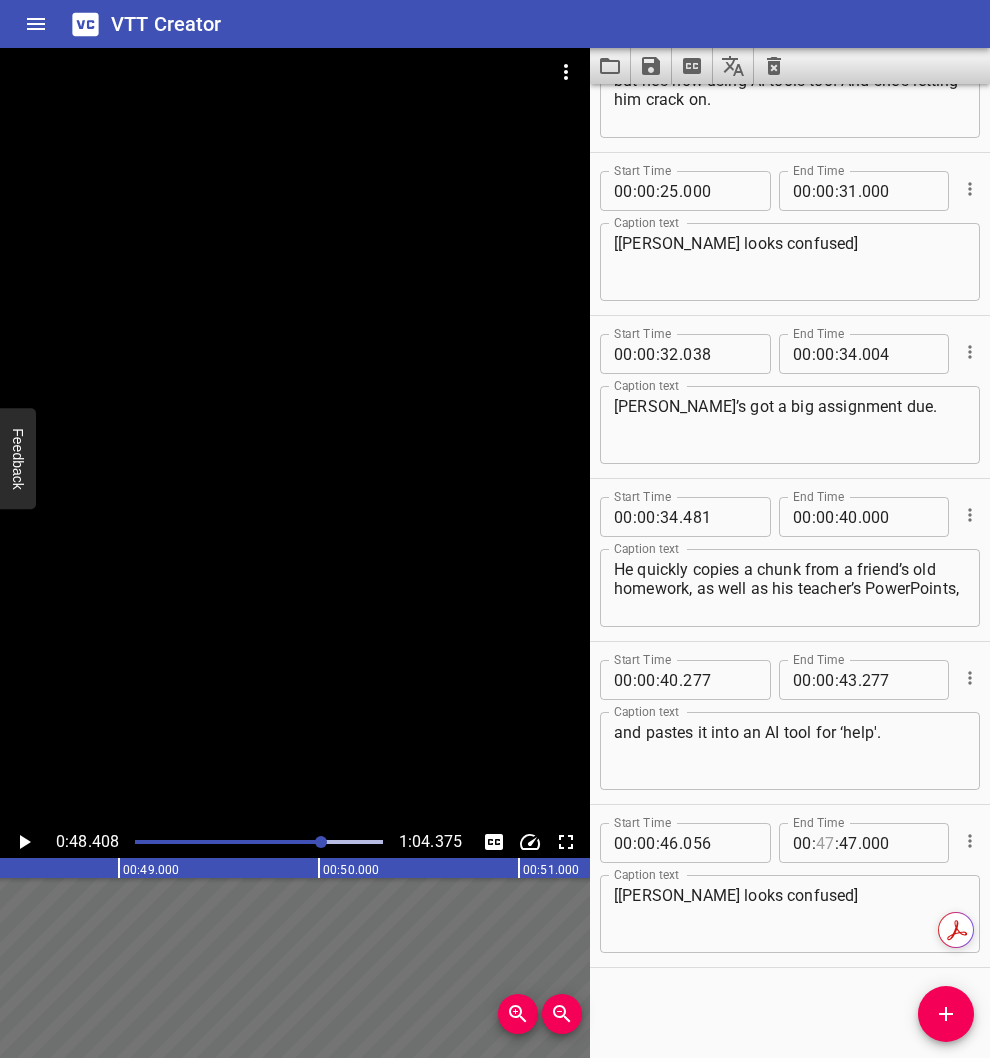 click at bounding box center [825, 843] 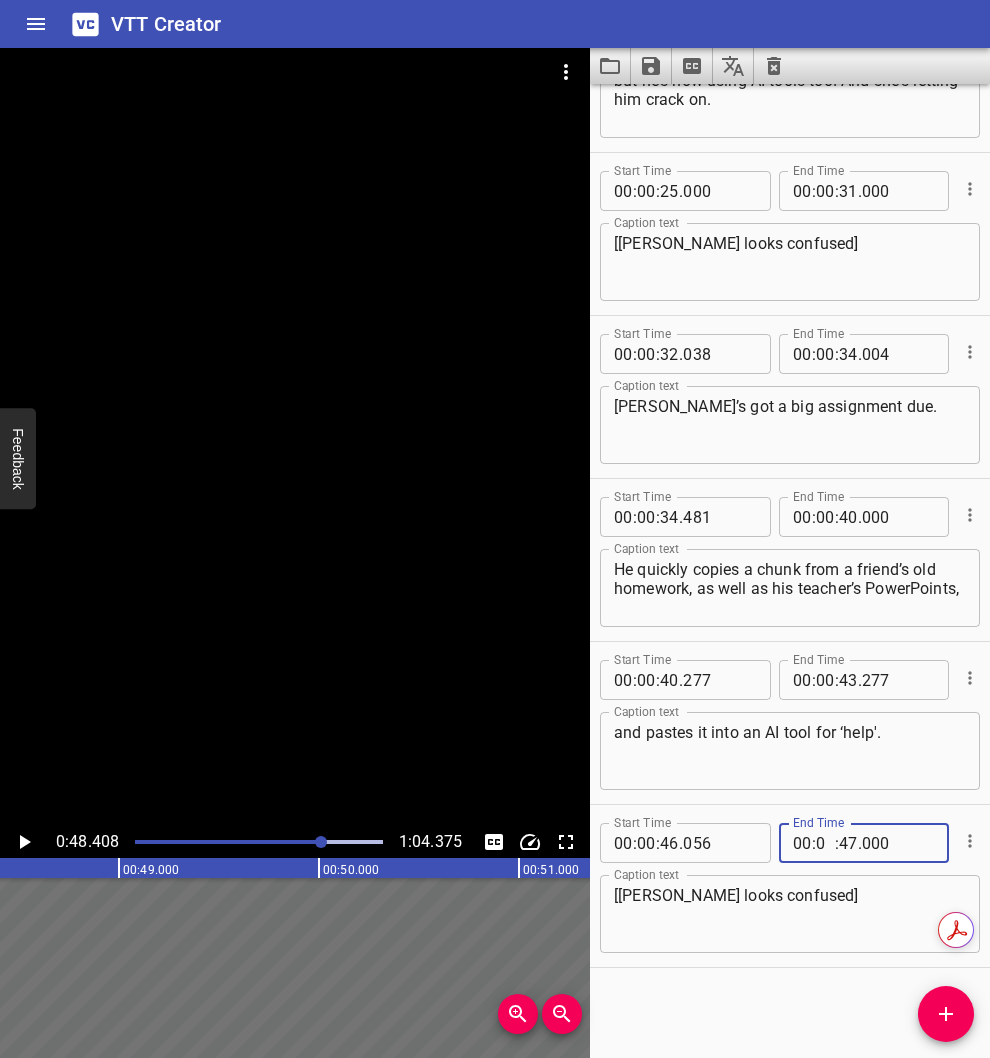 type on "00" 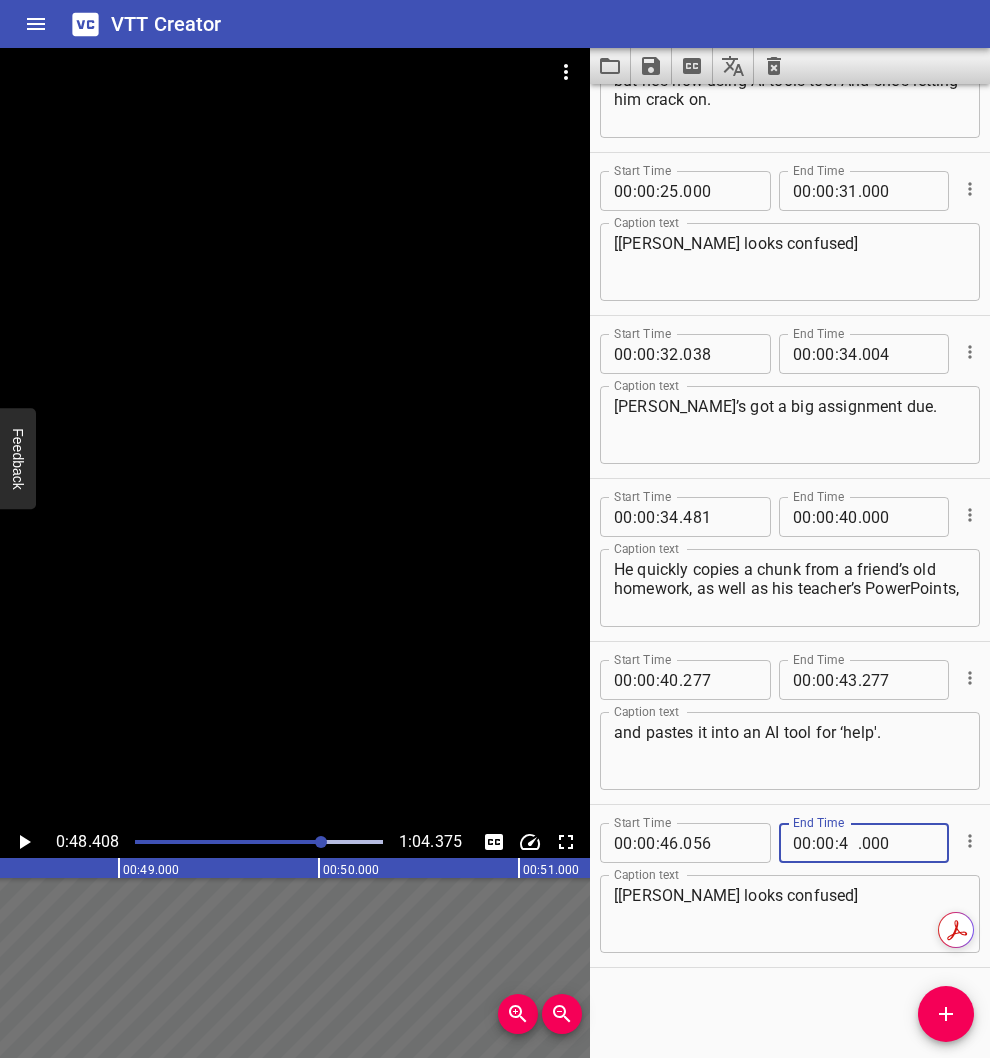 type on "47" 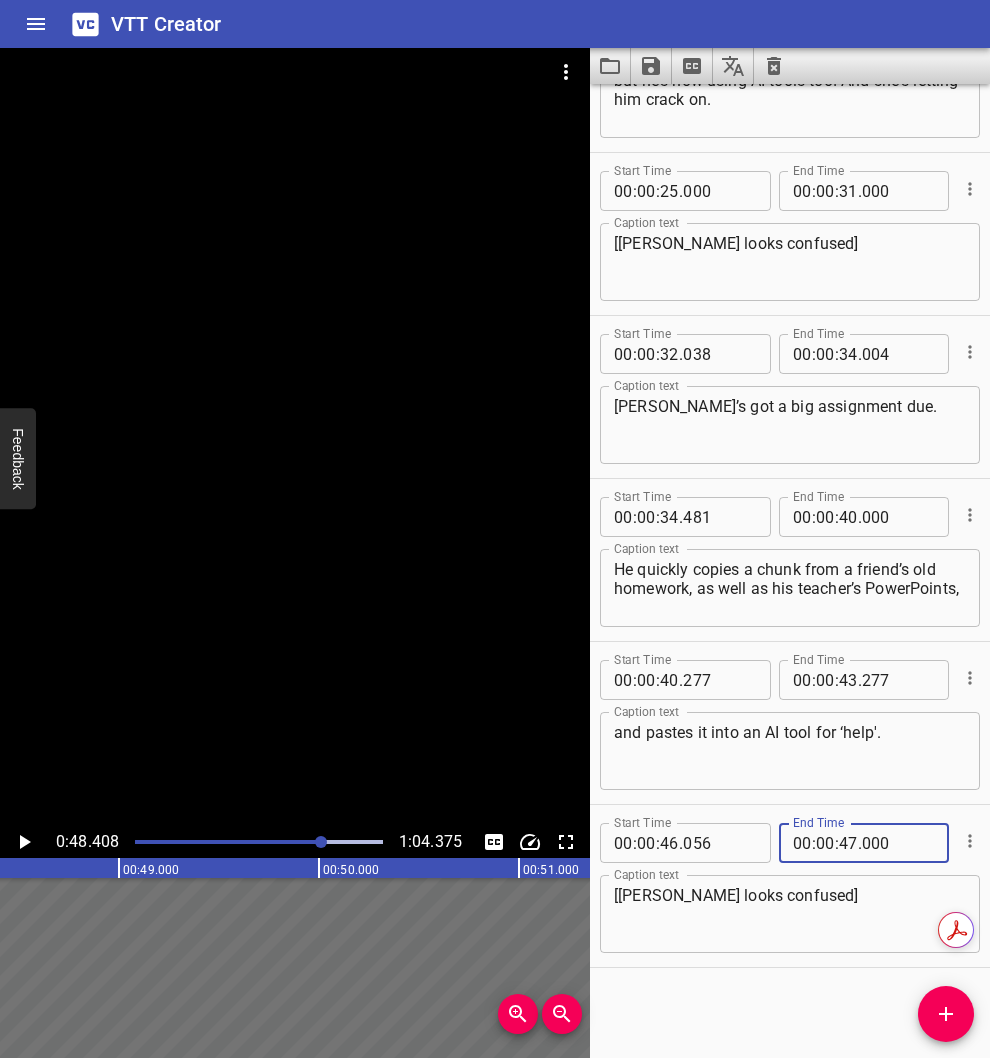 type 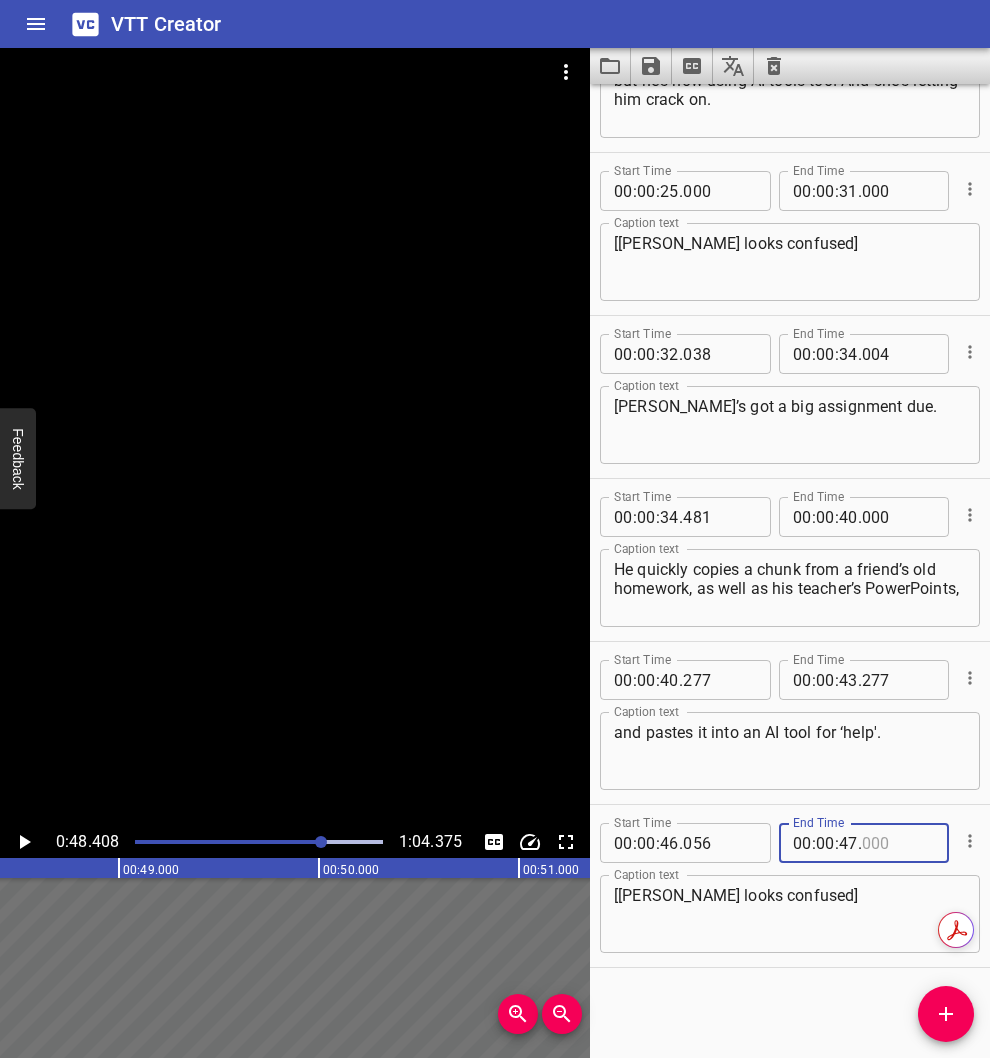type 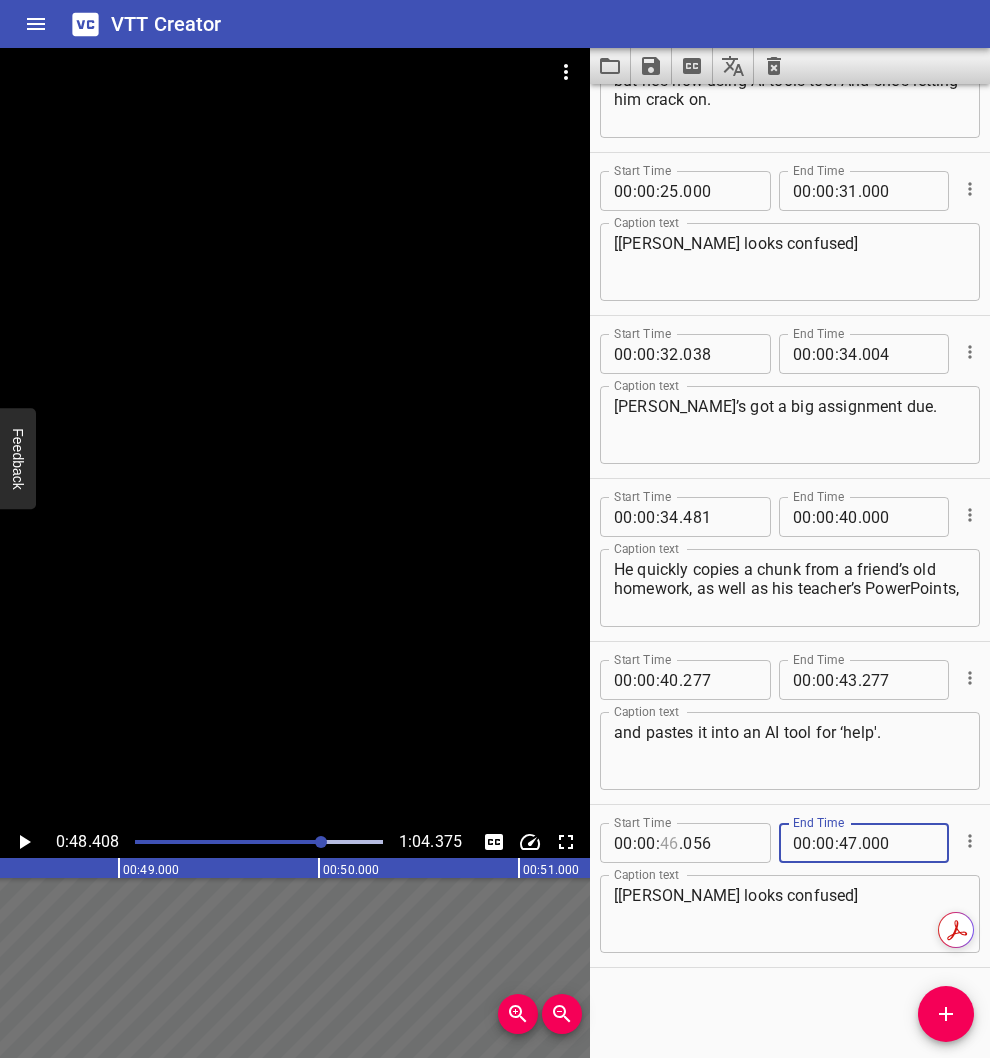 click at bounding box center (669, 843) 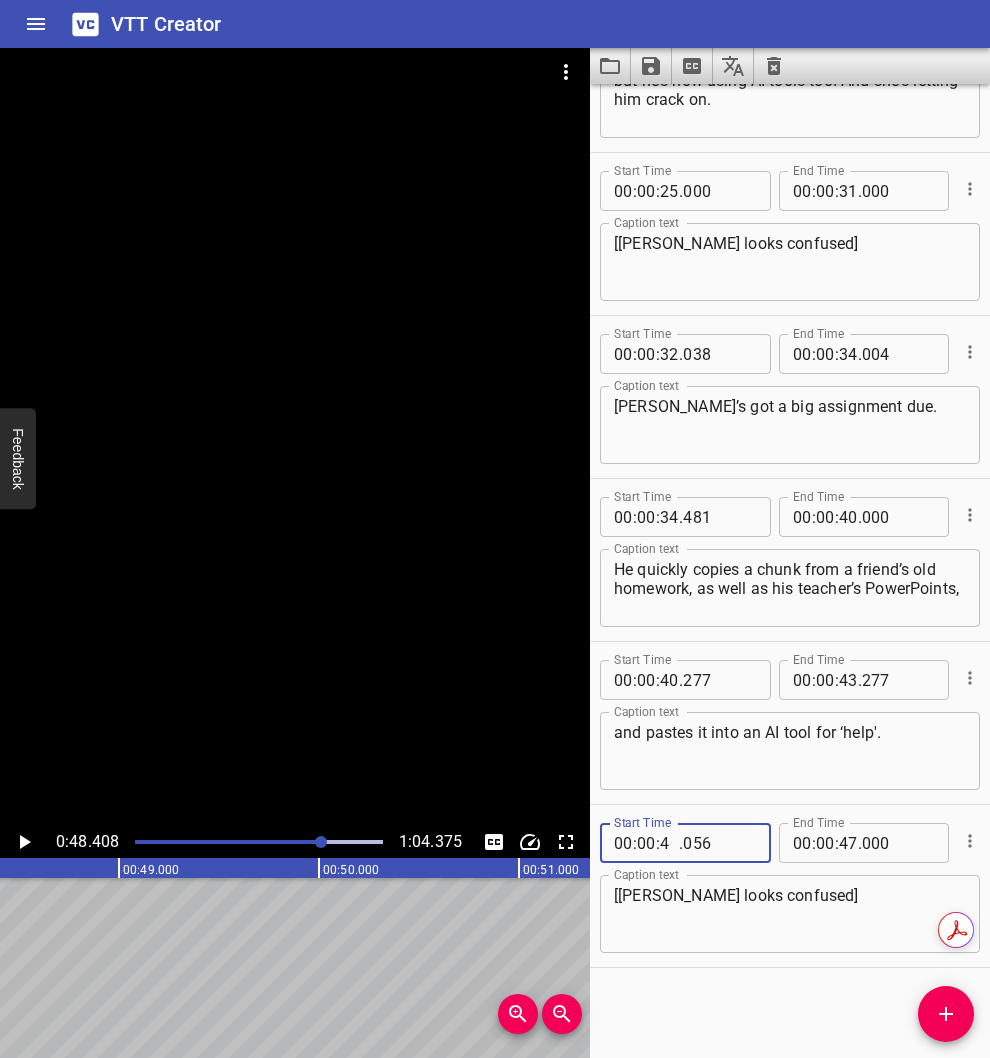 type on "44" 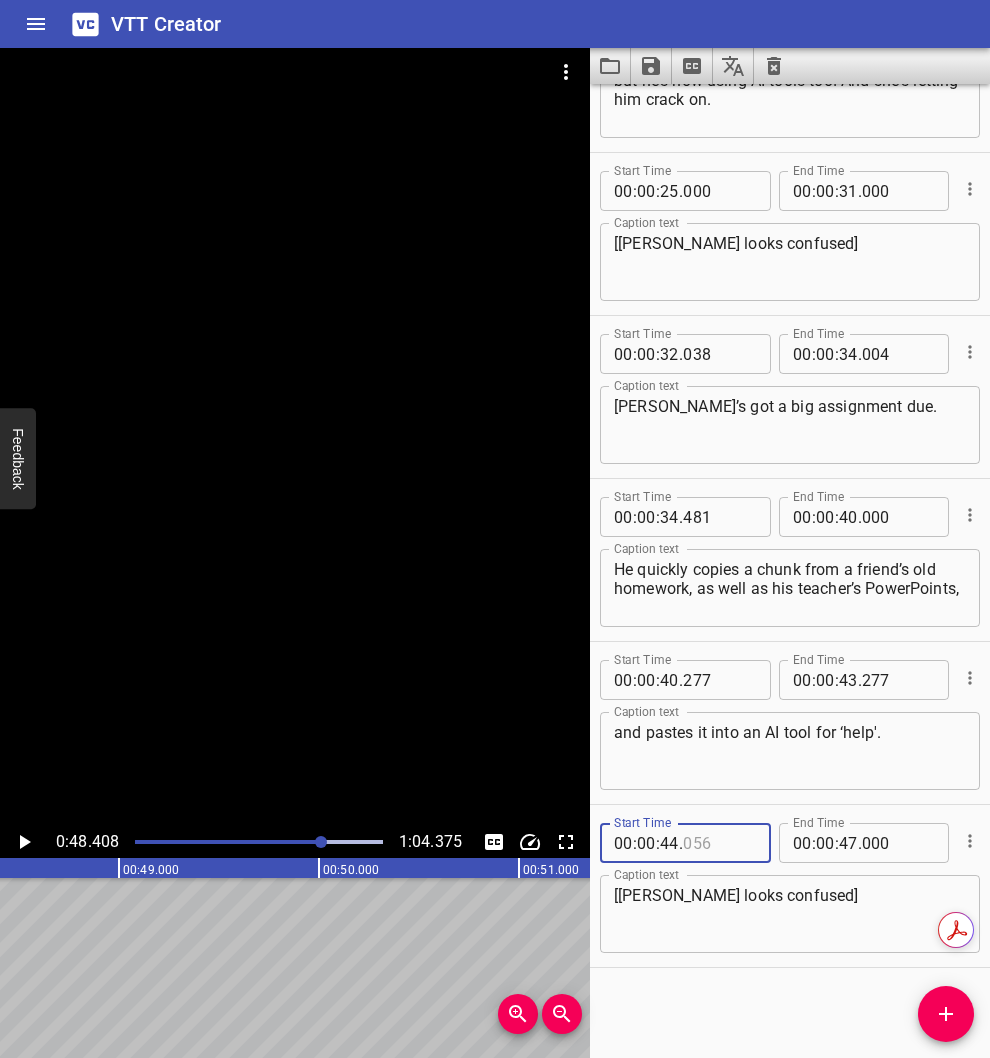 type on "056" 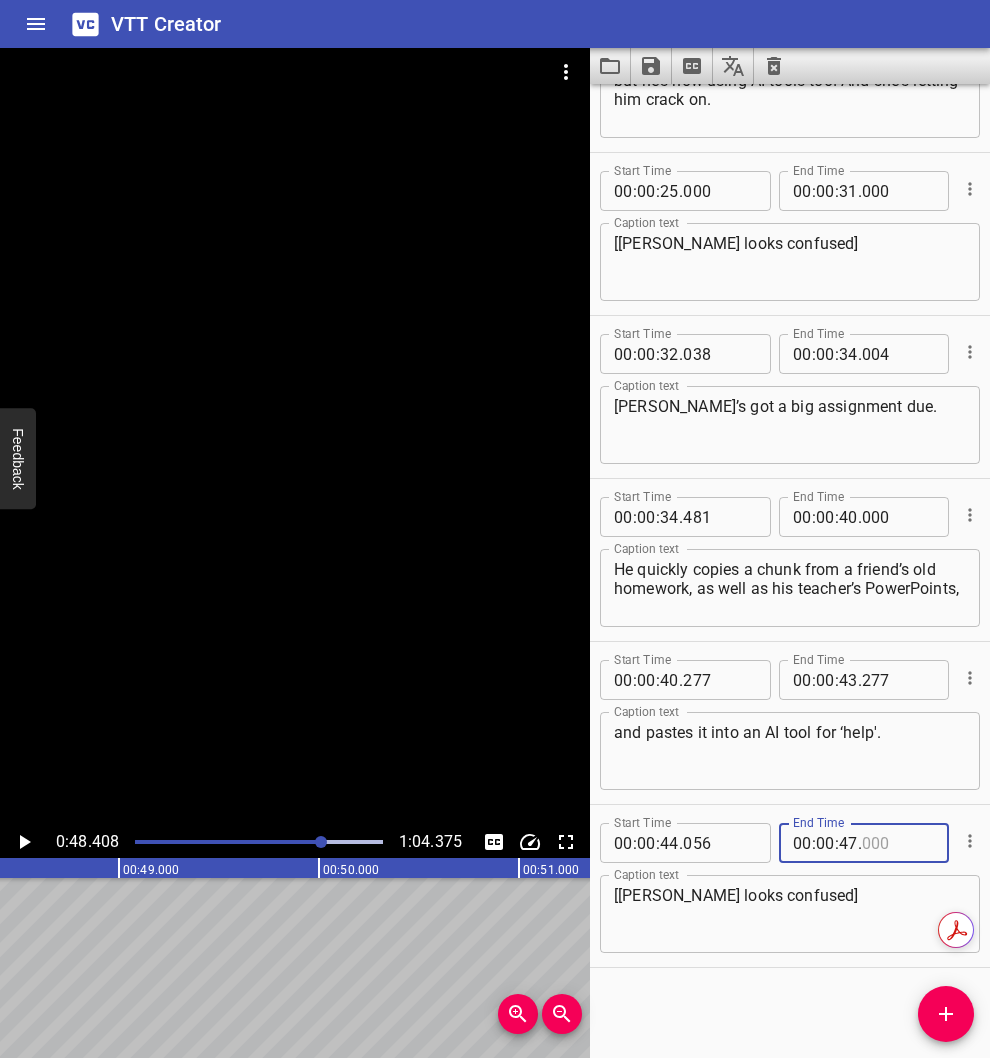 click at bounding box center (898, 843) 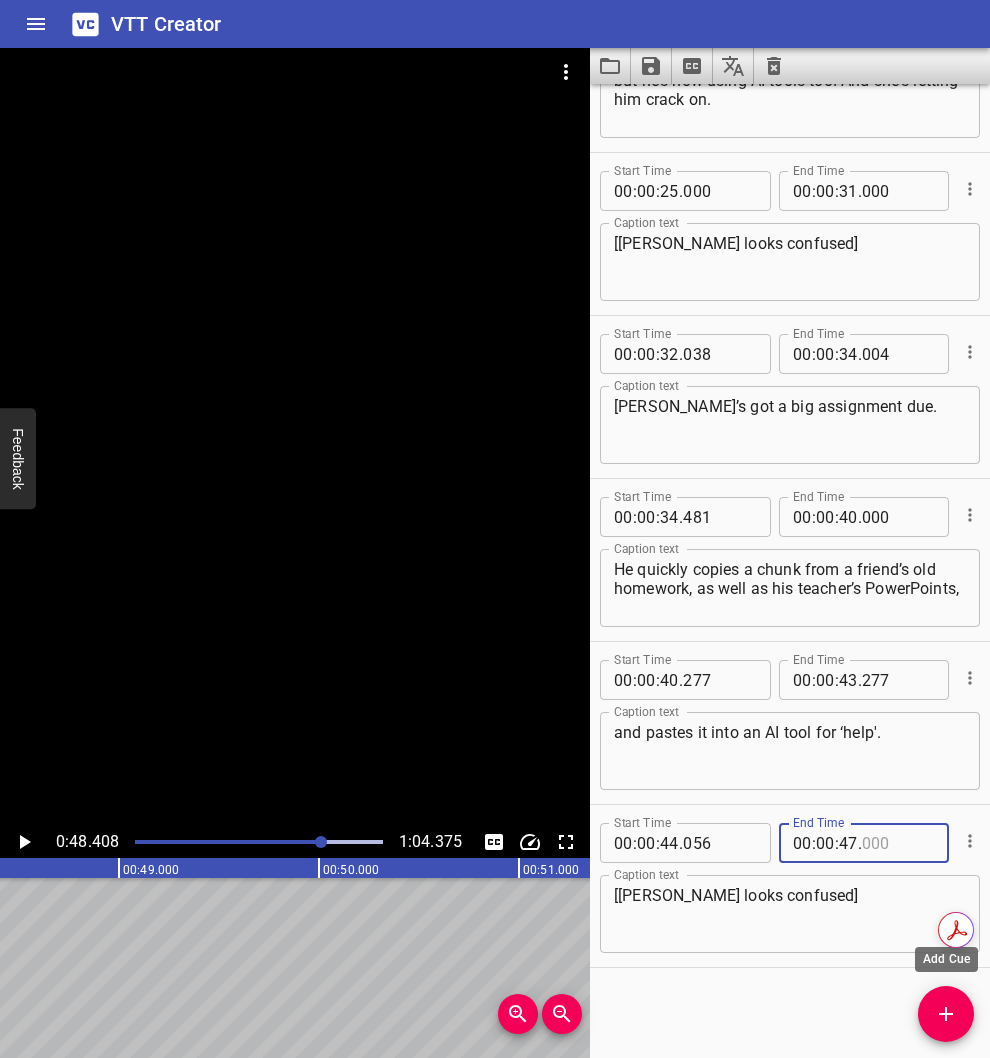 type on "000" 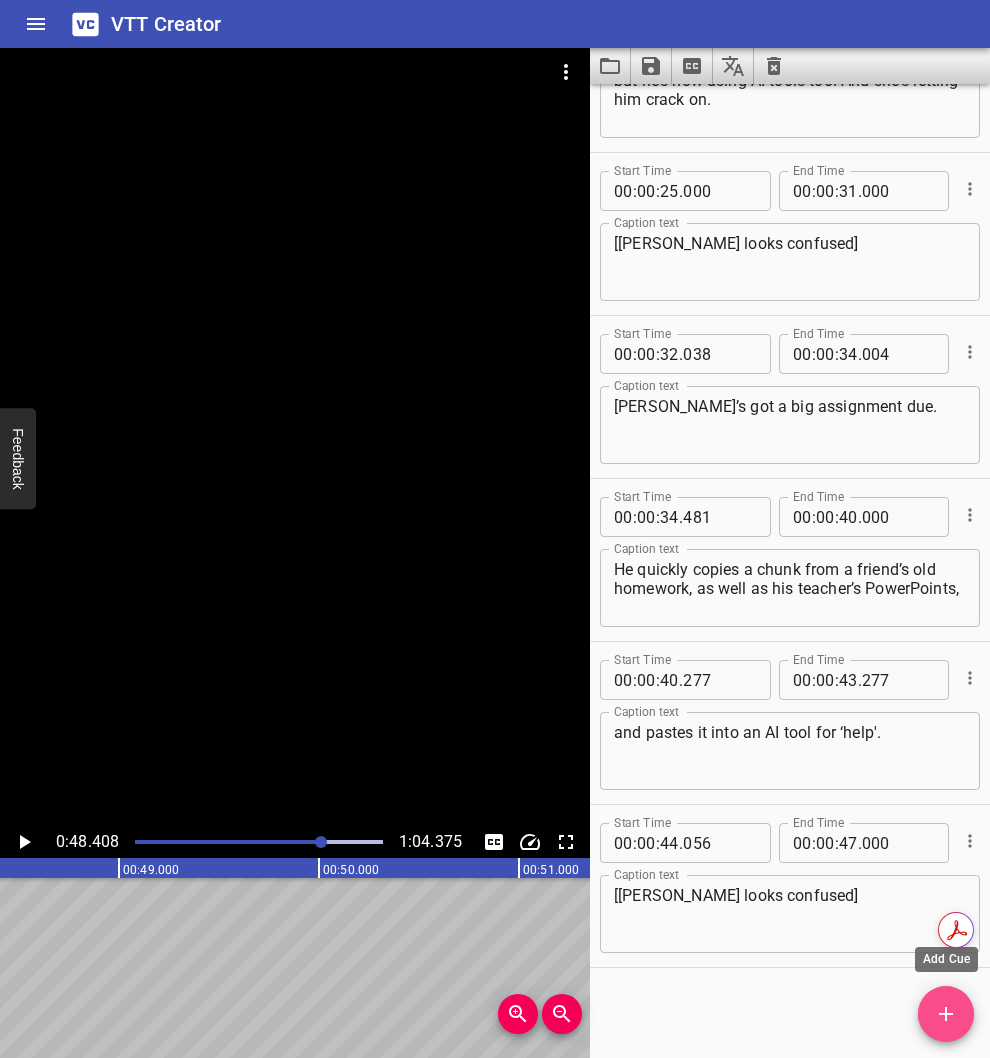 click 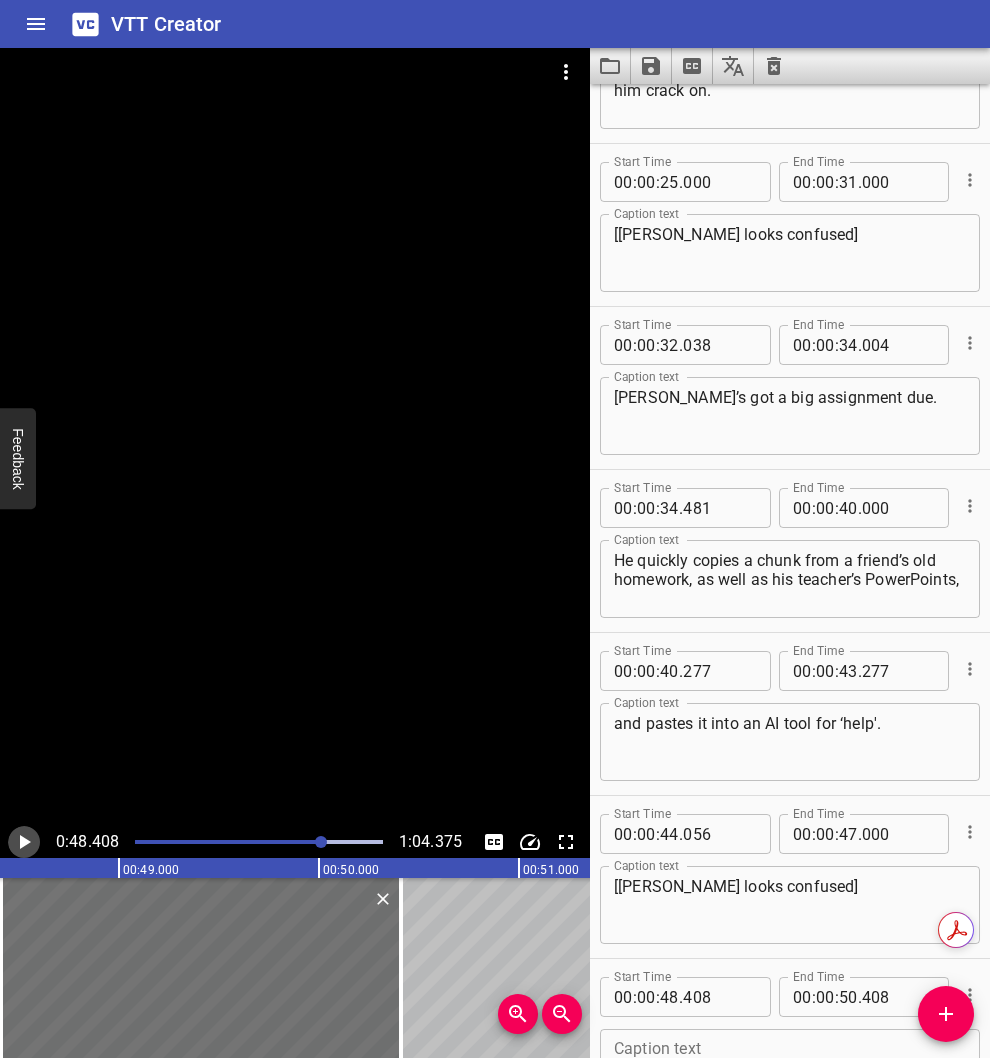 click 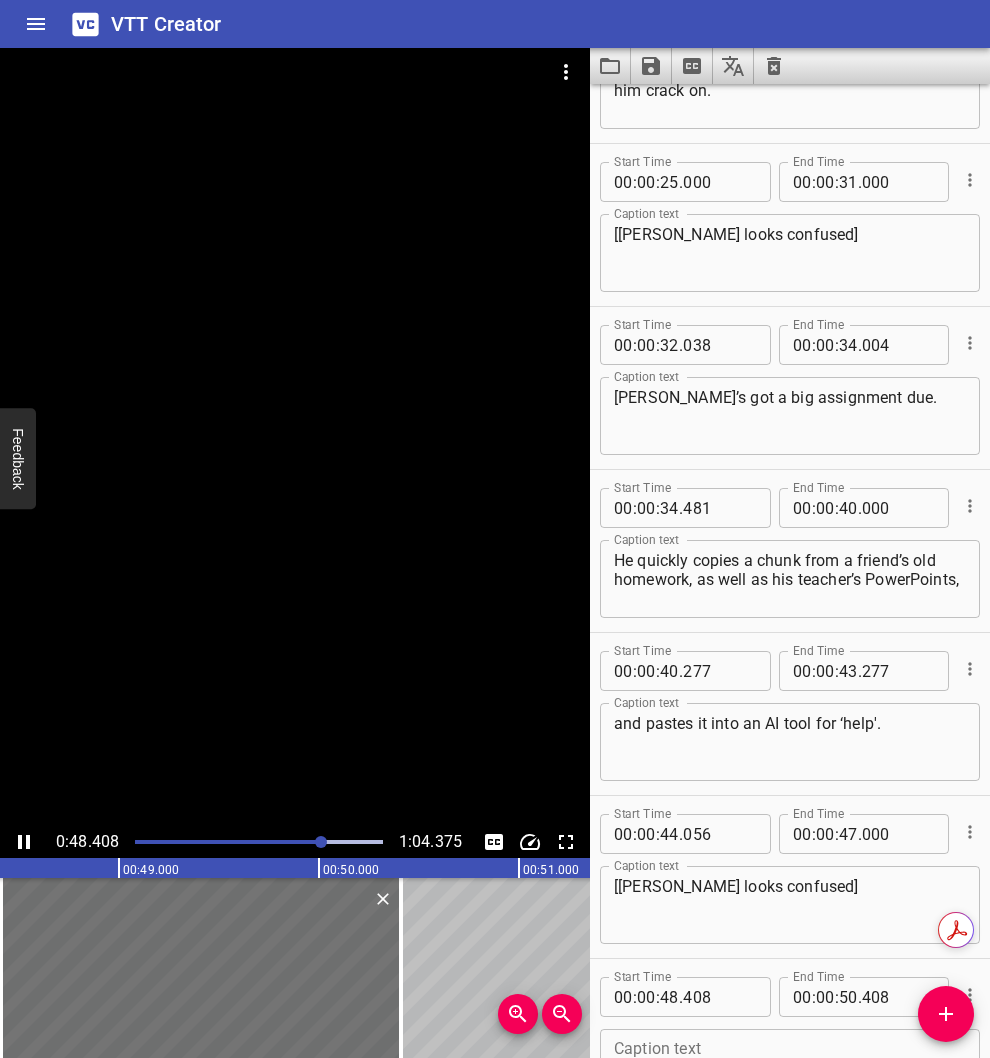 scroll, scrollTop: 0, scrollLeft: 9700, axis: horizontal 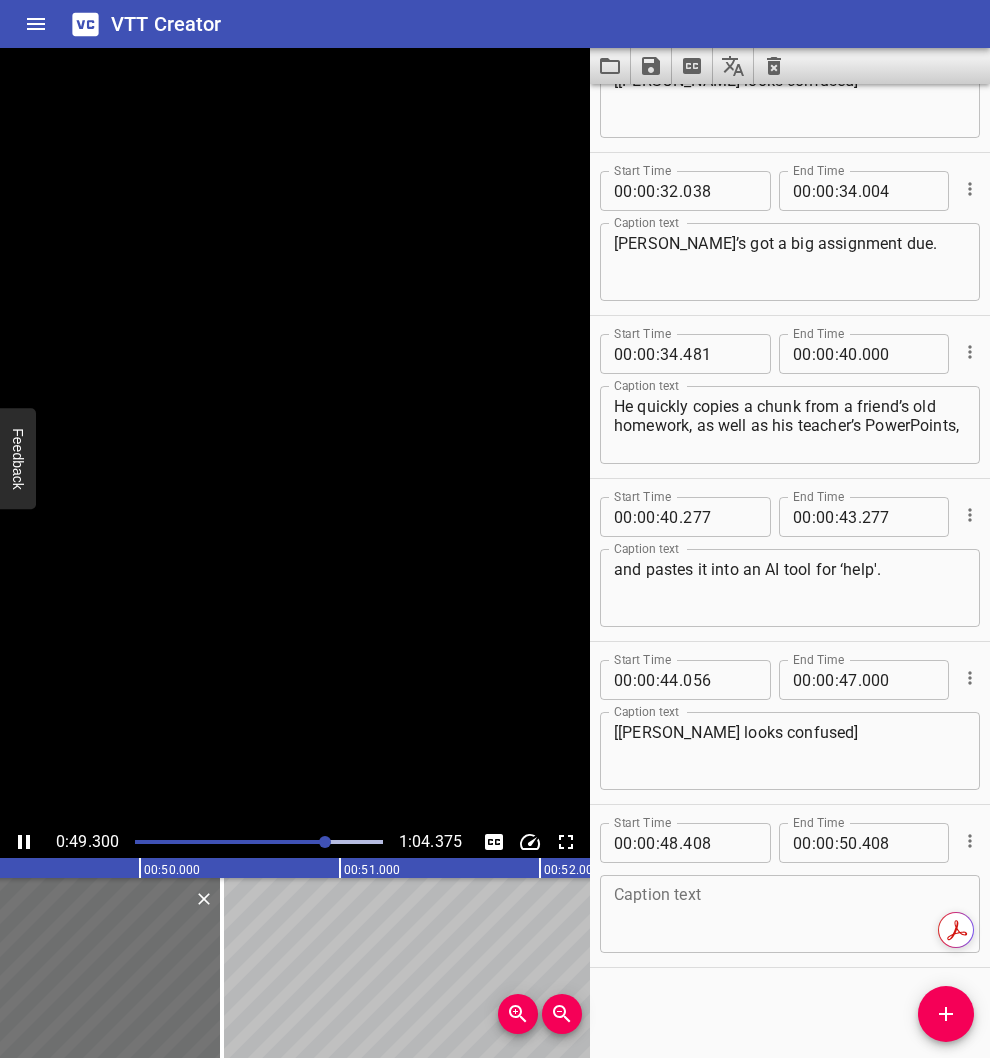click 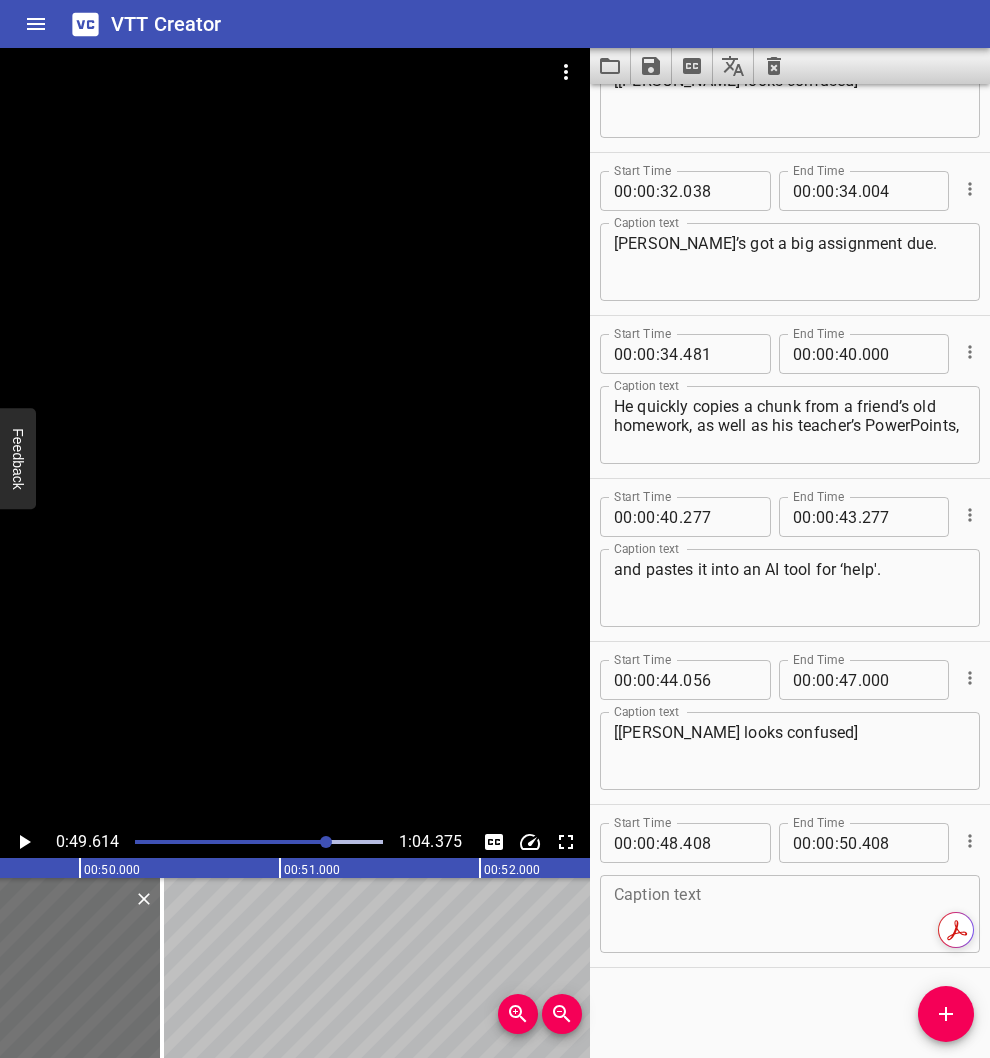 scroll, scrollTop: 0, scrollLeft: 9923, axis: horizontal 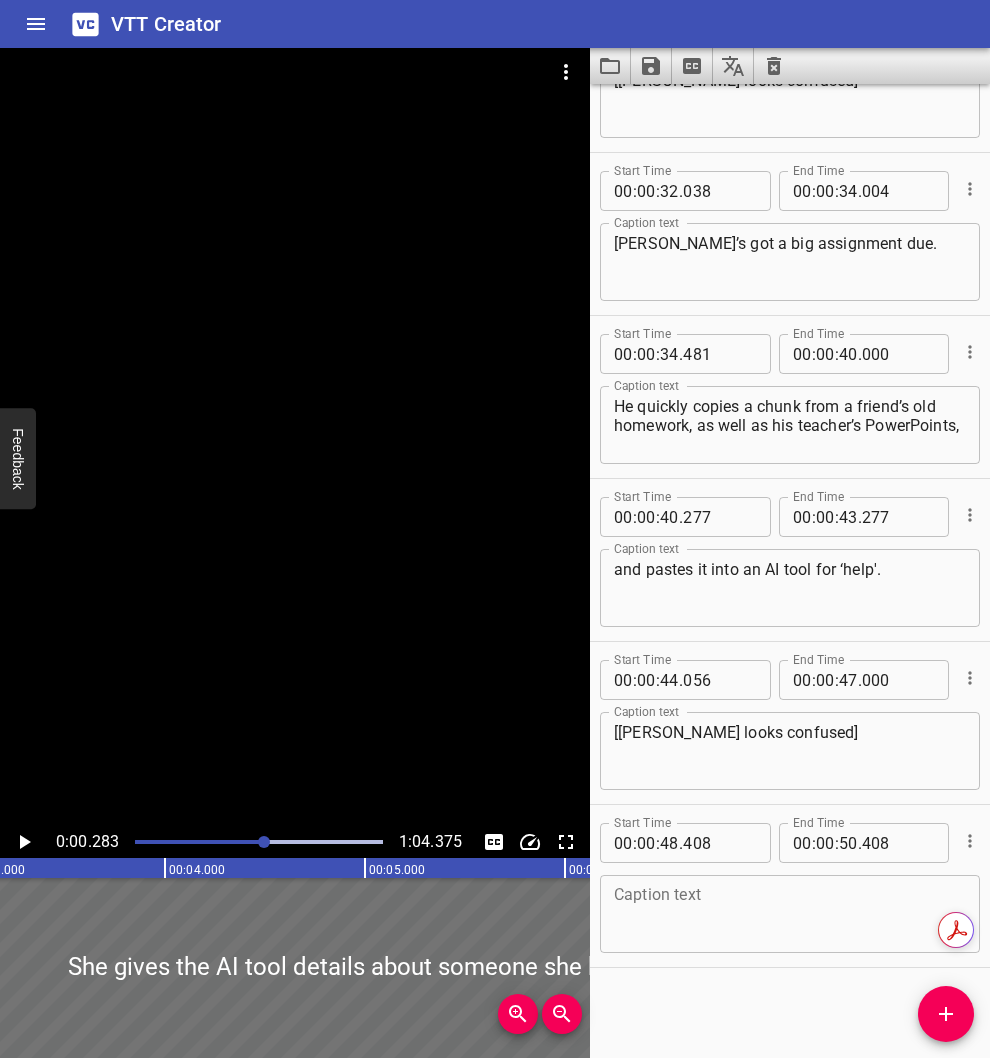 drag, startPoint x: 328, startPoint y: 843, endPoint x: 264, endPoint y: 838, distance: 64.195015 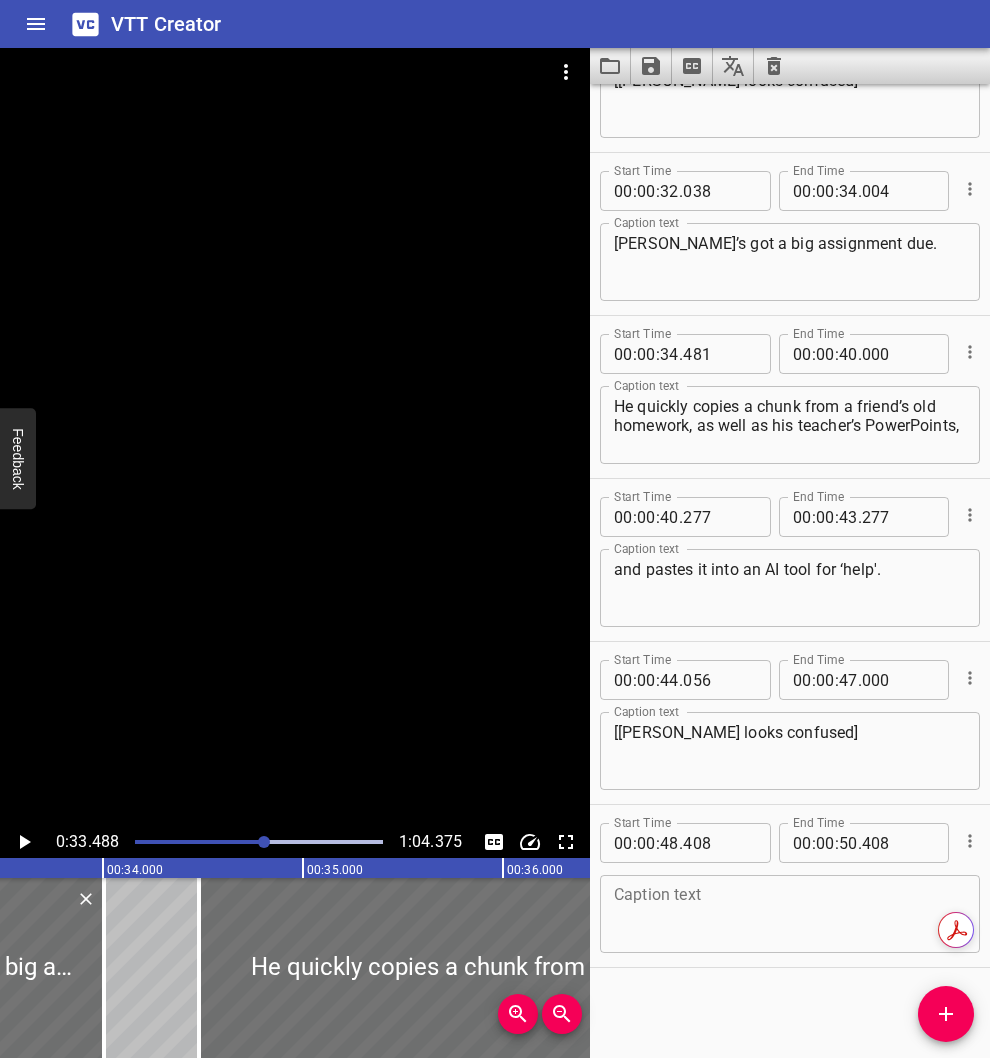 click at bounding box center [259, 842] 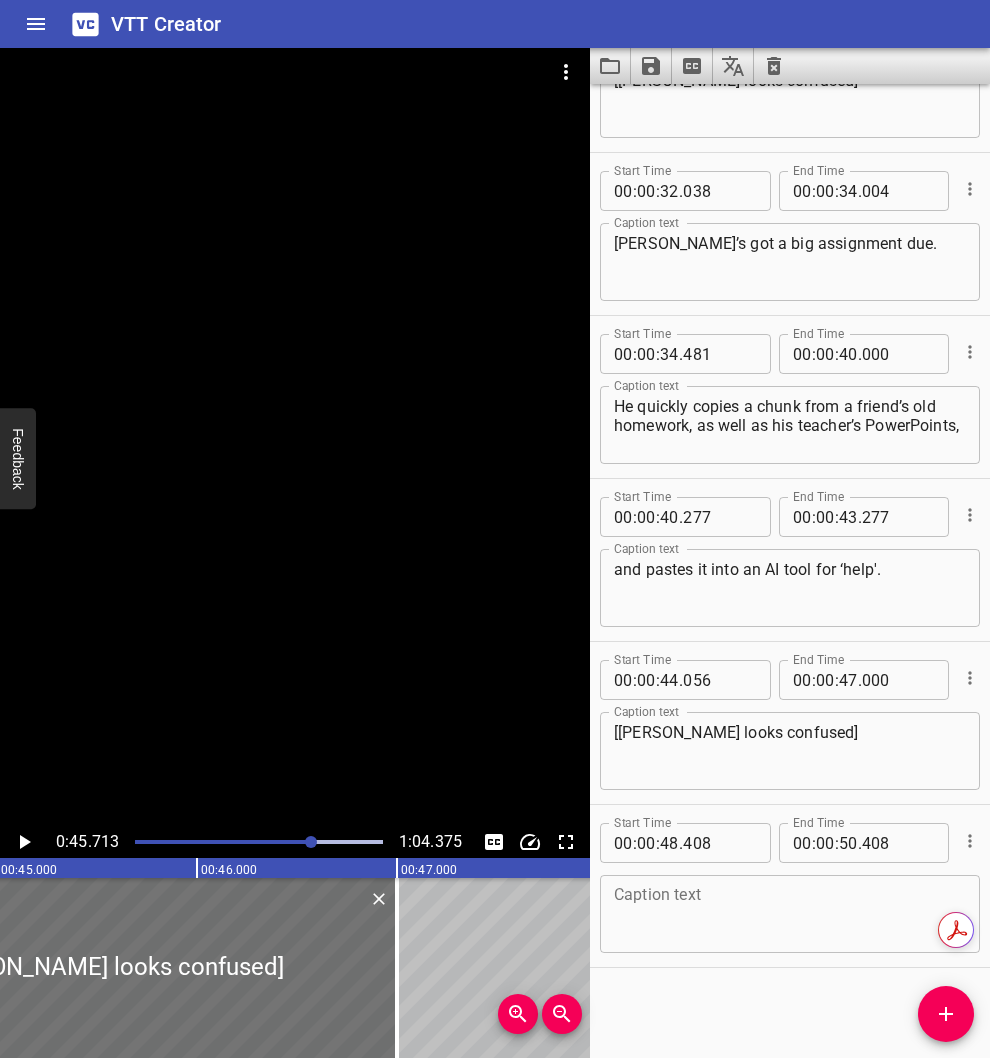 scroll, scrollTop: 0, scrollLeft: 9142, axis: horizontal 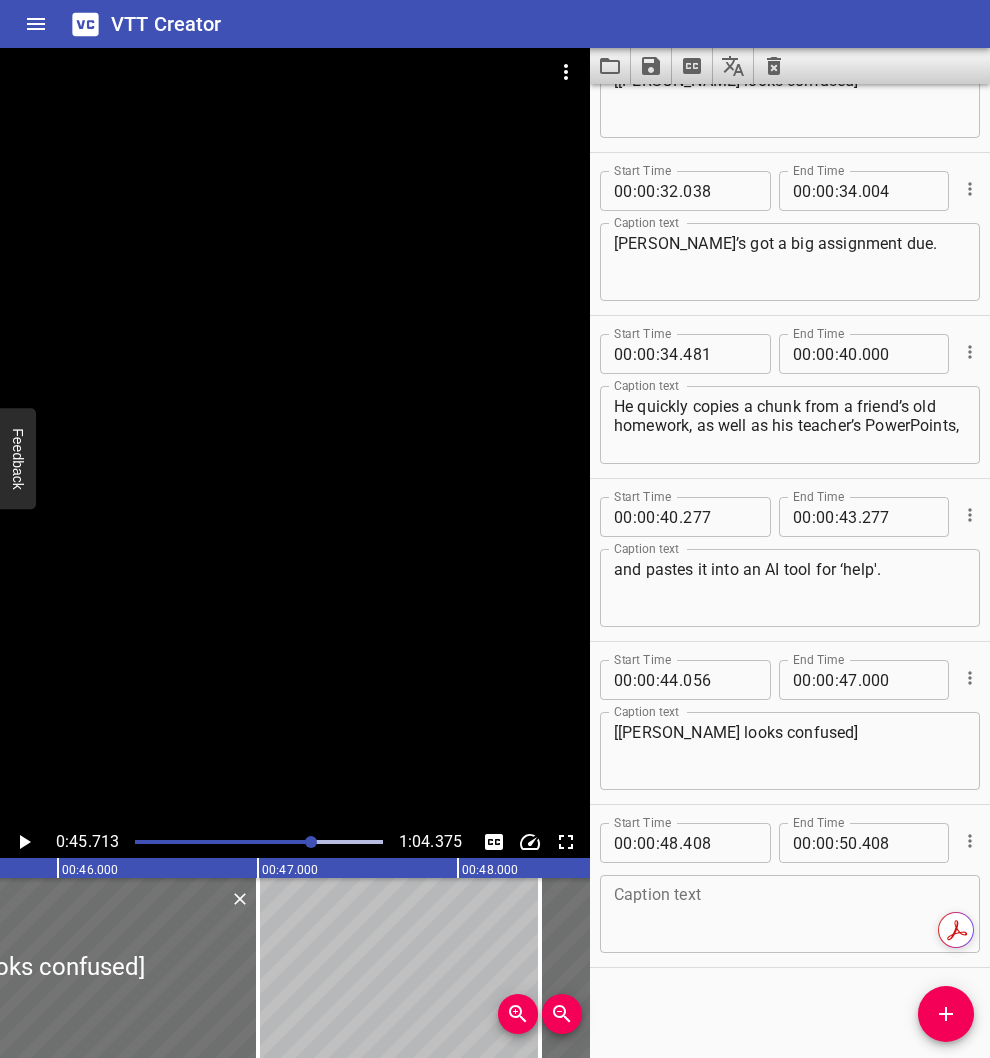 click 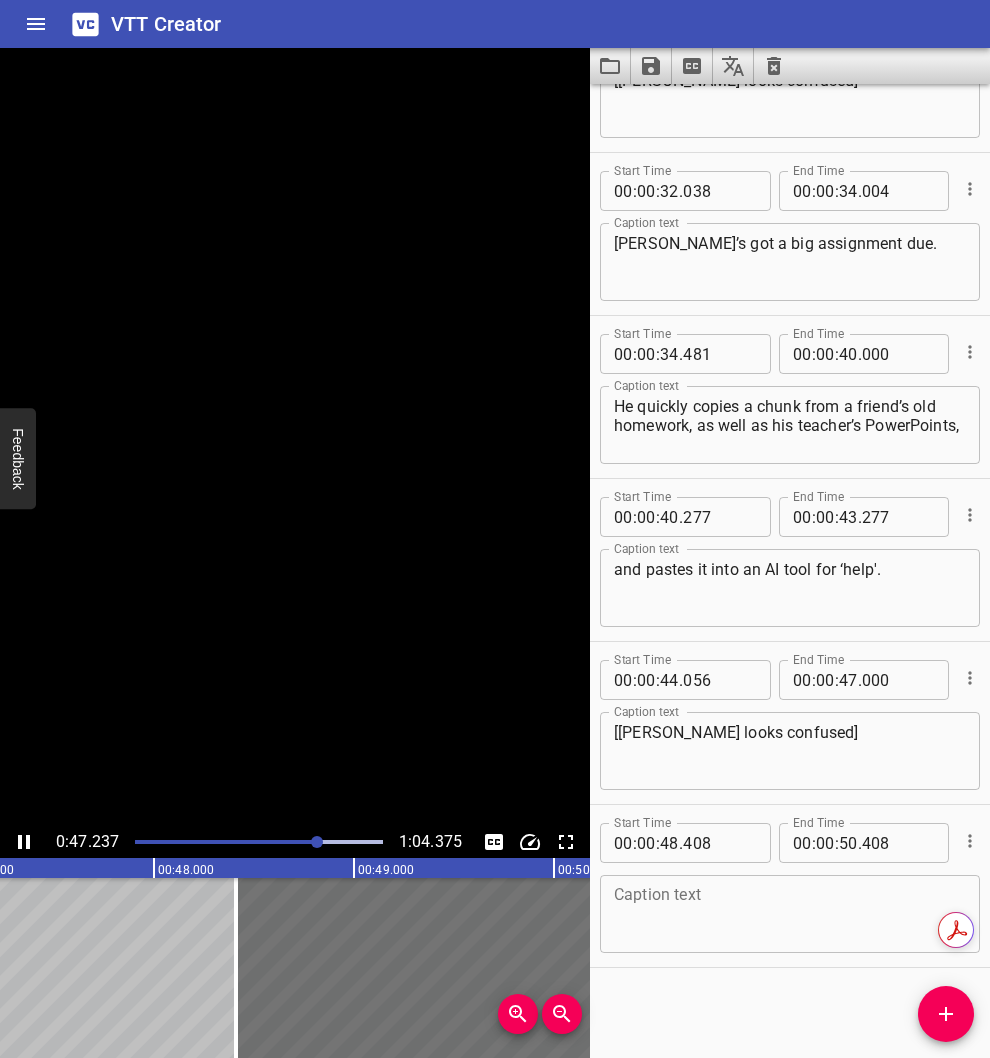 click 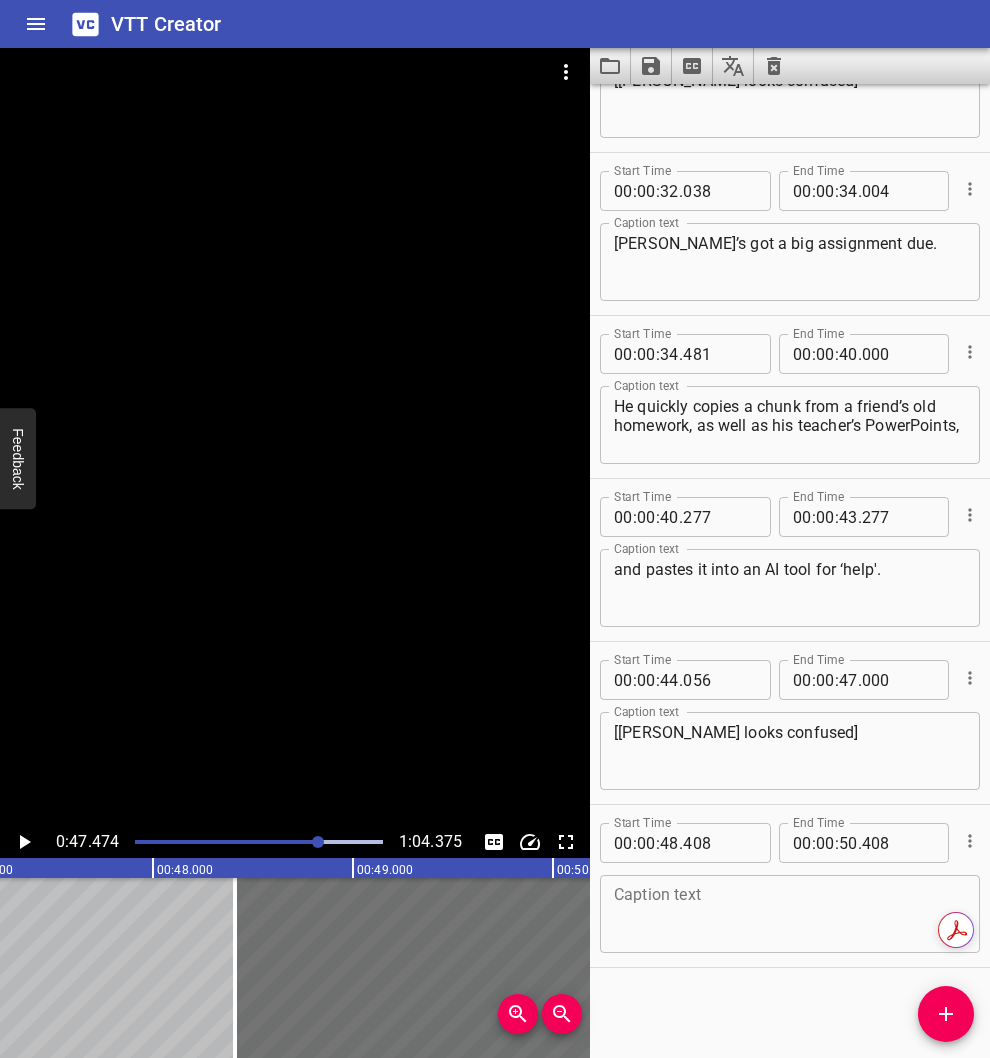 scroll, scrollTop: 0, scrollLeft: 9495, axis: horizontal 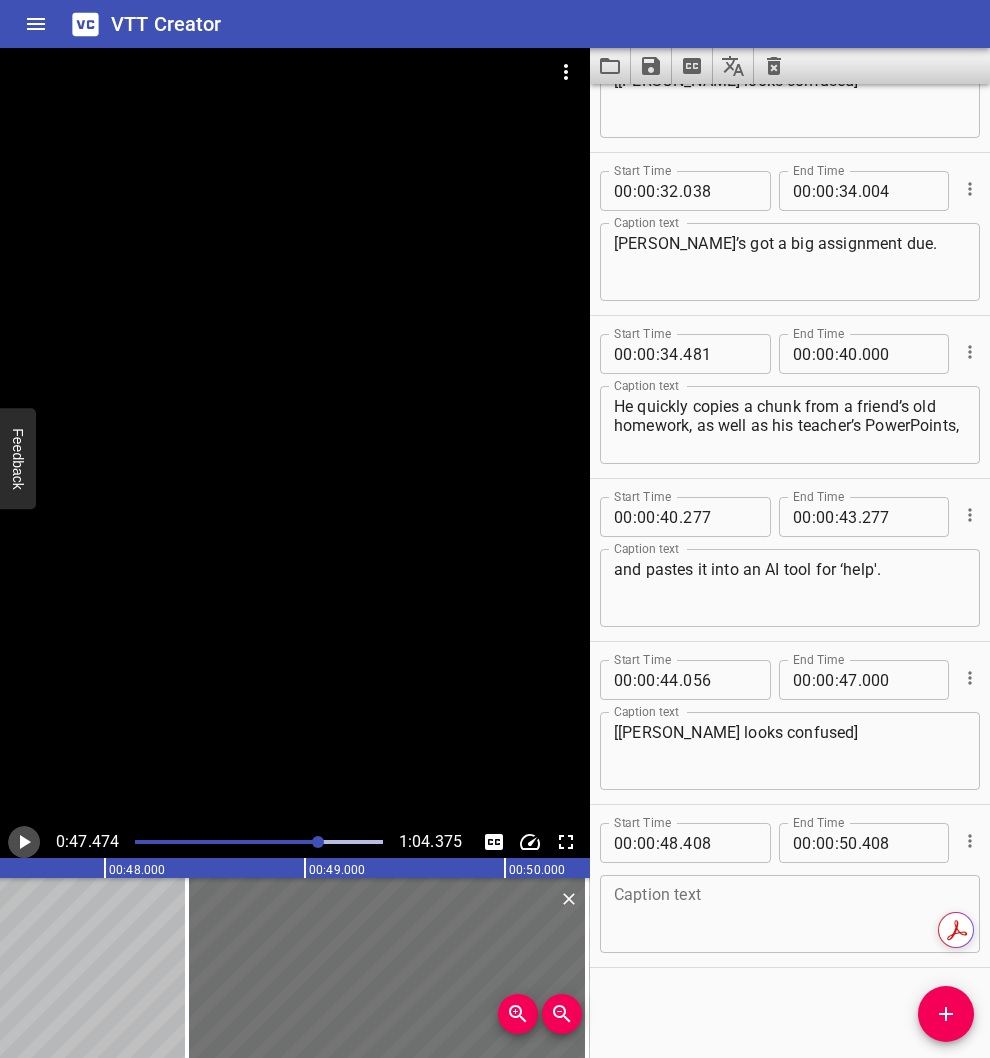 click 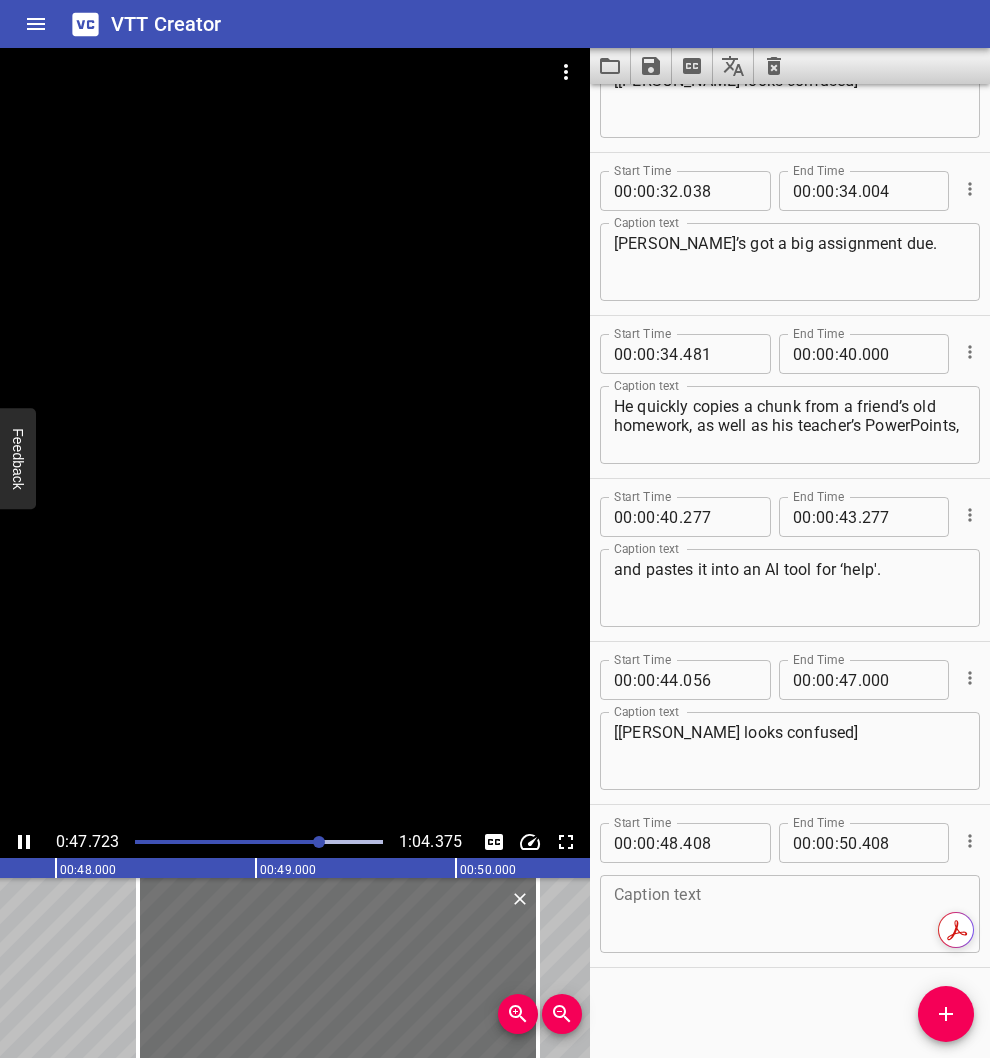 click 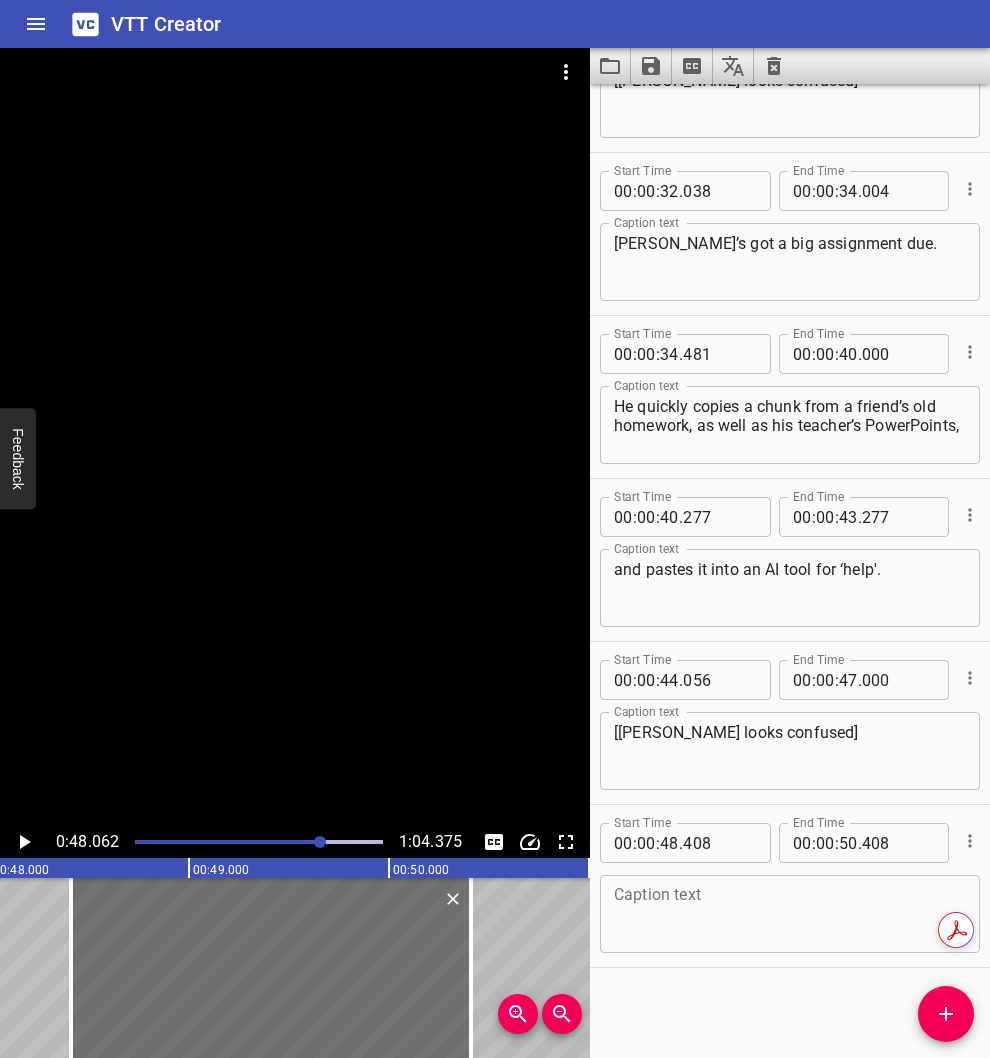scroll, scrollTop: 0, scrollLeft: 9612, axis: horizontal 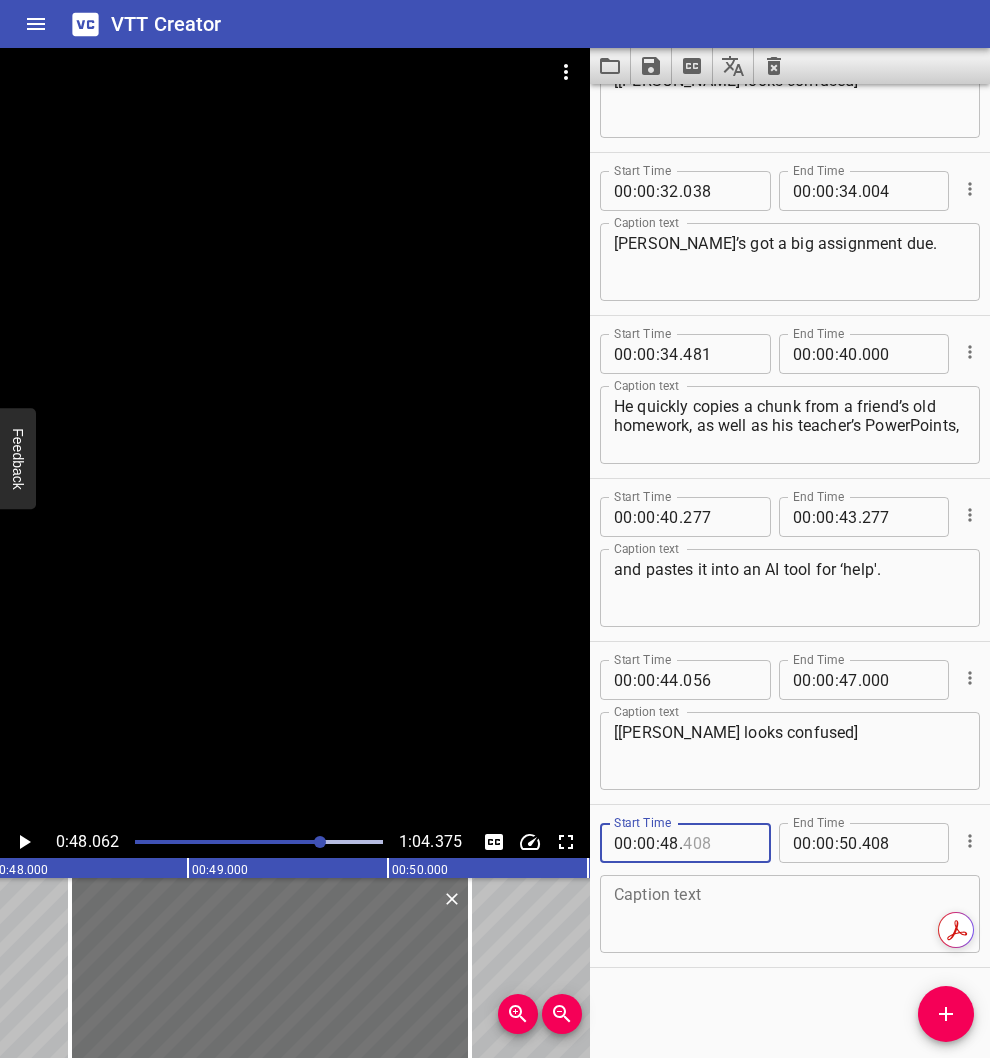 click at bounding box center (719, 843) 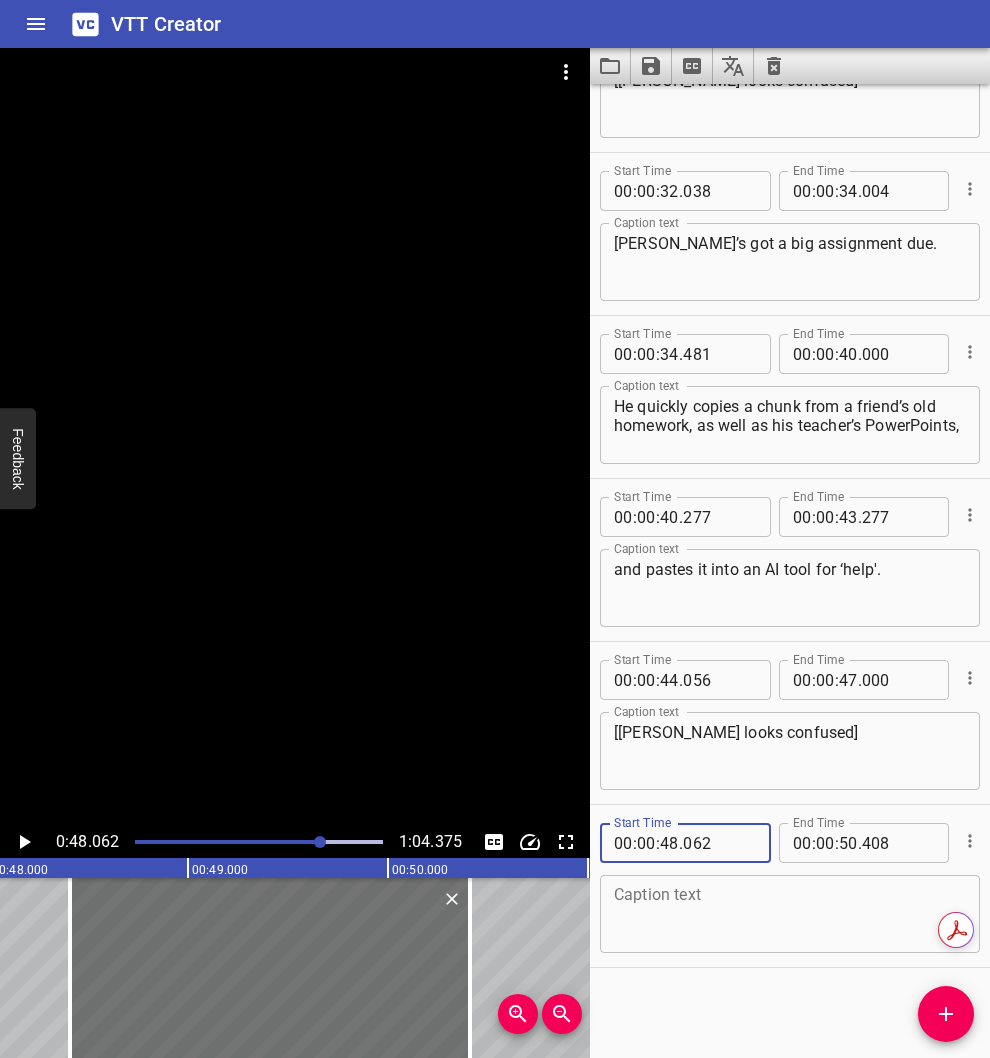type on "062" 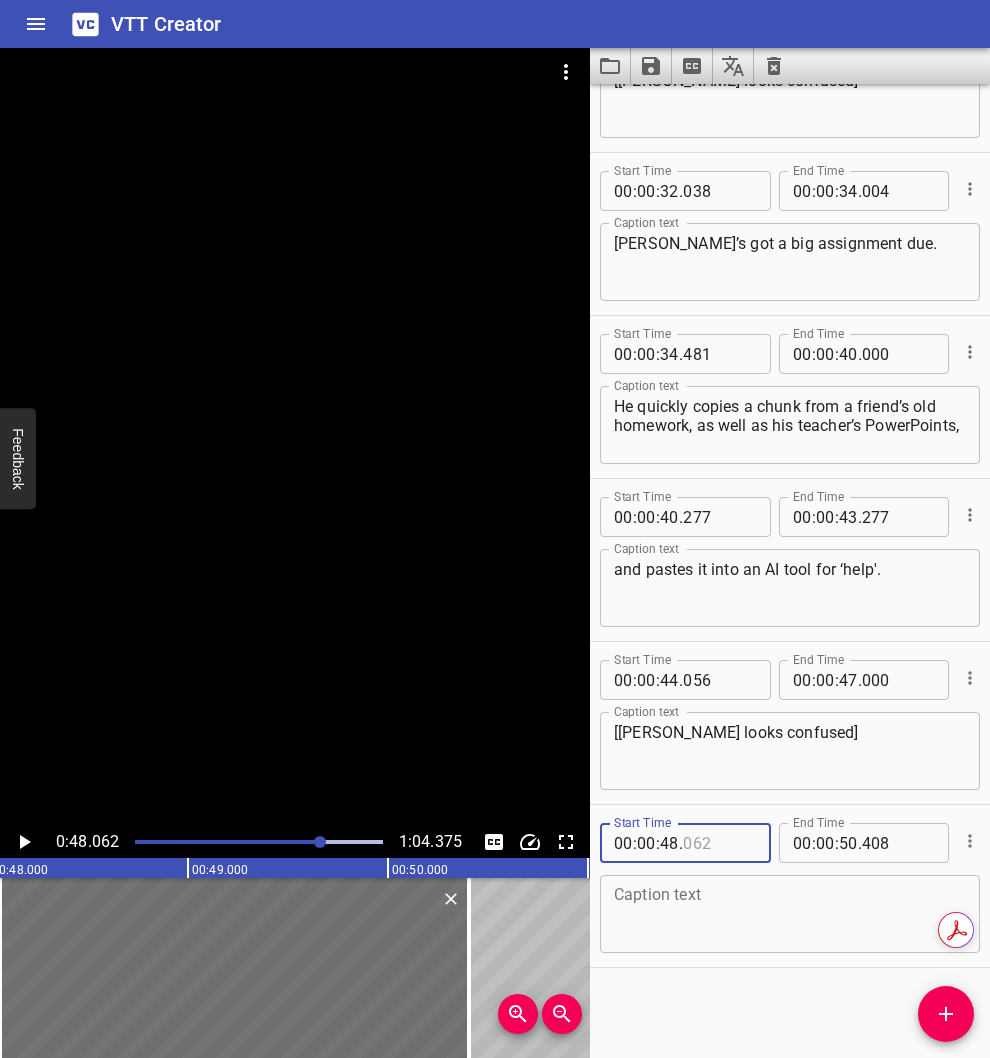 type on "062" 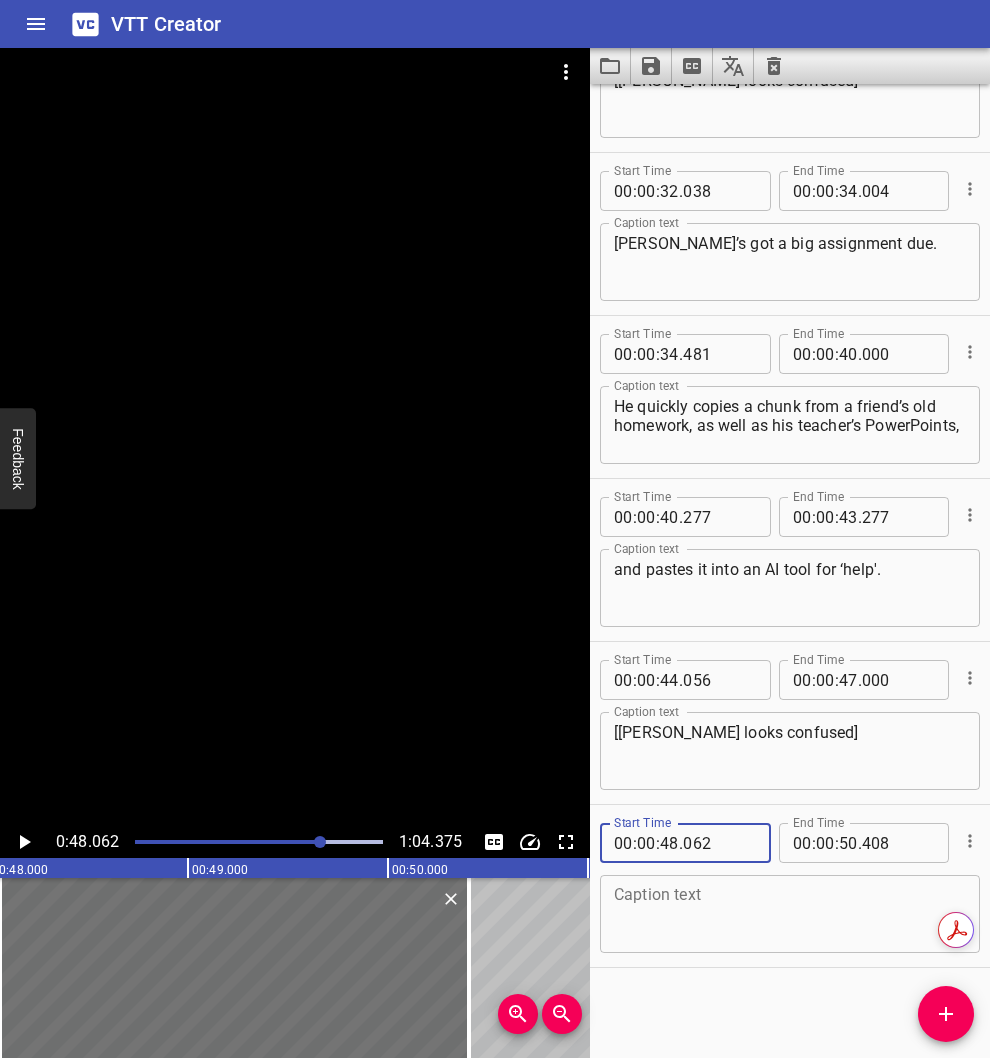 click at bounding box center [790, 914] 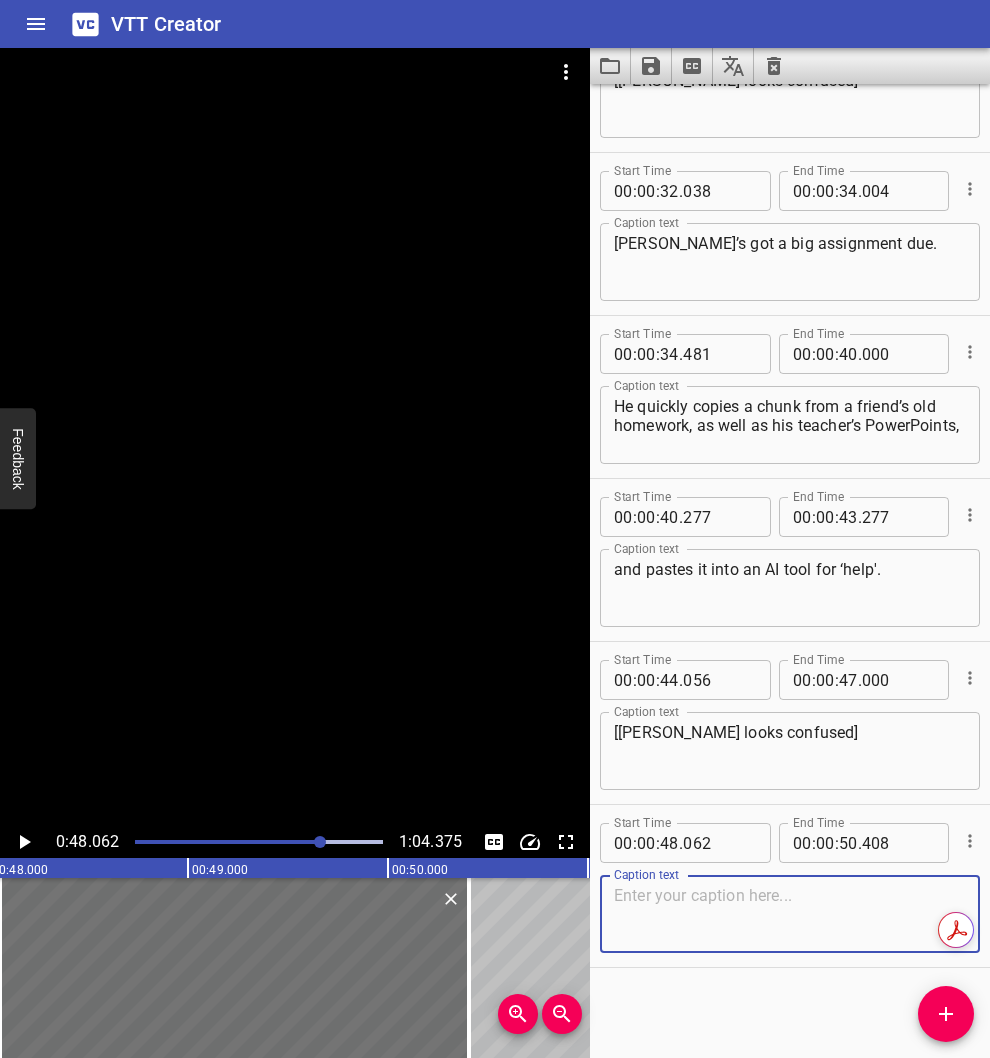 paste on "One vague prompt, and [PERSON_NAME] gets back something he wasn’t expecting." 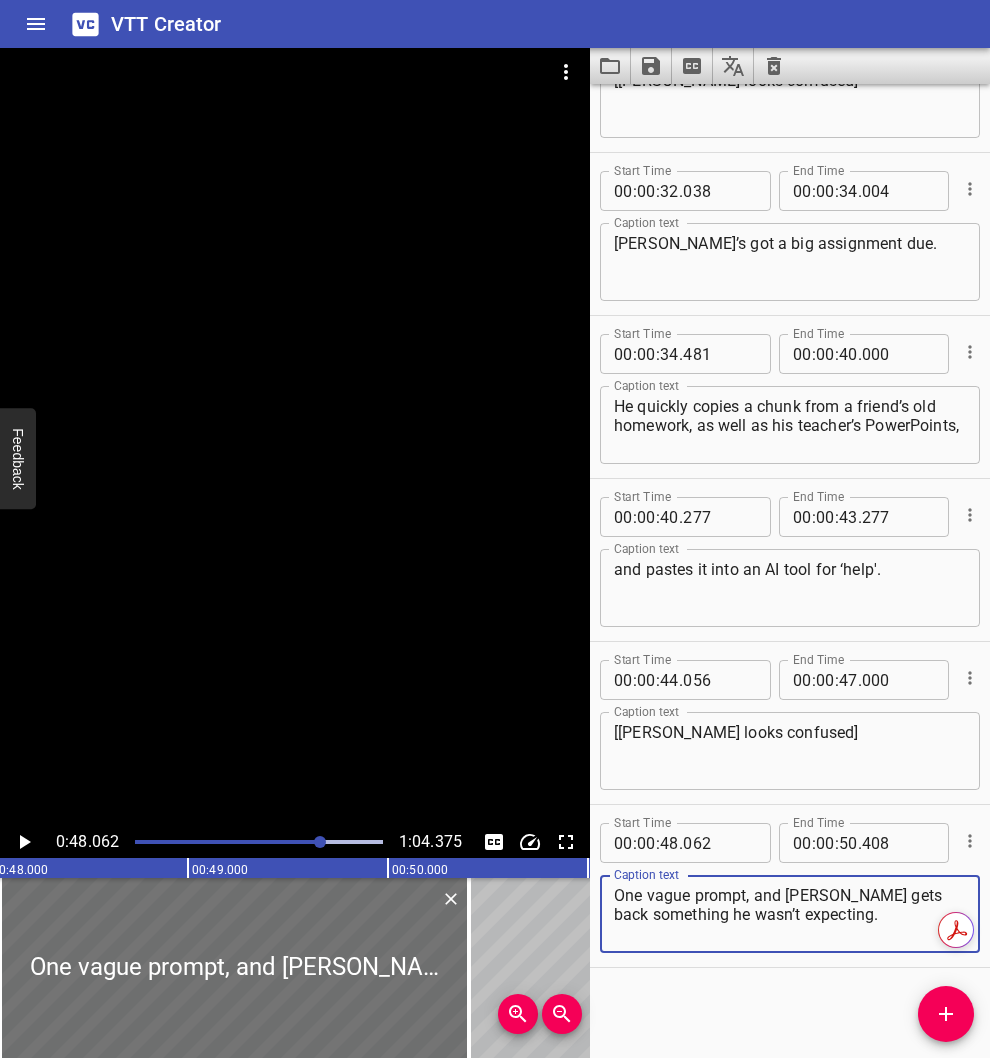type on "One vague prompt, and [PERSON_NAME] gets back something he wasn’t expecting." 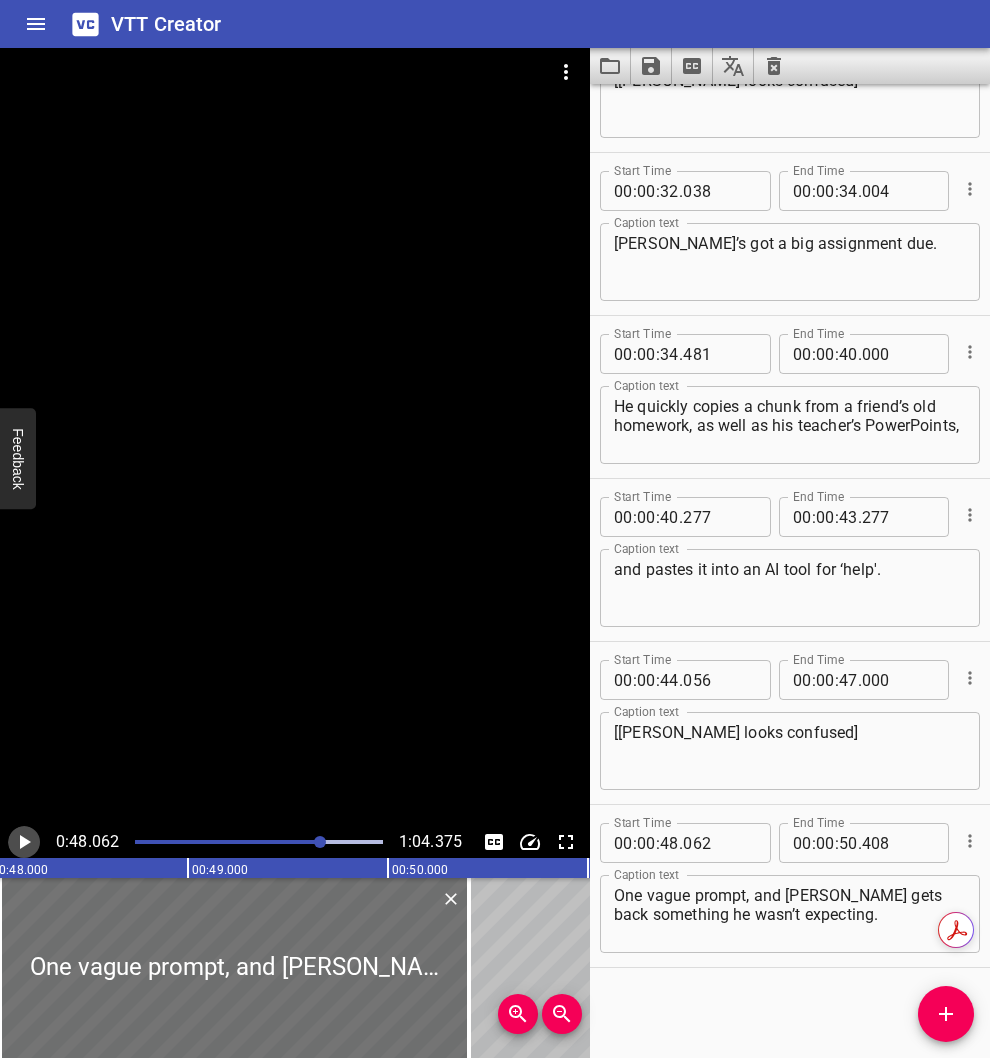 click 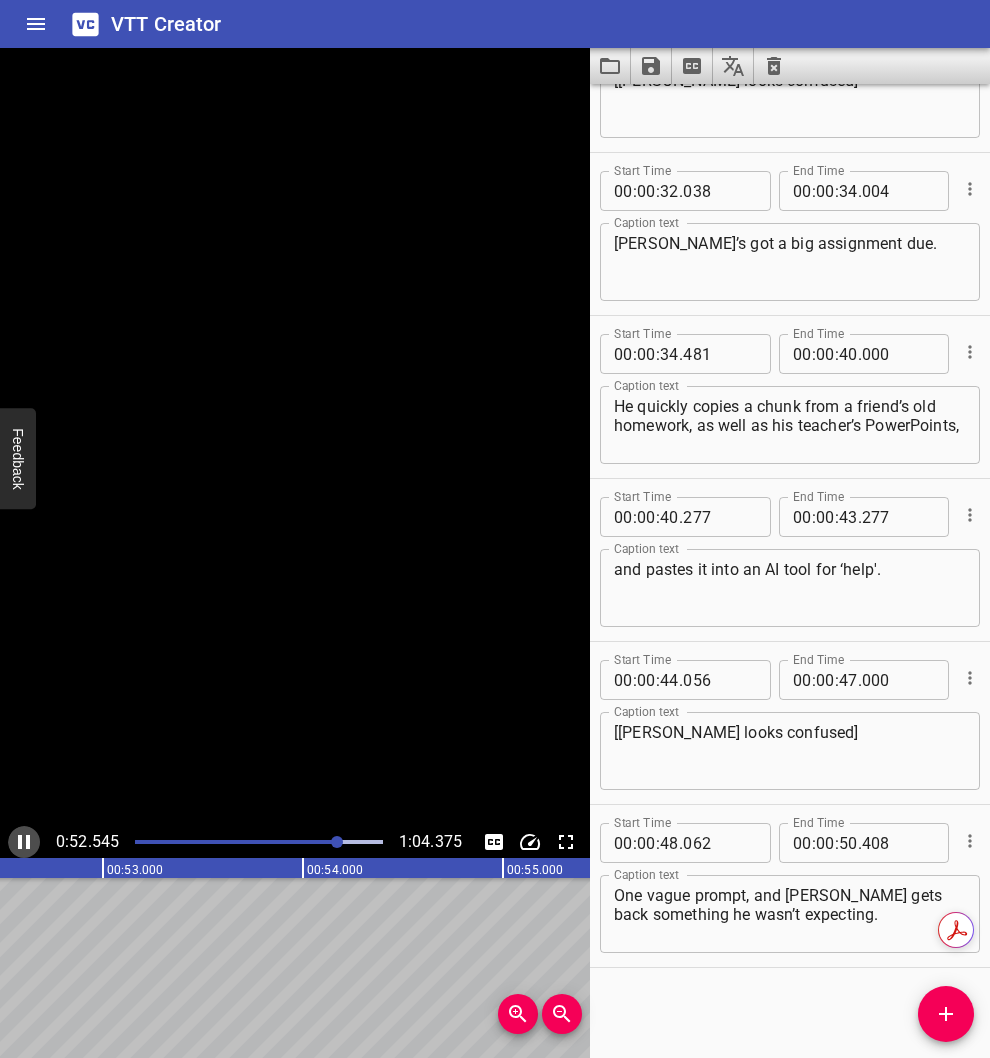 click 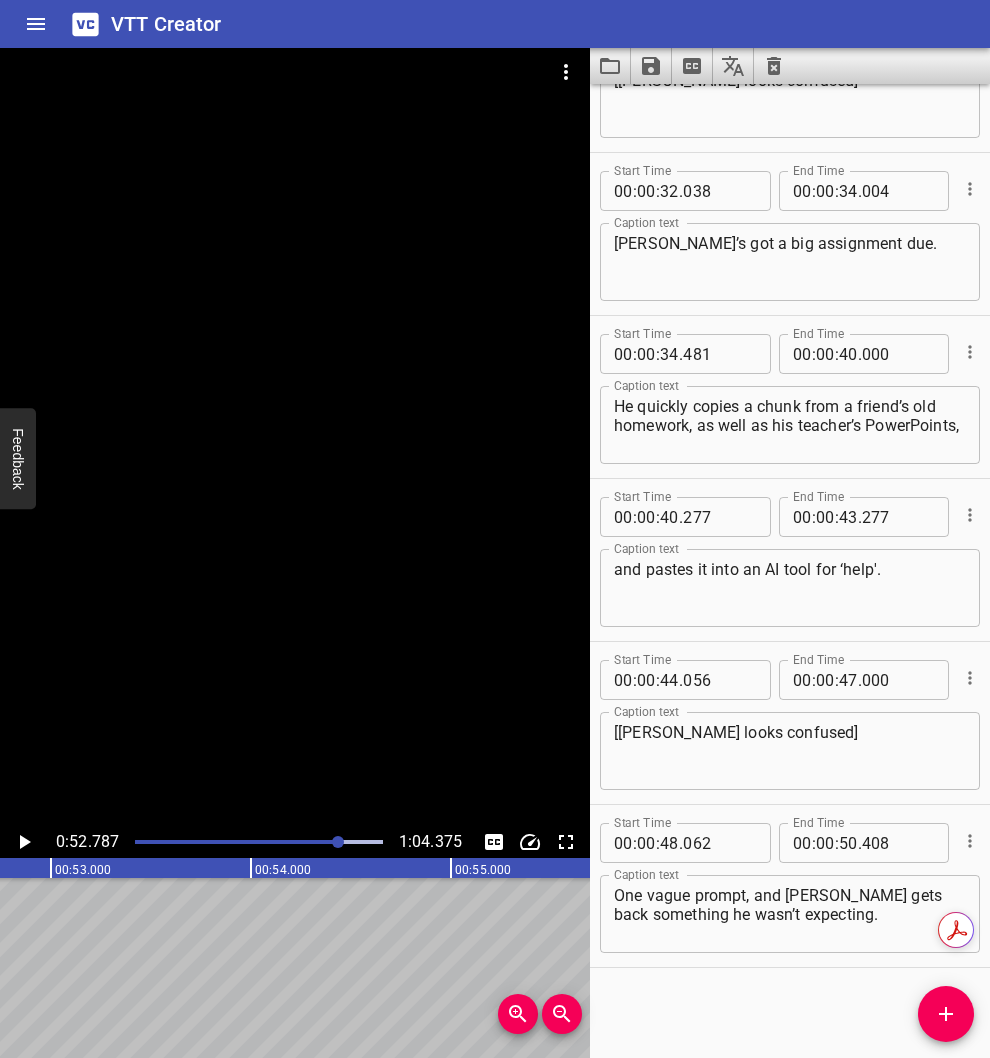 scroll, scrollTop: 0, scrollLeft: 10557, axis: horizontal 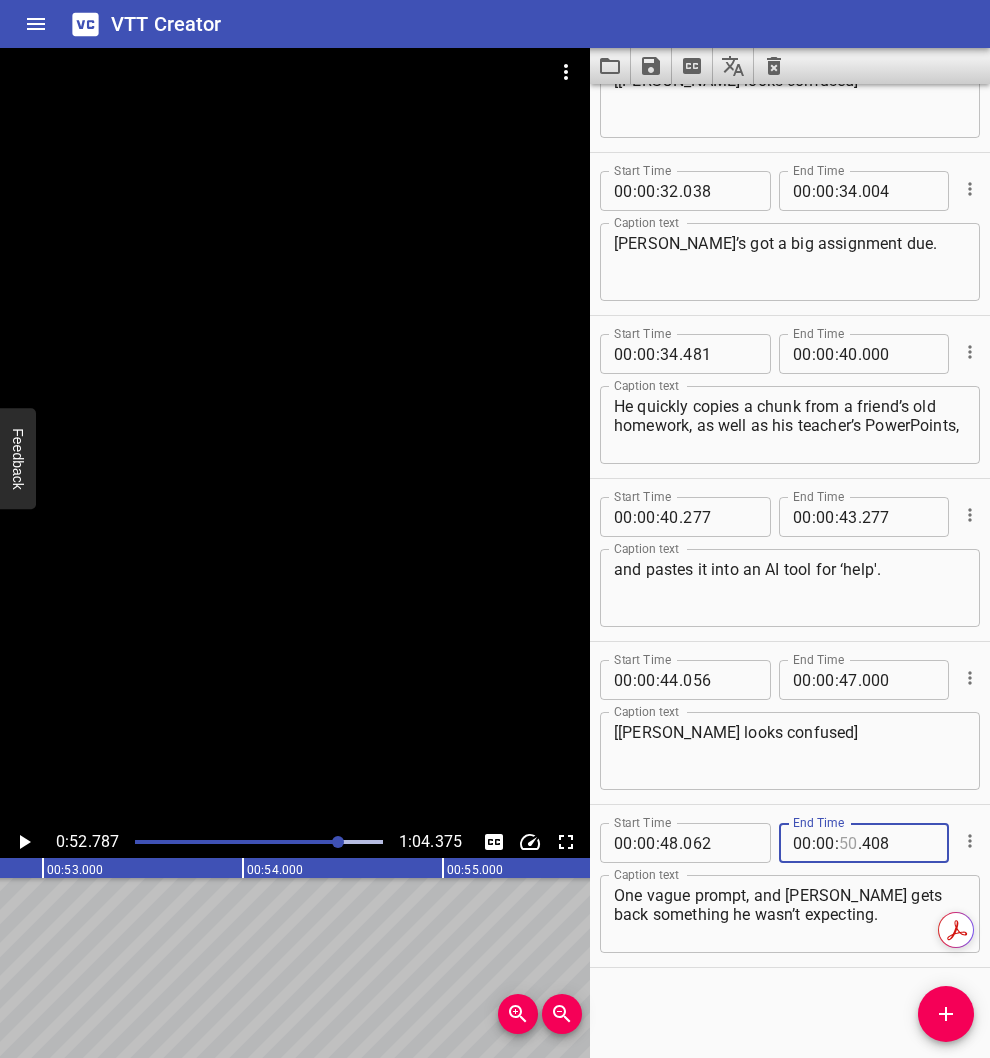 click at bounding box center [848, 843] 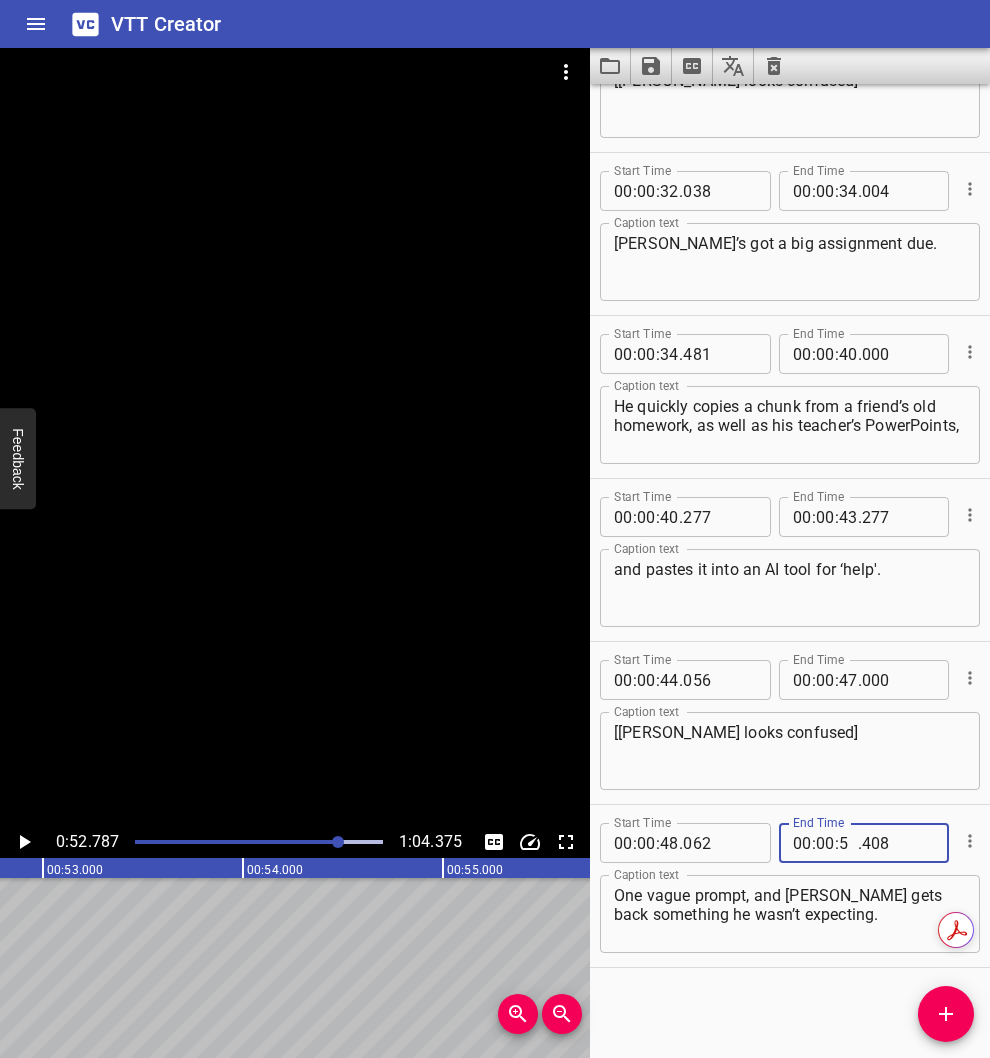 type on "51" 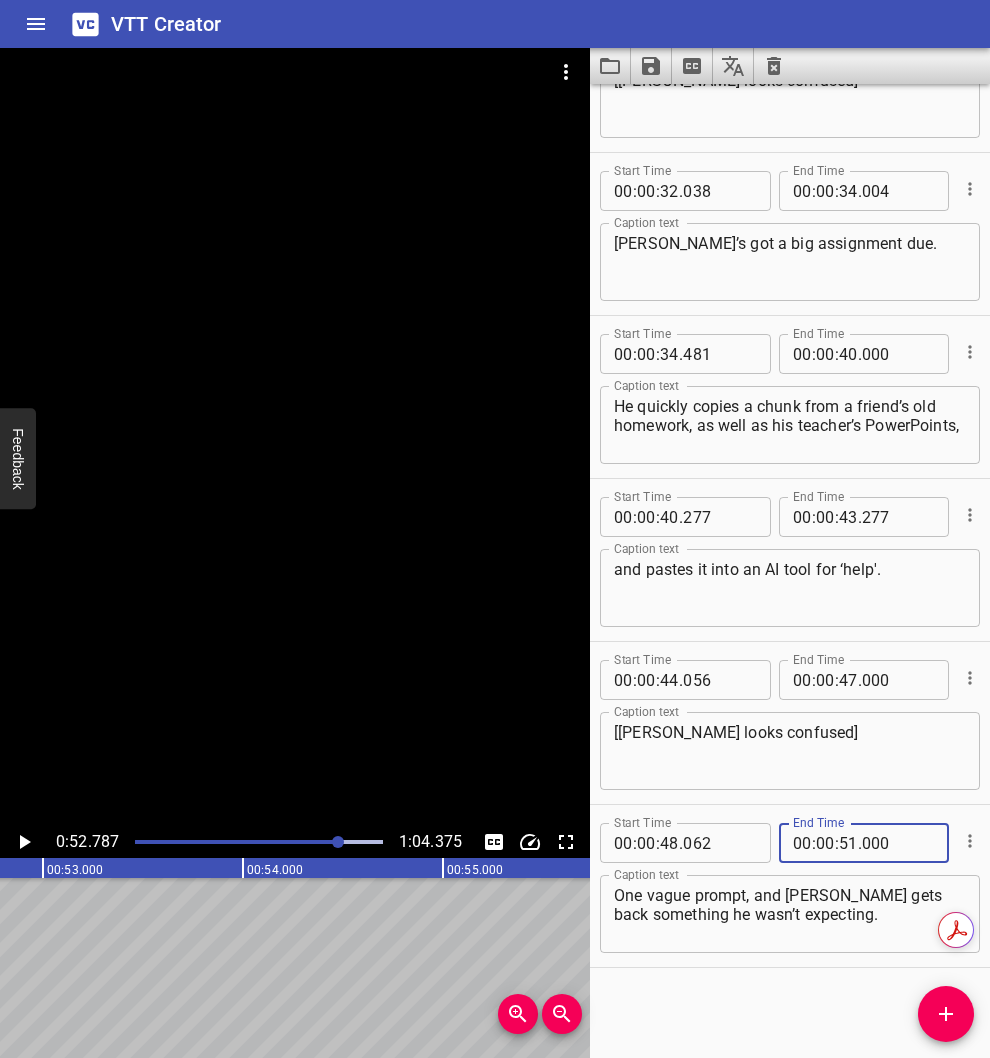 type on "000" 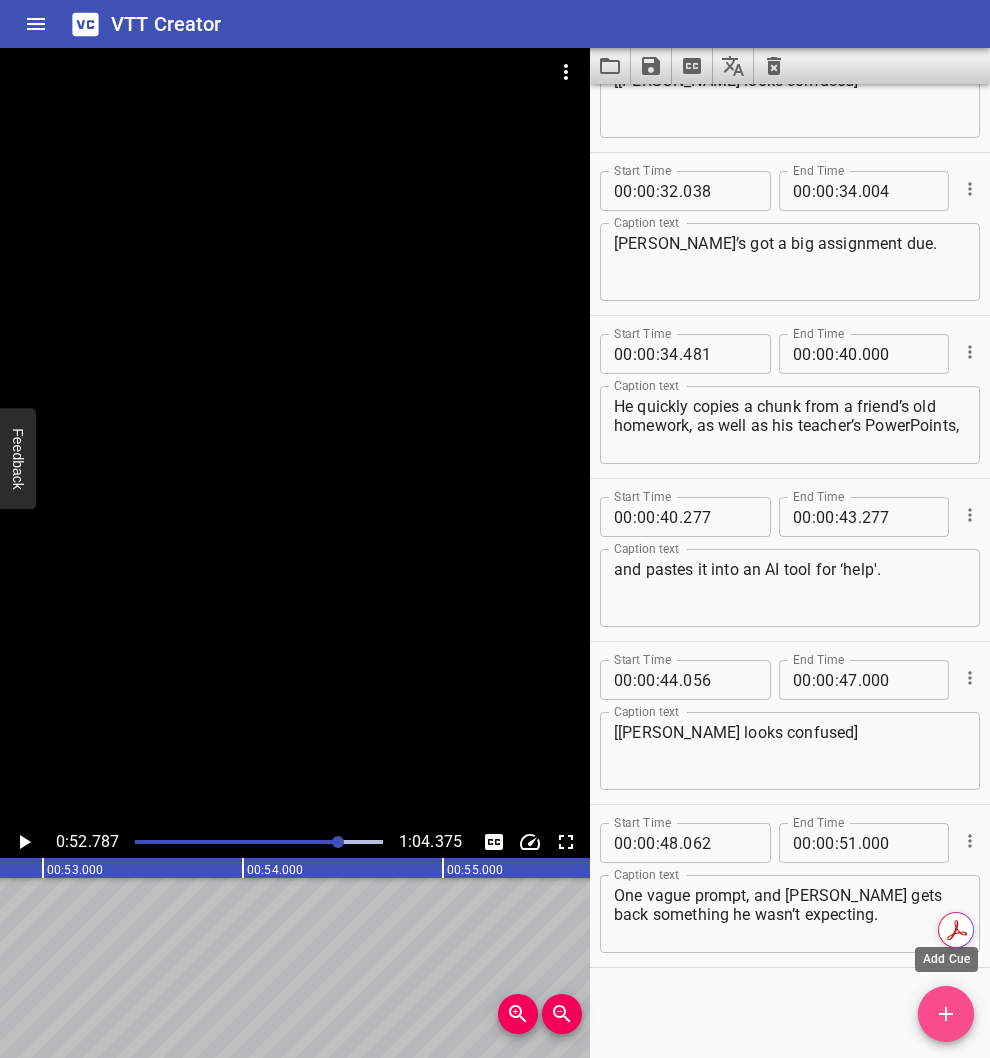 click 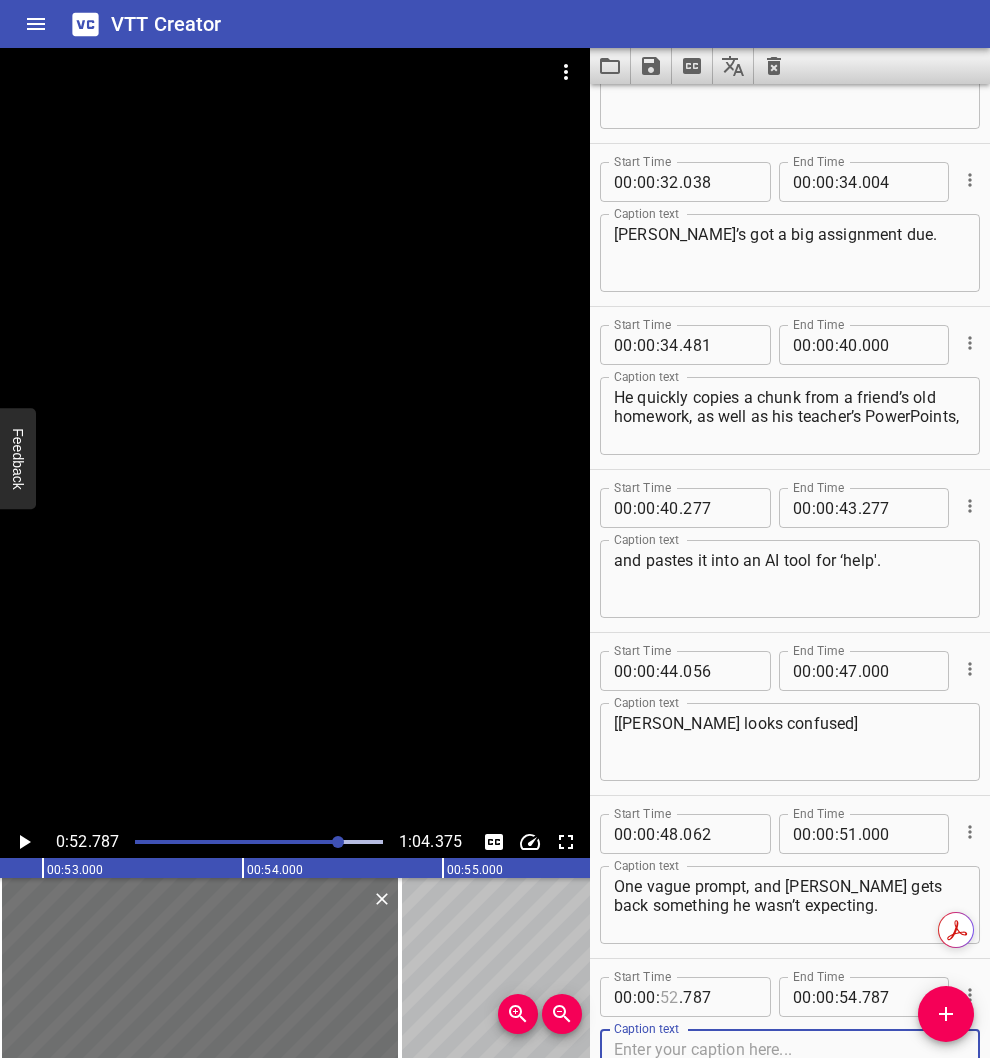 click at bounding box center (669, 997) 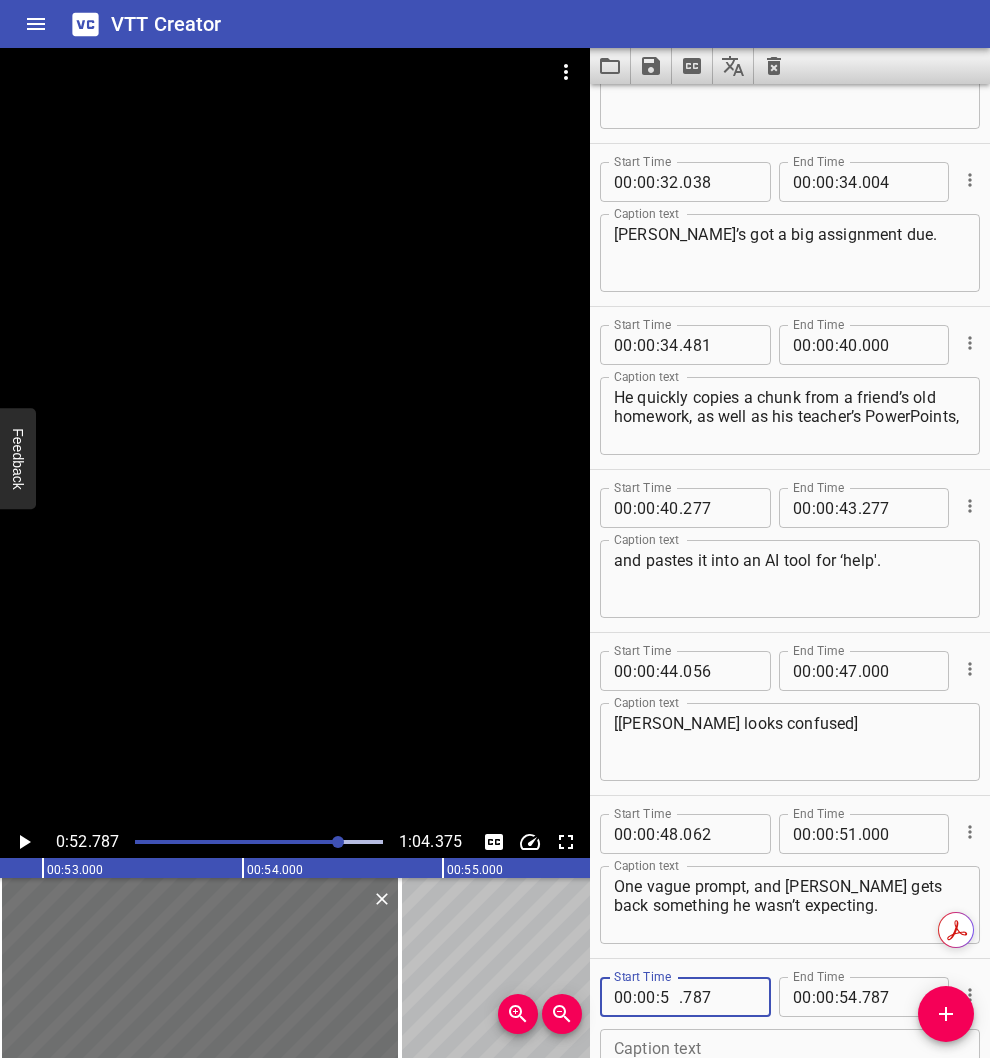 type on "51" 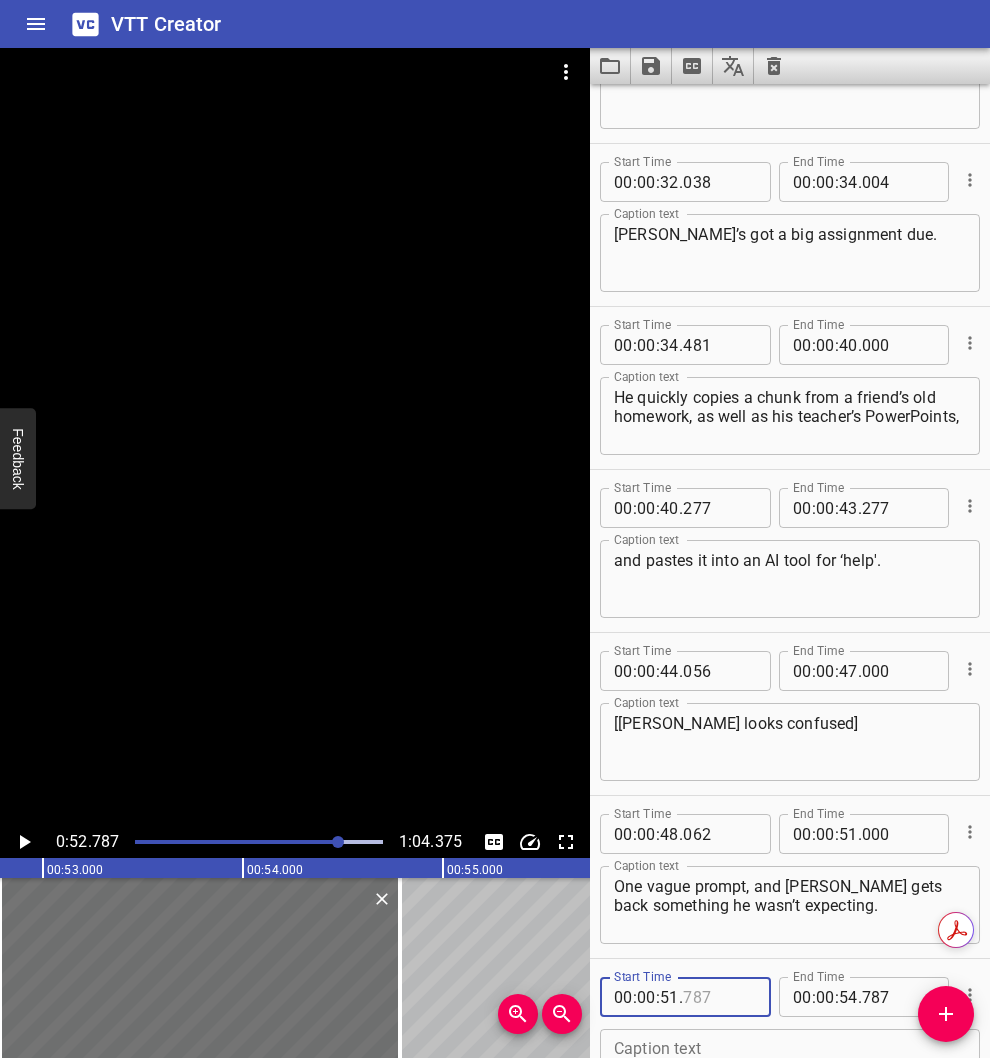 type on "787" 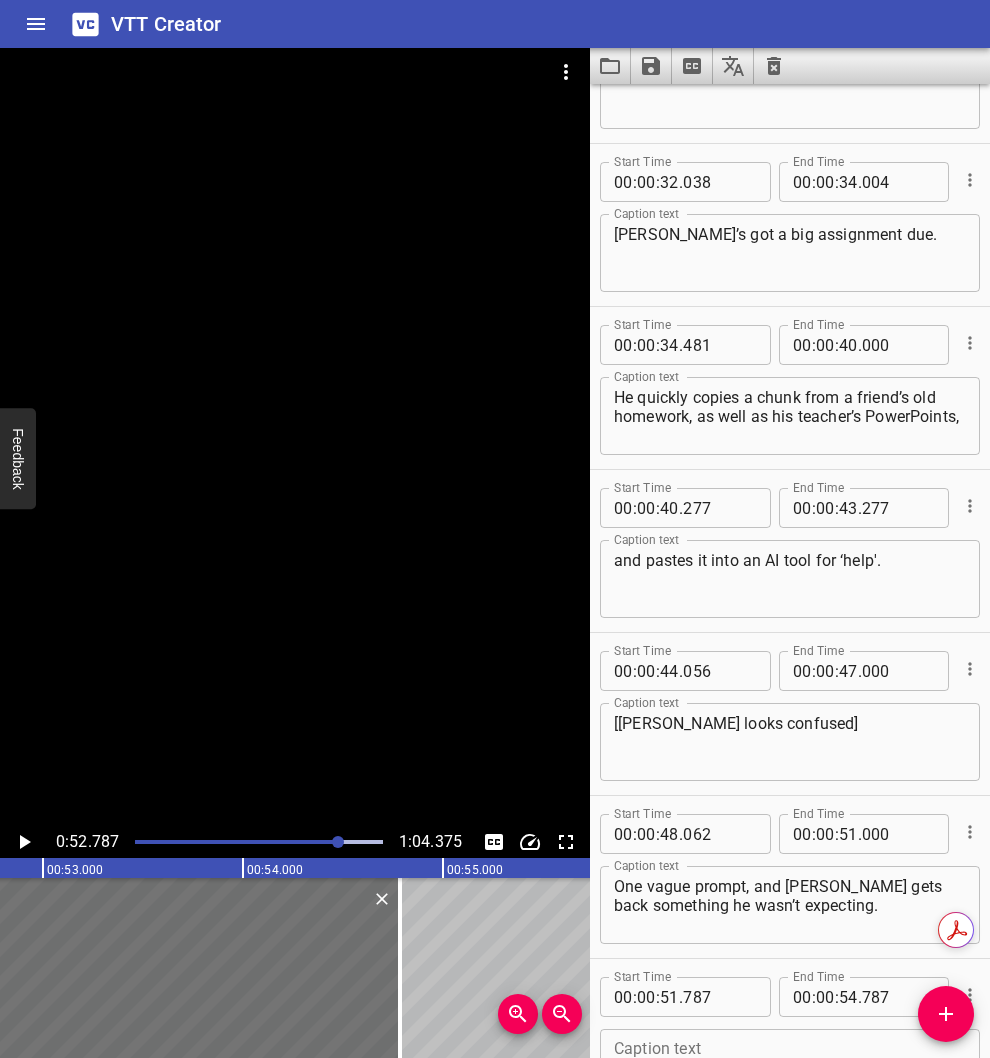 scroll, scrollTop: 1239, scrollLeft: 0, axis: vertical 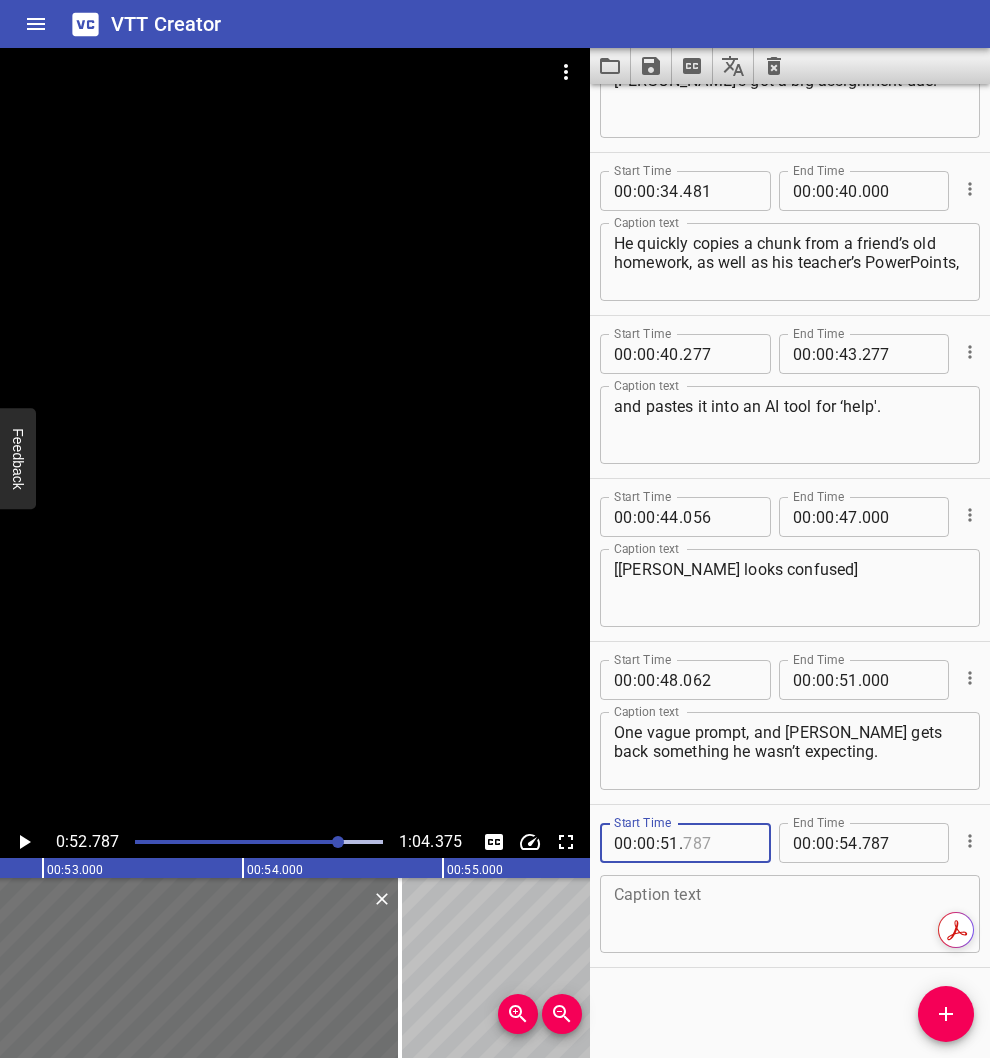 type on "787" 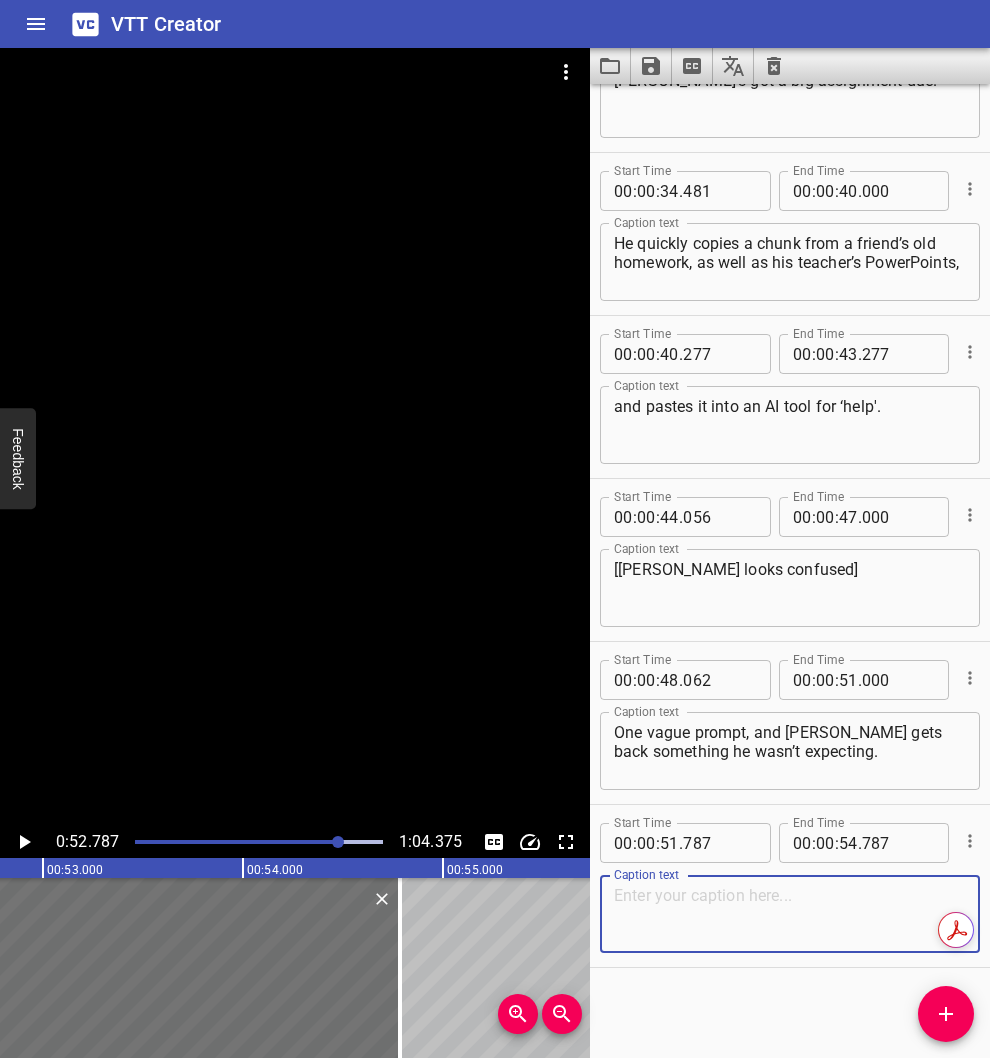 click at bounding box center [790, 914] 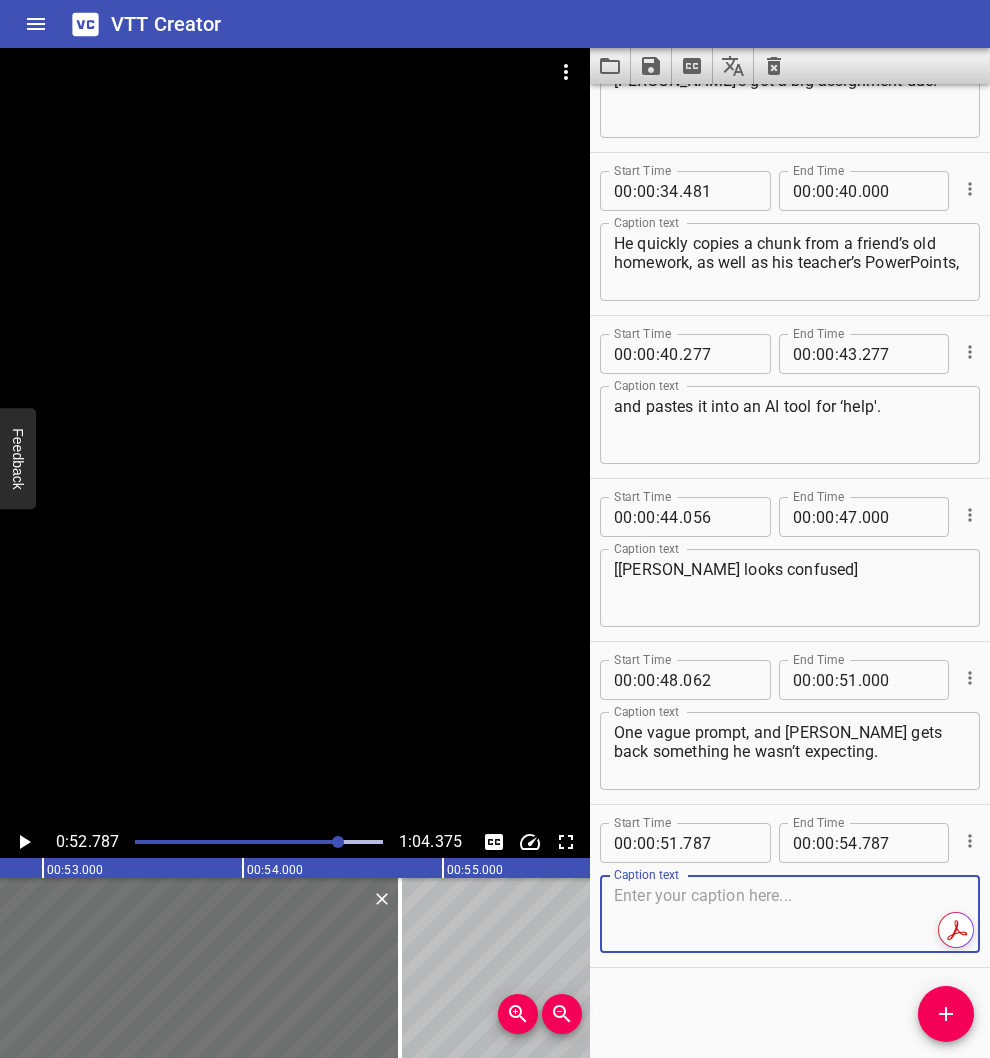 paste on "He’s not sure what to do next." 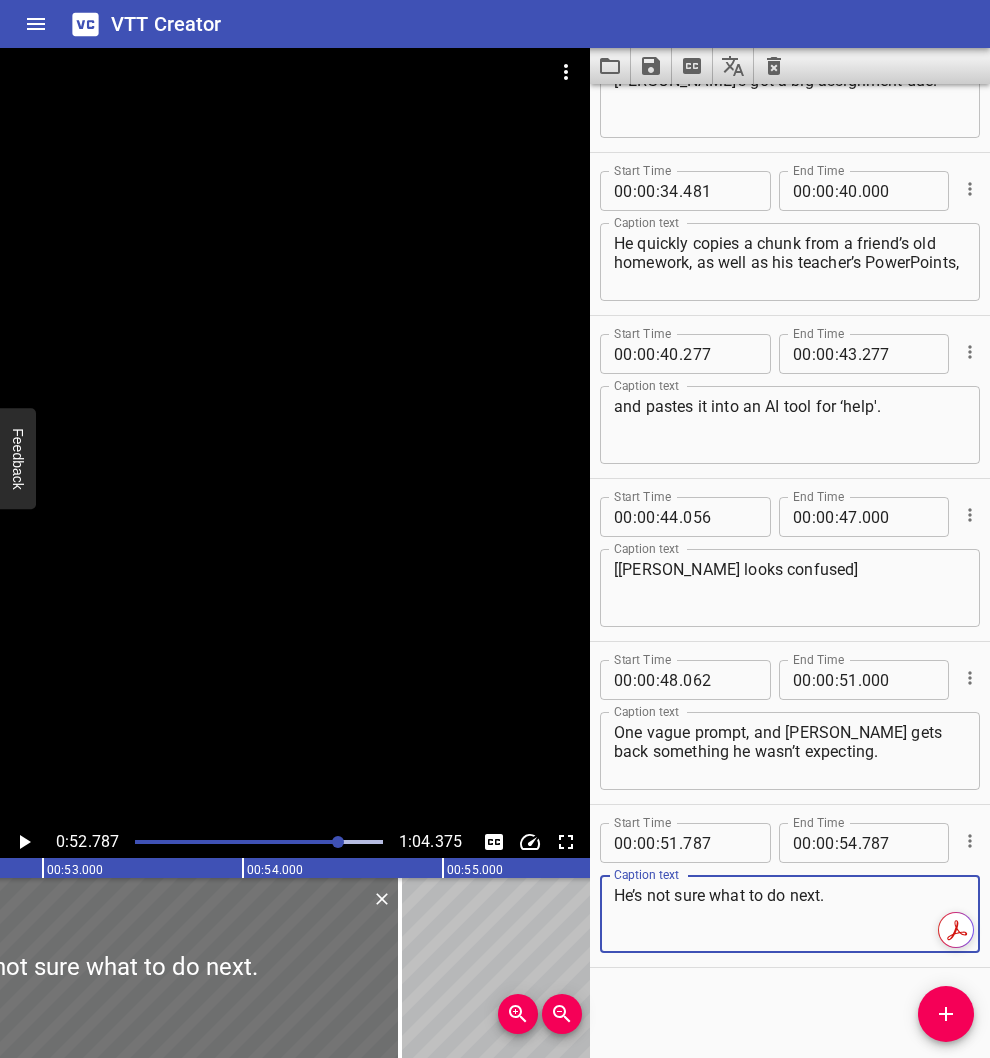 type on "He’s not sure what to do next." 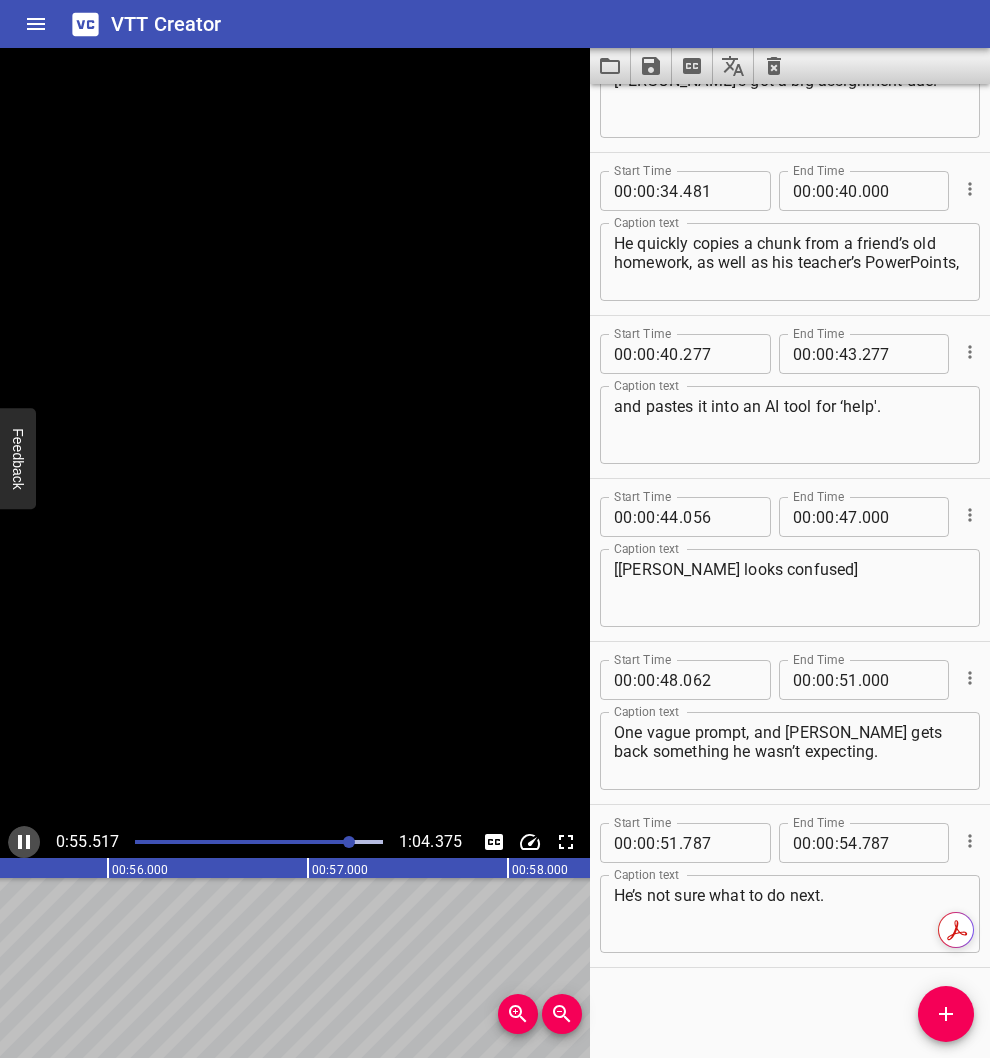 click 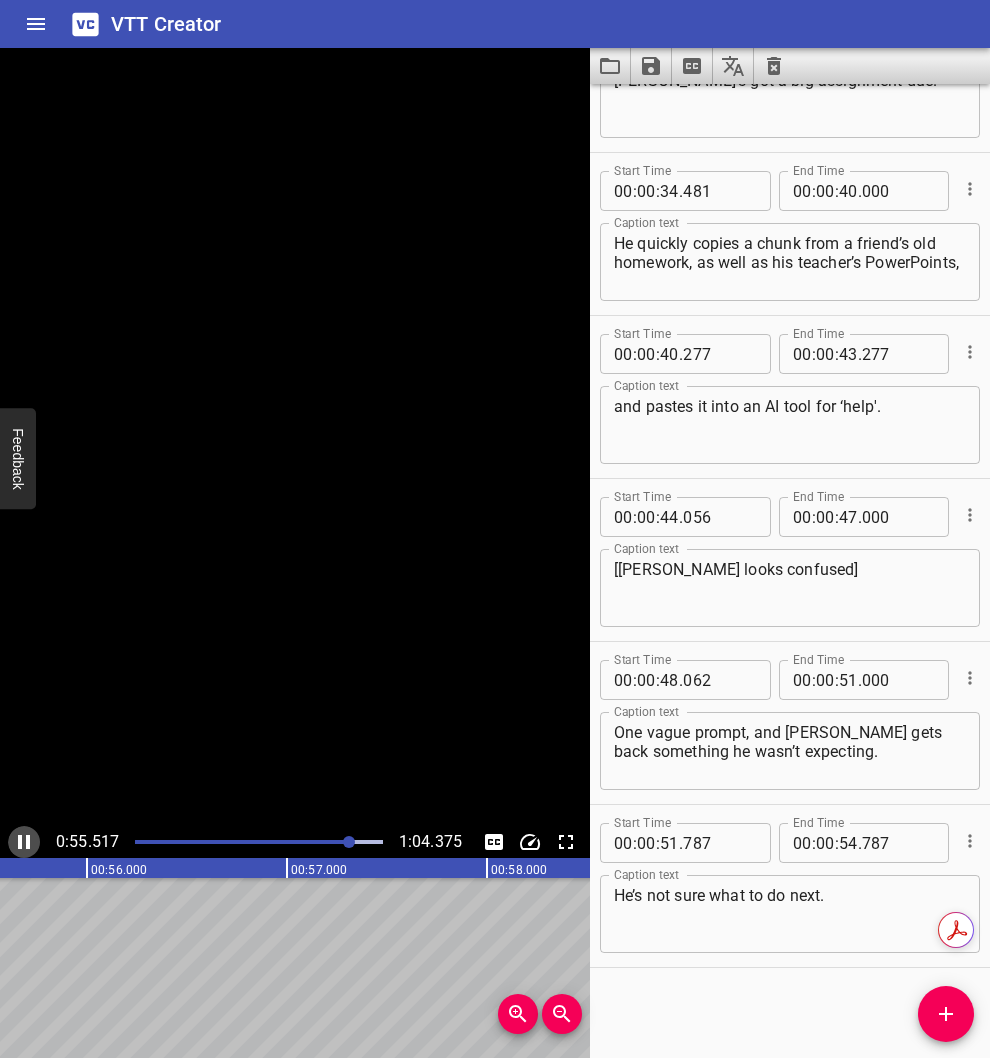 scroll, scrollTop: 0, scrollLeft: 11139, axis: horizontal 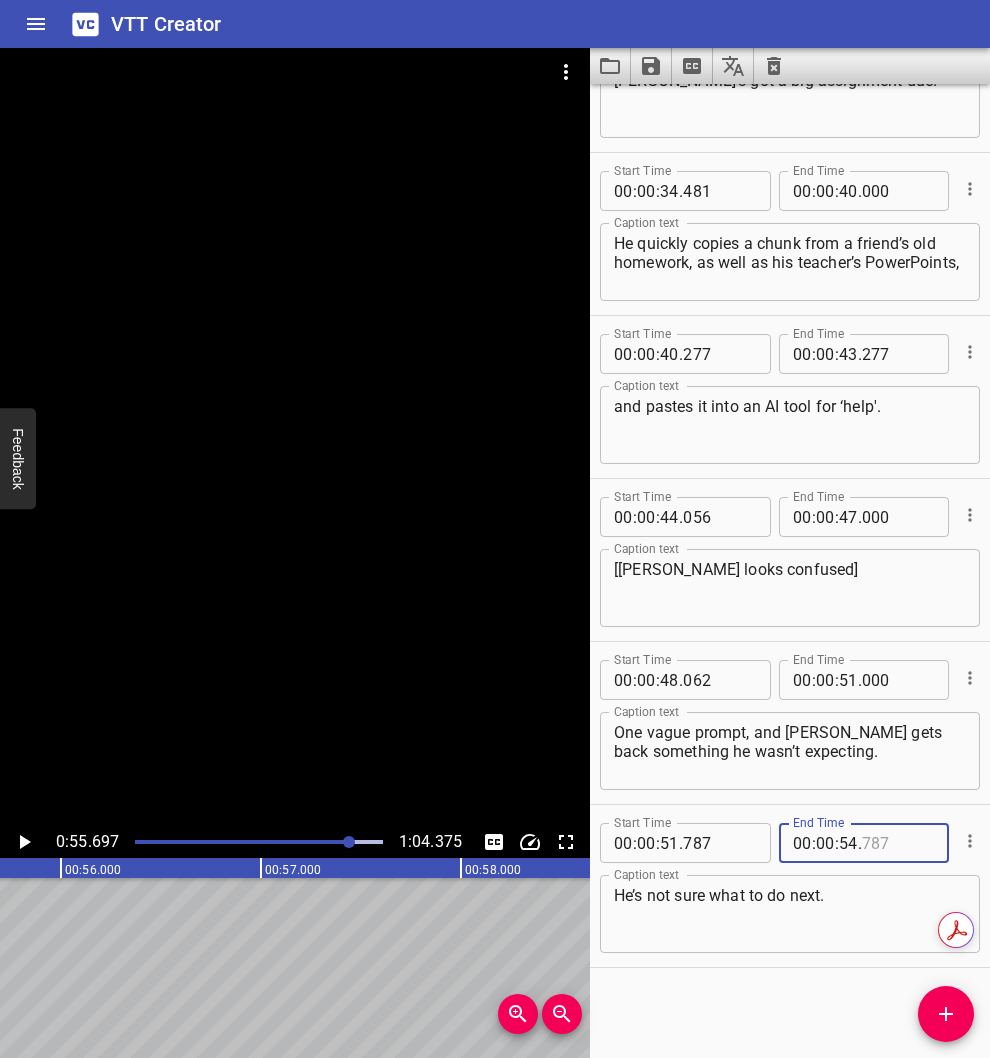 click at bounding box center (898, 843) 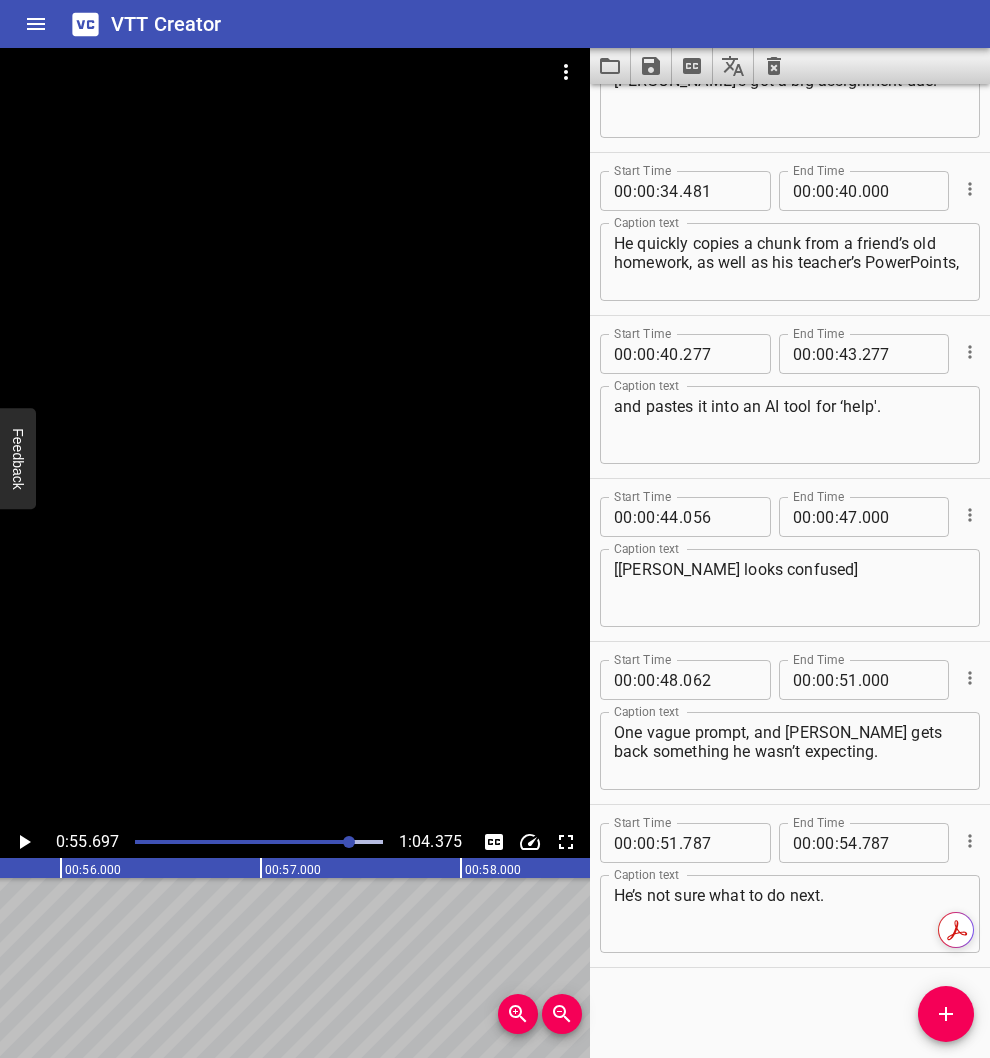 click on "." at bounding box center (860, 843) 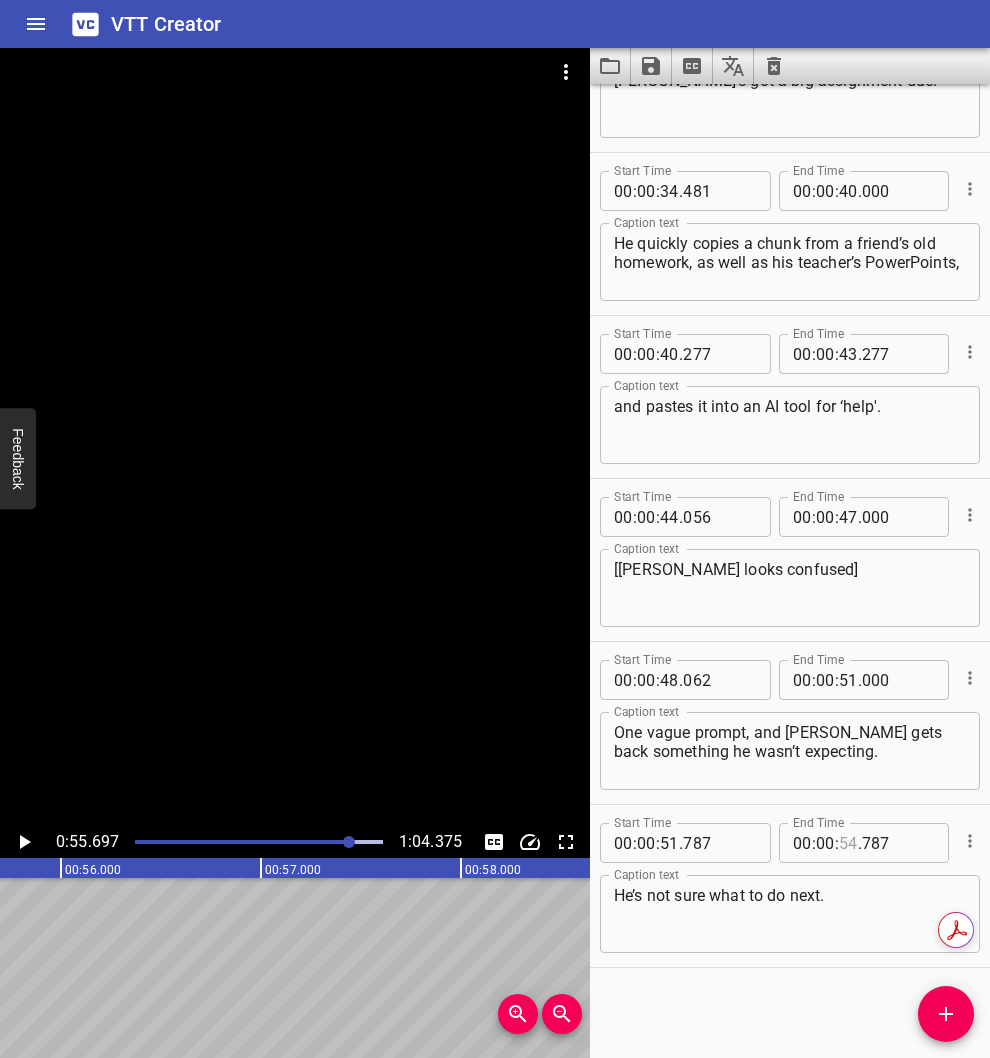 click at bounding box center [848, 843] 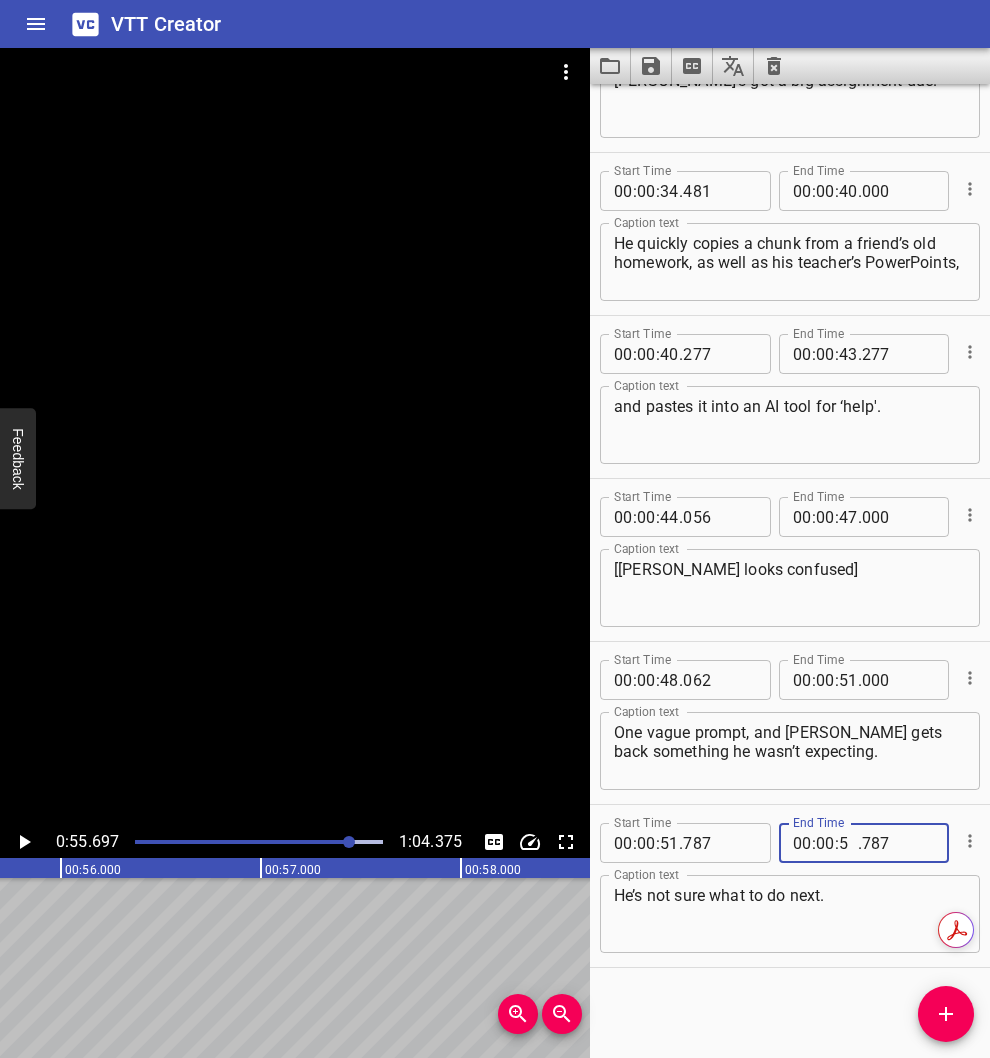 type on "55" 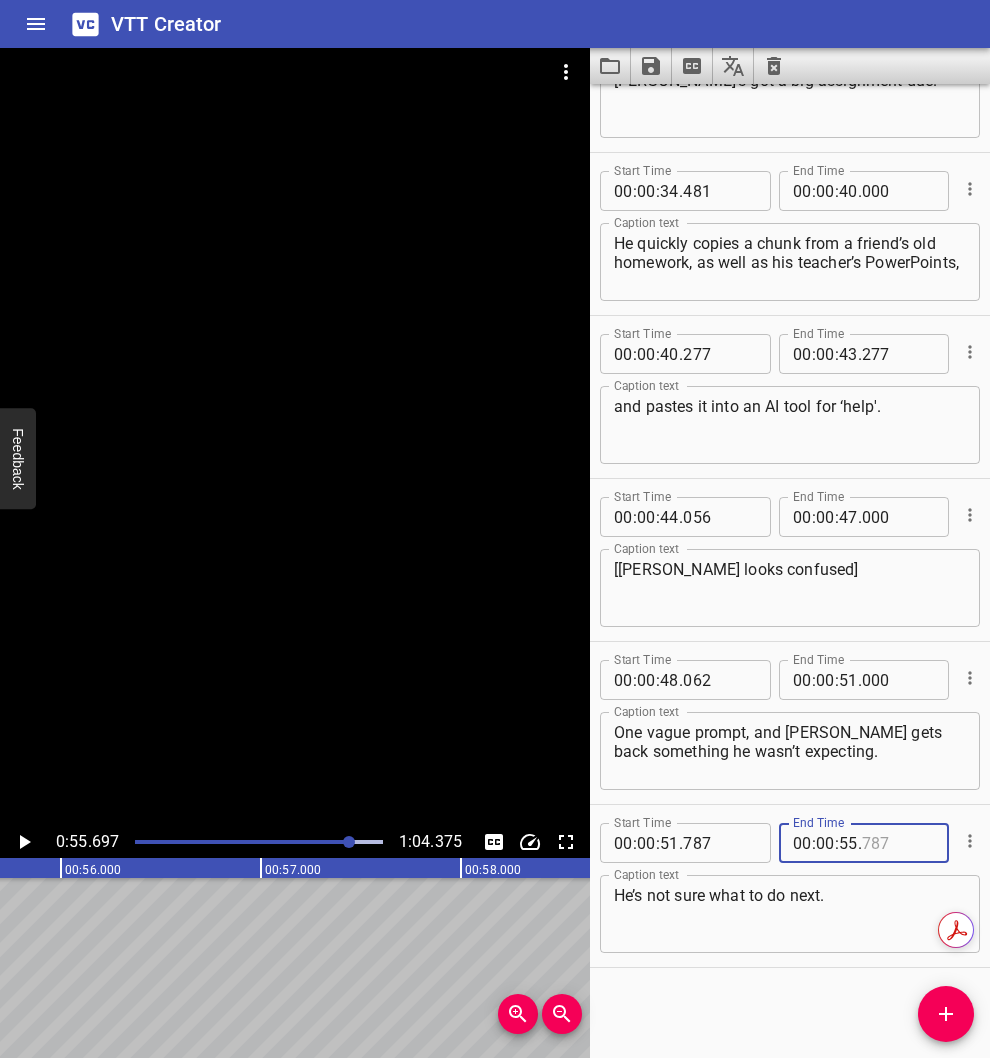 type on "787" 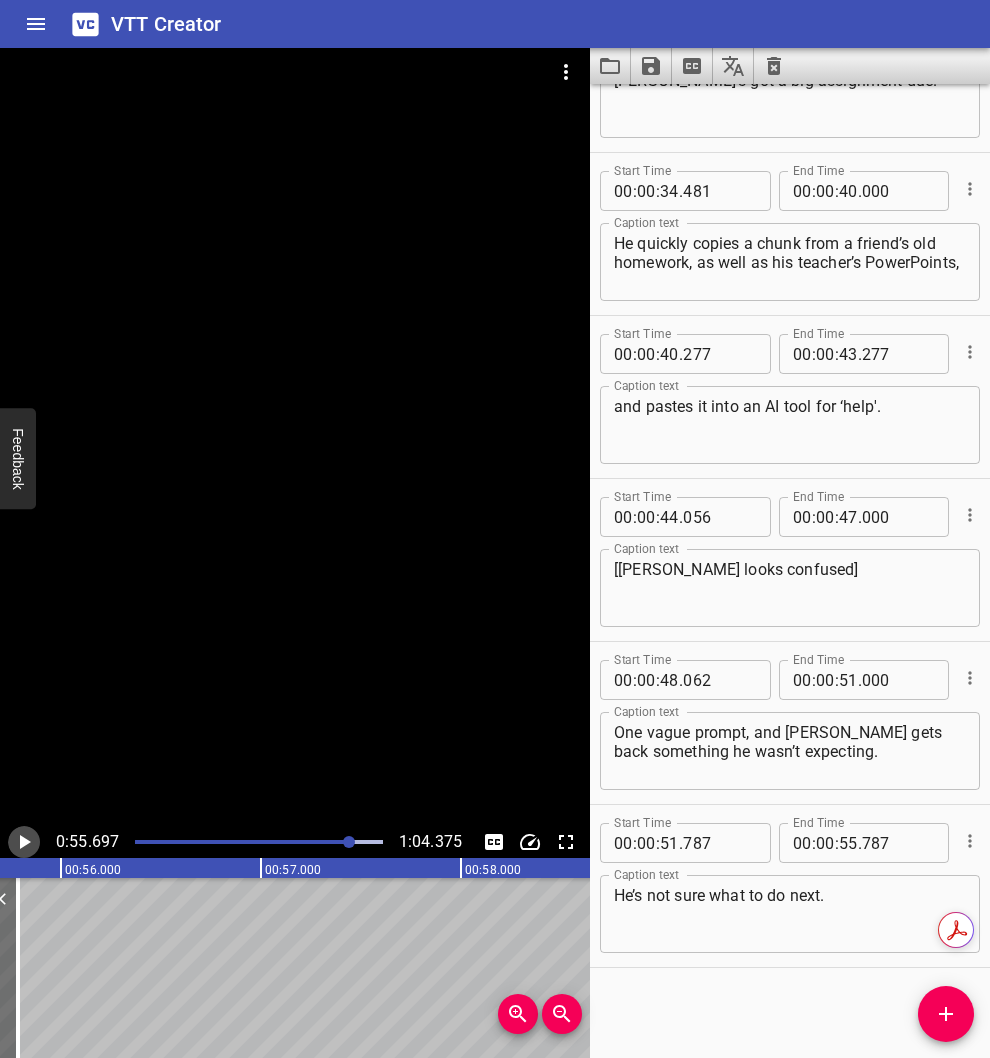 click 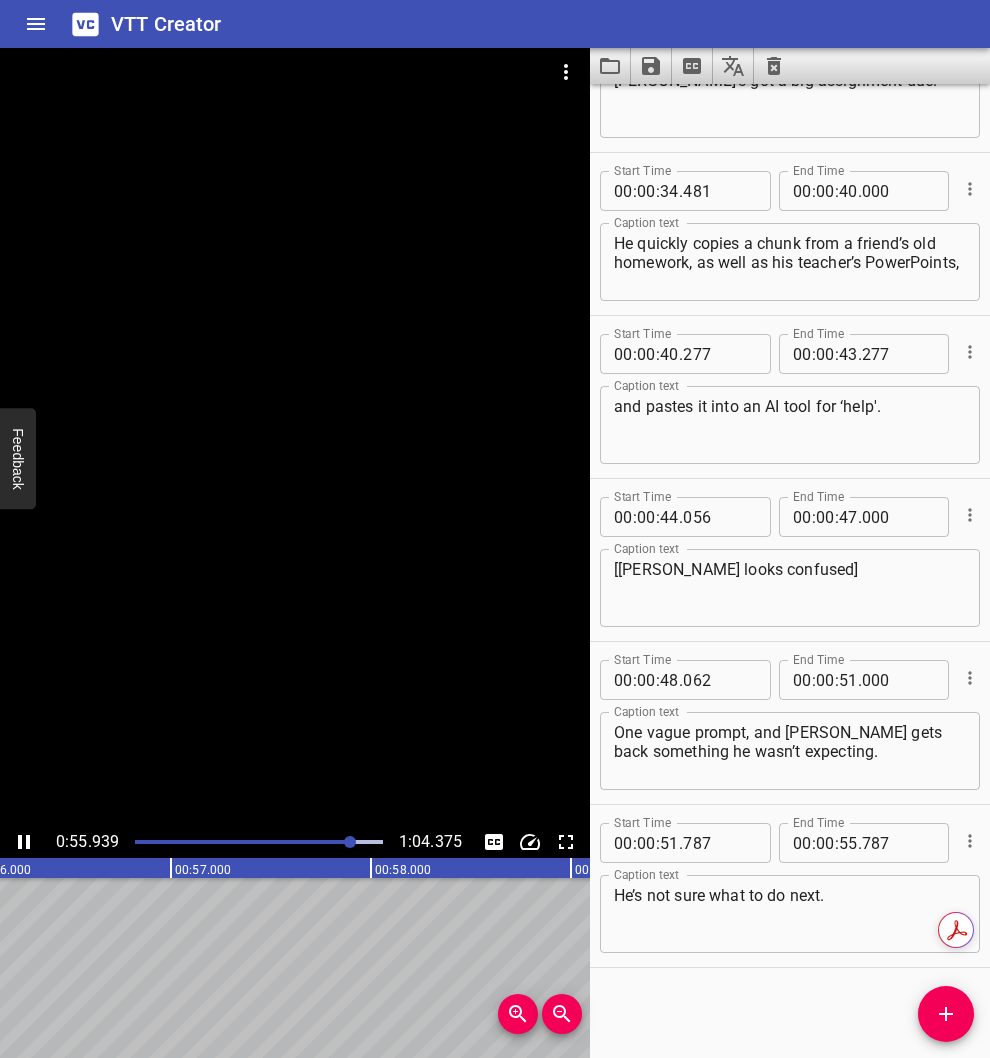 click 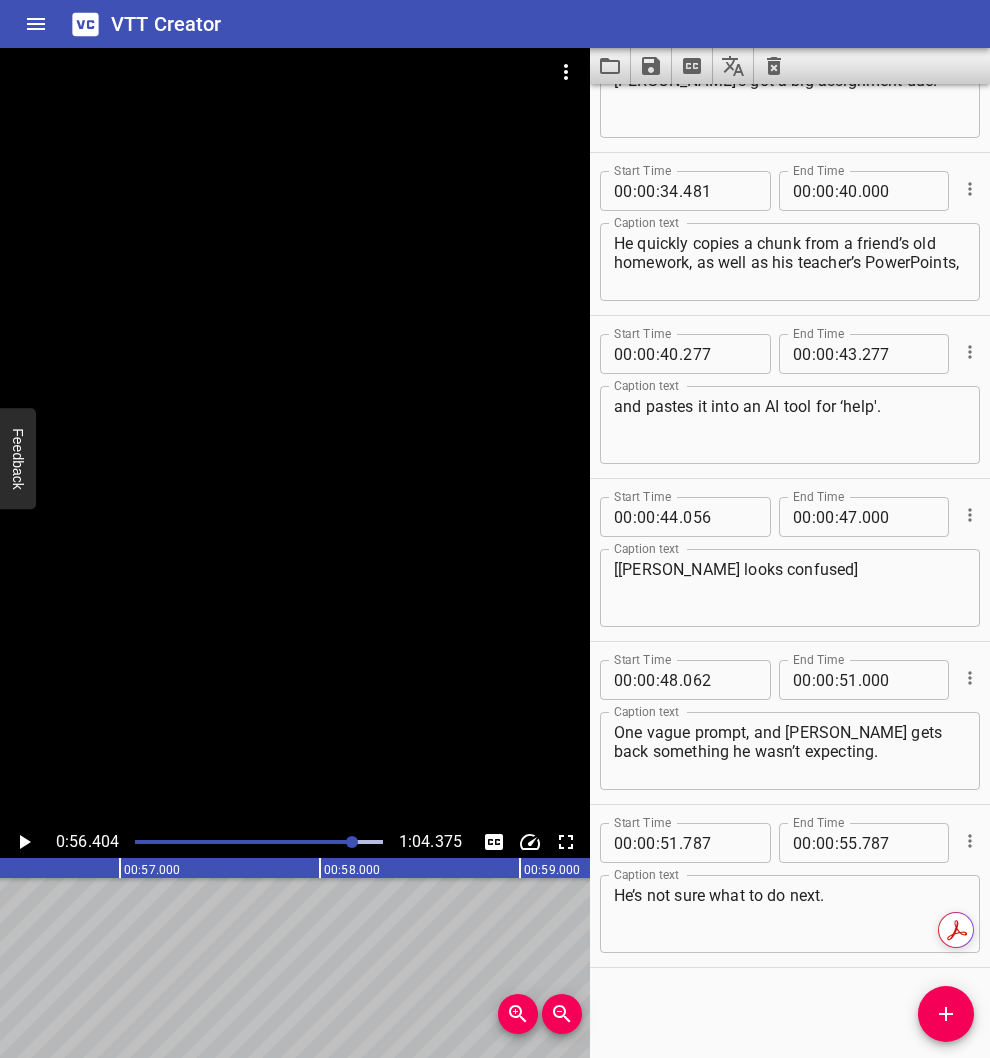 scroll, scrollTop: 0, scrollLeft: 11280, axis: horizontal 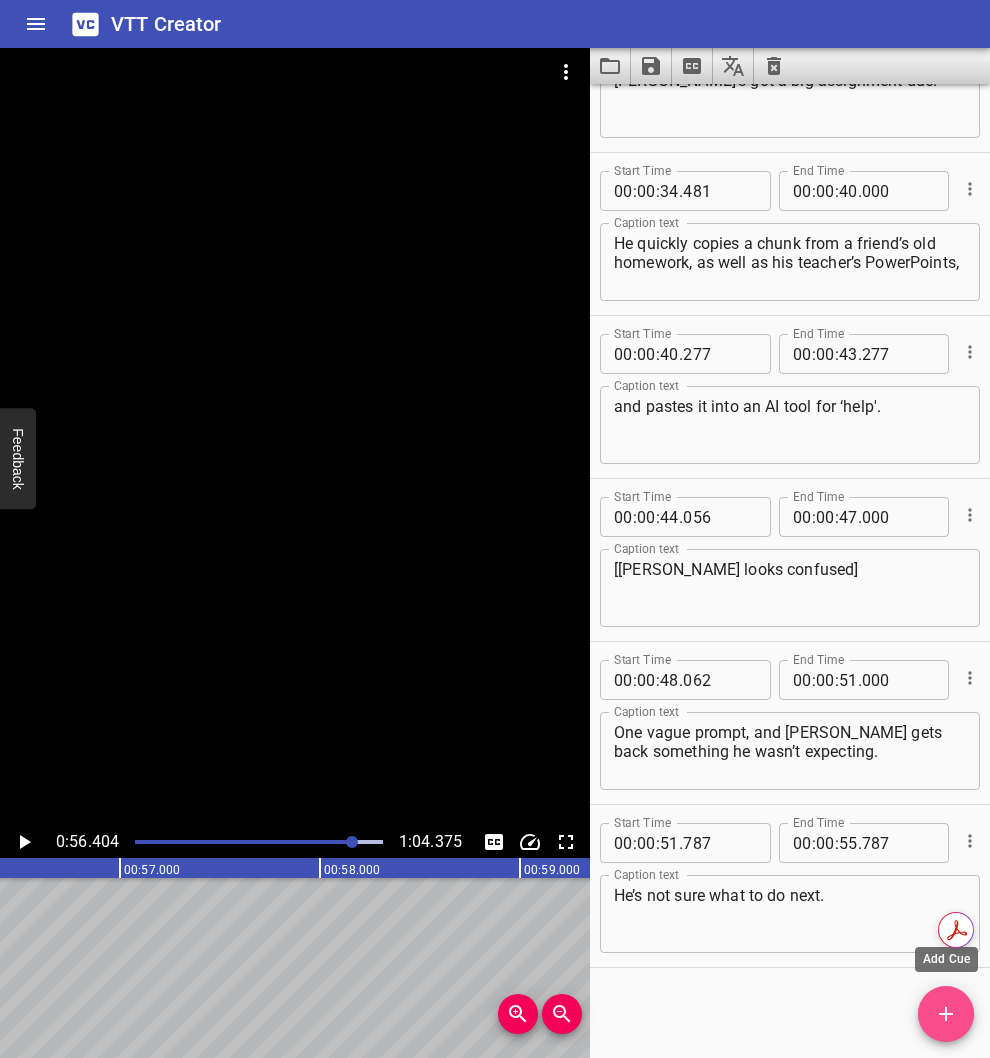click 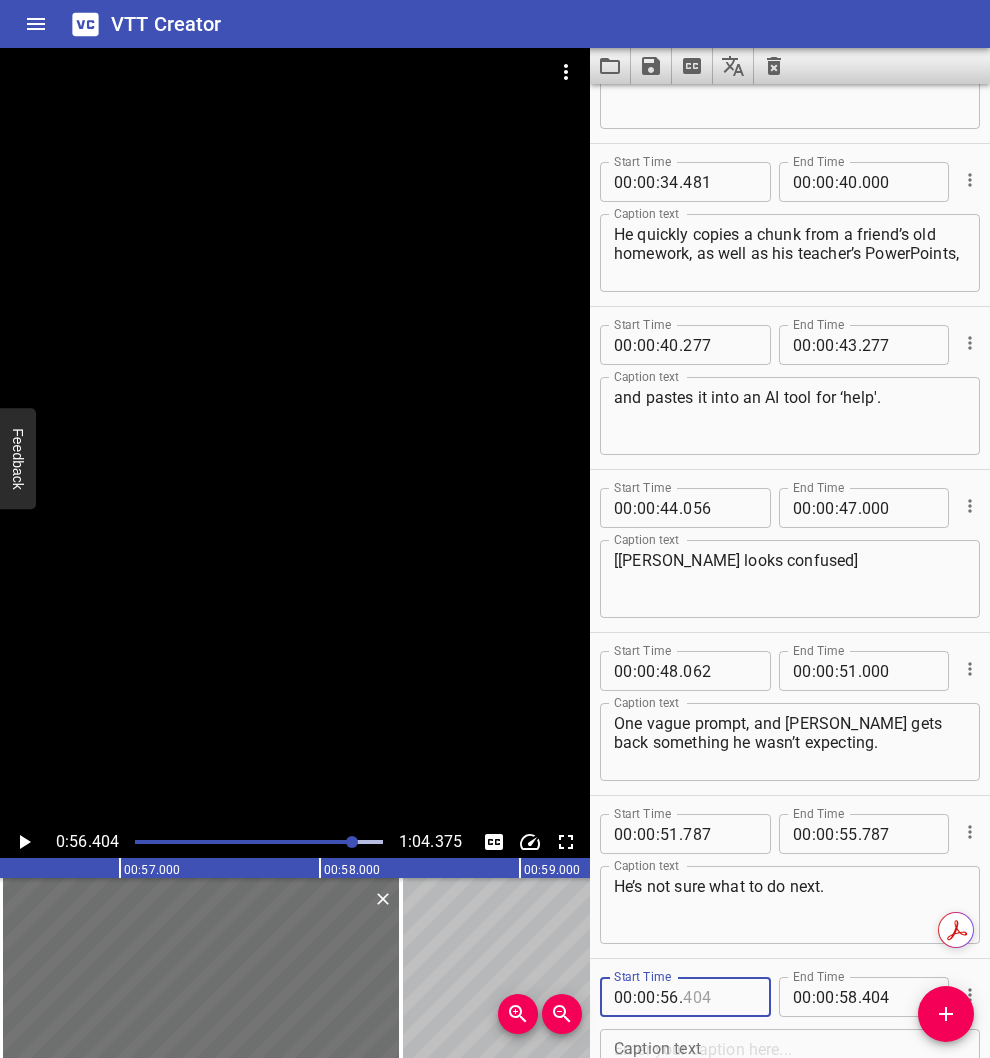 click at bounding box center [719, 997] 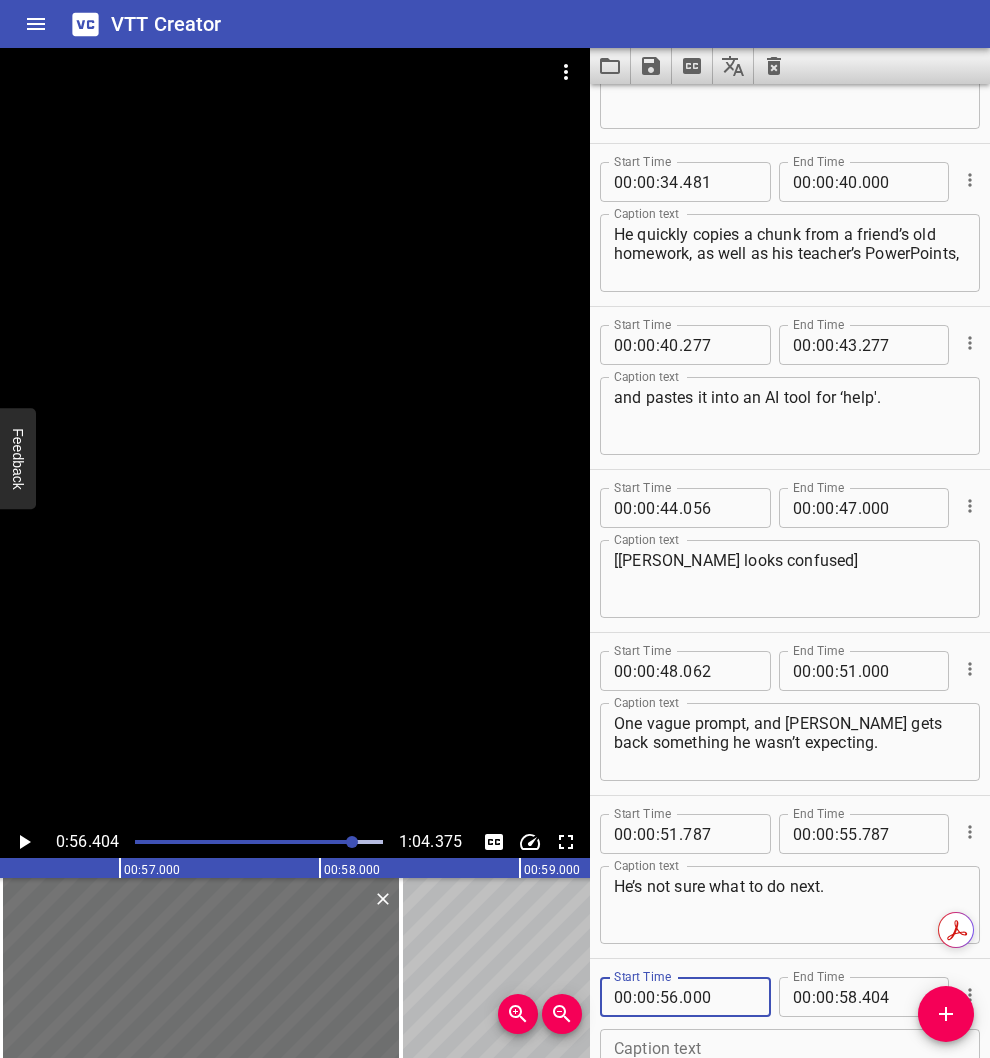 scroll, scrollTop: 1402, scrollLeft: 0, axis: vertical 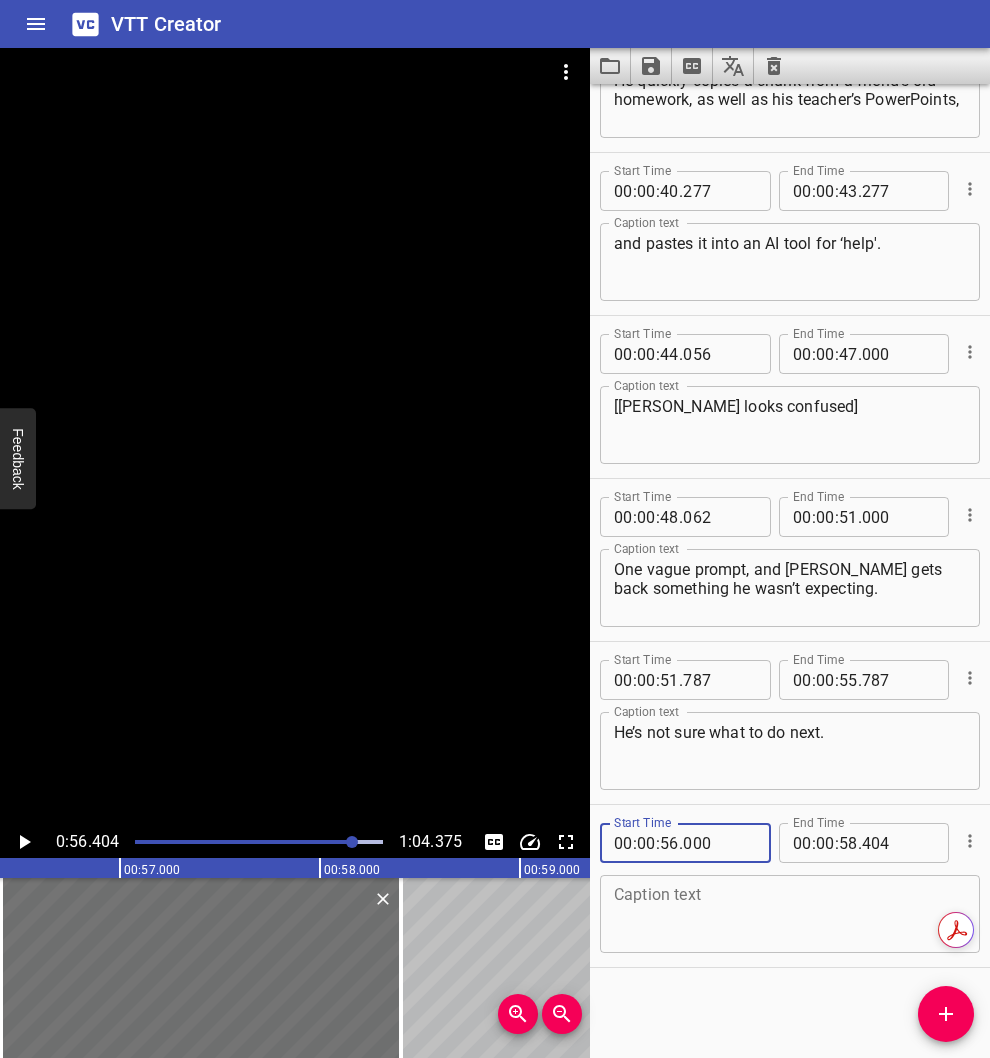 type on "000" 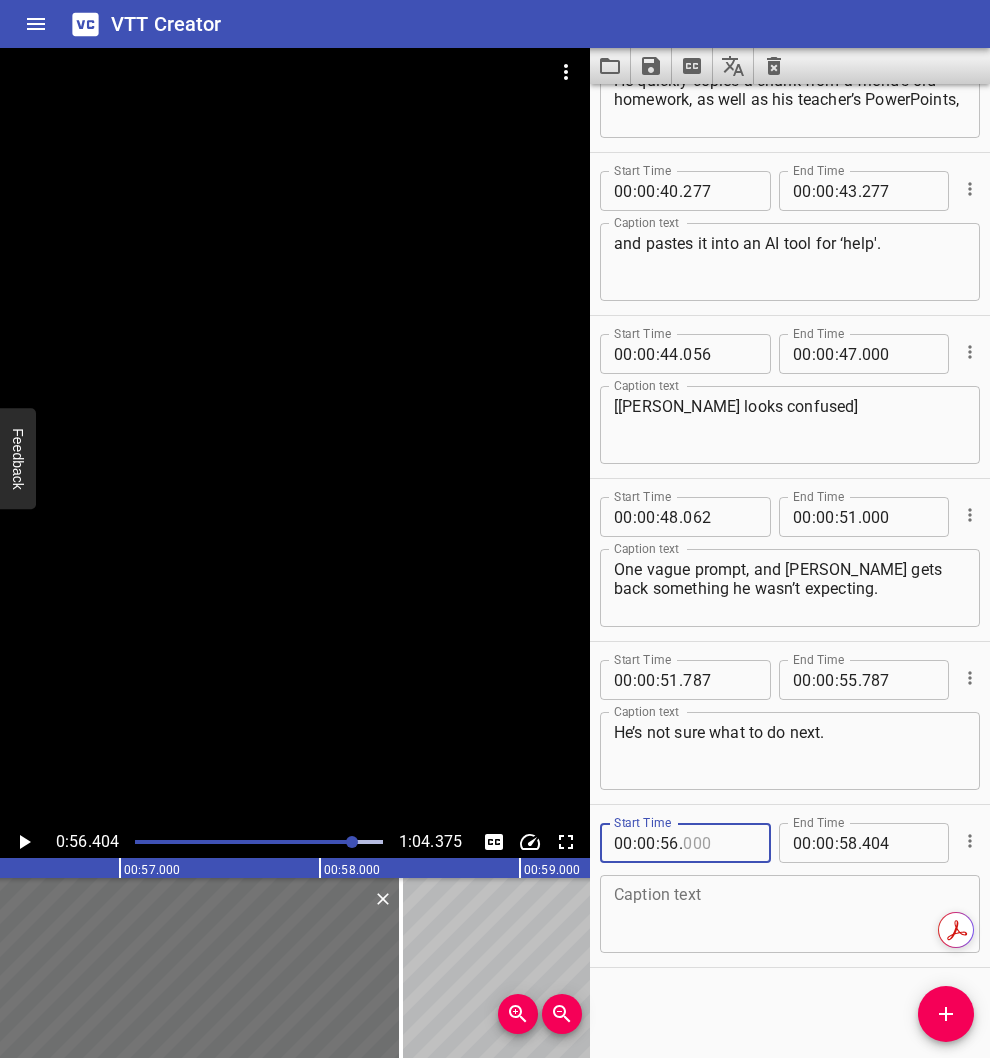 type on "000" 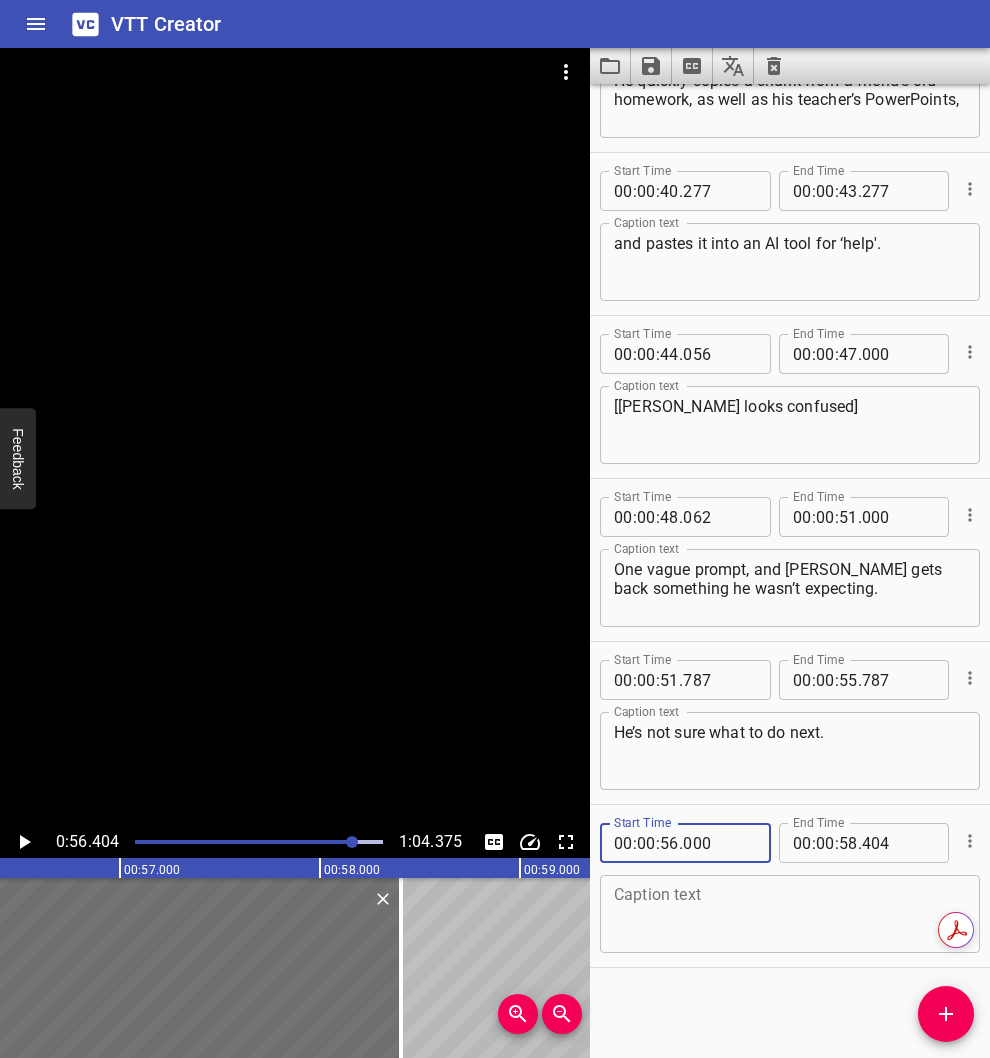 click at bounding box center (790, 914) 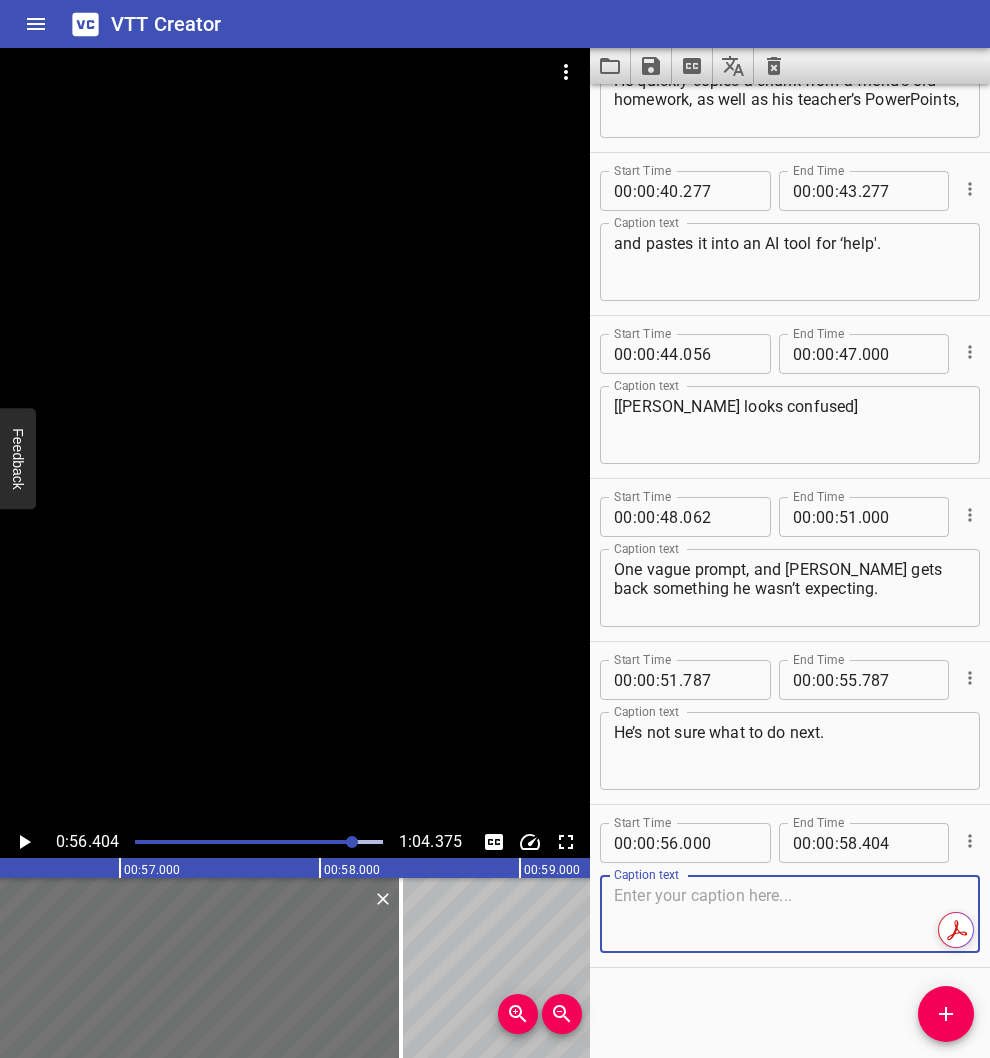 paste on "This time, [PERSON_NAME]’s using AI the smart way." 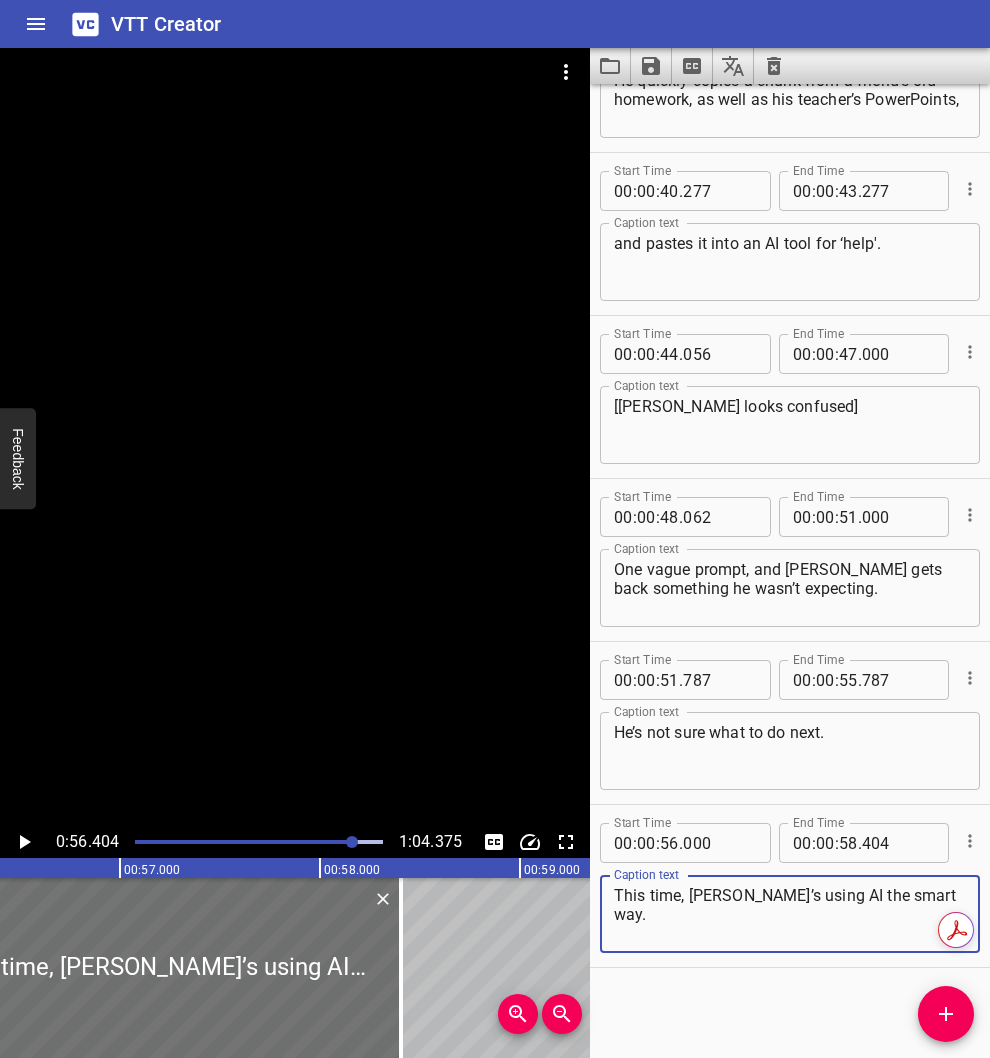 type on "This time, [PERSON_NAME]’s using AI the smart way." 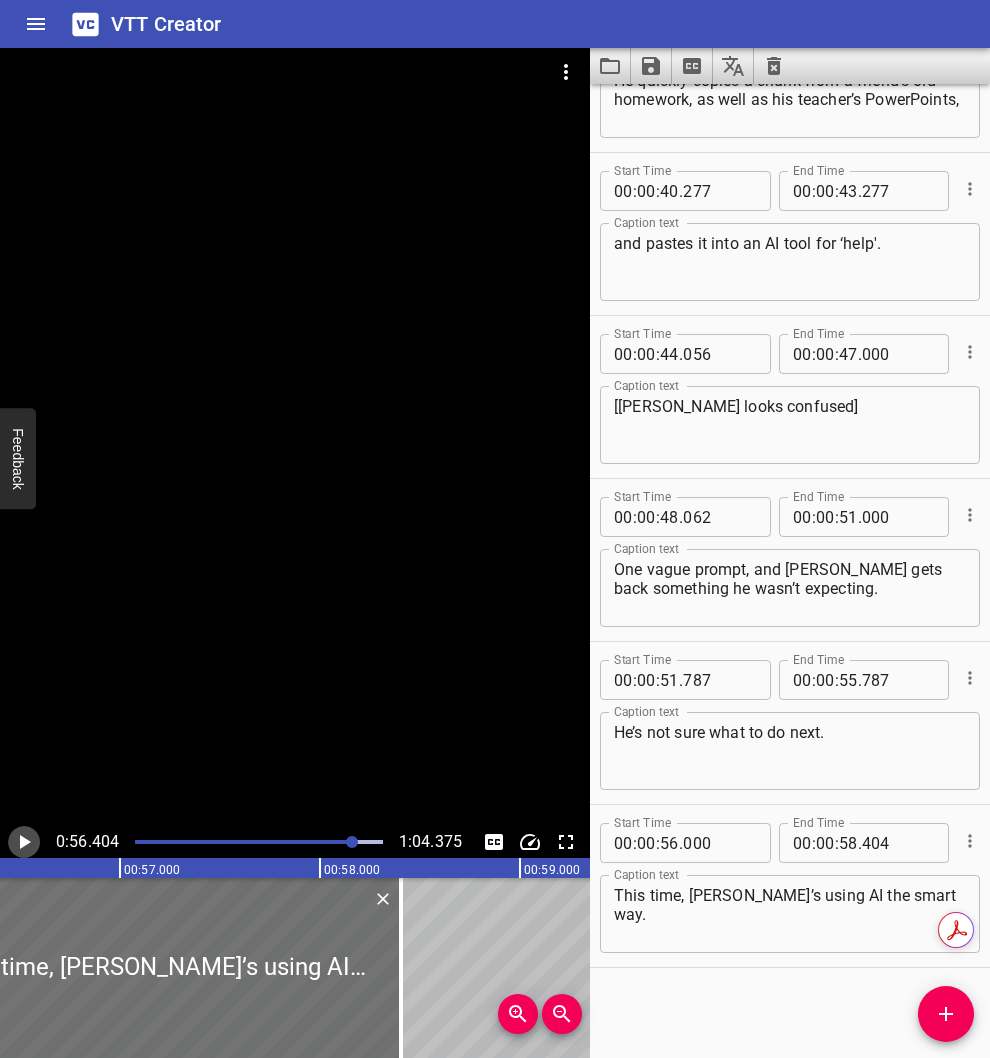 click 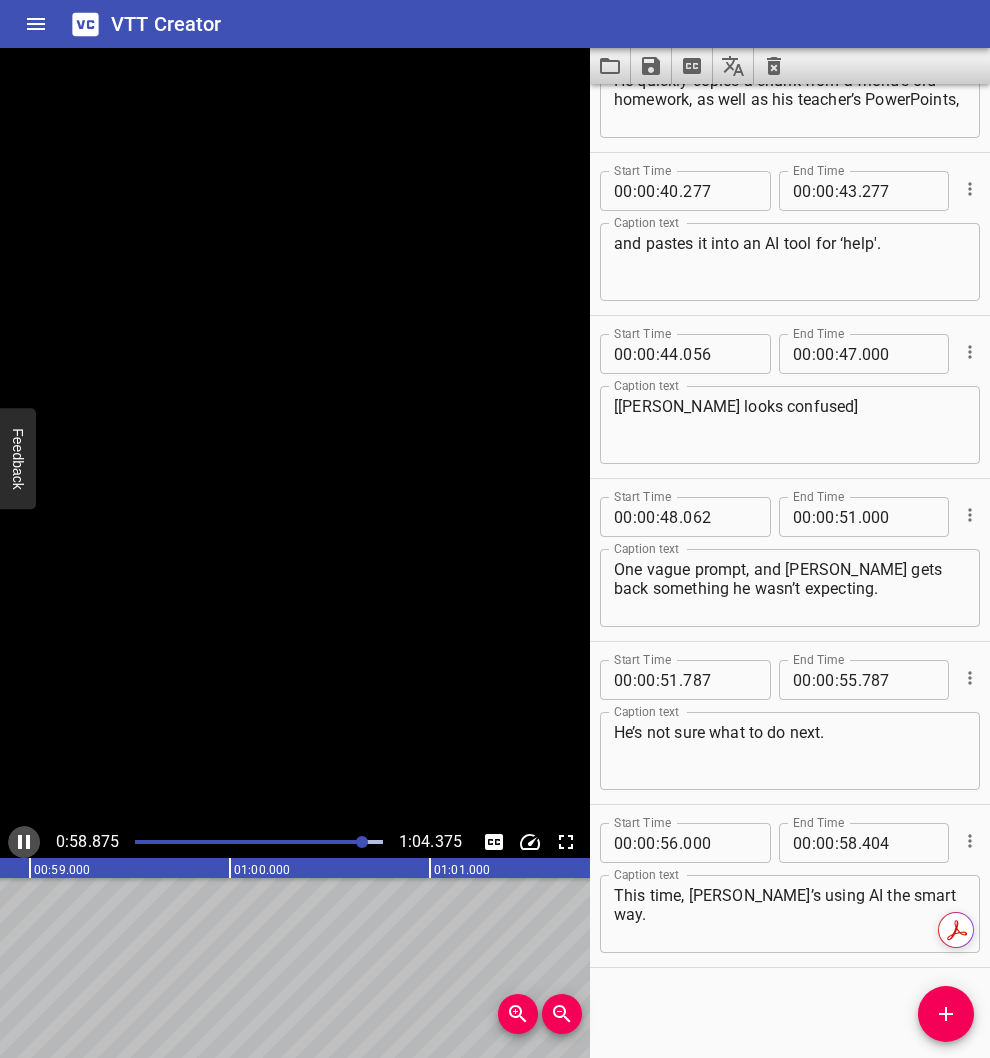 click 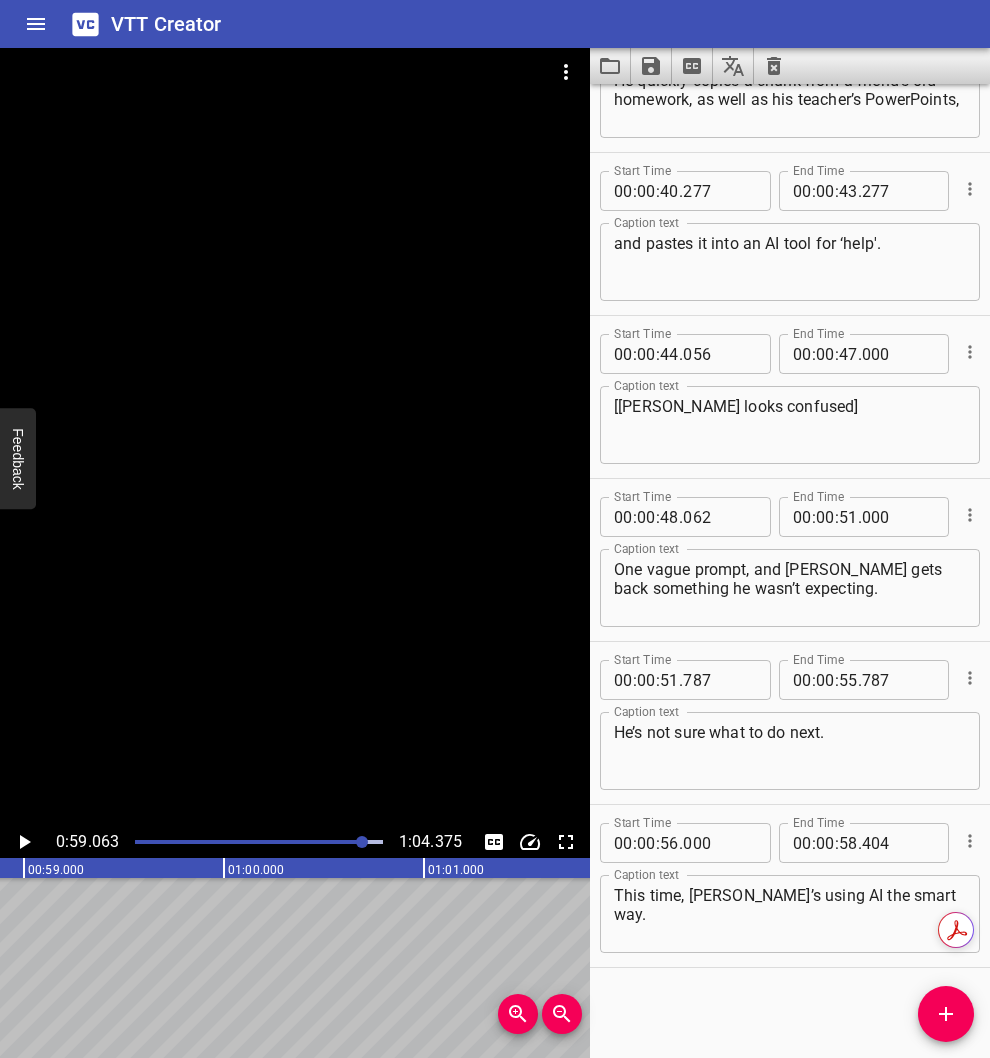 scroll, scrollTop: 0, scrollLeft: 11812, axis: horizontal 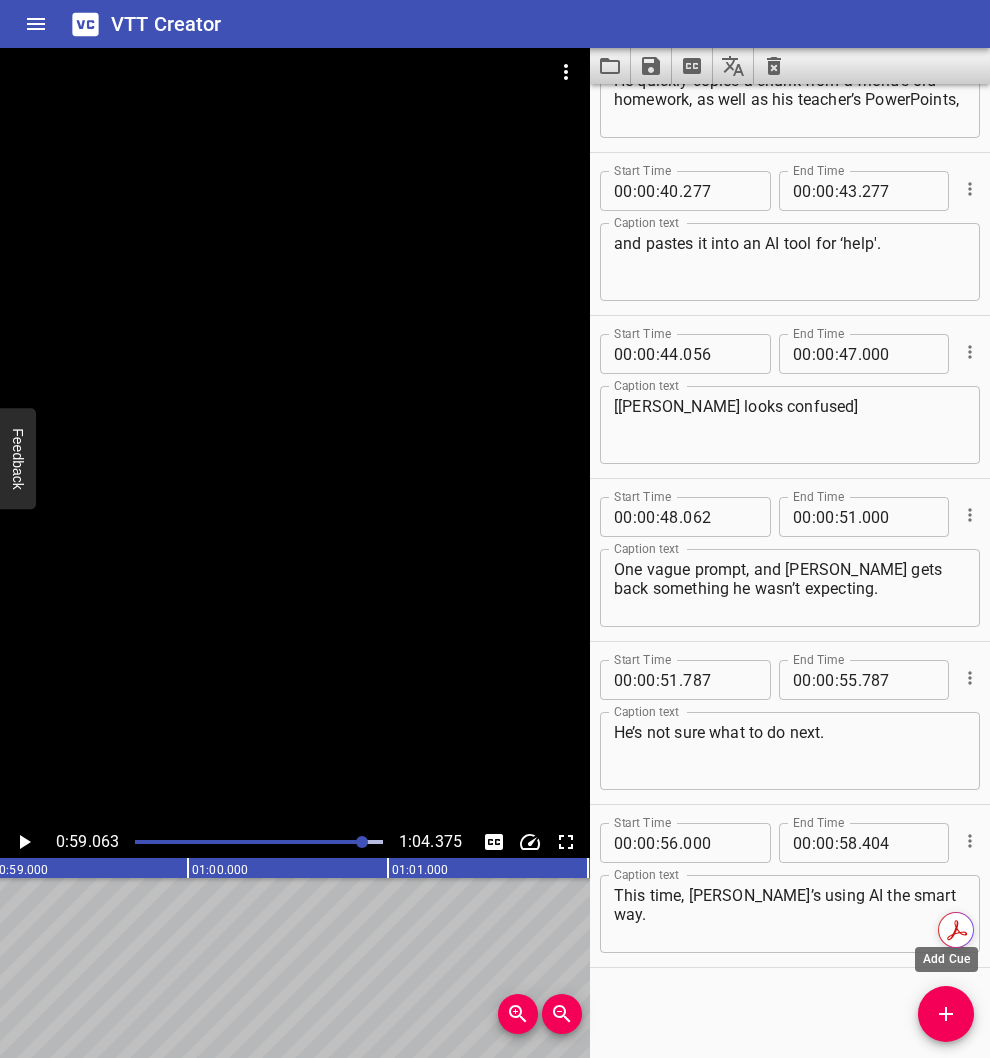 click at bounding box center (946, 1014) 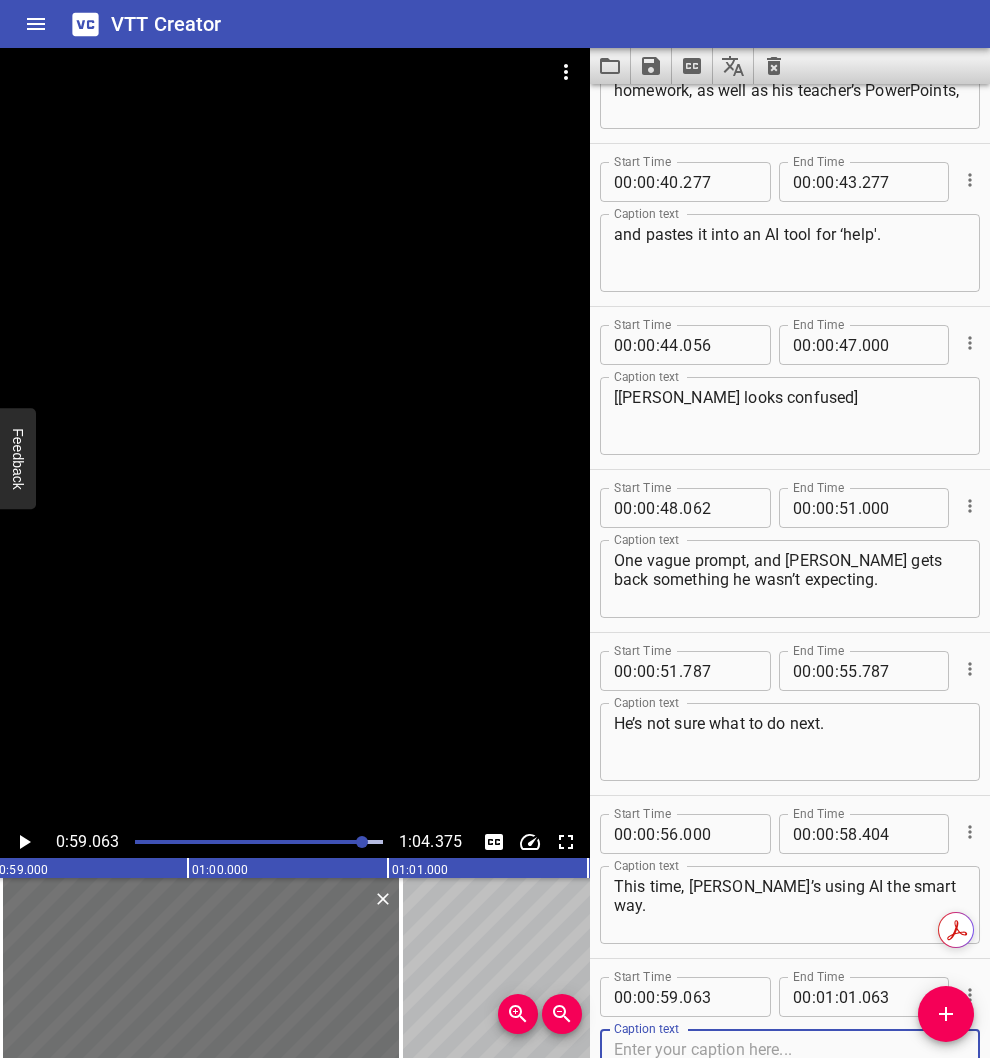 scroll, scrollTop: 1565, scrollLeft: 0, axis: vertical 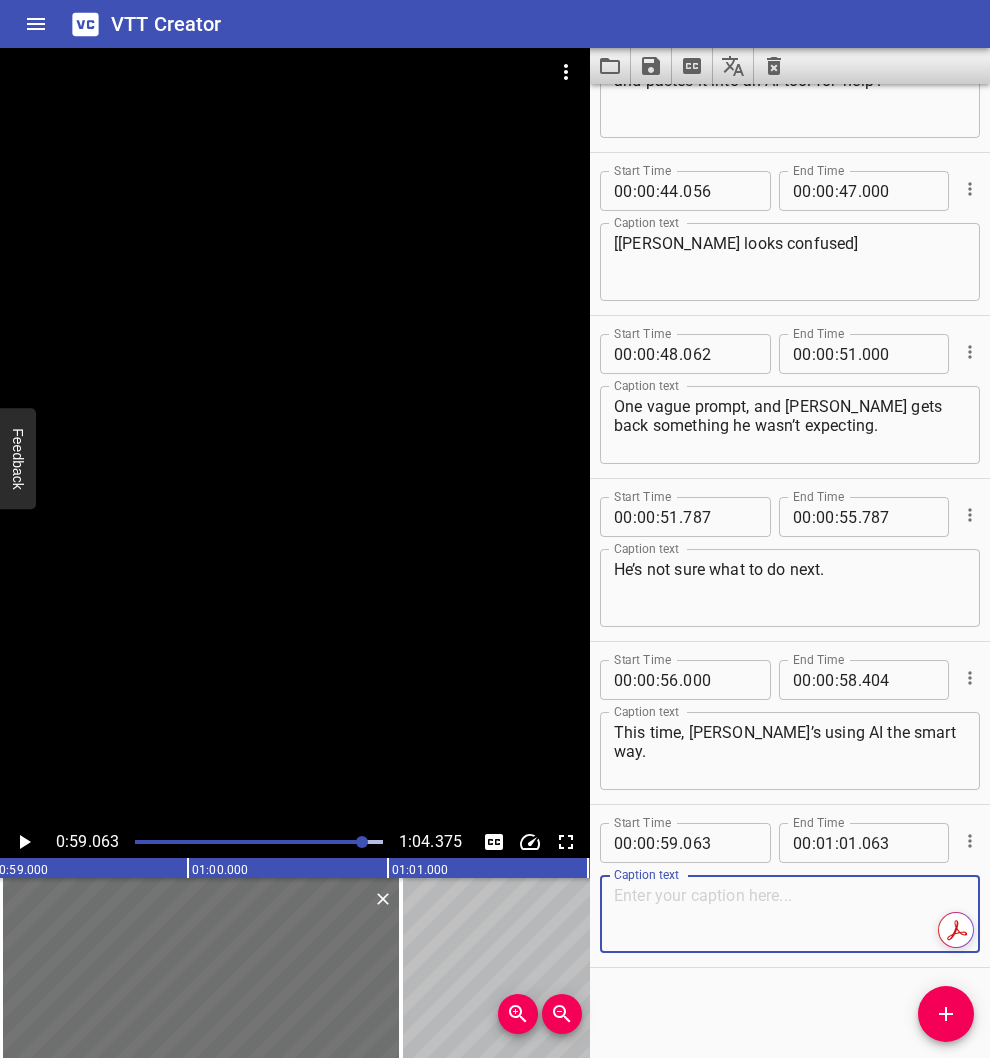 paste on "She reads, thinks, and makes it her own — all without crossing the line." 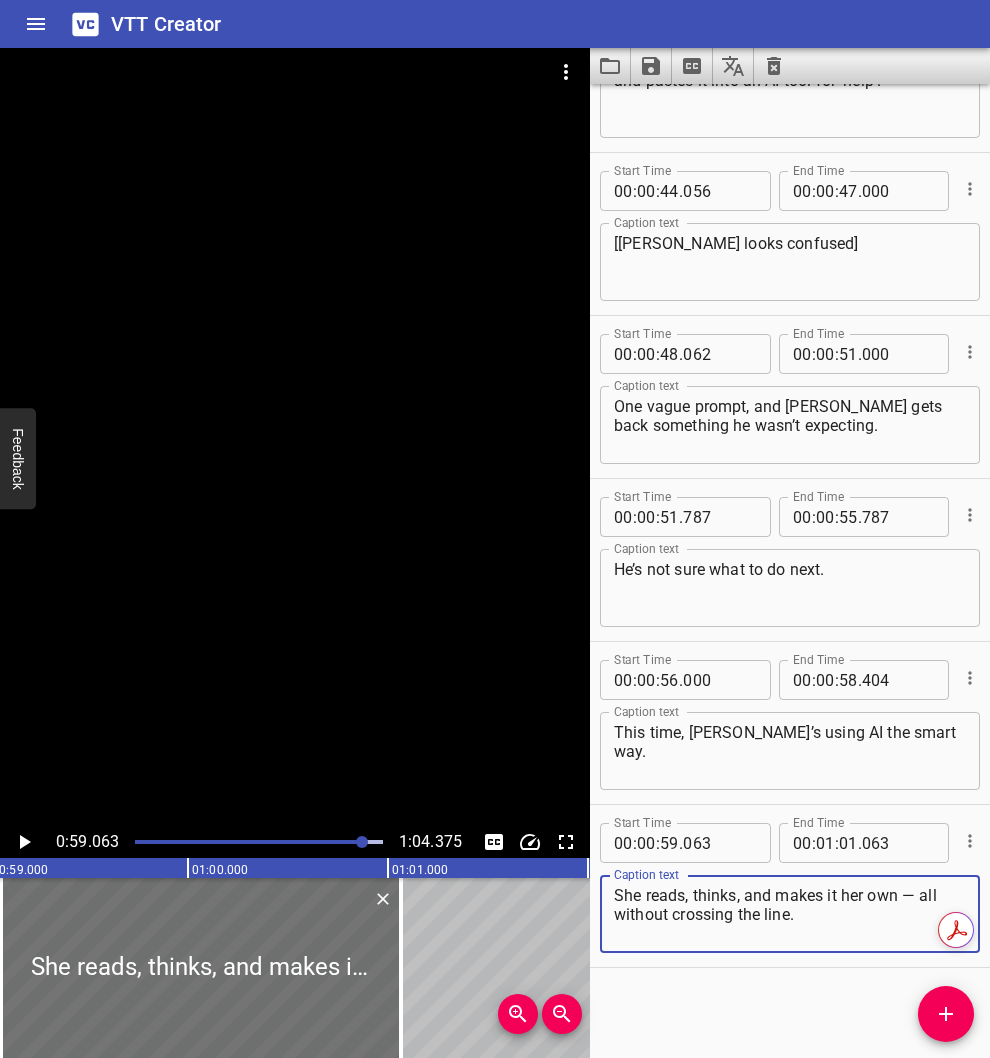 click on "She reads, thinks, and makes it her own — all without crossing the line." at bounding box center (790, 914) 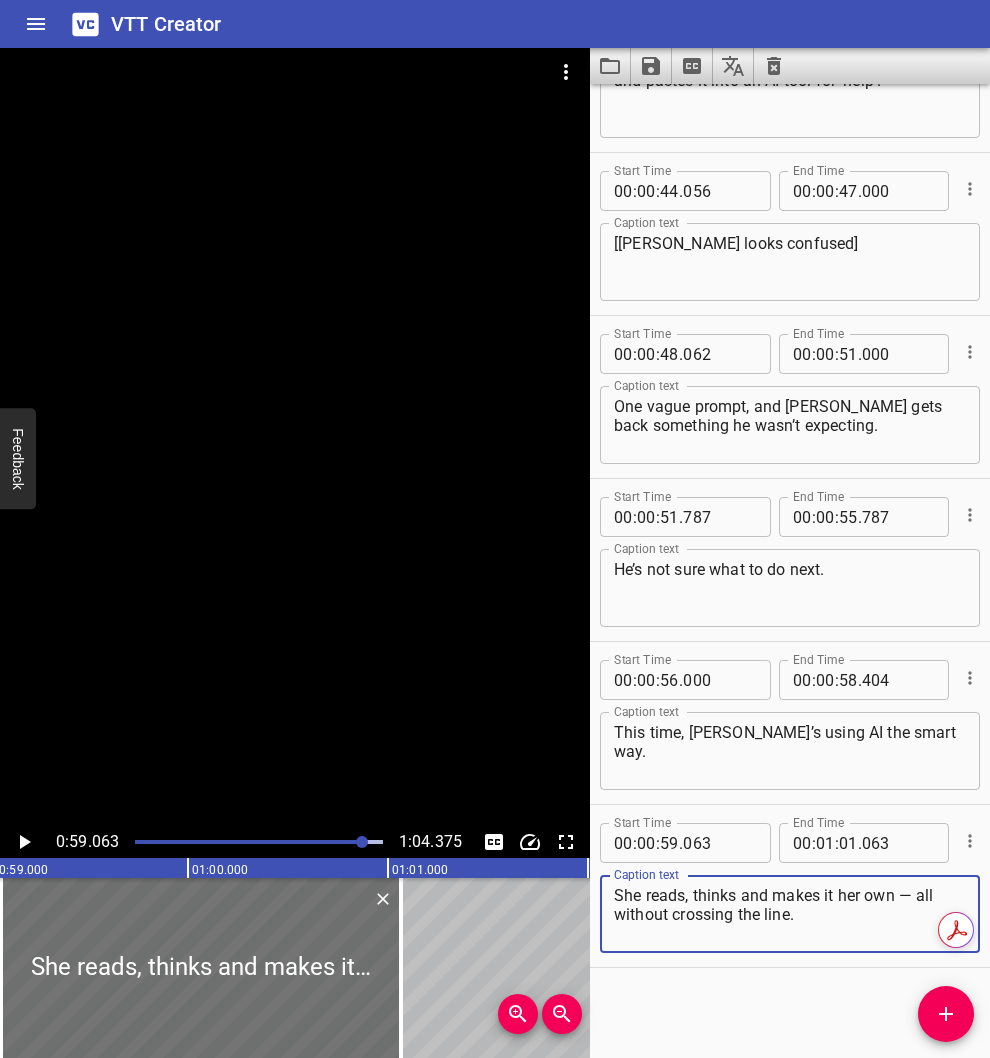 type on "She reads, thinks and makes it her own — all without crossing the line." 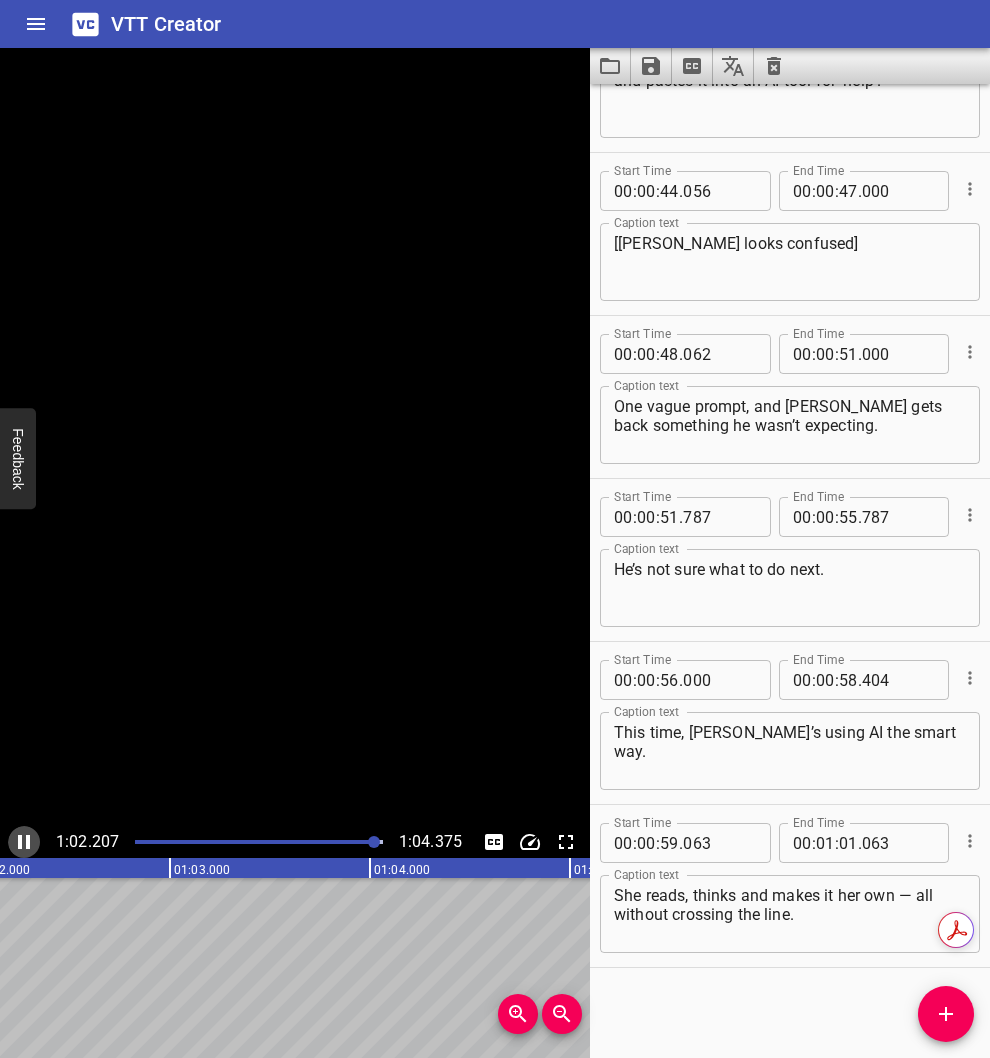 click 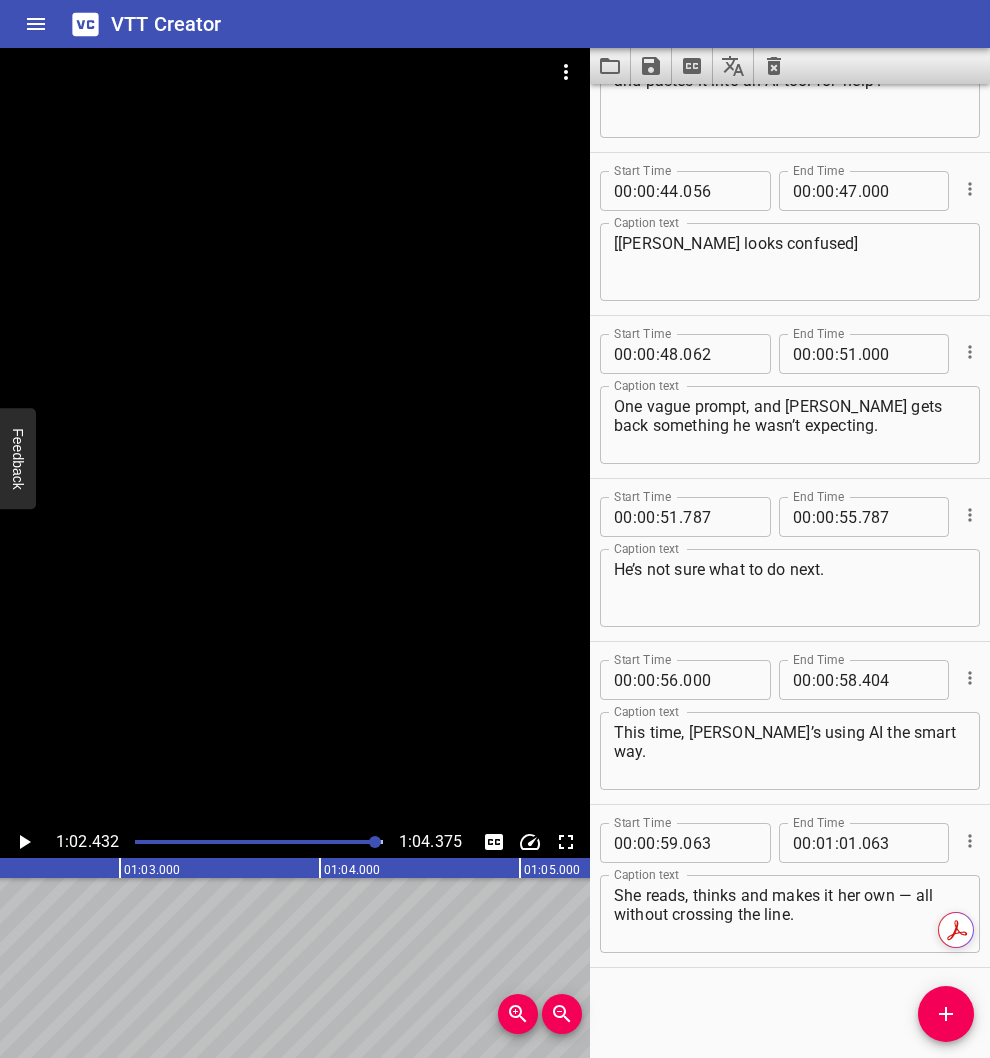 scroll, scrollTop: 0, scrollLeft: 12486, axis: horizontal 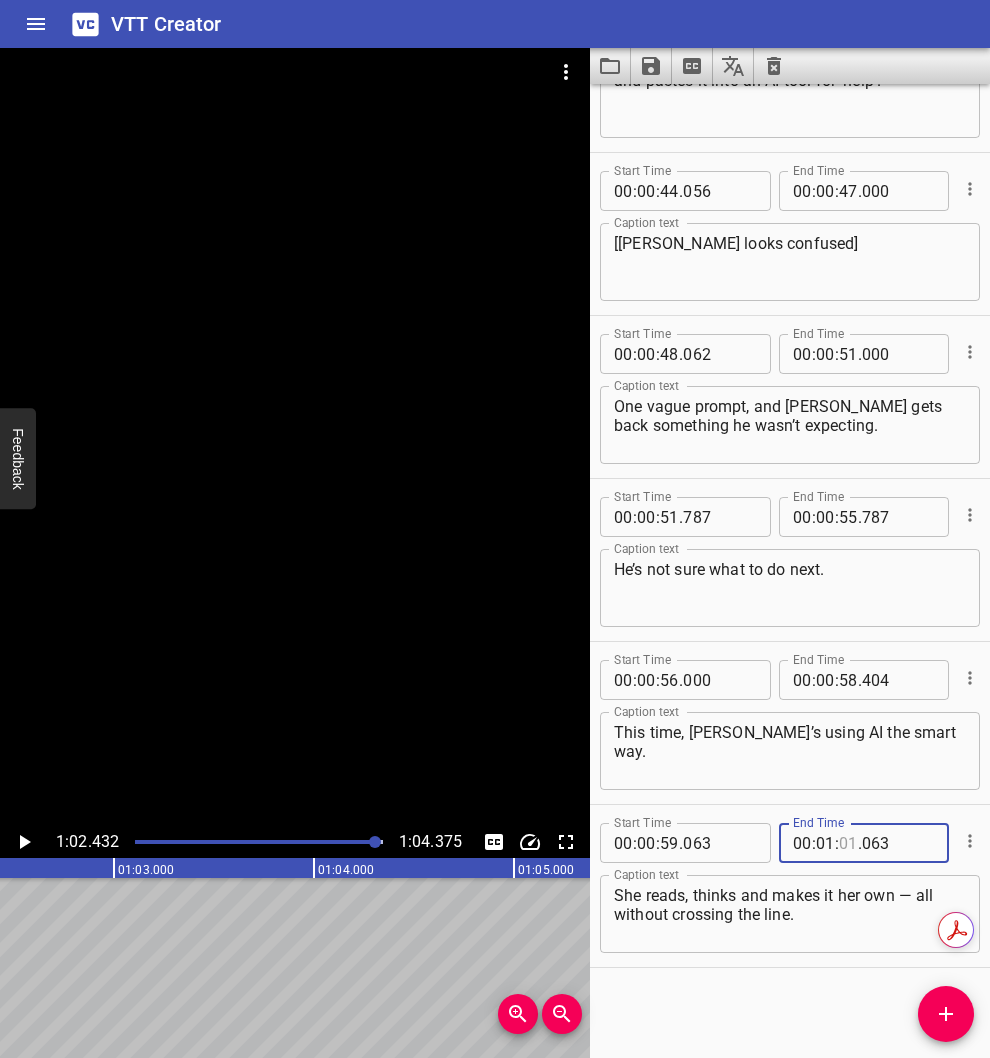 click at bounding box center [848, 843] 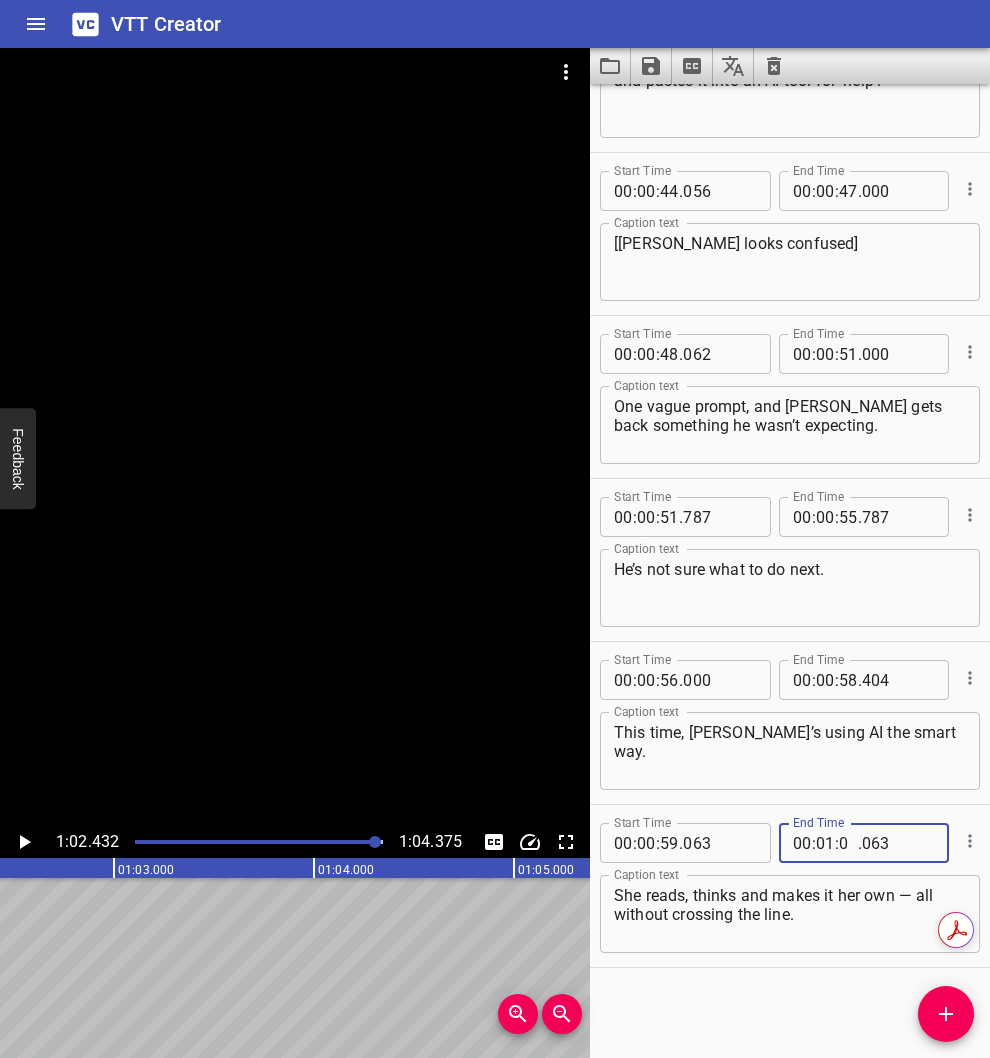 type on "04" 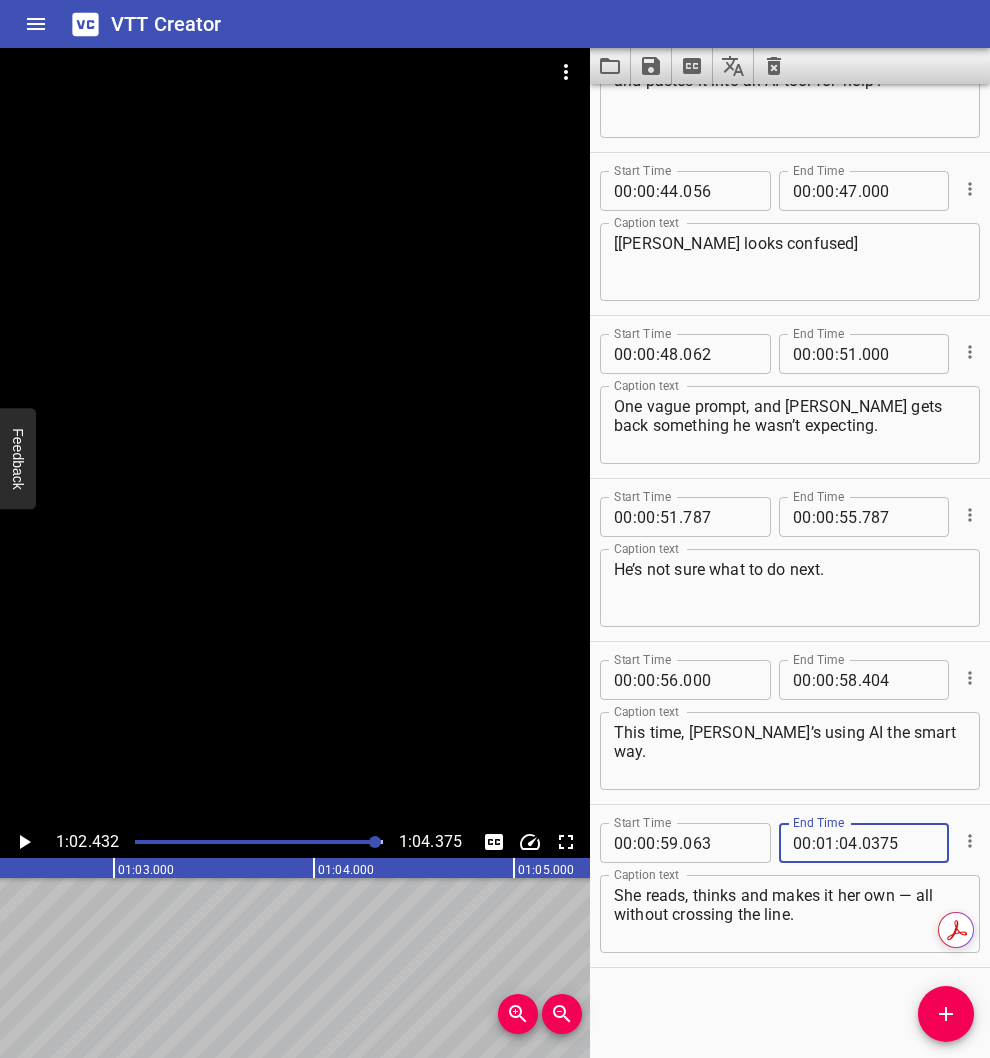 type on "375" 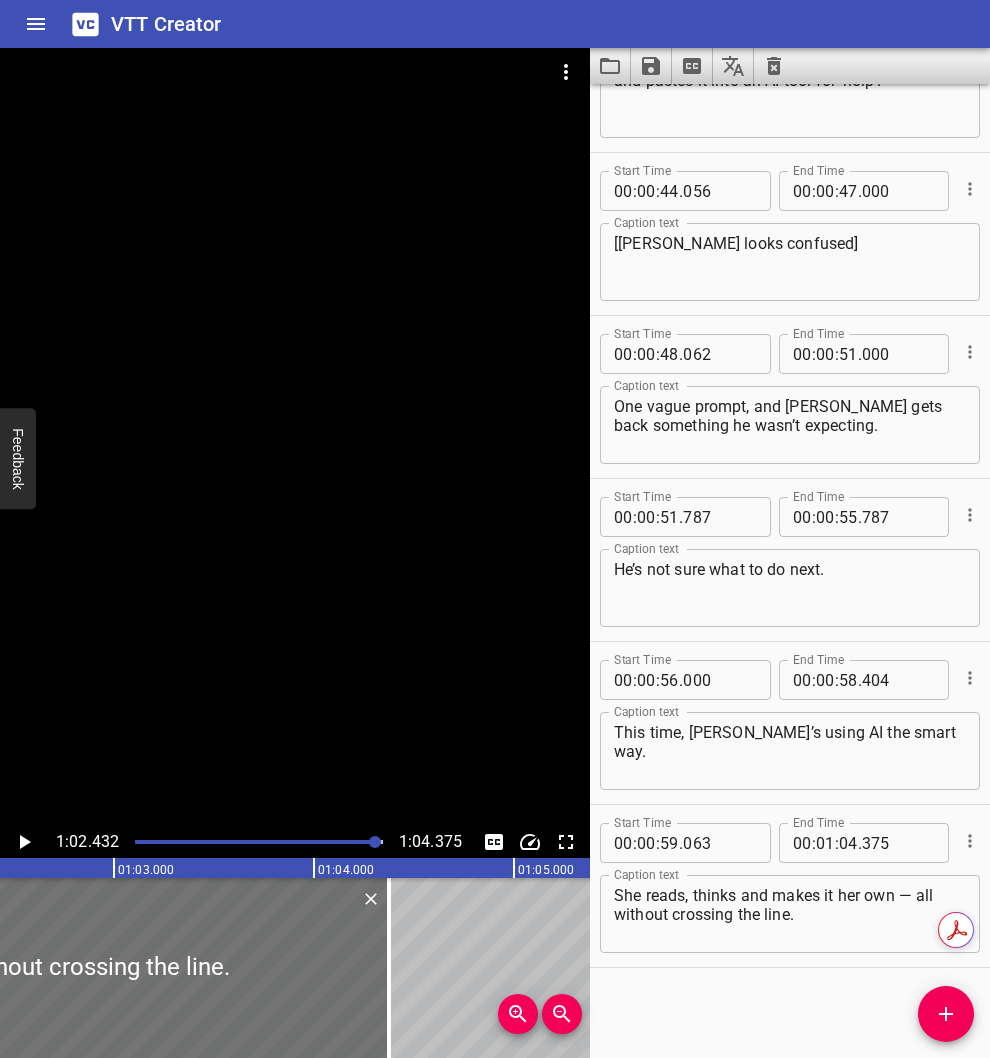 click on "Start Time 00 : 00 : 00 . 000 Start Time End Time 00 : 00 : 02 . 003 End Time Caption text [PERSON_NAME]’s trying to speed up her Health assignment. Caption text Start Time 00 : 00 : 02 . 989 Start Time End Time 00 : 00 : 06 . 989 End Time Caption text She gives the AI tool details about someone she knows Caption text Start Time 00 : 00 : 07 . 021 Start Time End Time 00 : 00 : 10 . 021 End Time Caption text name, age, address and health conditions - and hits send. Caption text Start Time 00 : 00 : 10 . 456 Start Time End Time 00 : 00 : 15 . 000 End Time Caption text [[PERSON_NAME] looks confused] Caption text Start Time 00 : 00 : 16 . 025 Start Time End Time 00 : 00 : 19 . 005 End Time Caption text [PERSON_NAME] is 16 and her little brother is only 9 Caption text Start Time 00 : 00 : 19 . 406 Start Time End Time 00 : 00 : 24 . 000 End Time Caption text but he’s now using AI tools too! And she's letting him crack on. Caption text Start Time 00 : 00 : 25 . 000 Start Time End Time 00 : 00 : 31 . 000 End Time Caption text Caption text :" at bounding box center (790, 571) 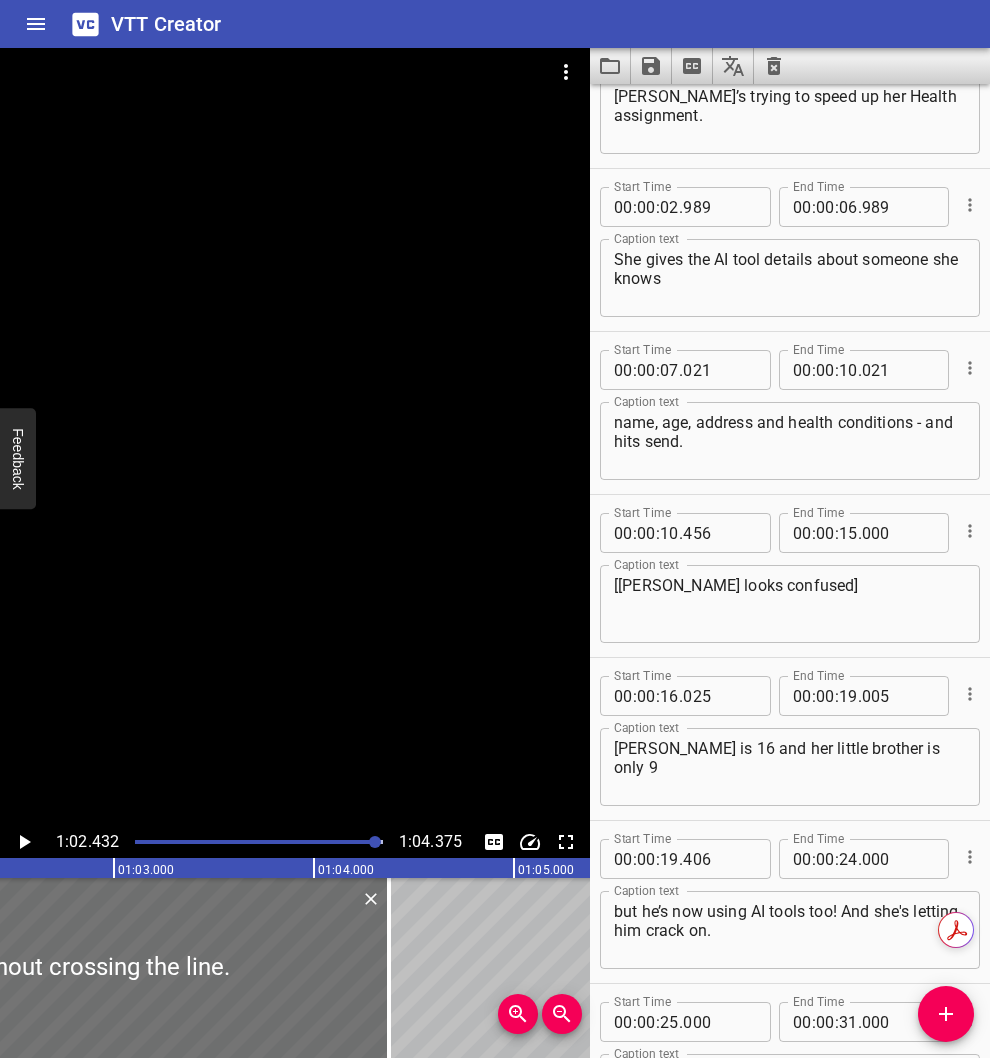 scroll, scrollTop: 0, scrollLeft: 0, axis: both 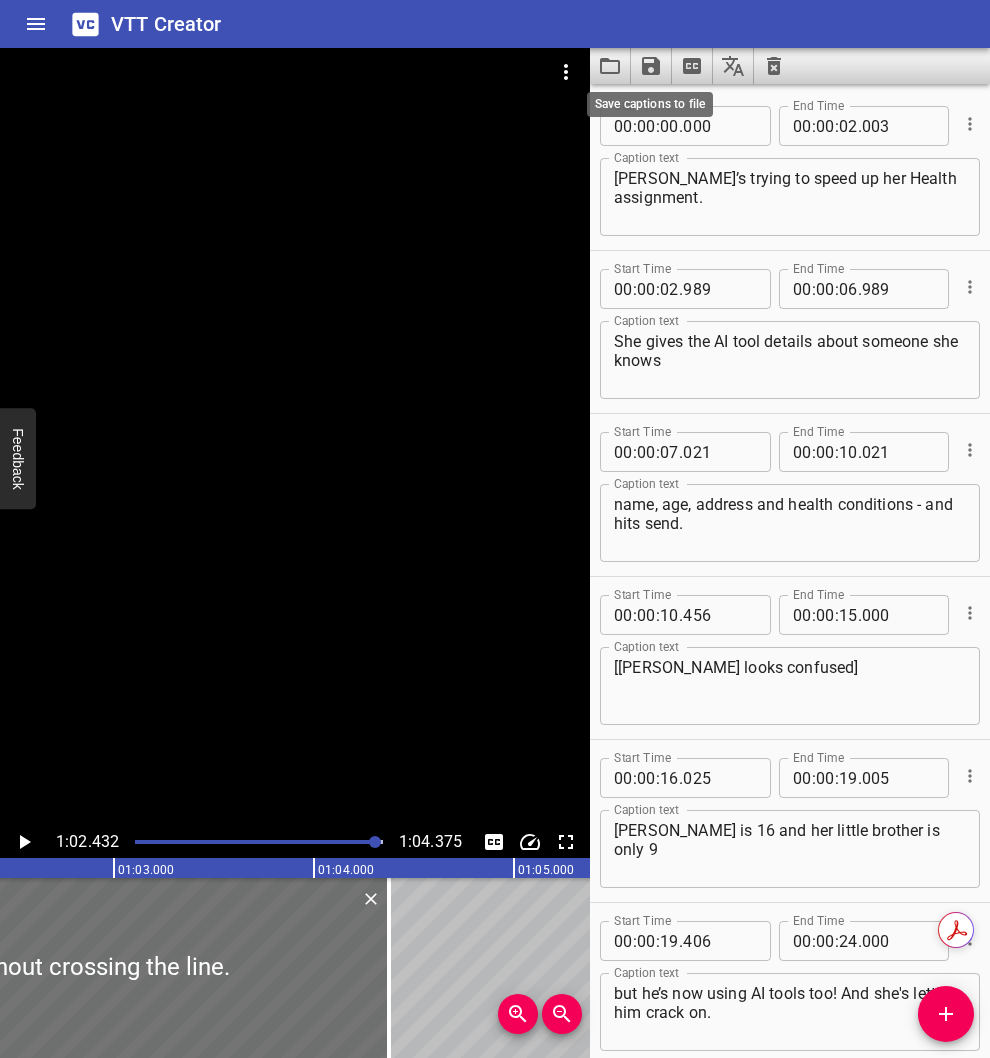 click 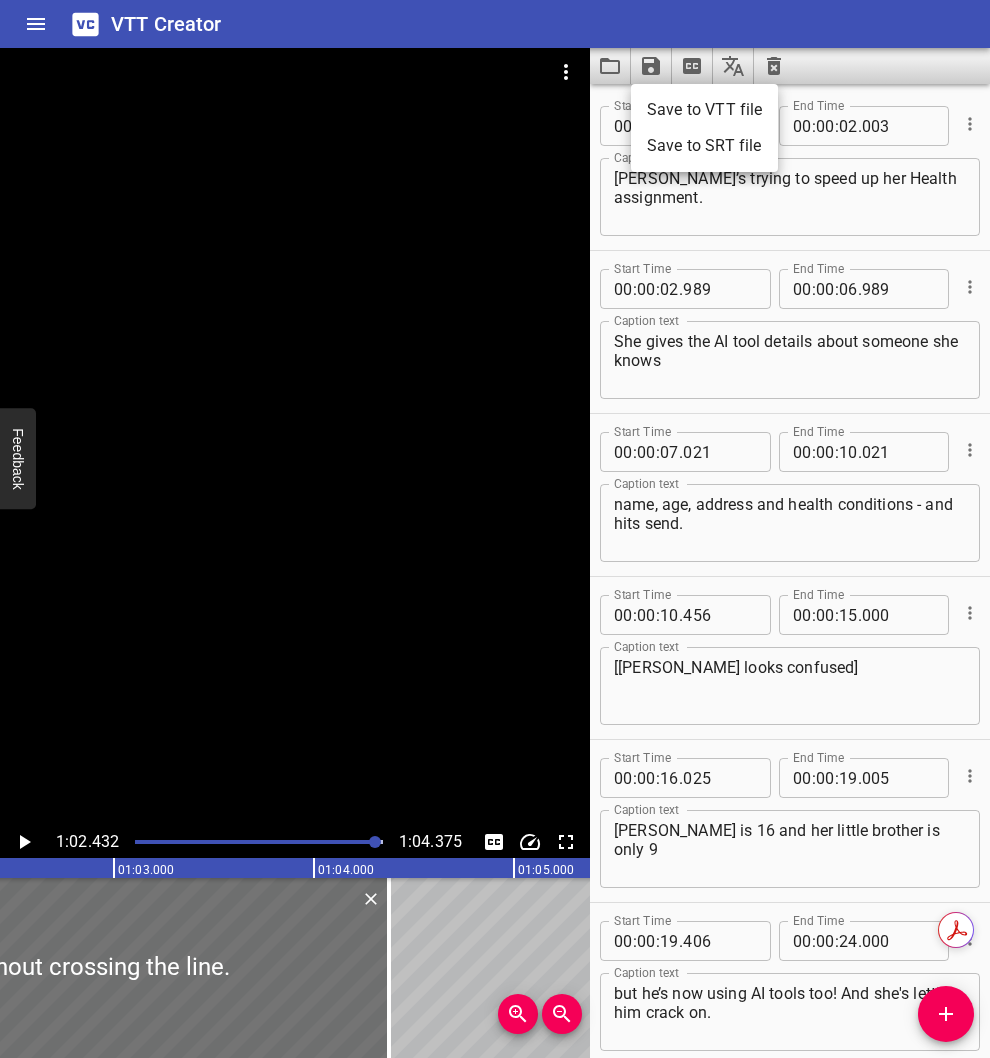 click on "Save to VTT file" at bounding box center [704, 110] 